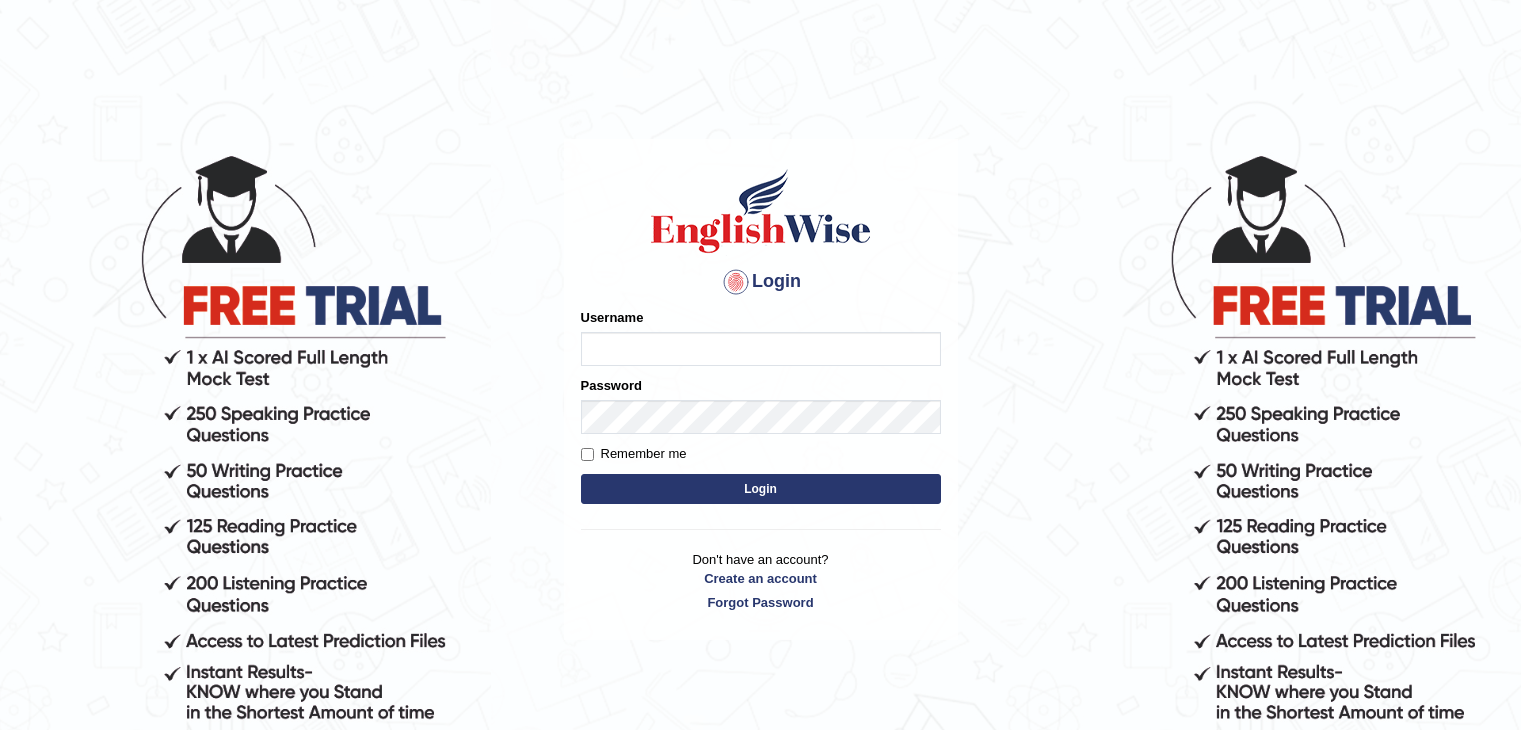 scroll, scrollTop: 0, scrollLeft: 0, axis: both 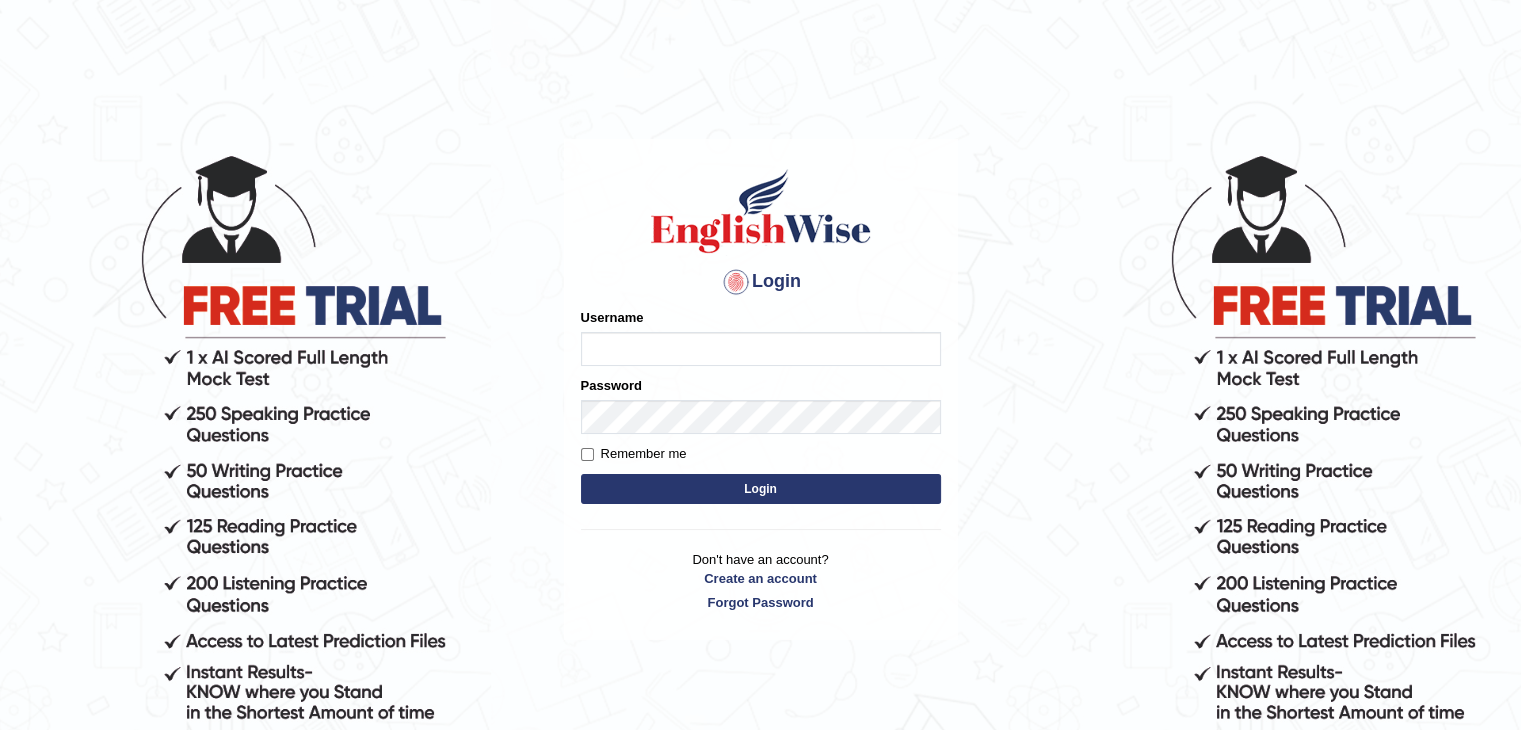 type on "shyn3756" 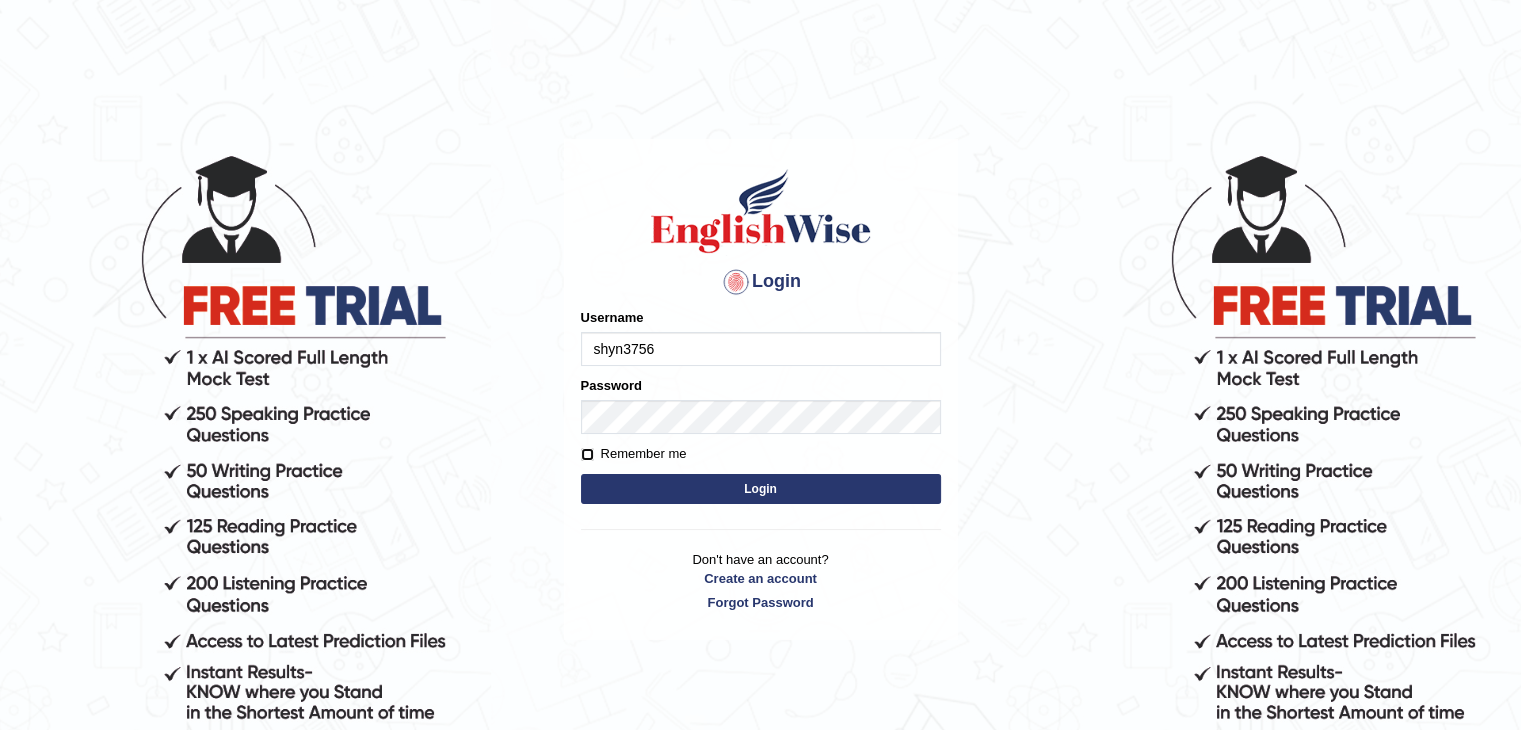 click on "Remember me" at bounding box center [587, 454] 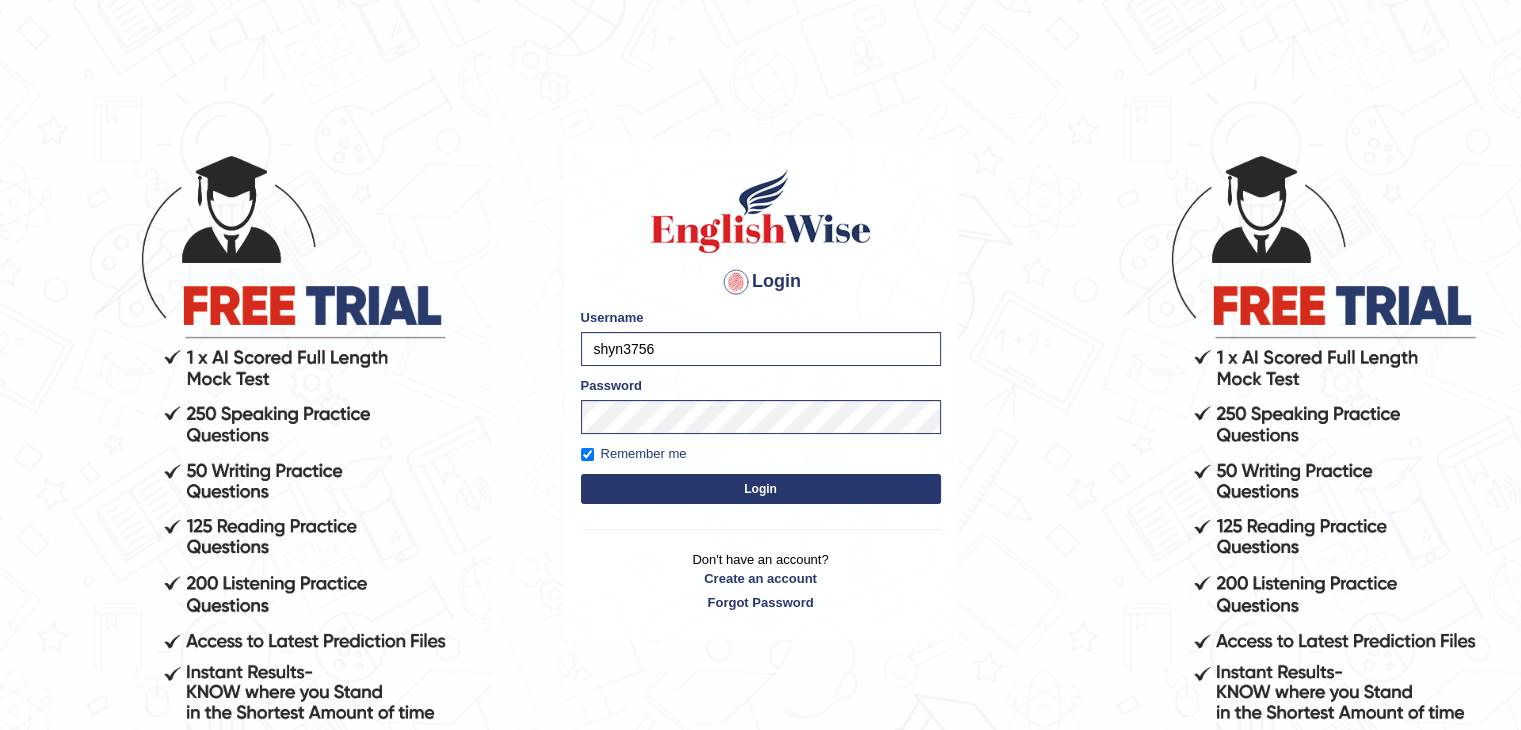 click on "Login" at bounding box center (761, 489) 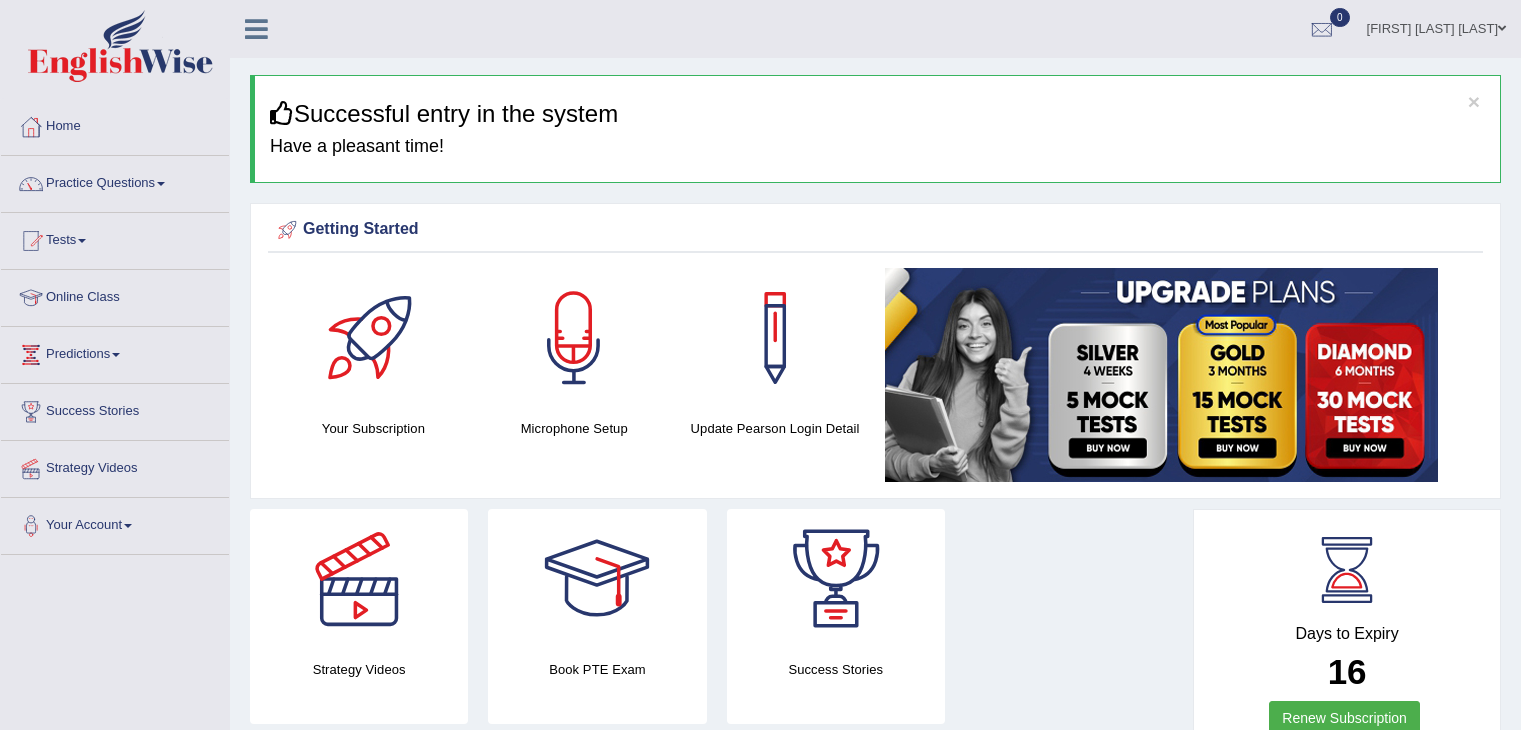 scroll, scrollTop: 0, scrollLeft: 0, axis: both 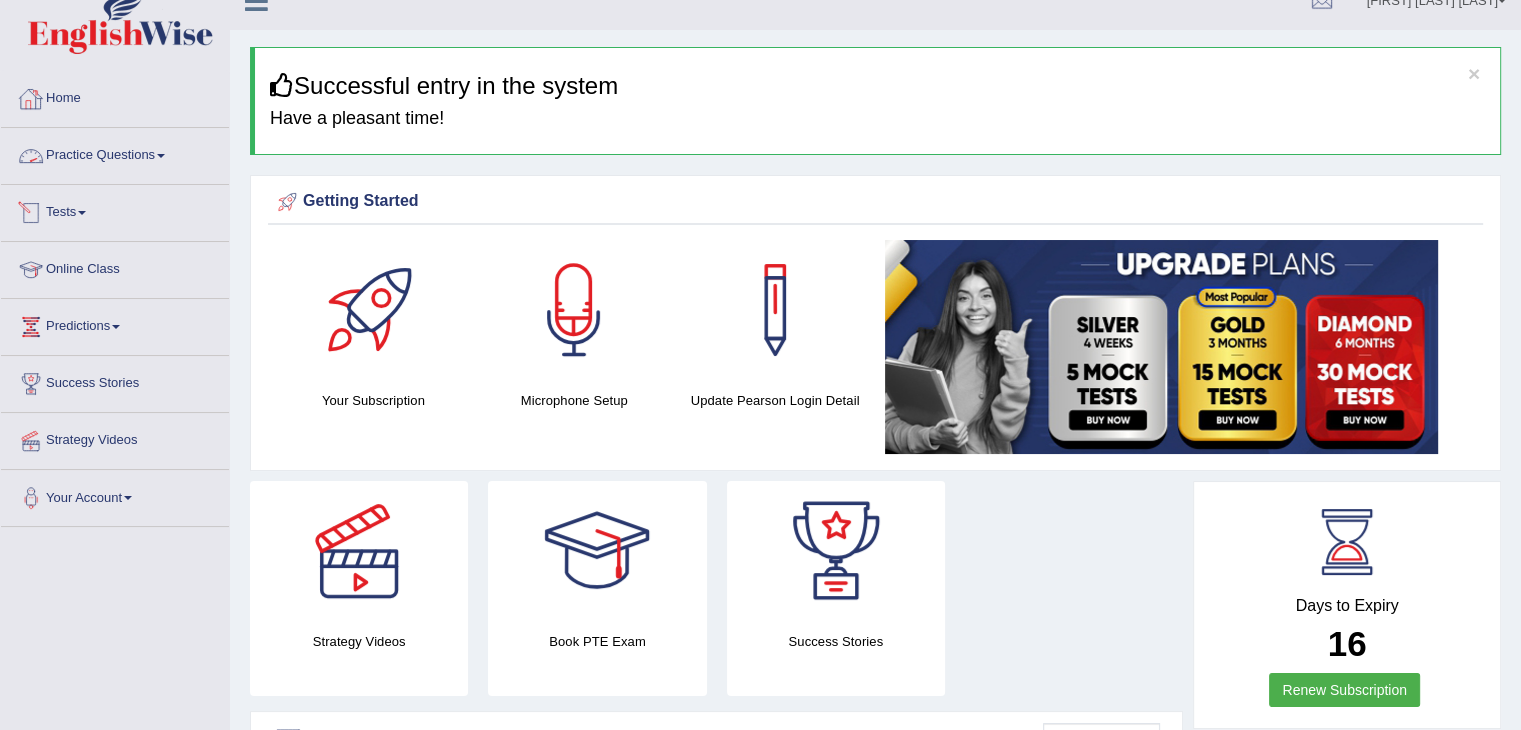 click on "Tests" at bounding box center (115, 210) 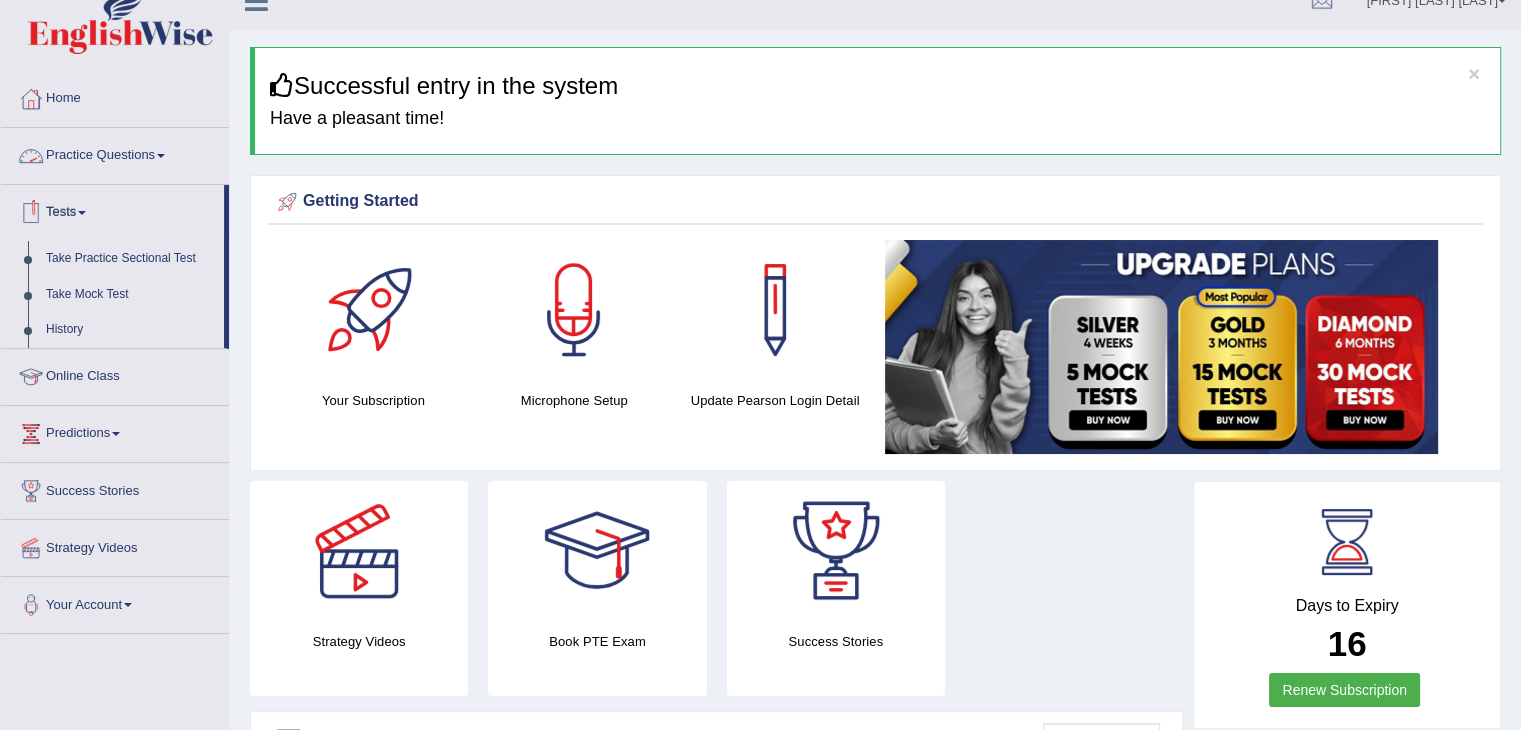 click on "Practice Questions" at bounding box center (115, 153) 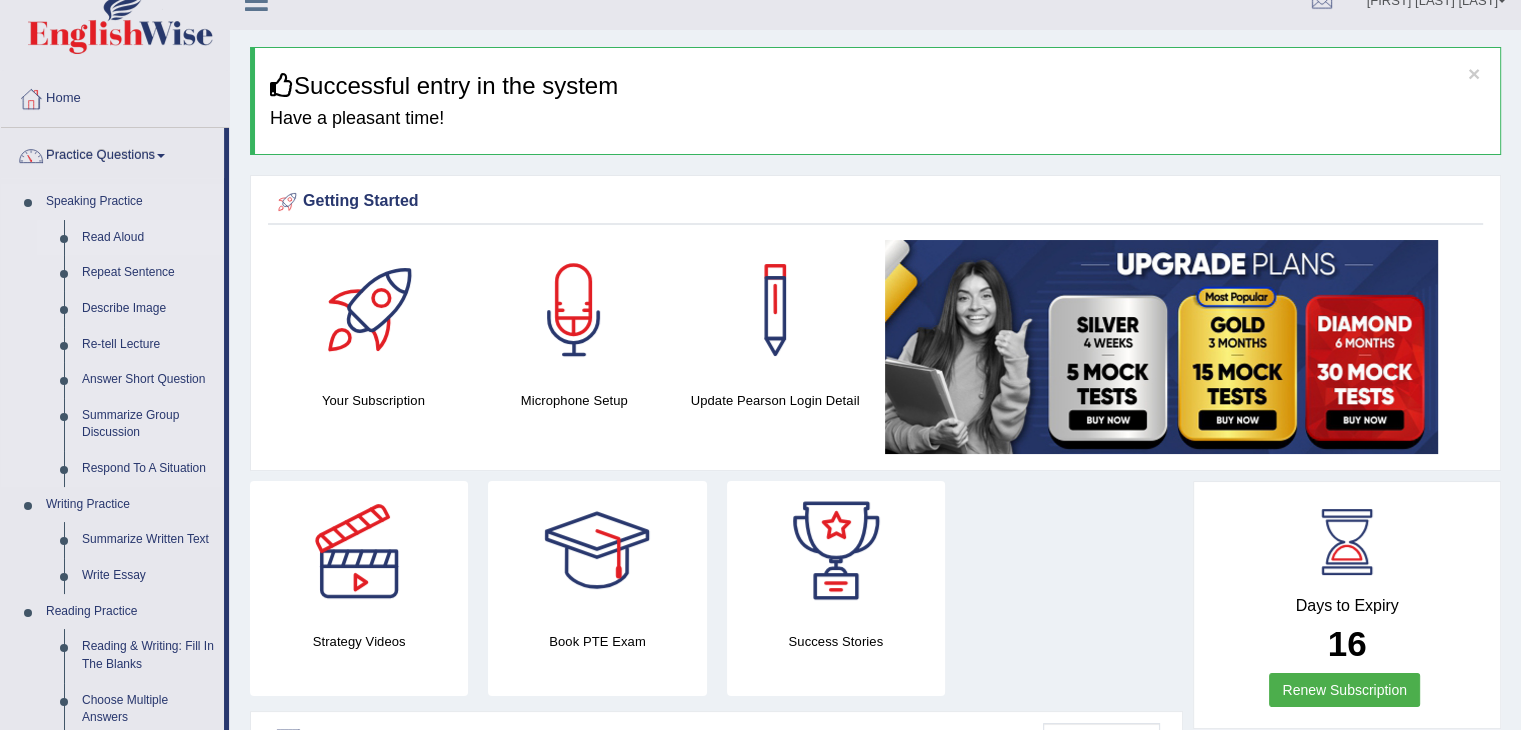 click on "Read Aloud" at bounding box center [148, 238] 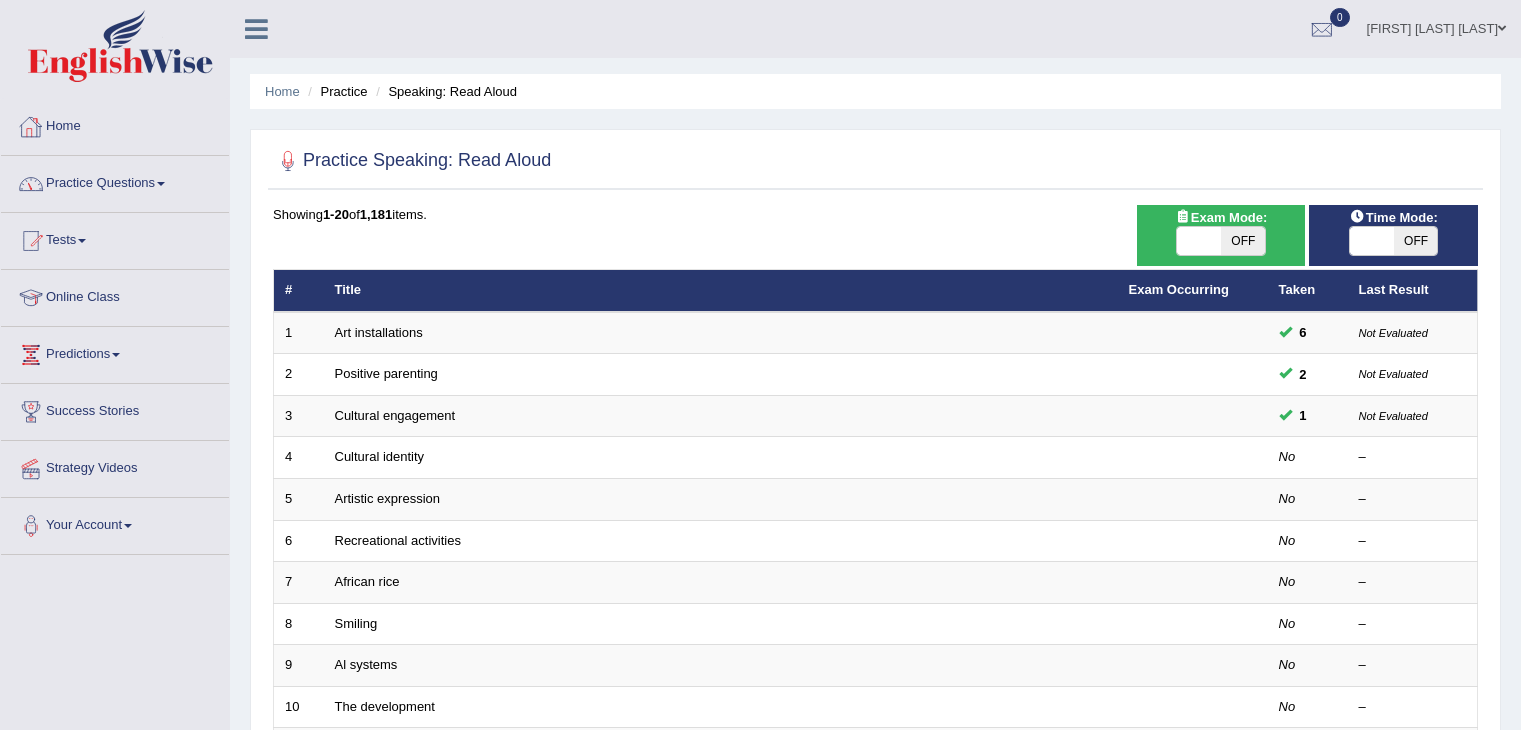scroll, scrollTop: 0, scrollLeft: 0, axis: both 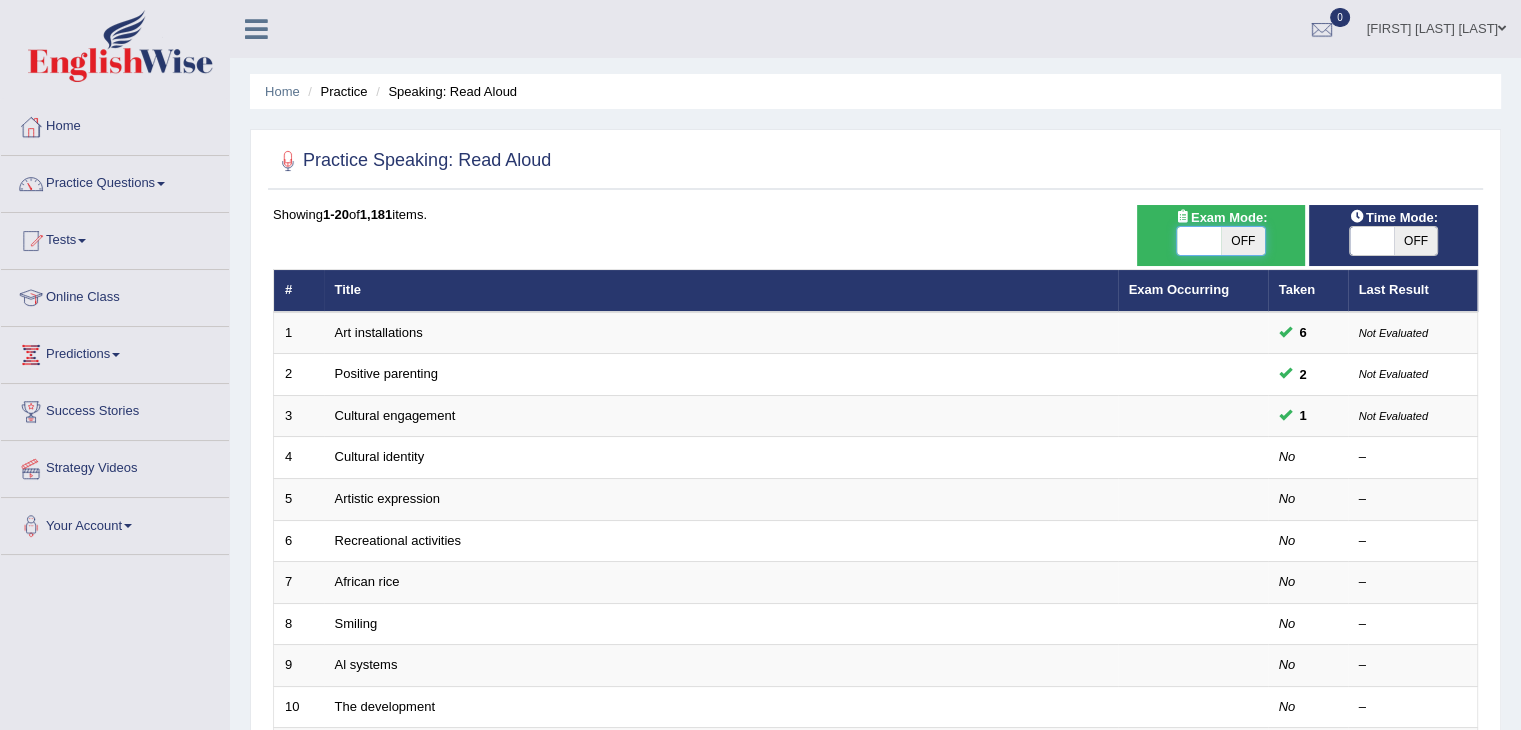 click at bounding box center (1199, 241) 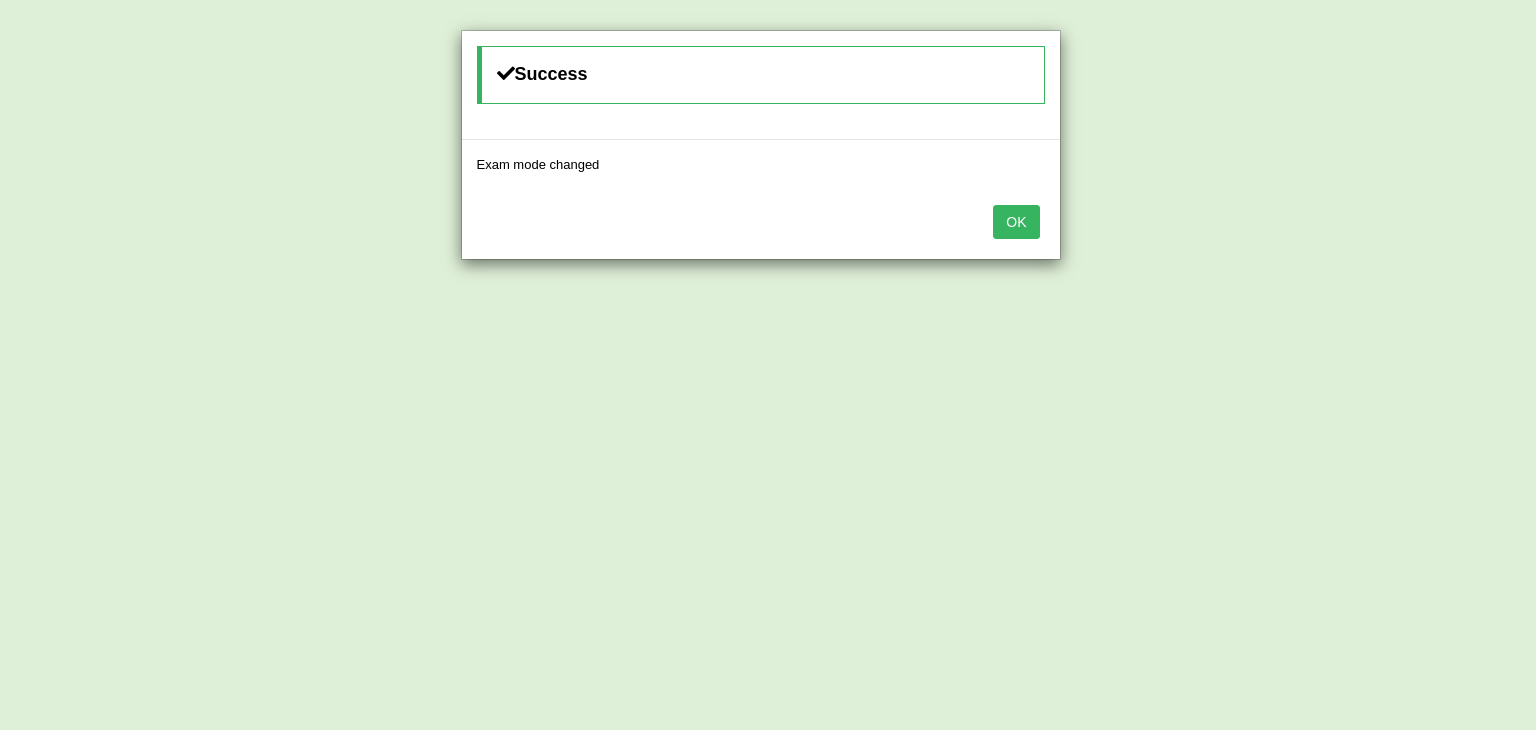 click on "OK" at bounding box center [1016, 222] 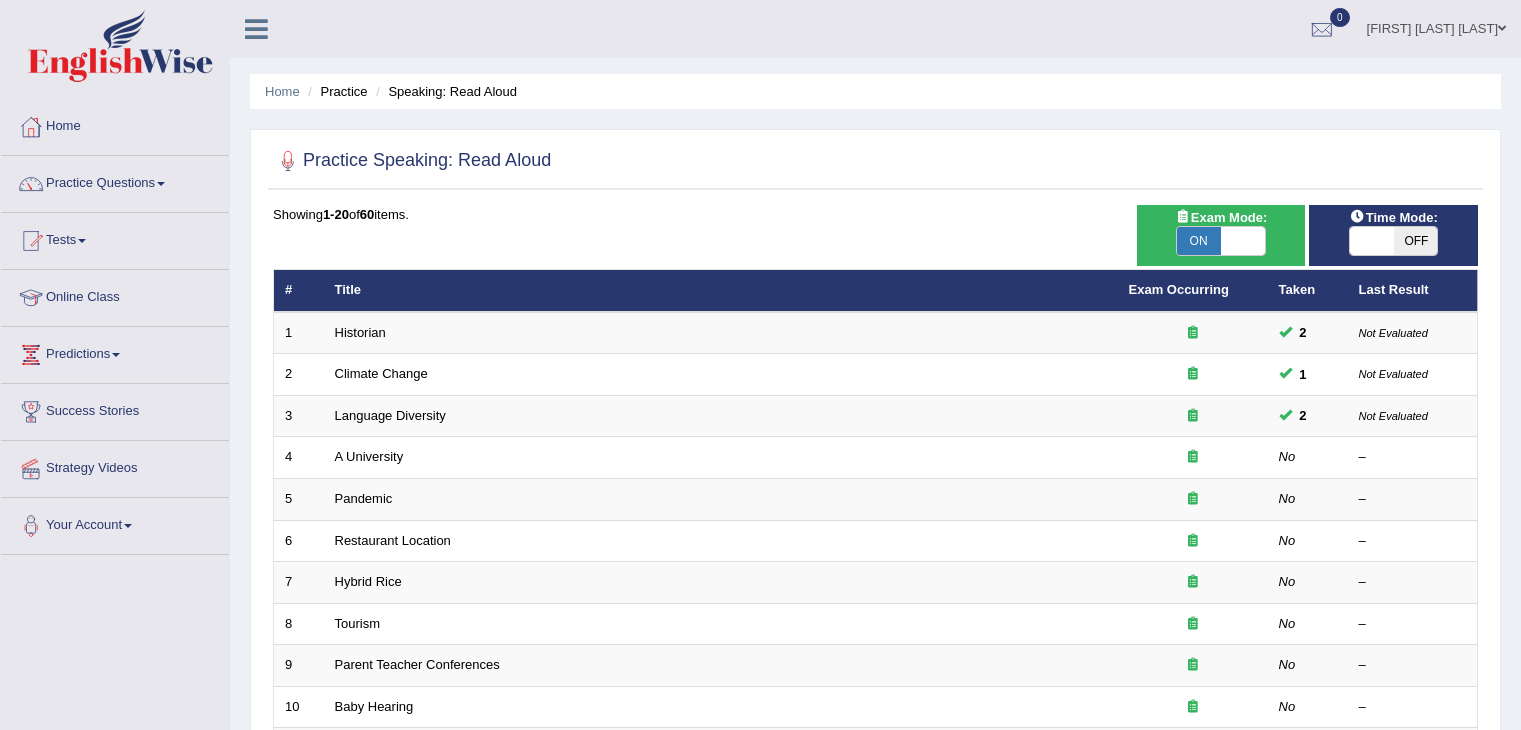 scroll, scrollTop: 0, scrollLeft: 0, axis: both 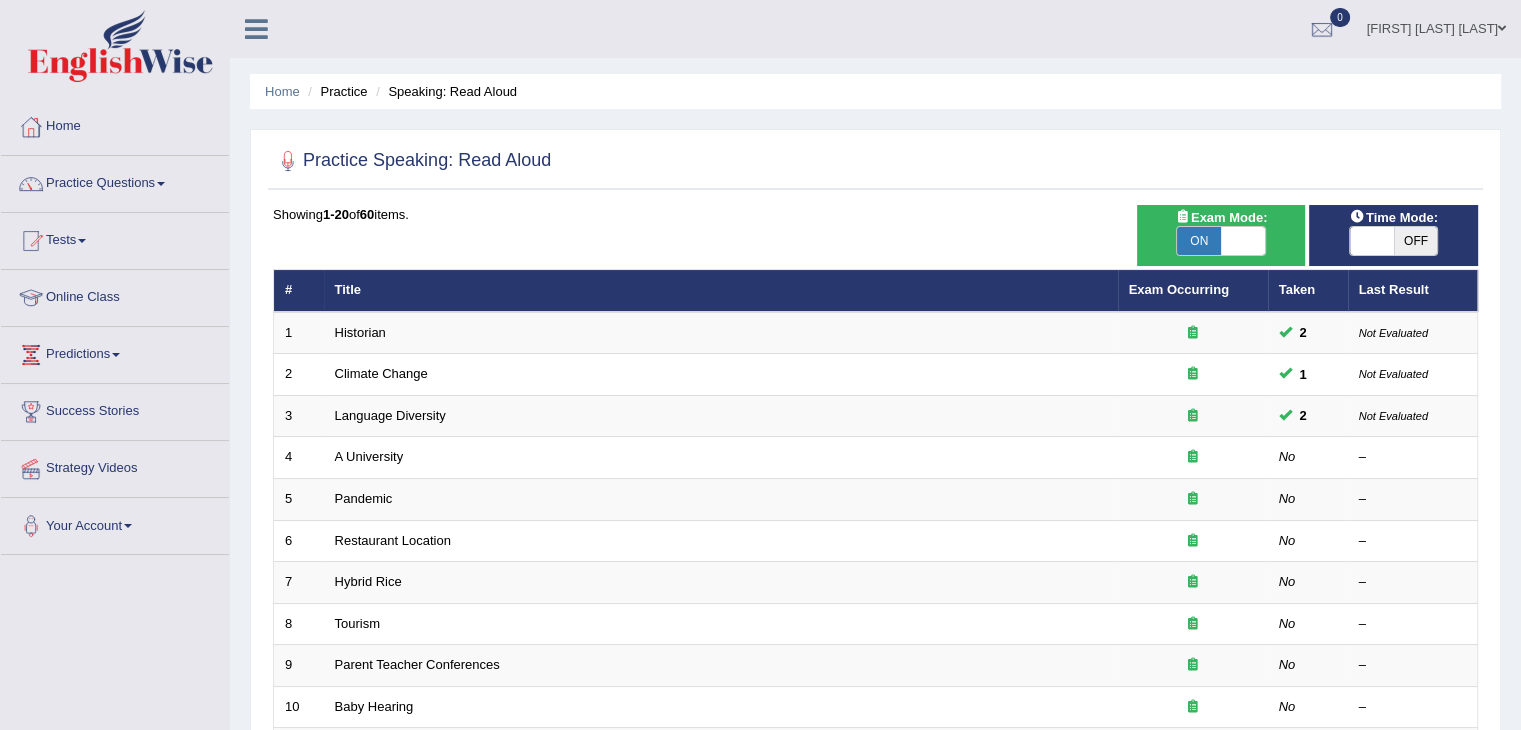 click at bounding box center (1372, 241) 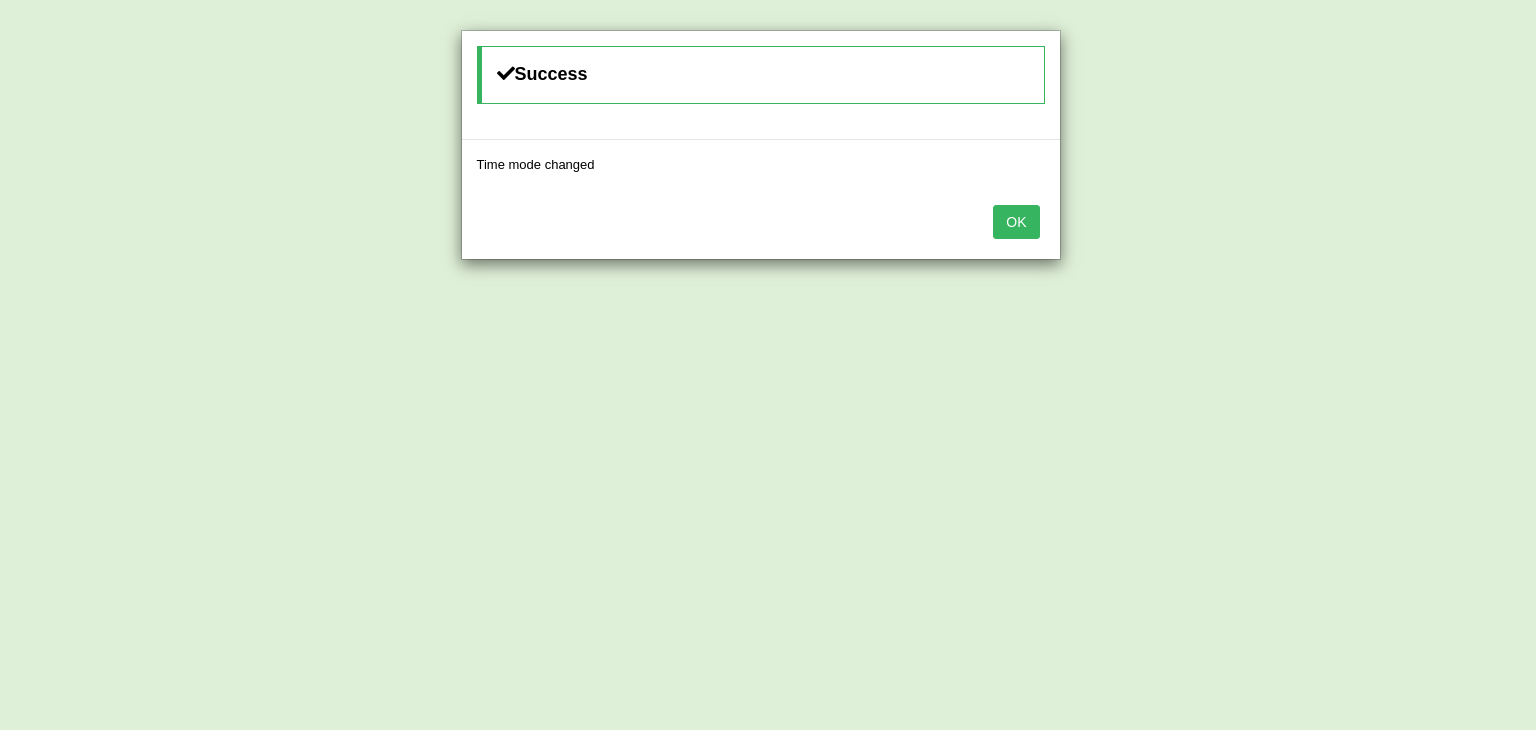 click on "OK" at bounding box center (1016, 222) 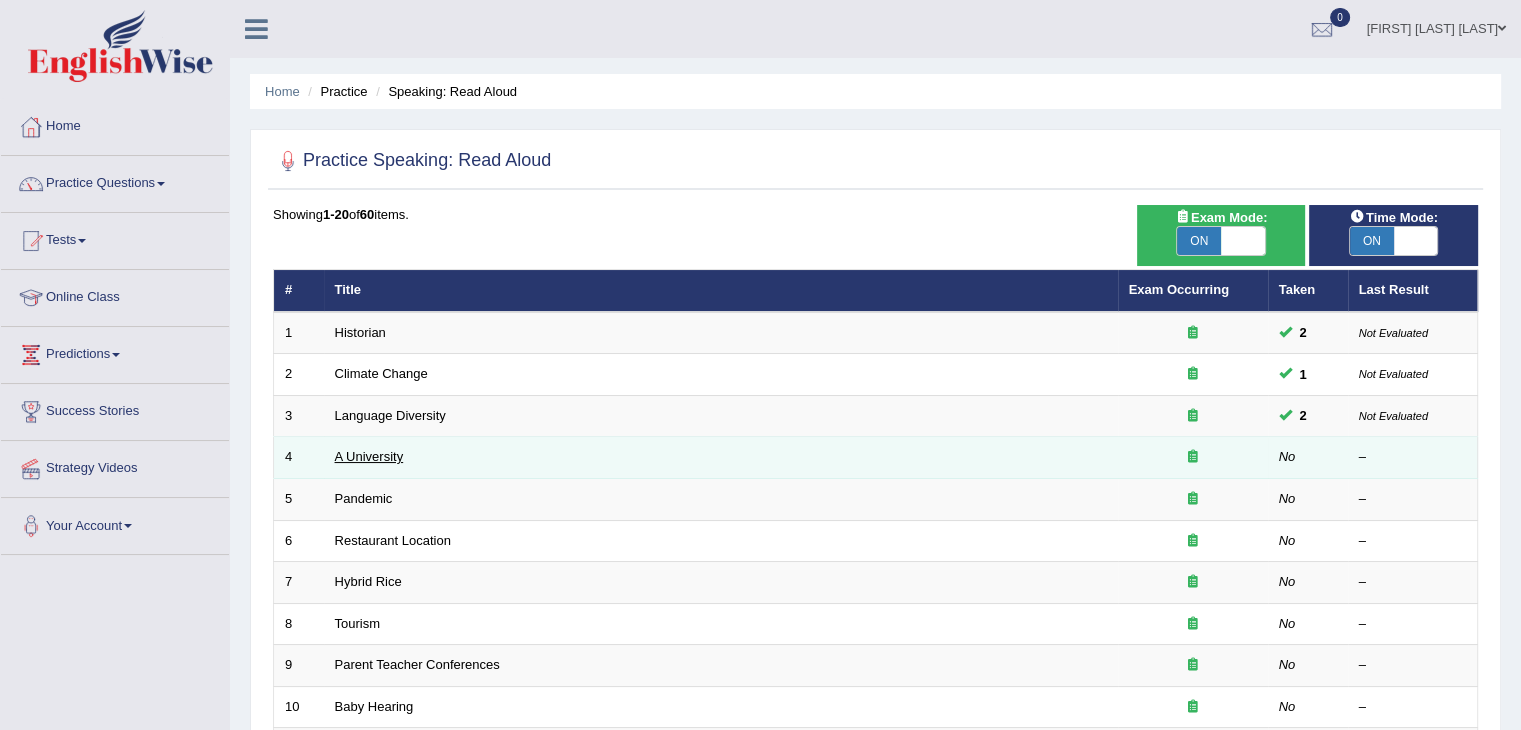 click on "A University" at bounding box center (369, 456) 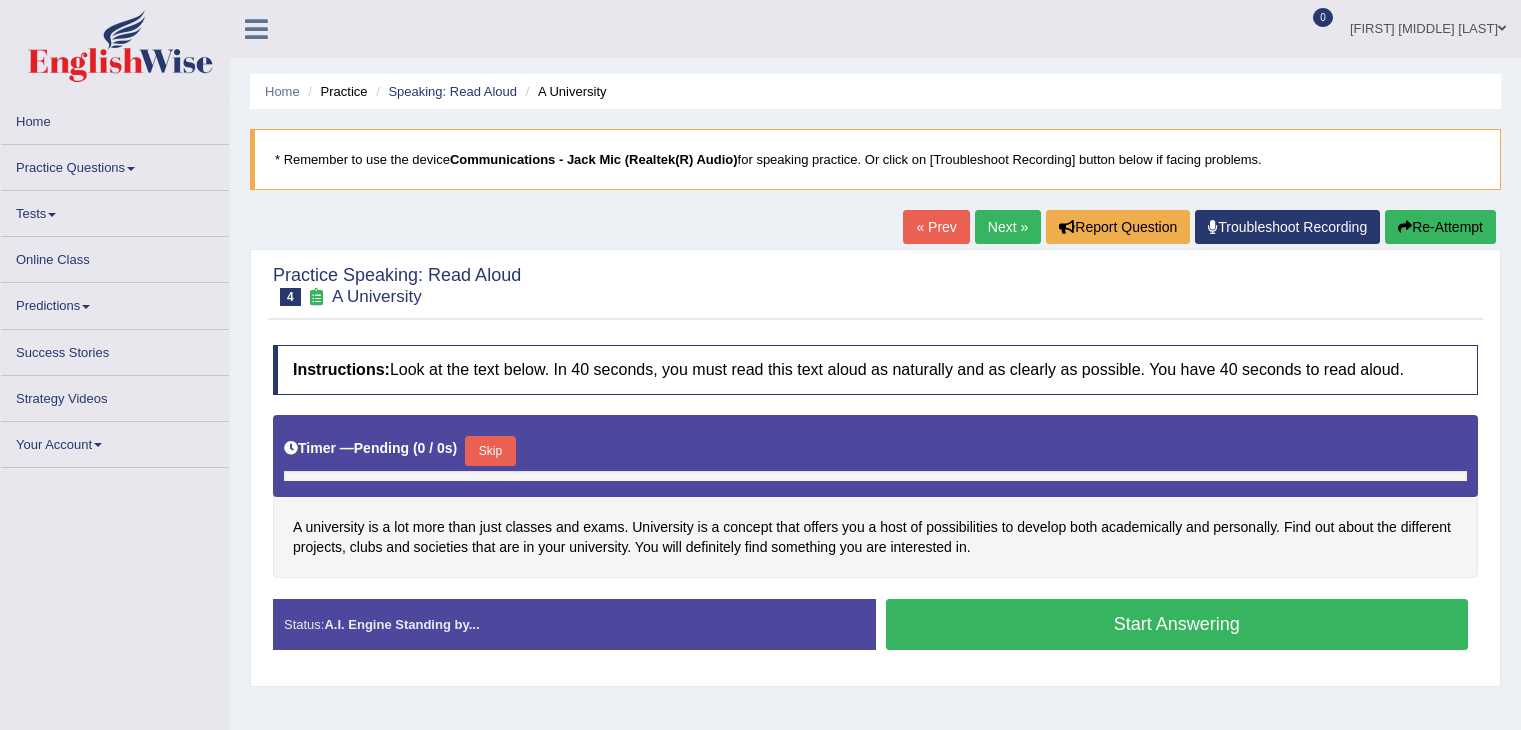 scroll, scrollTop: 0, scrollLeft: 0, axis: both 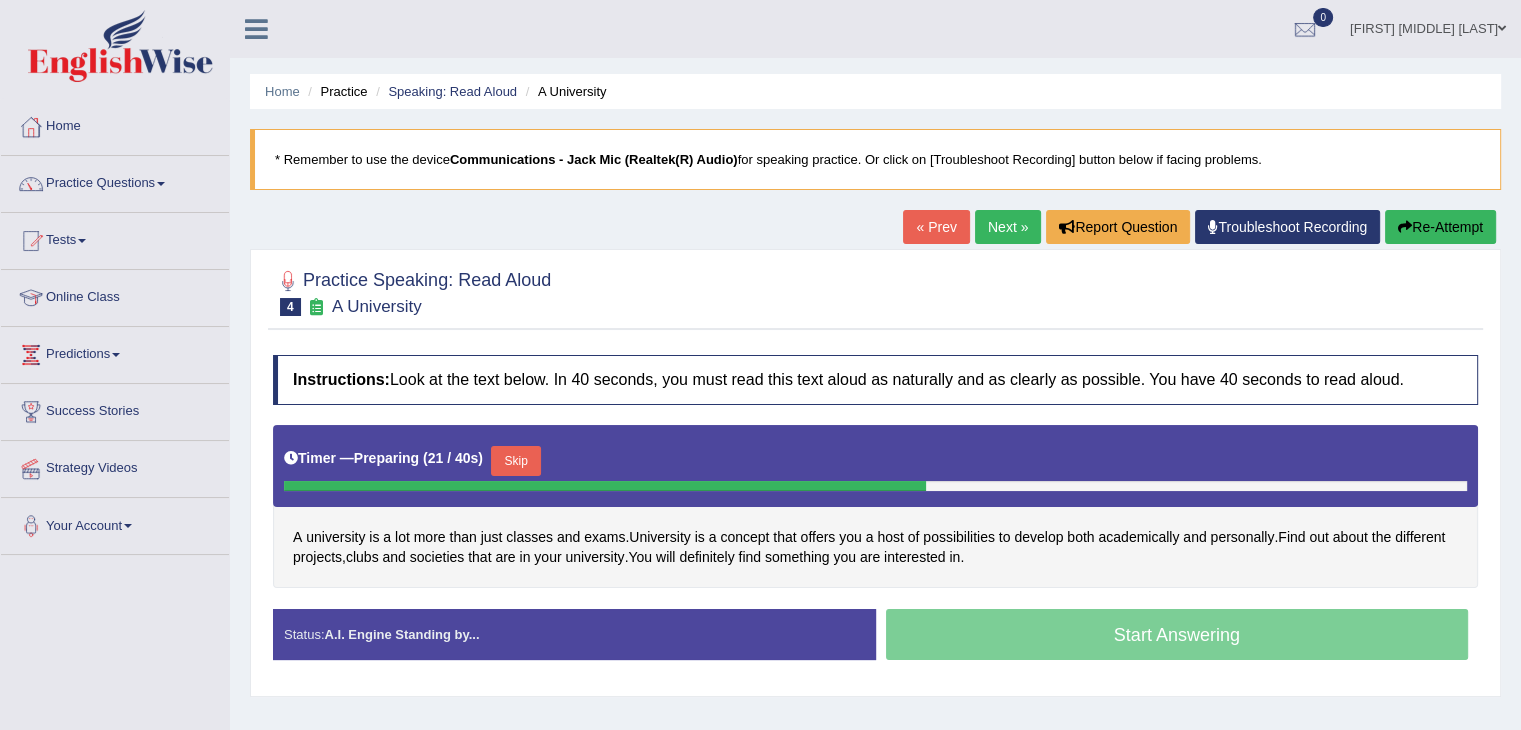 click on "Skip" at bounding box center (516, 461) 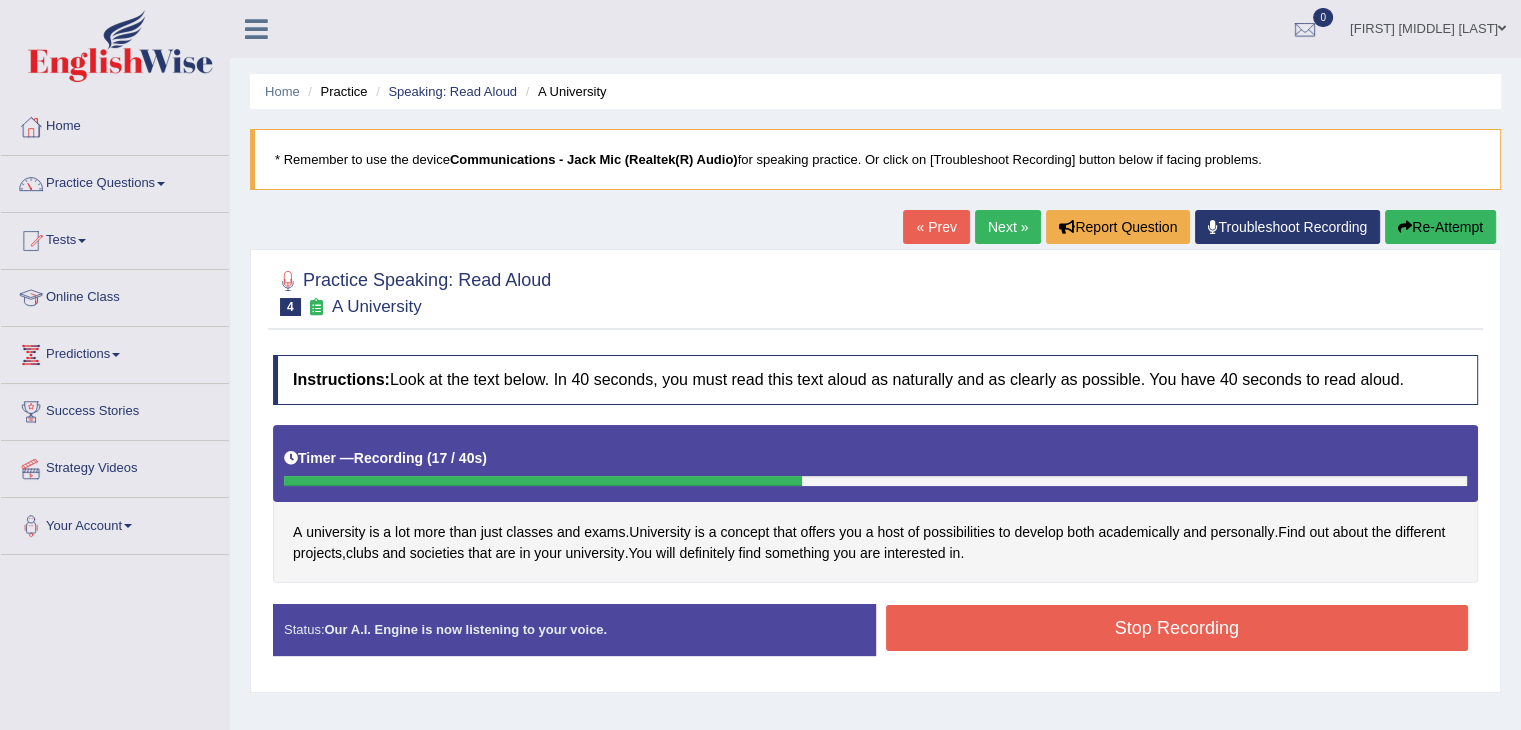 click on "Stop Recording" at bounding box center [1177, 628] 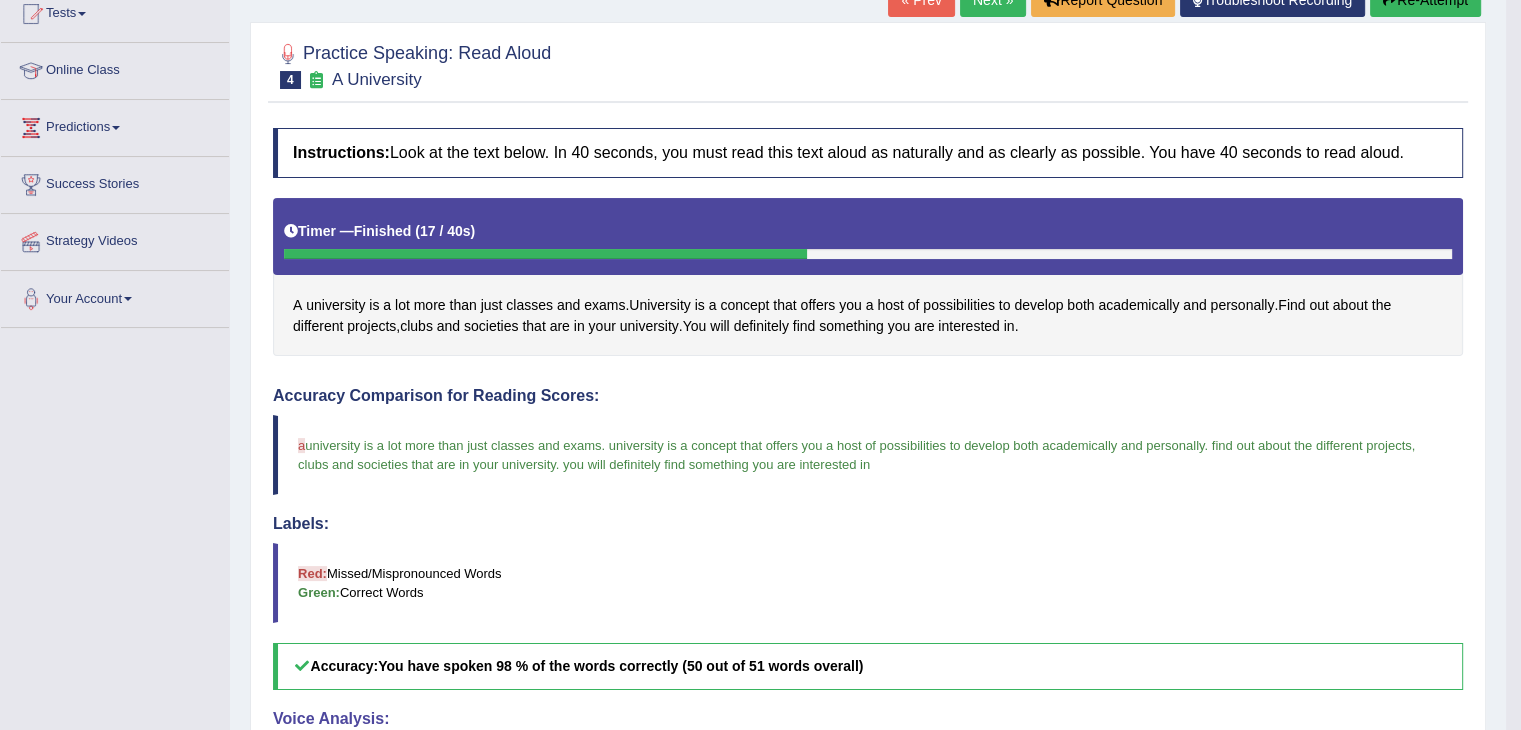 scroll, scrollTop: 0, scrollLeft: 0, axis: both 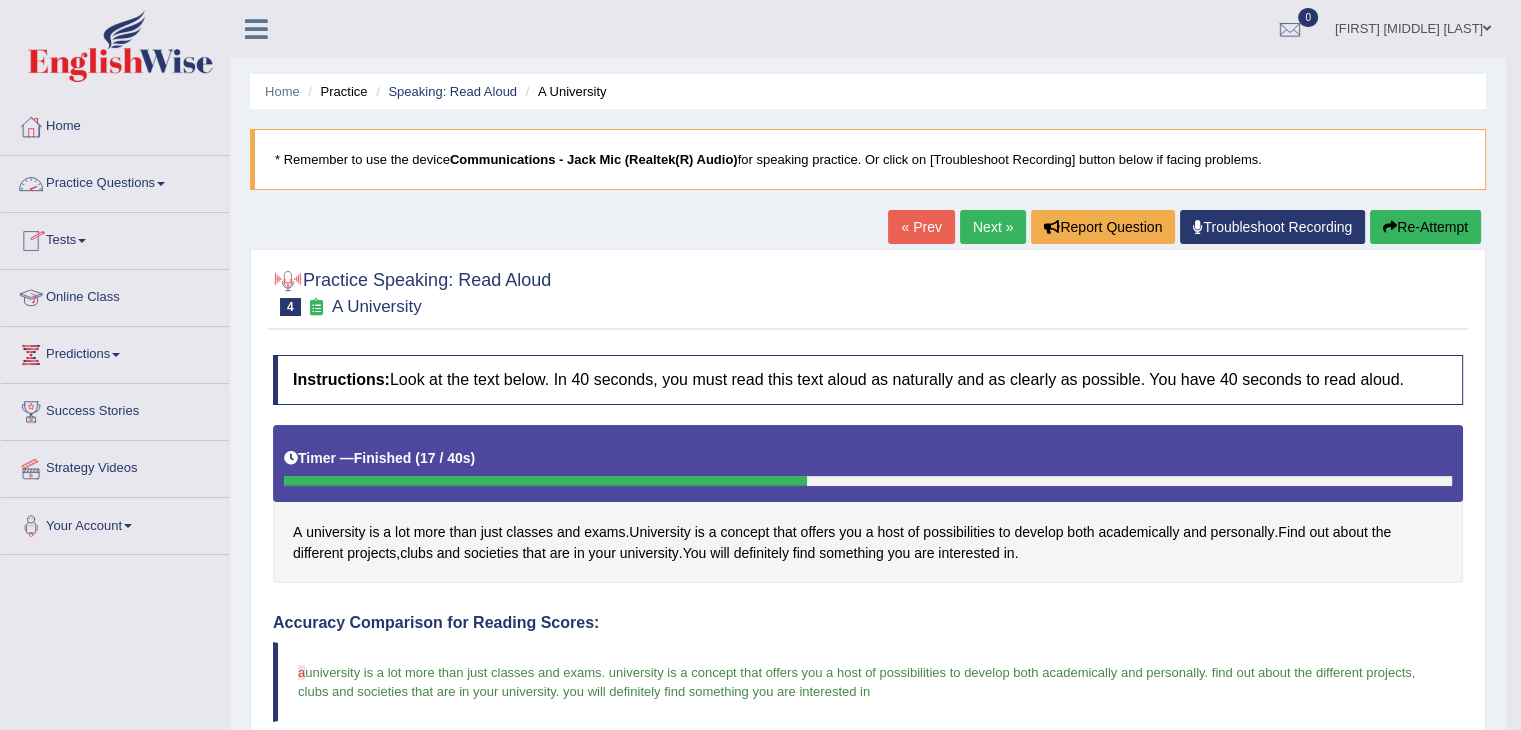 click on "Practice Questions" at bounding box center (115, 181) 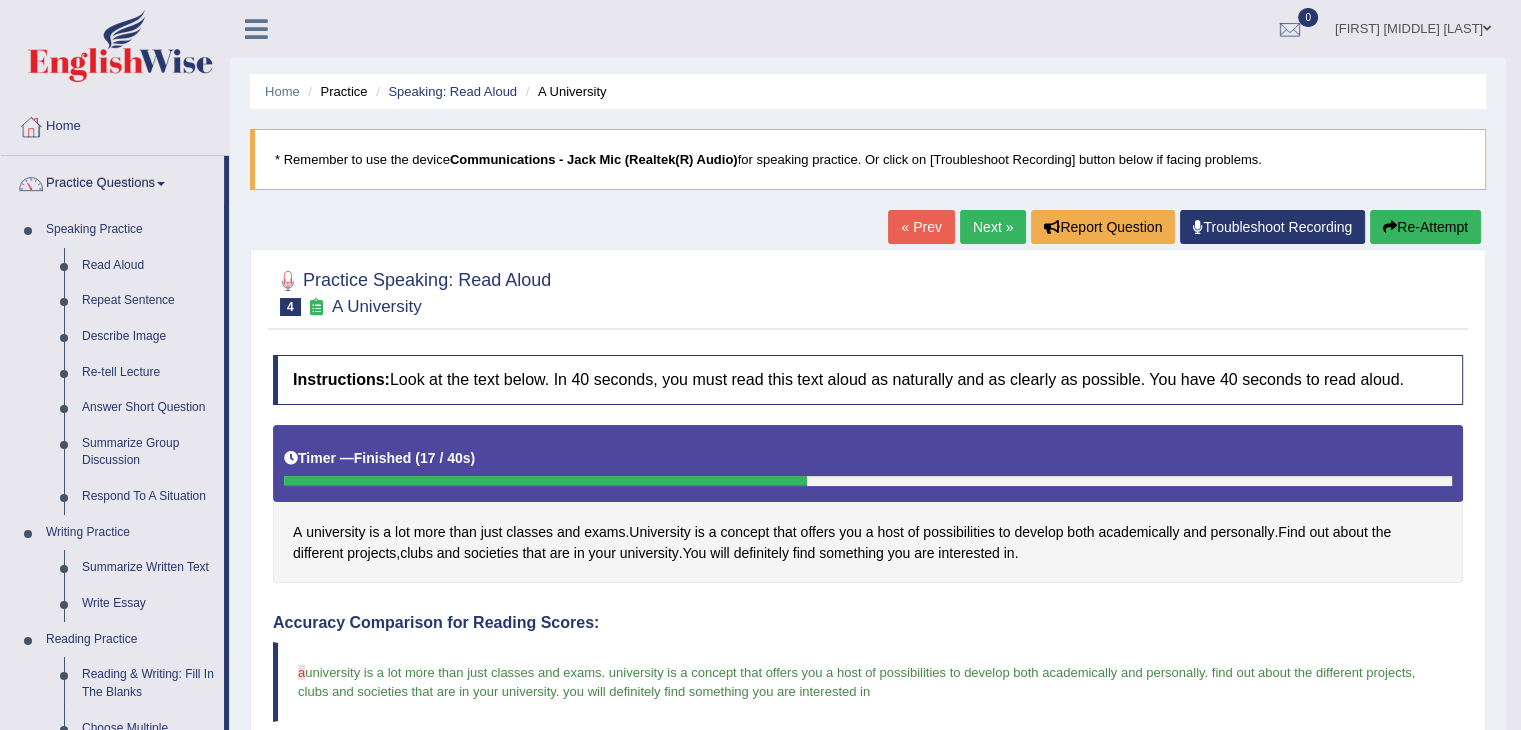 click on "Next »" at bounding box center (993, 227) 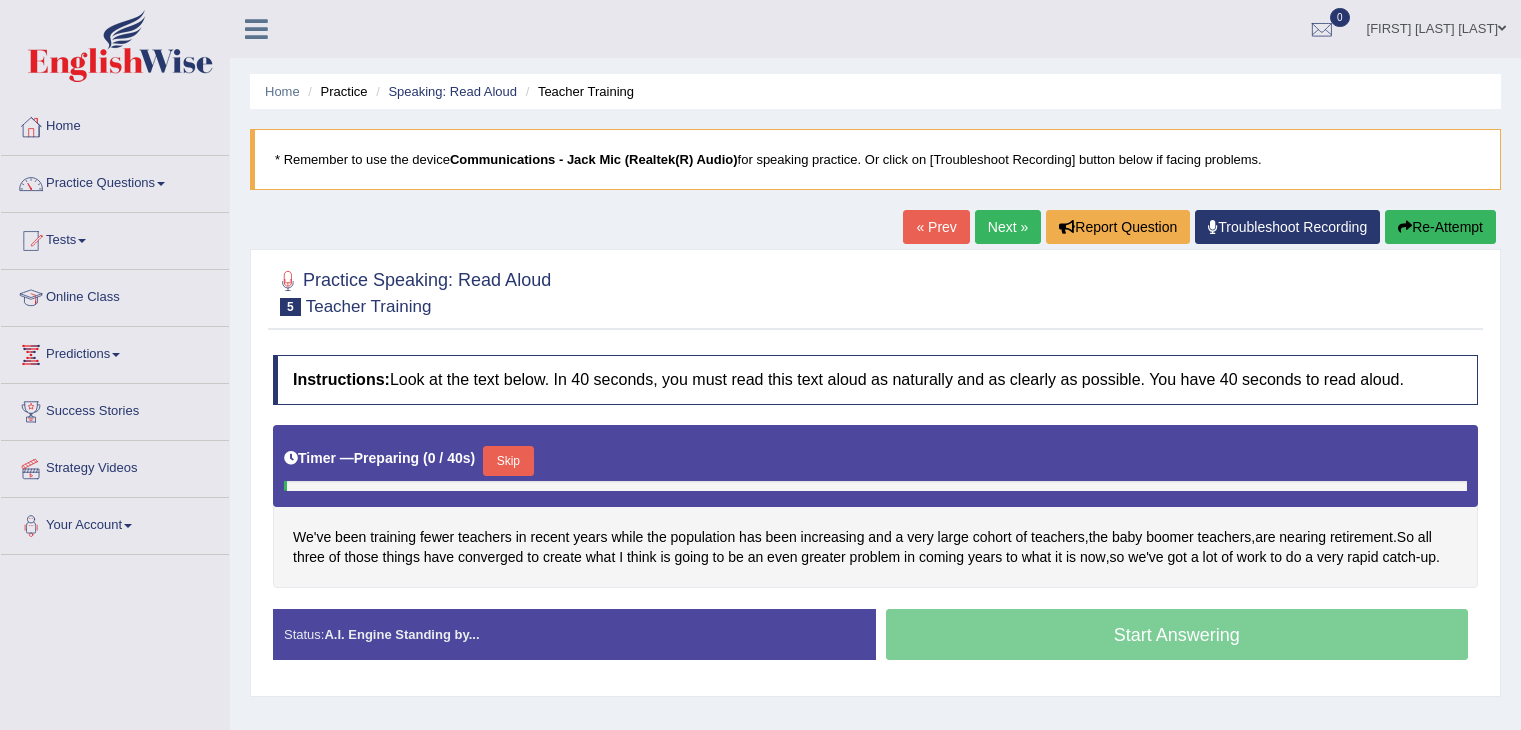 scroll, scrollTop: 0, scrollLeft: 0, axis: both 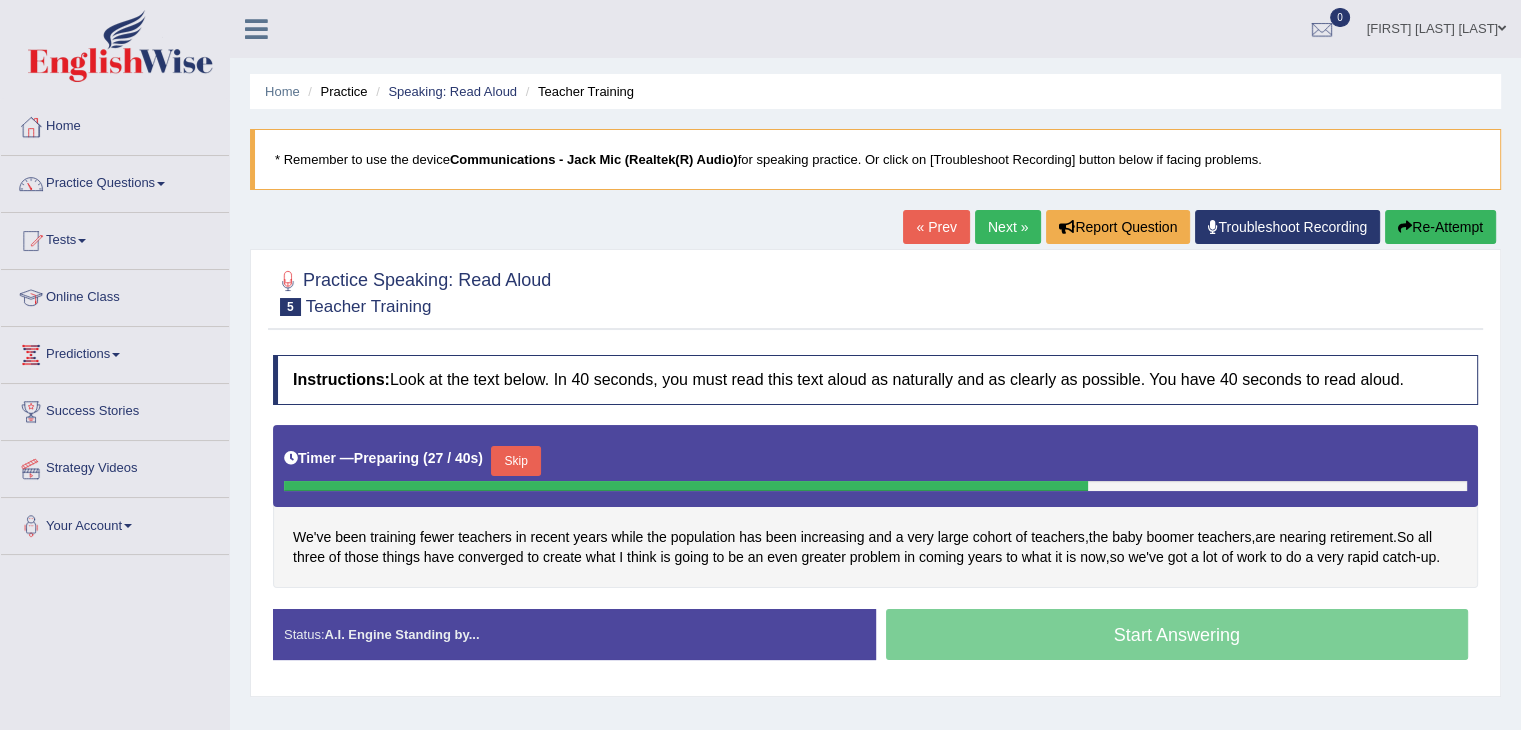 click on "Skip" at bounding box center [516, 461] 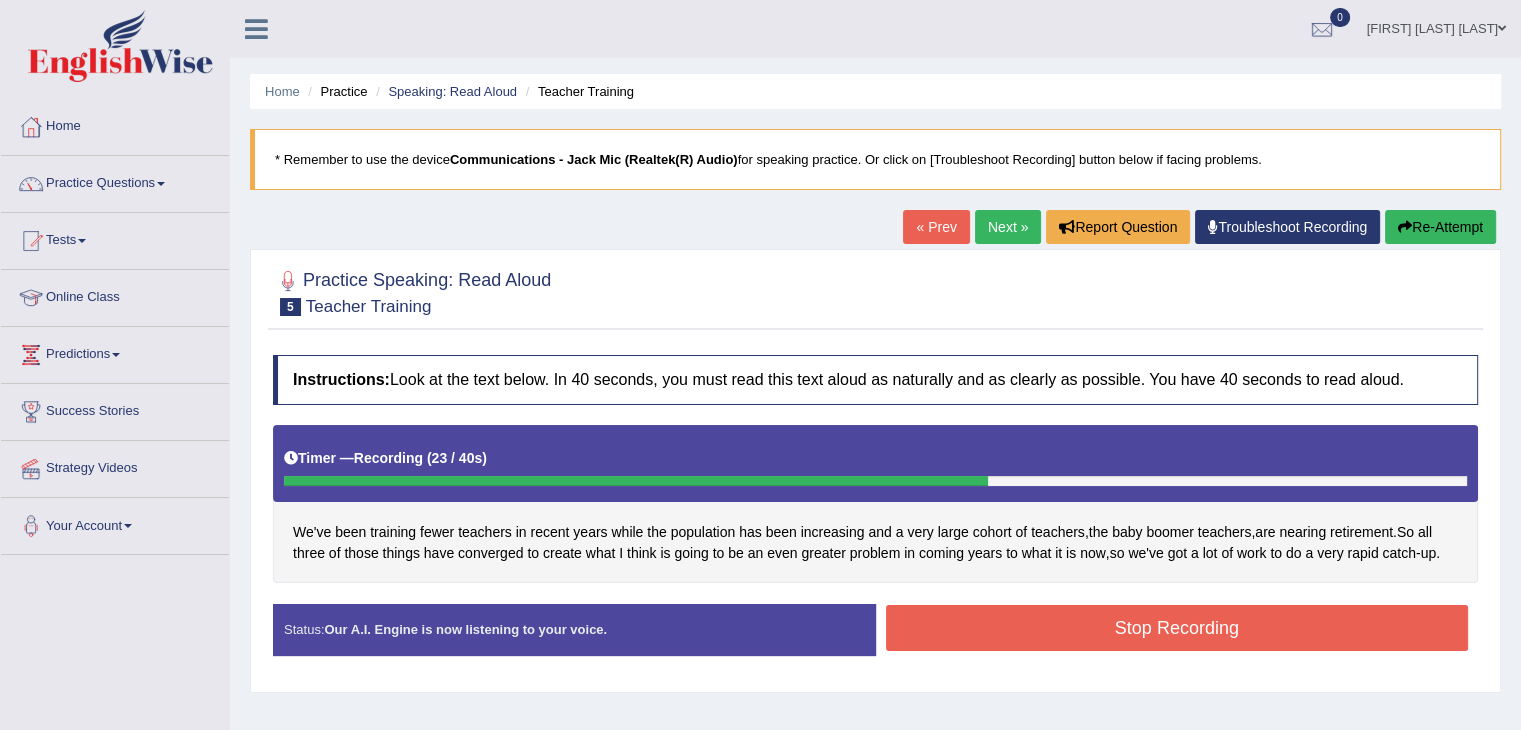 click on "Stop Recording" at bounding box center [1177, 628] 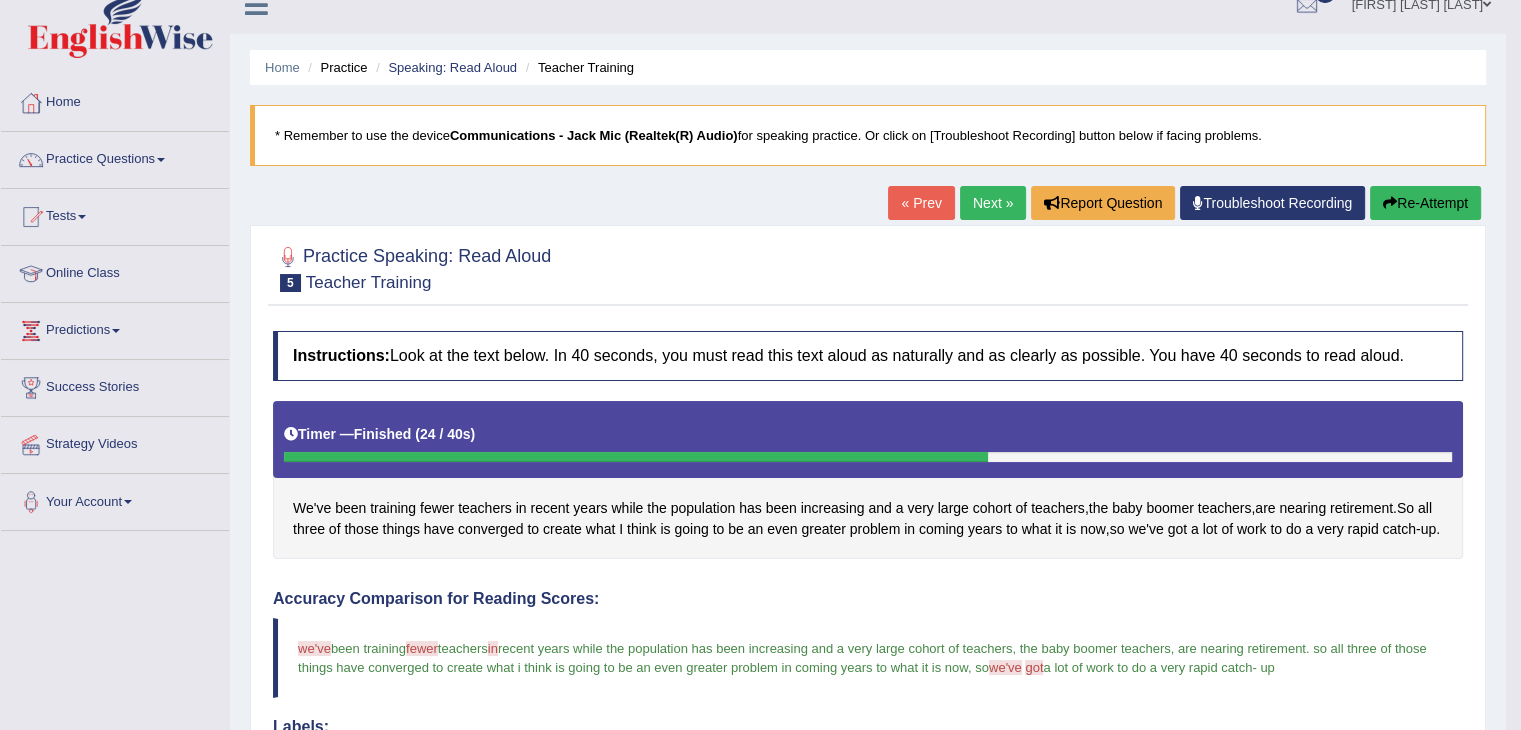 scroll, scrollTop: 16, scrollLeft: 0, axis: vertical 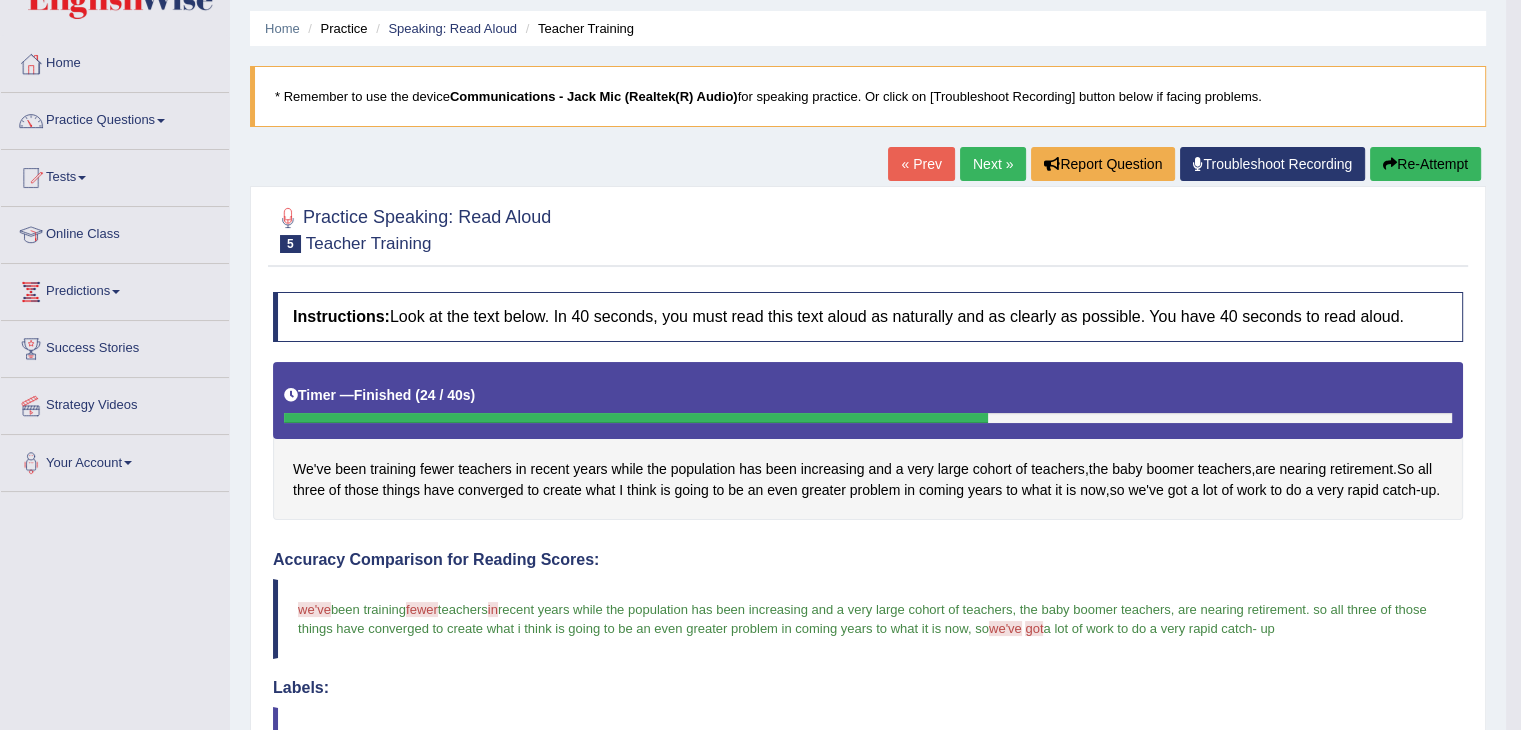 click on "Next »" at bounding box center (993, 164) 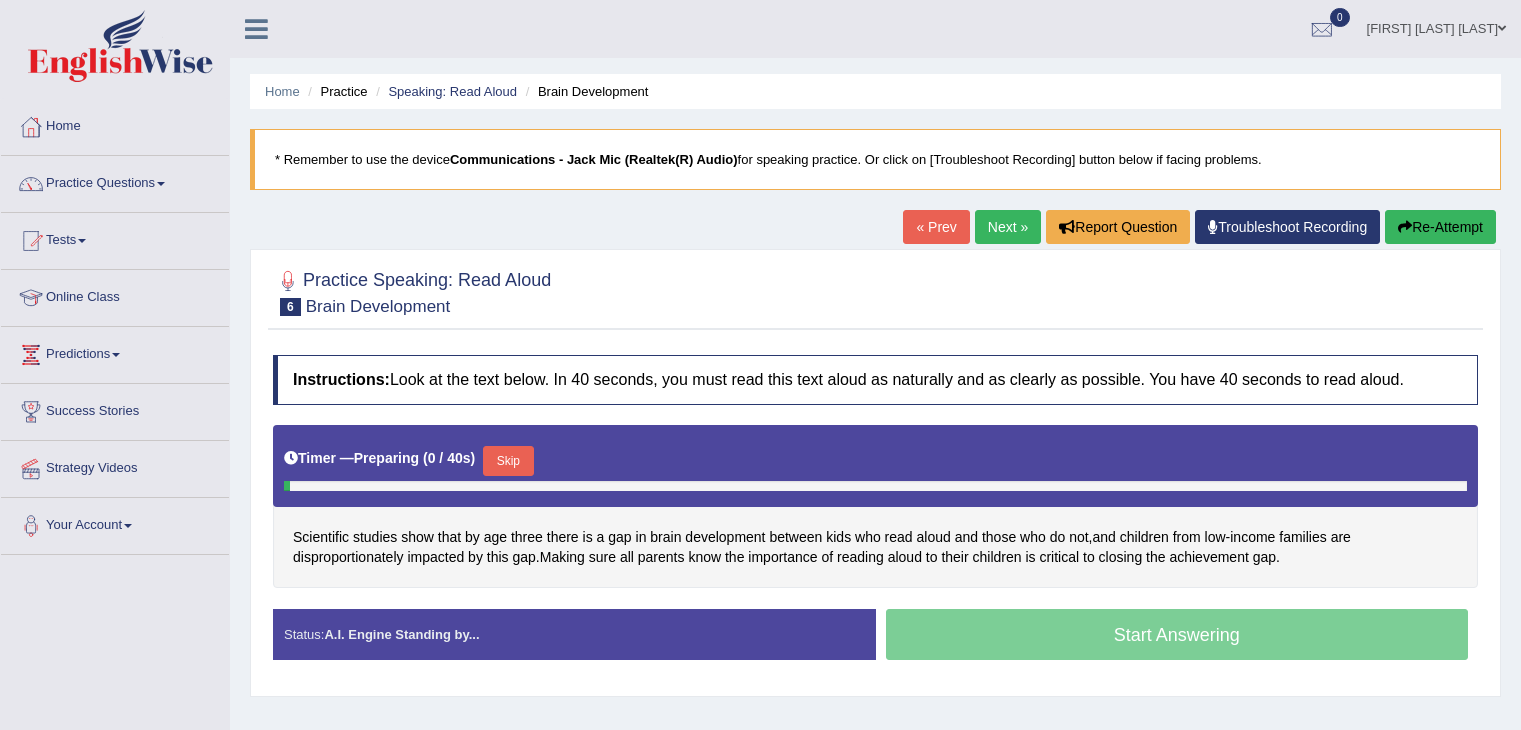 scroll, scrollTop: 0, scrollLeft: 0, axis: both 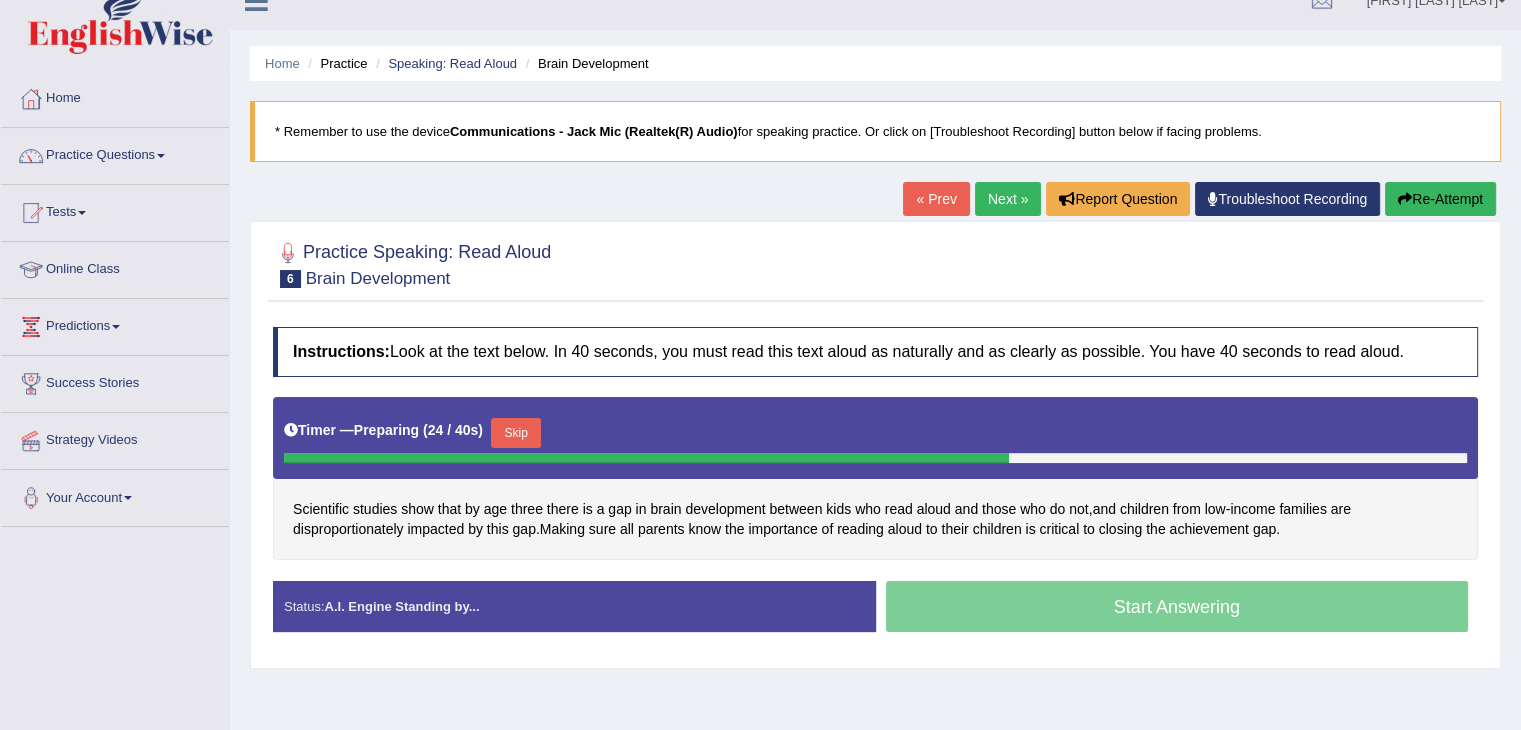 click on "Skip" at bounding box center [516, 433] 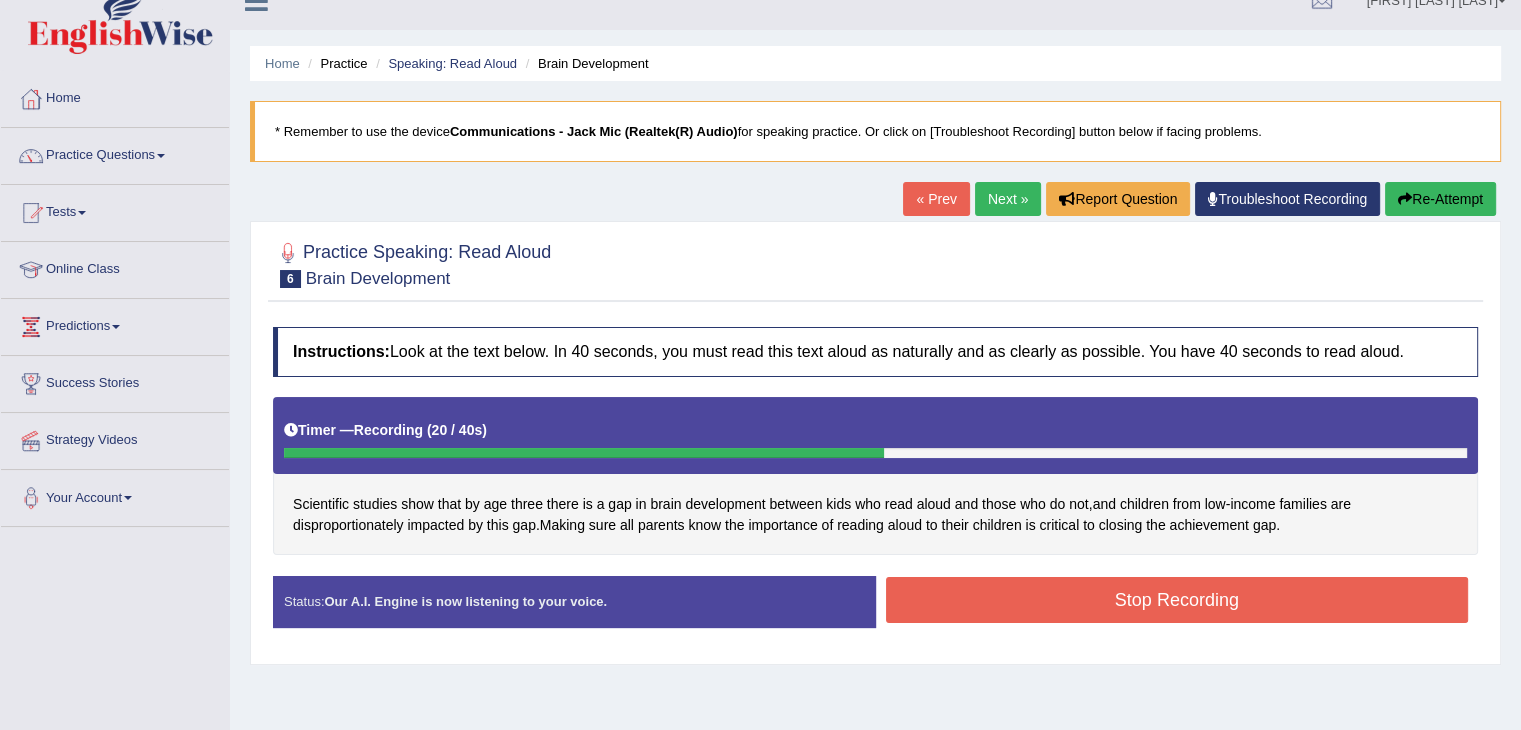 click on "Stop Recording" at bounding box center (1177, 600) 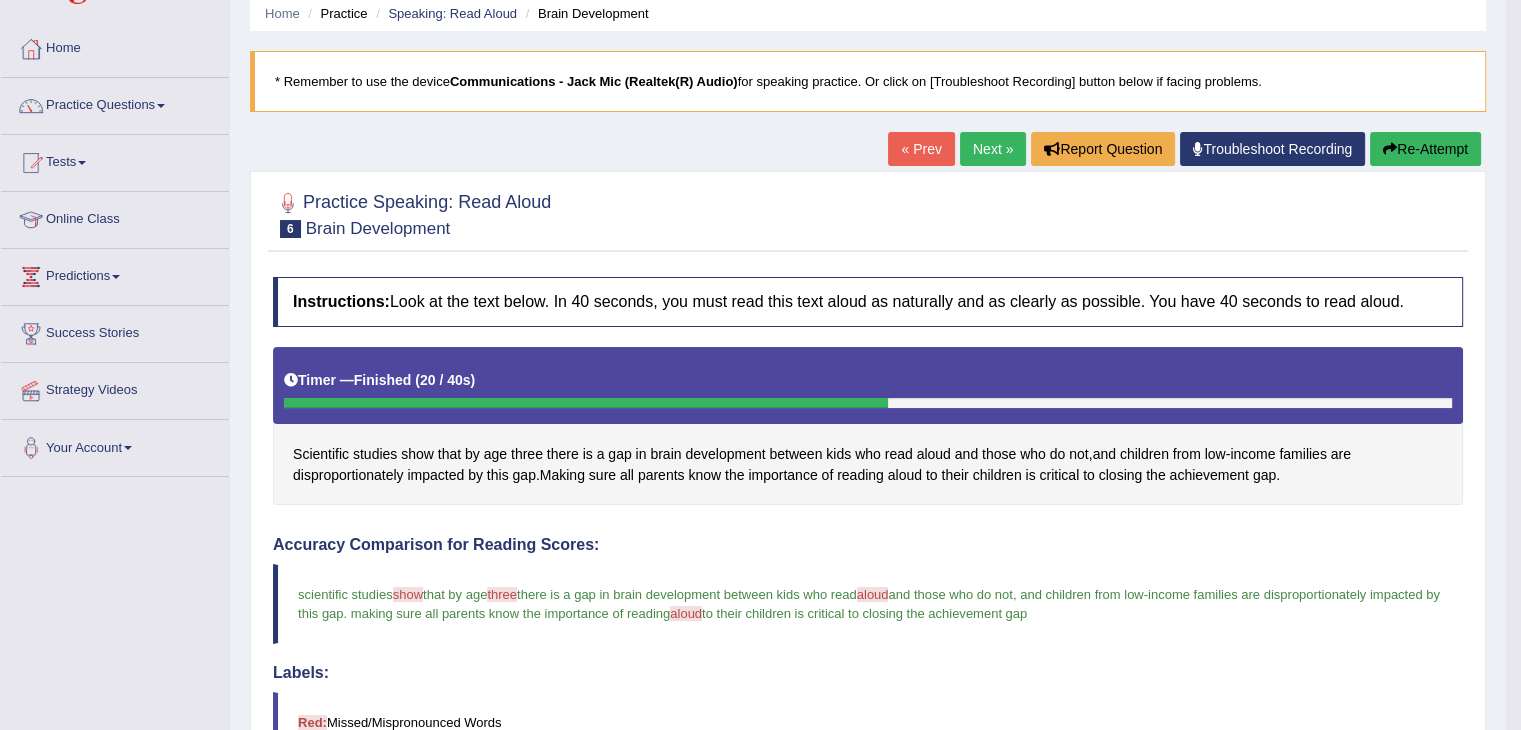 scroll, scrollTop: 0, scrollLeft: 0, axis: both 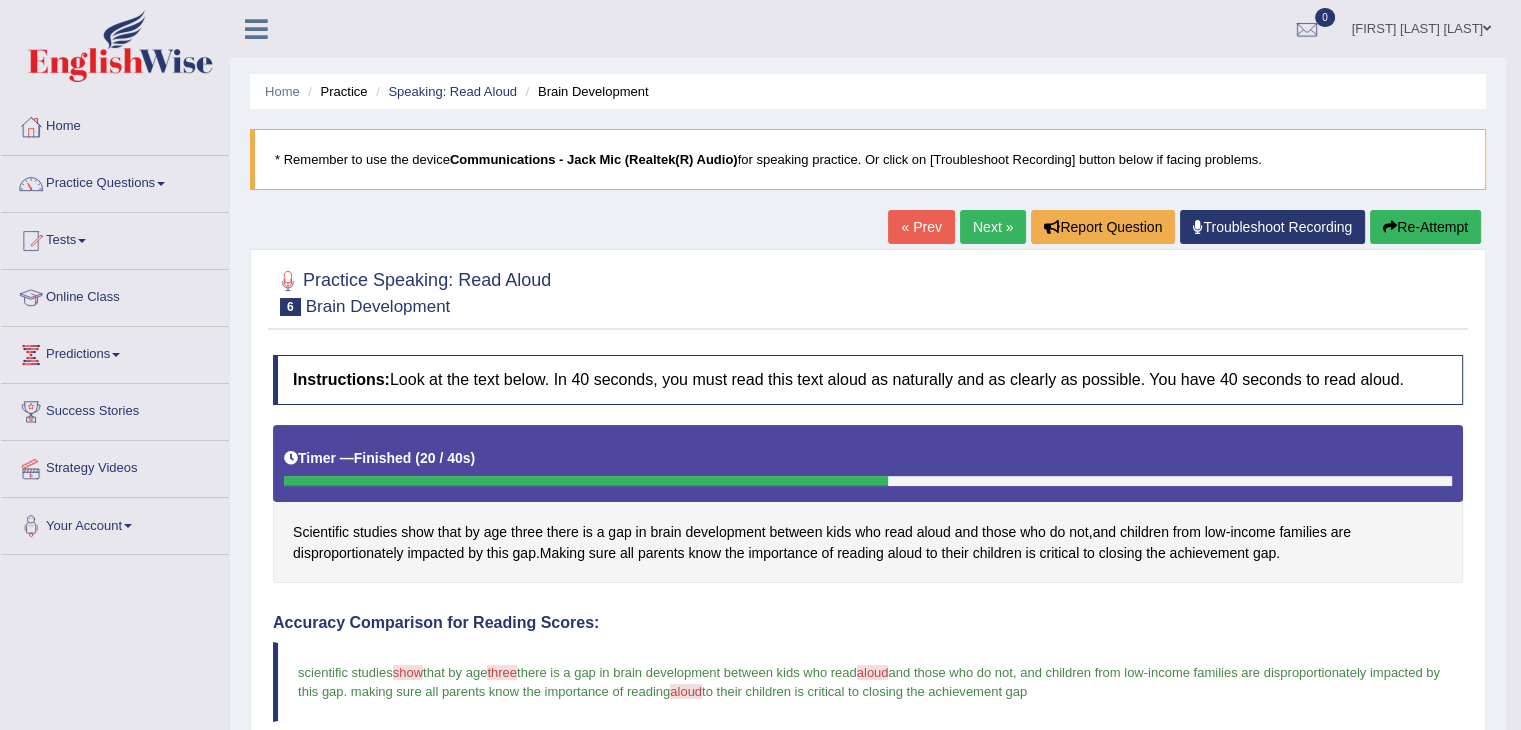 click on "Next »" at bounding box center [993, 227] 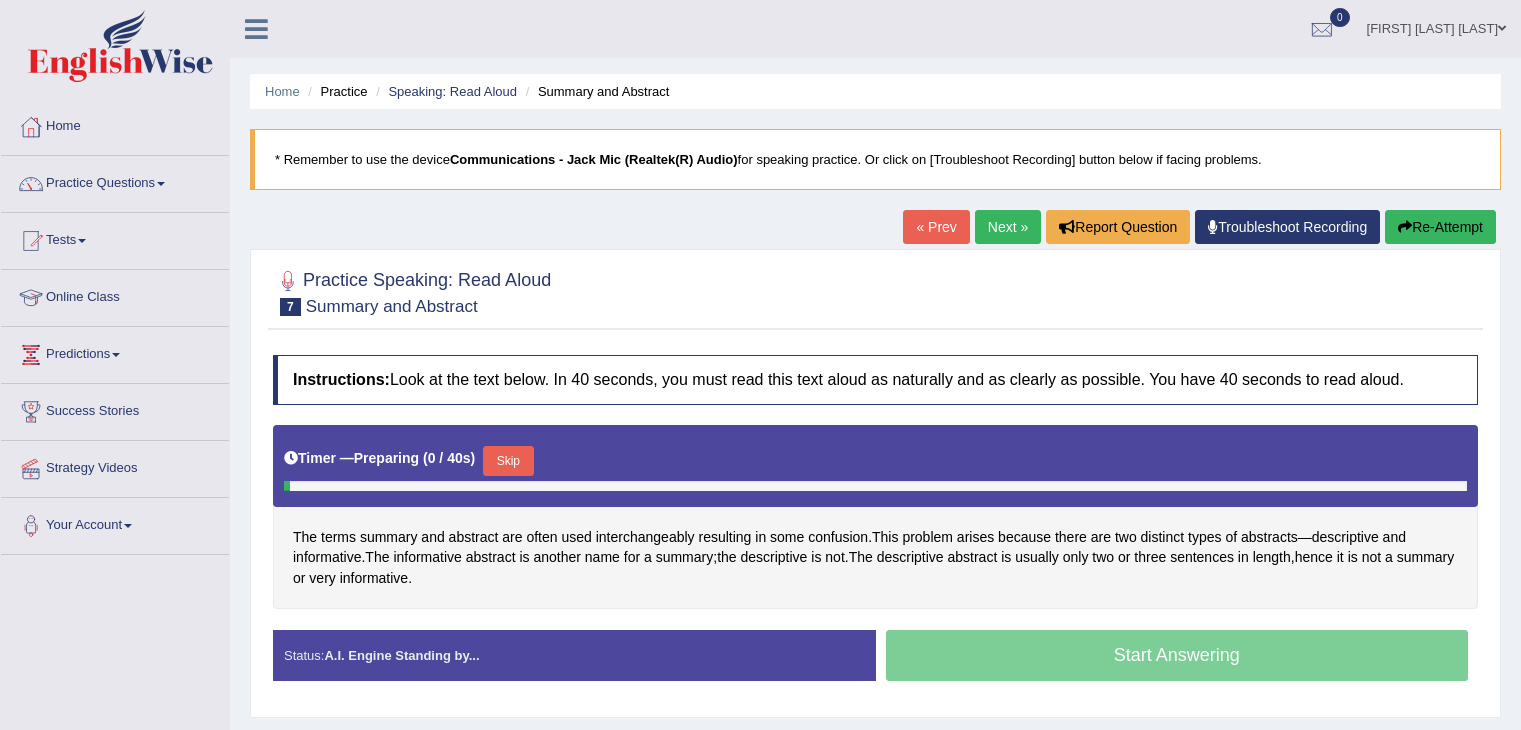 scroll, scrollTop: 0, scrollLeft: 0, axis: both 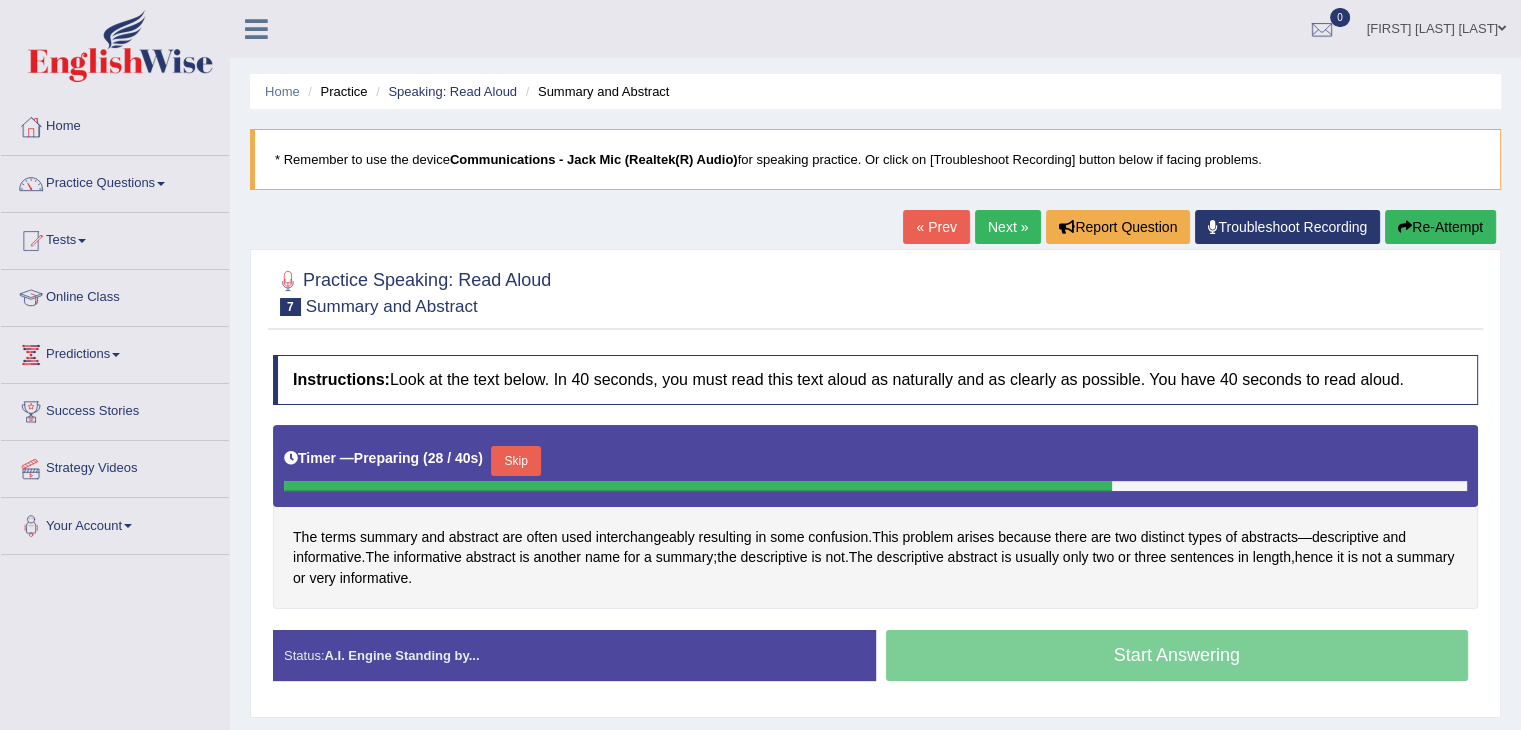 click on "Skip" at bounding box center (516, 461) 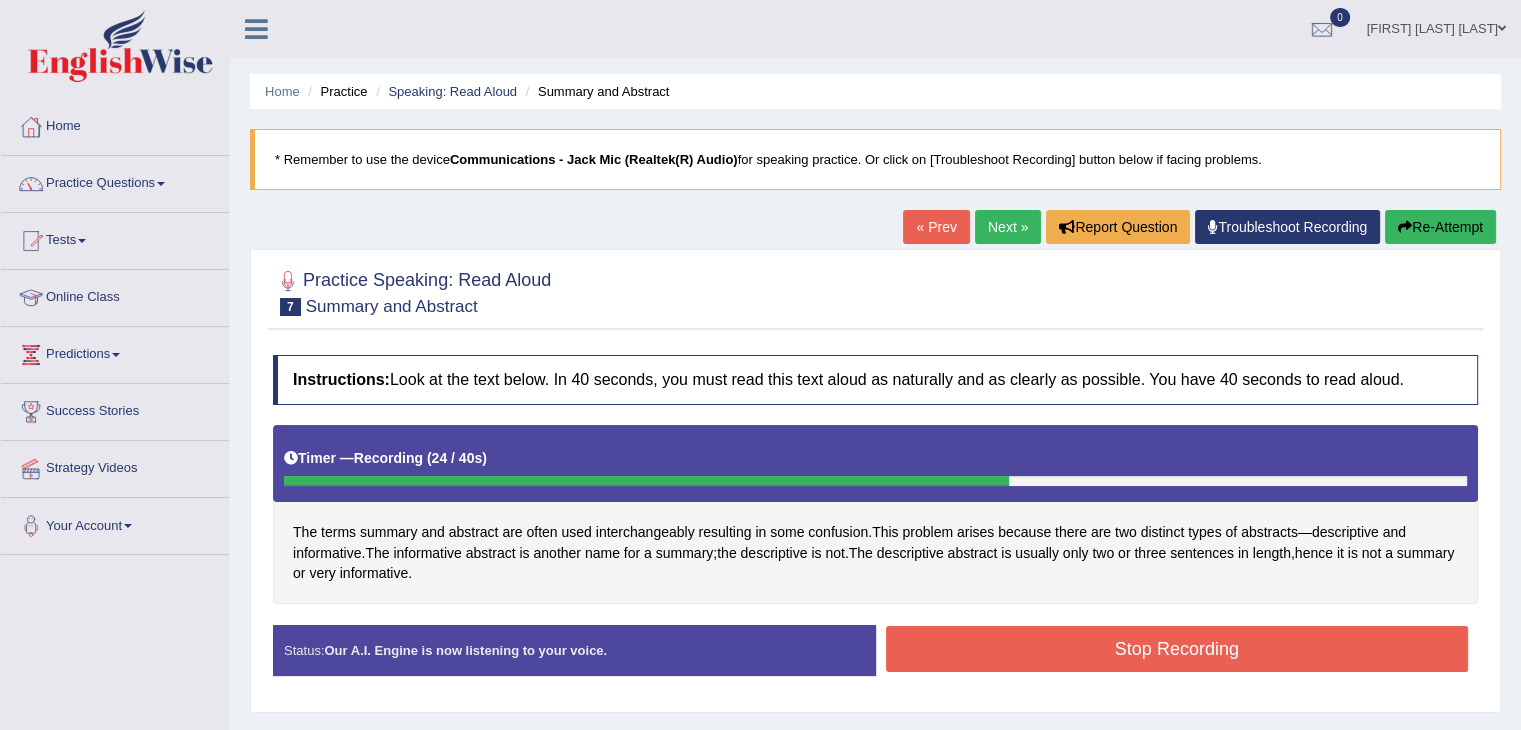 click on "Stop Recording" at bounding box center (1177, 649) 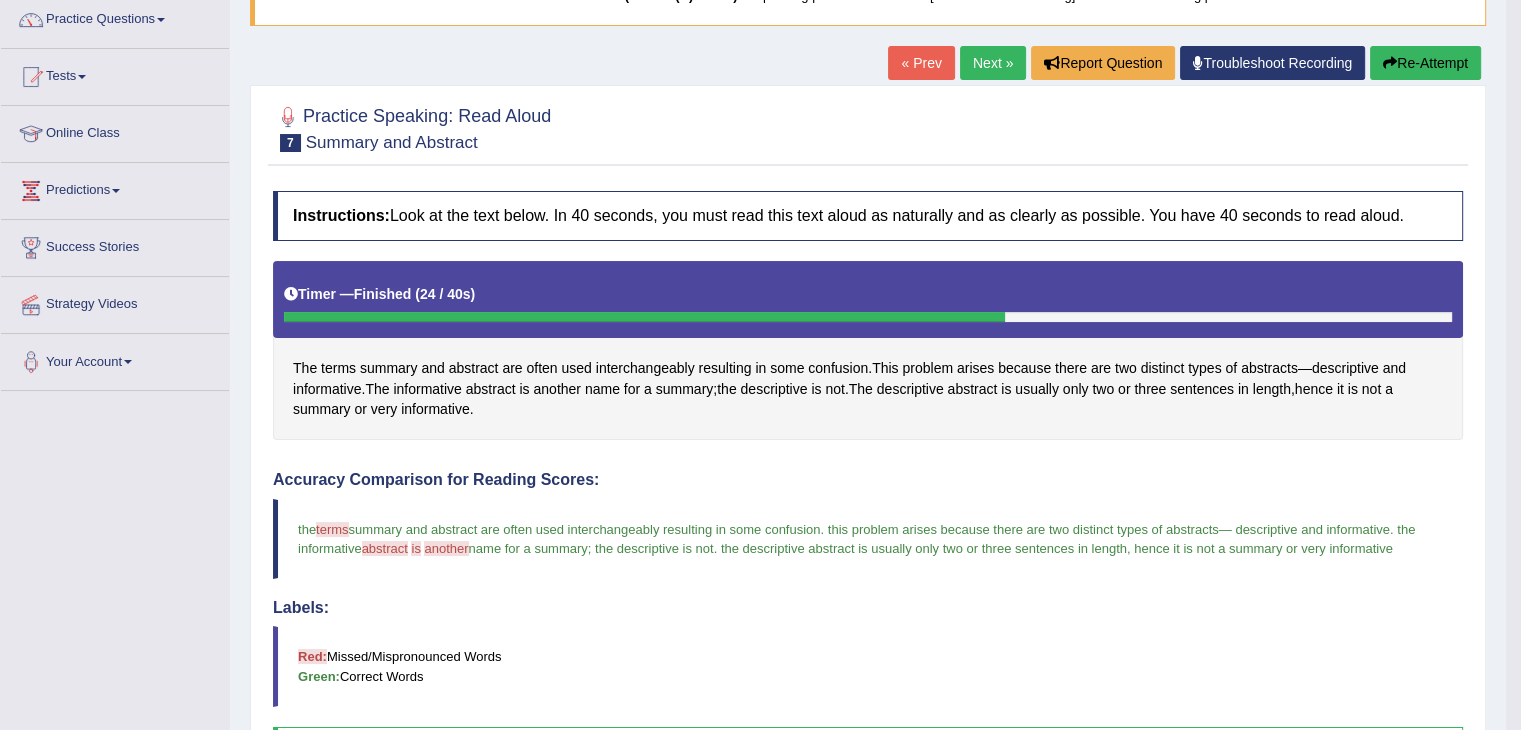 scroll, scrollTop: 0, scrollLeft: 0, axis: both 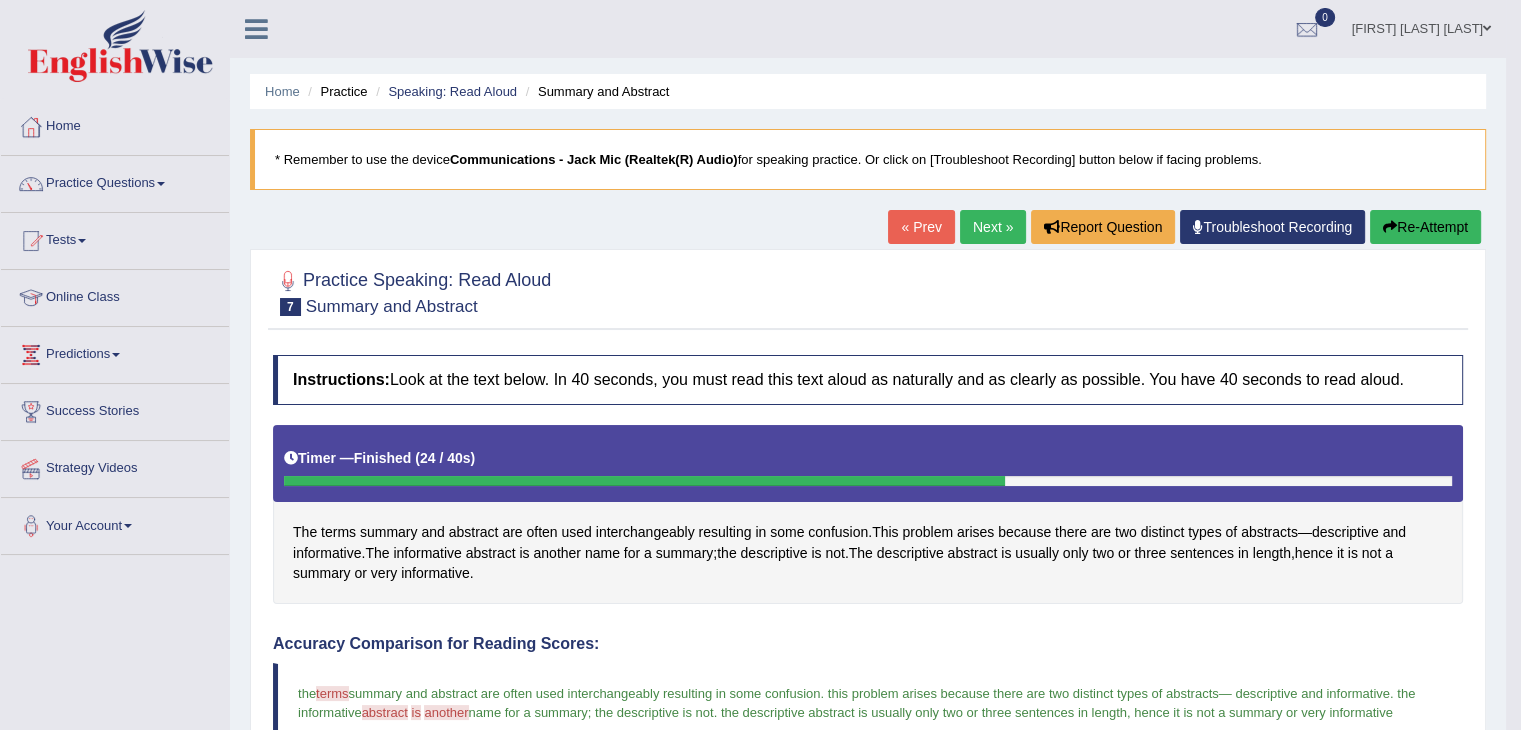 click on "Next »" at bounding box center [993, 227] 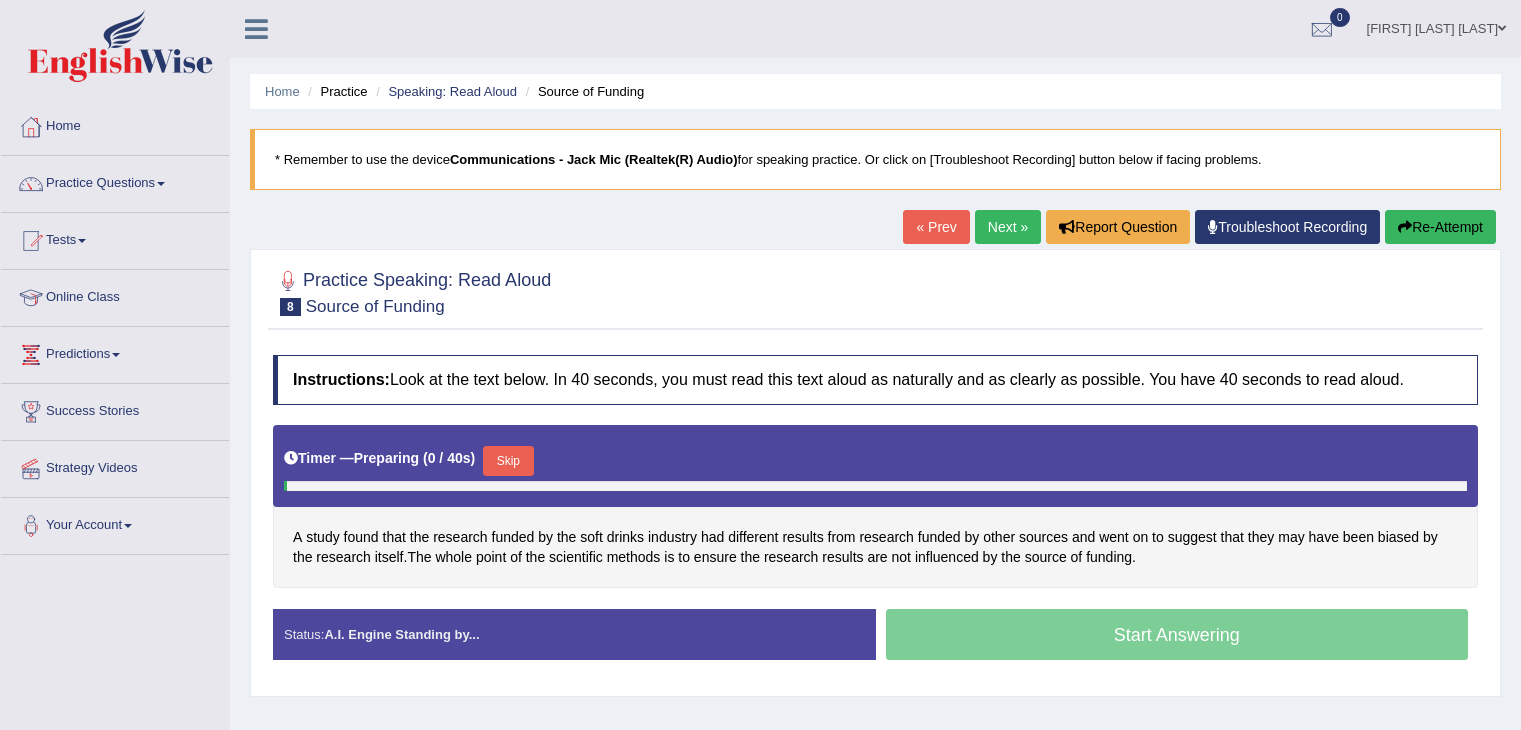 scroll, scrollTop: 0, scrollLeft: 0, axis: both 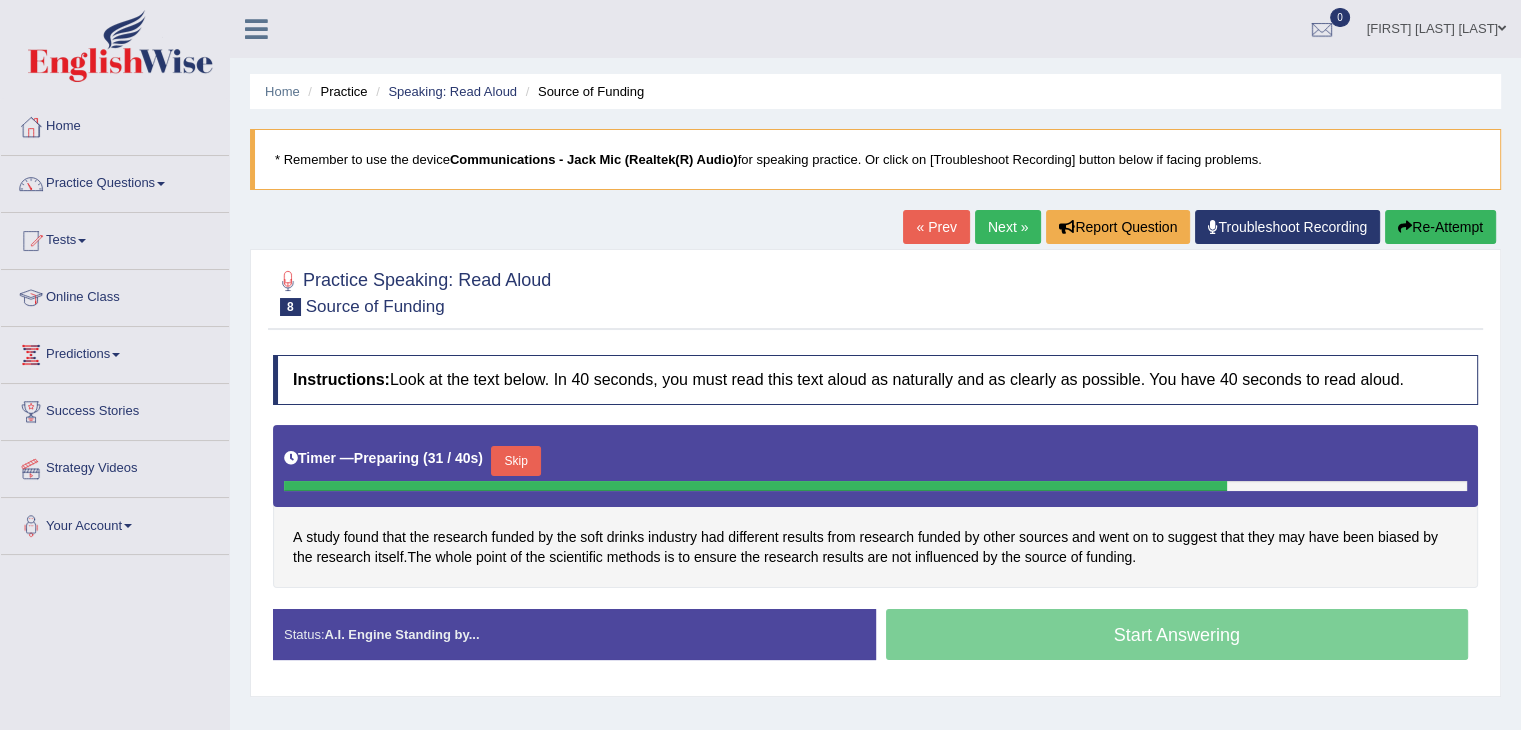 click on "Skip" at bounding box center (516, 461) 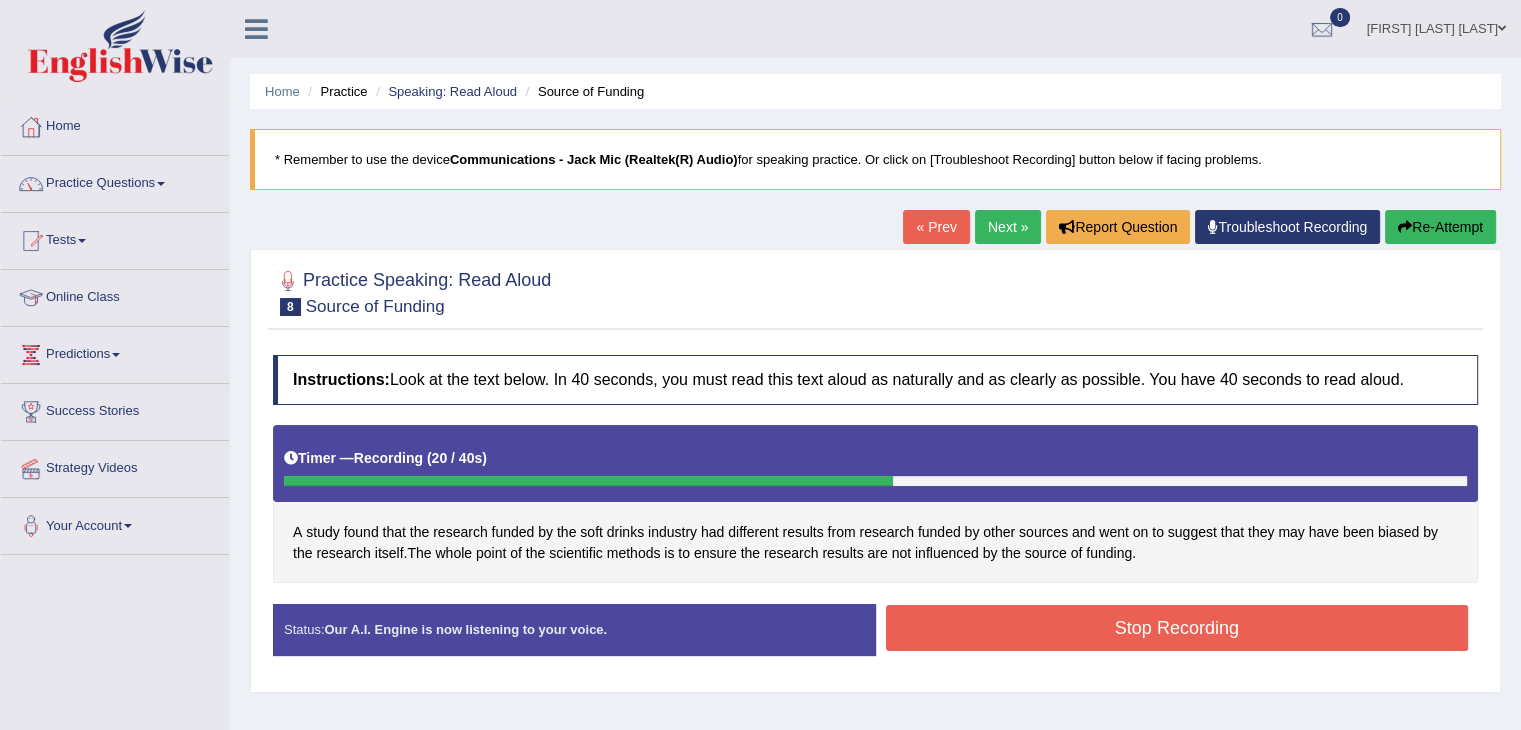 click on "Stop Recording" at bounding box center (1177, 628) 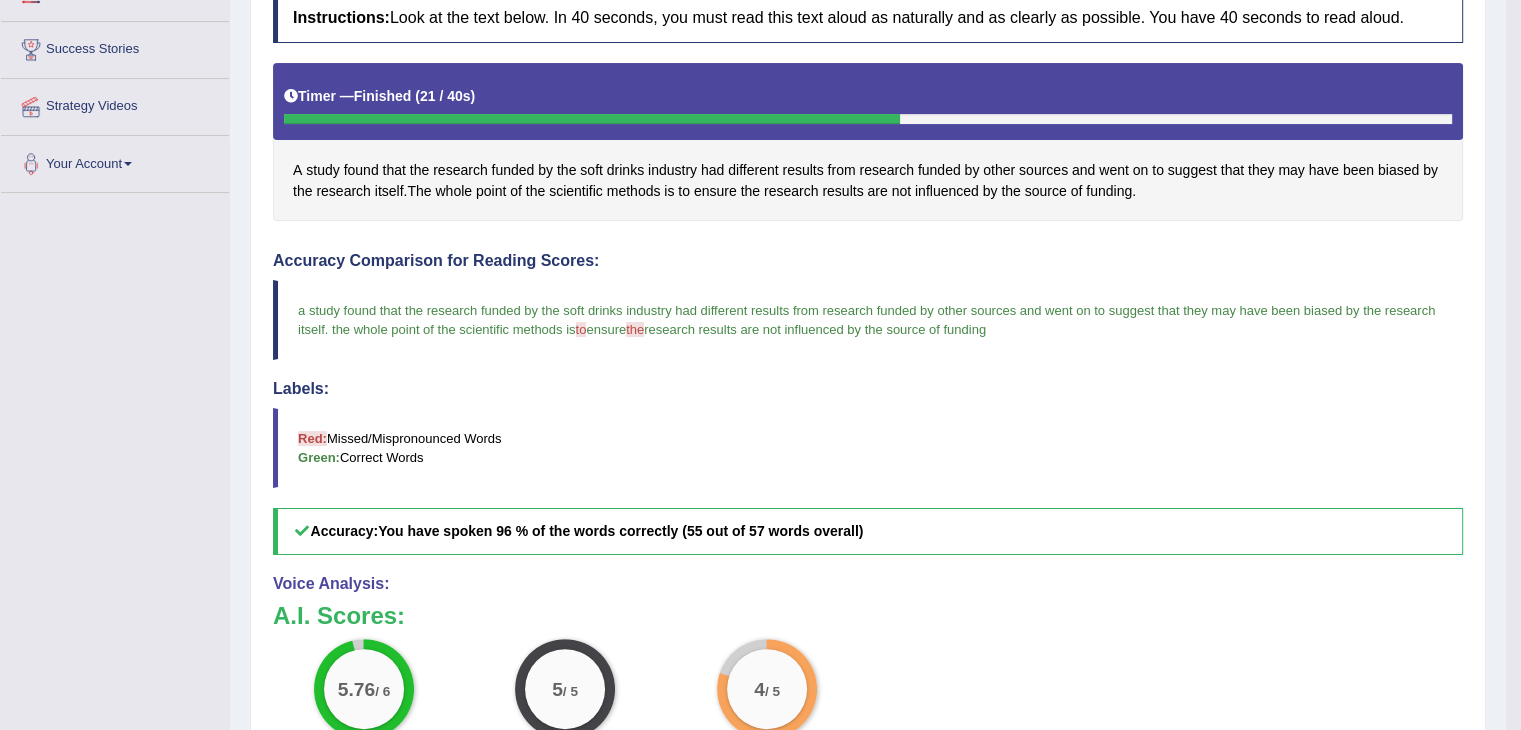 scroll, scrollTop: 376, scrollLeft: 0, axis: vertical 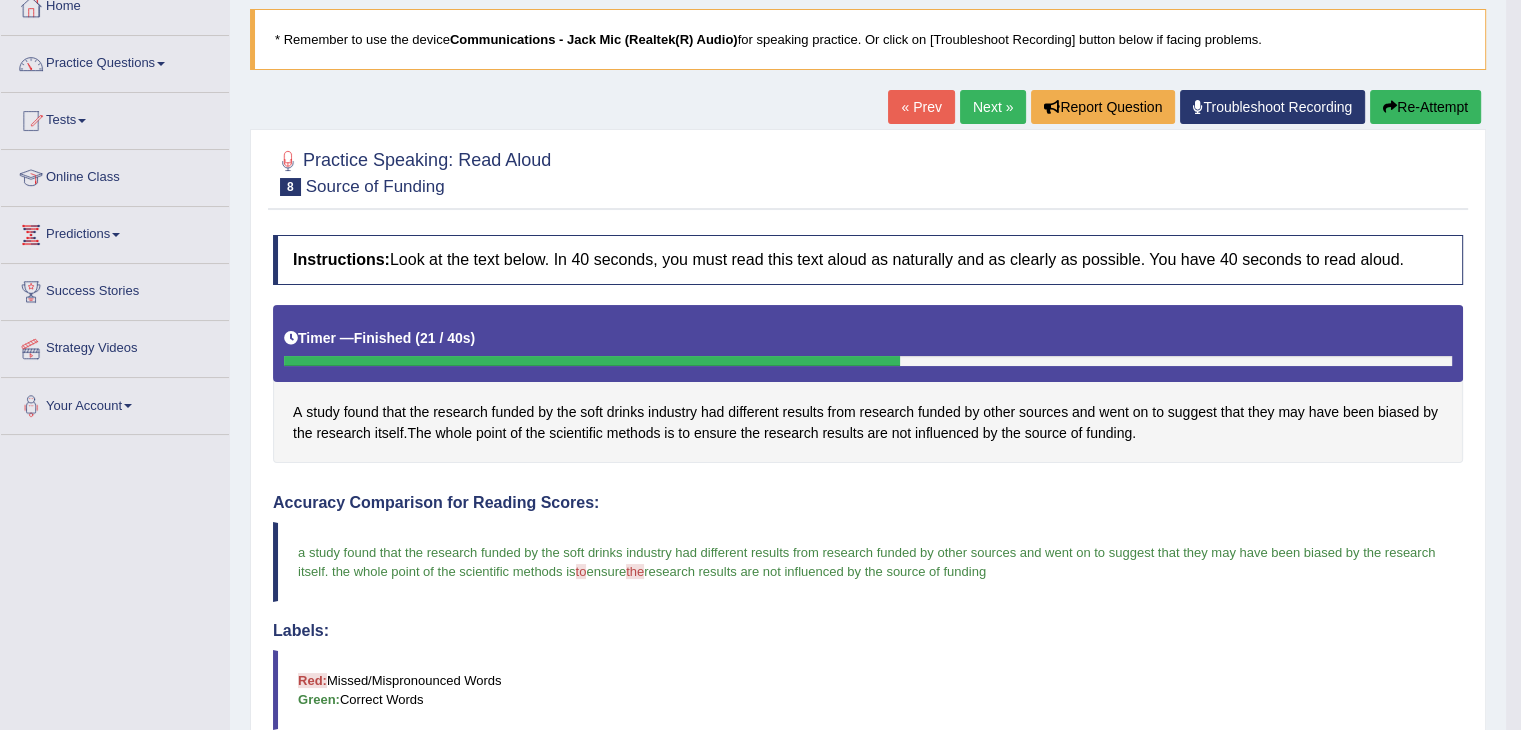 click on "Next »" at bounding box center (993, 107) 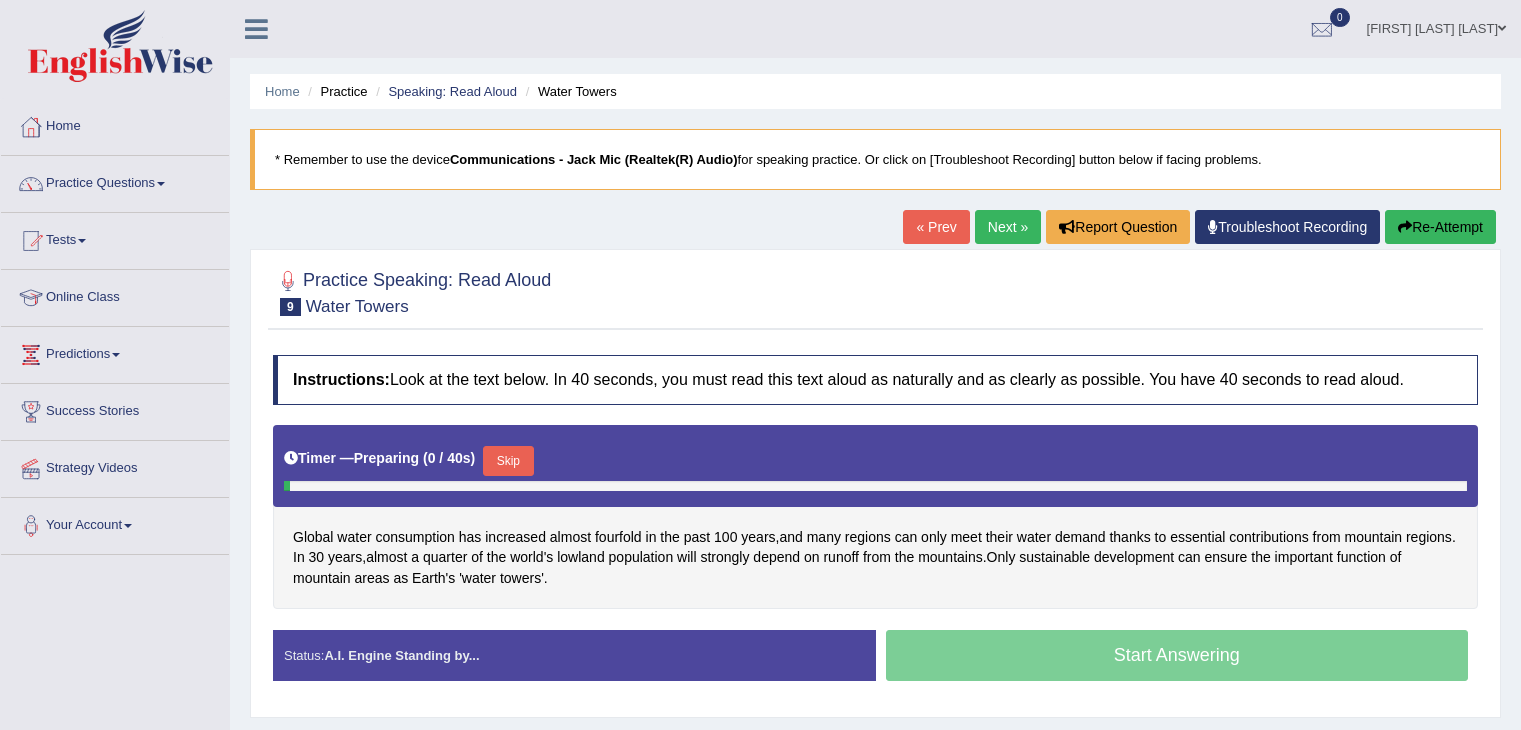 scroll, scrollTop: 0, scrollLeft: 0, axis: both 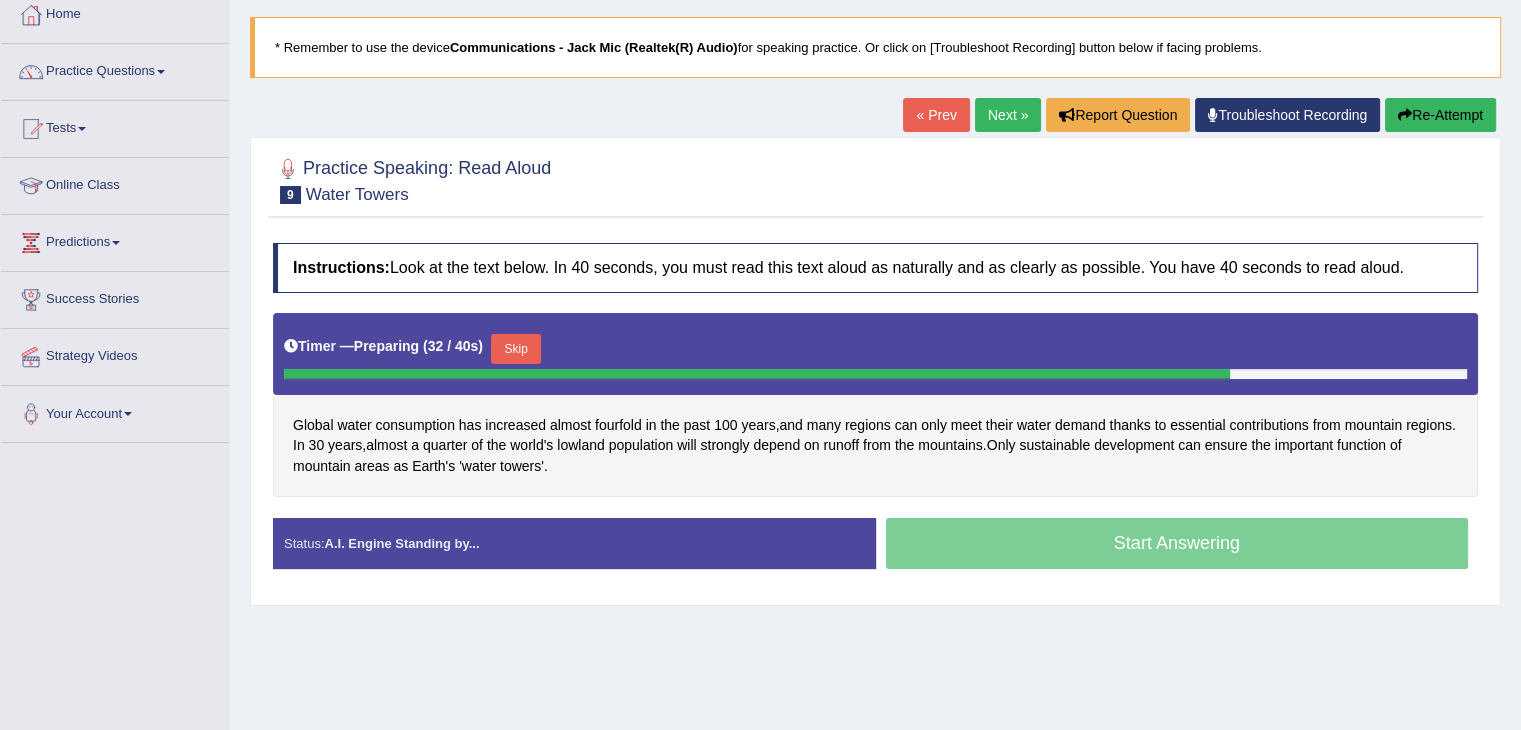 click on "Skip" at bounding box center [516, 349] 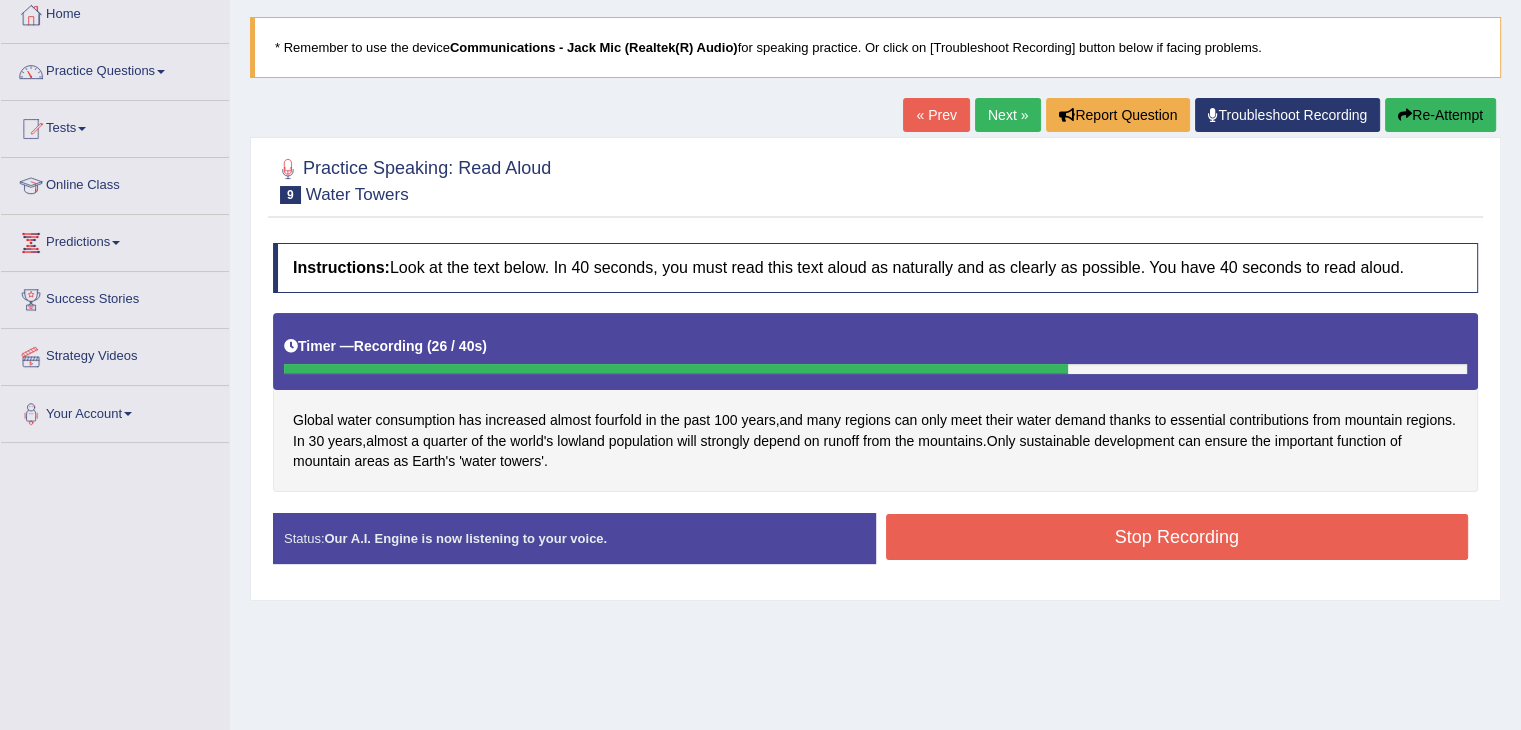 click on "Stop Recording" at bounding box center [1177, 537] 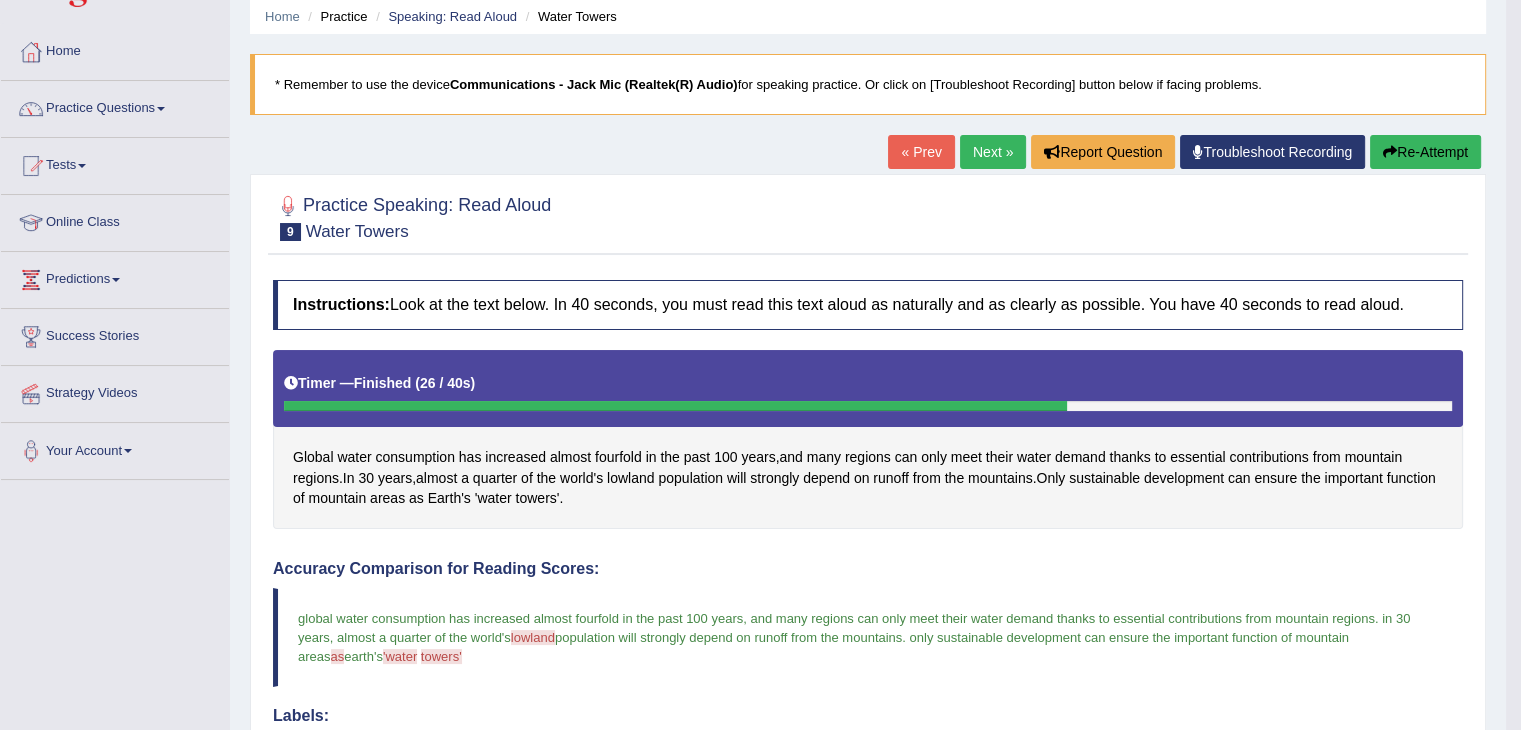 scroll, scrollTop: 65, scrollLeft: 0, axis: vertical 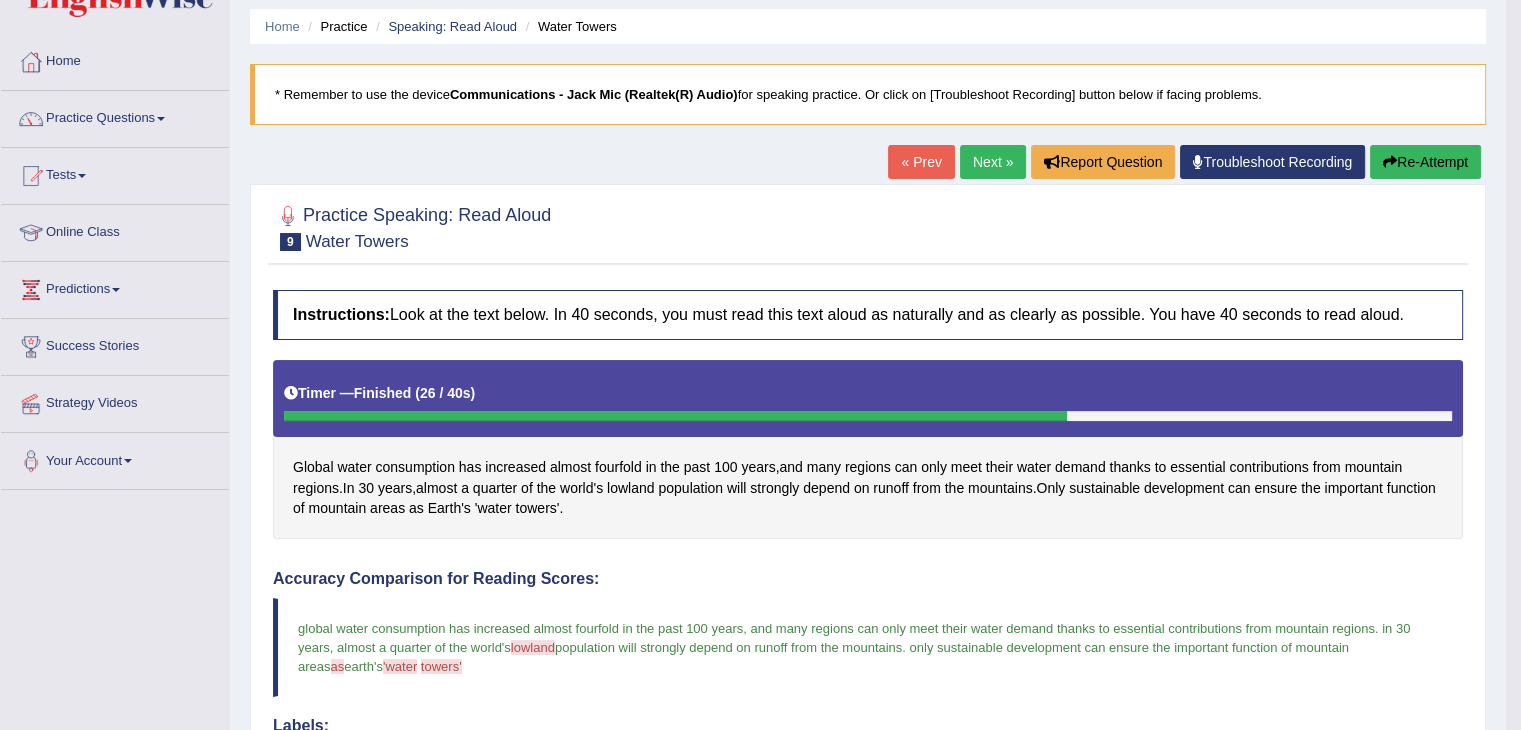 click on "Next »" at bounding box center [993, 162] 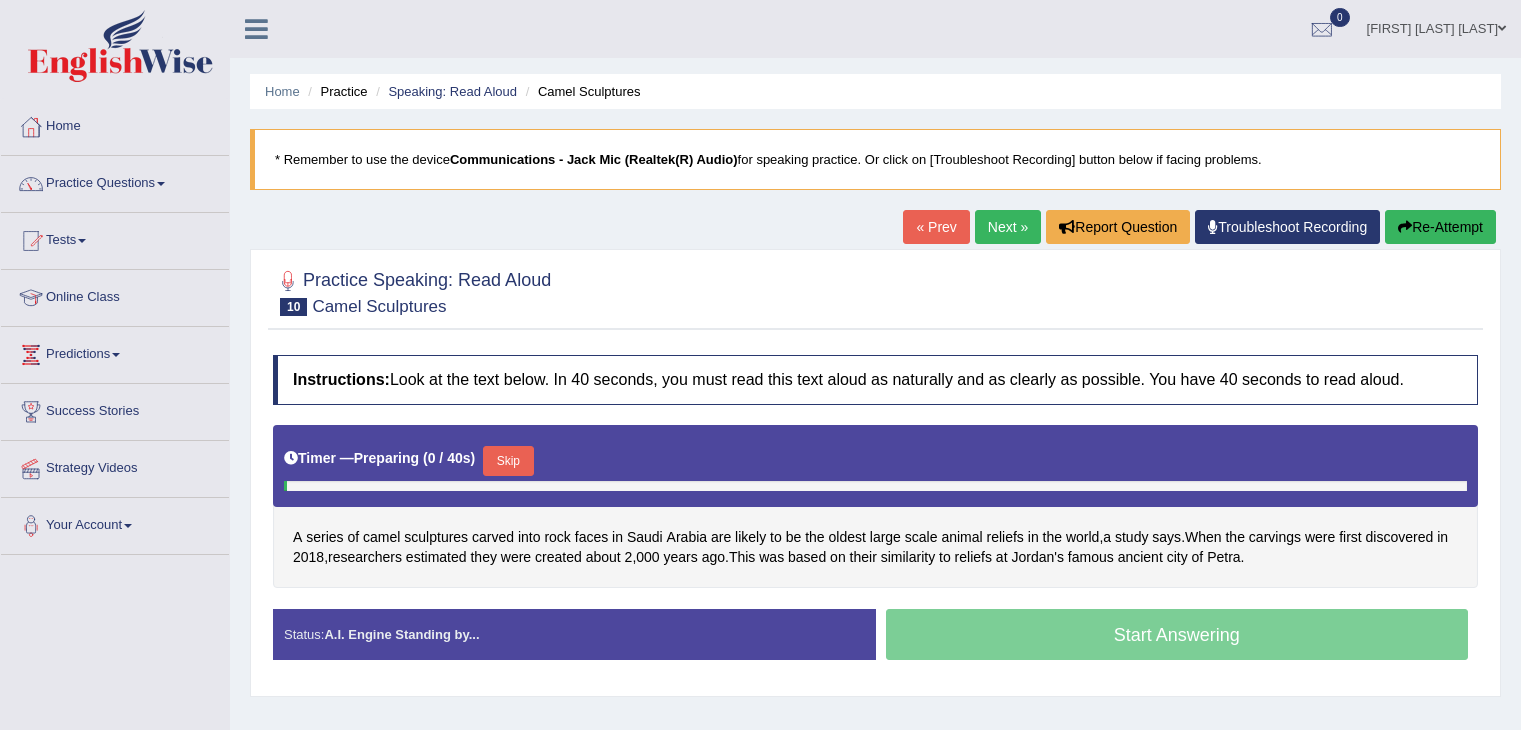 scroll, scrollTop: 0, scrollLeft: 0, axis: both 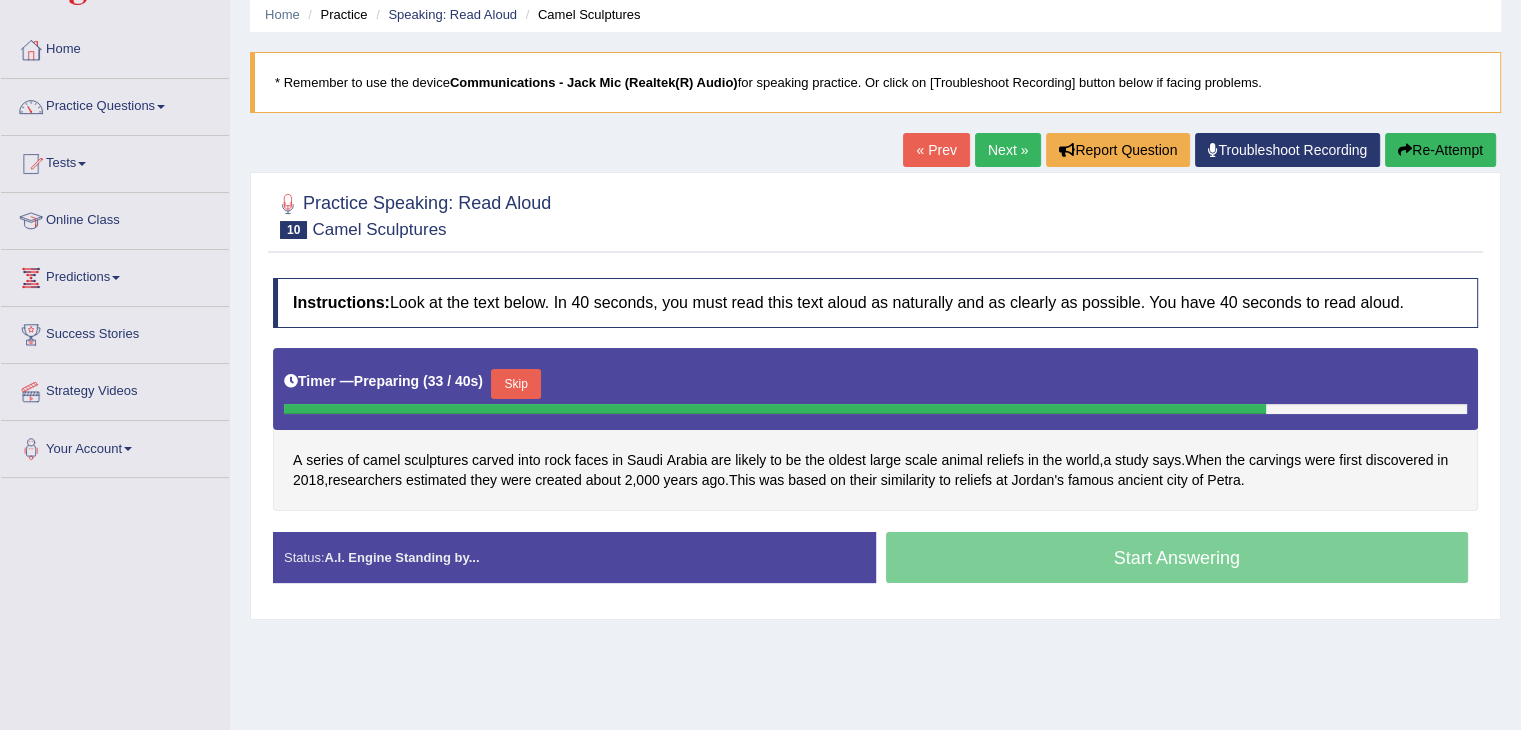 click on "Skip" at bounding box center [516, 384] 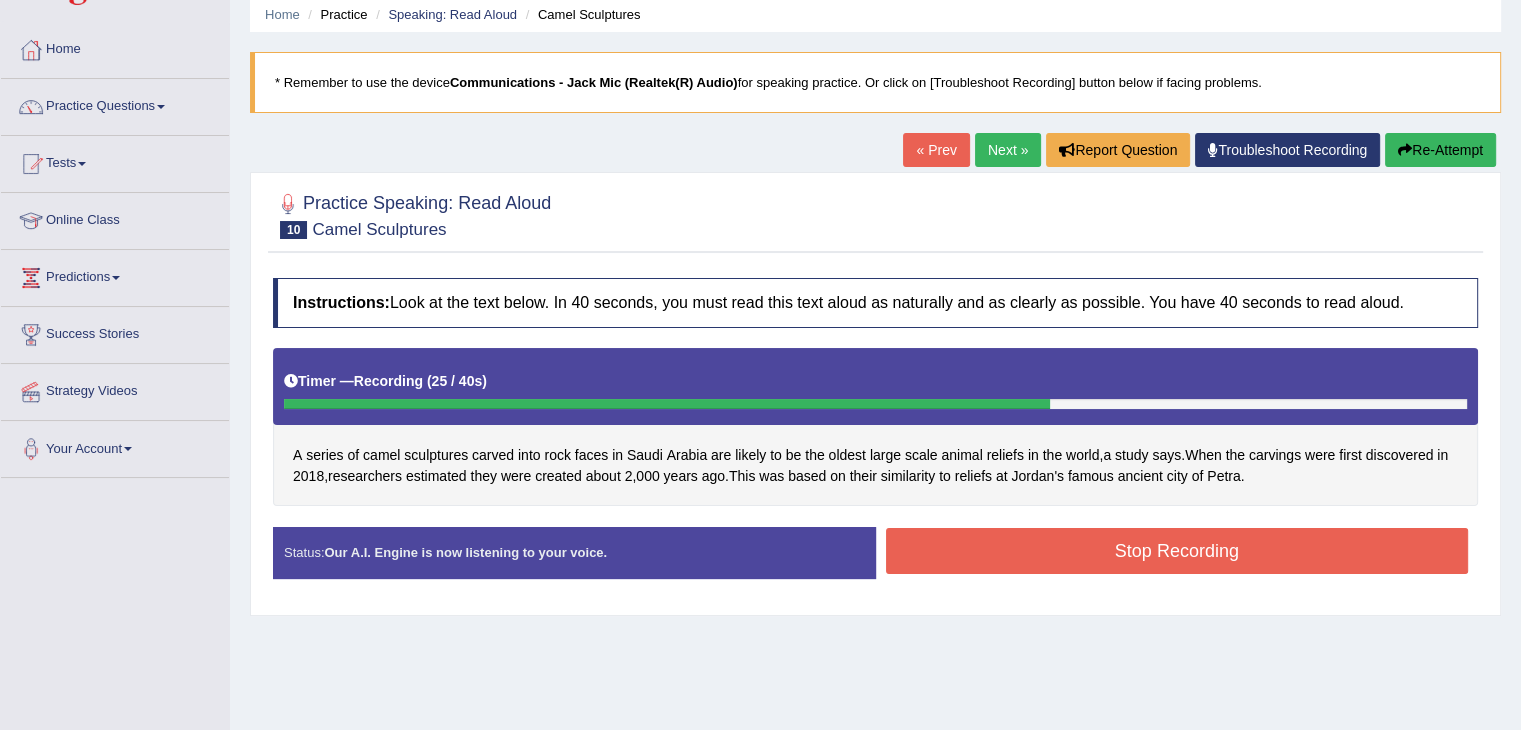 click on "Stop Recording" at bounding box center [1177, 551] 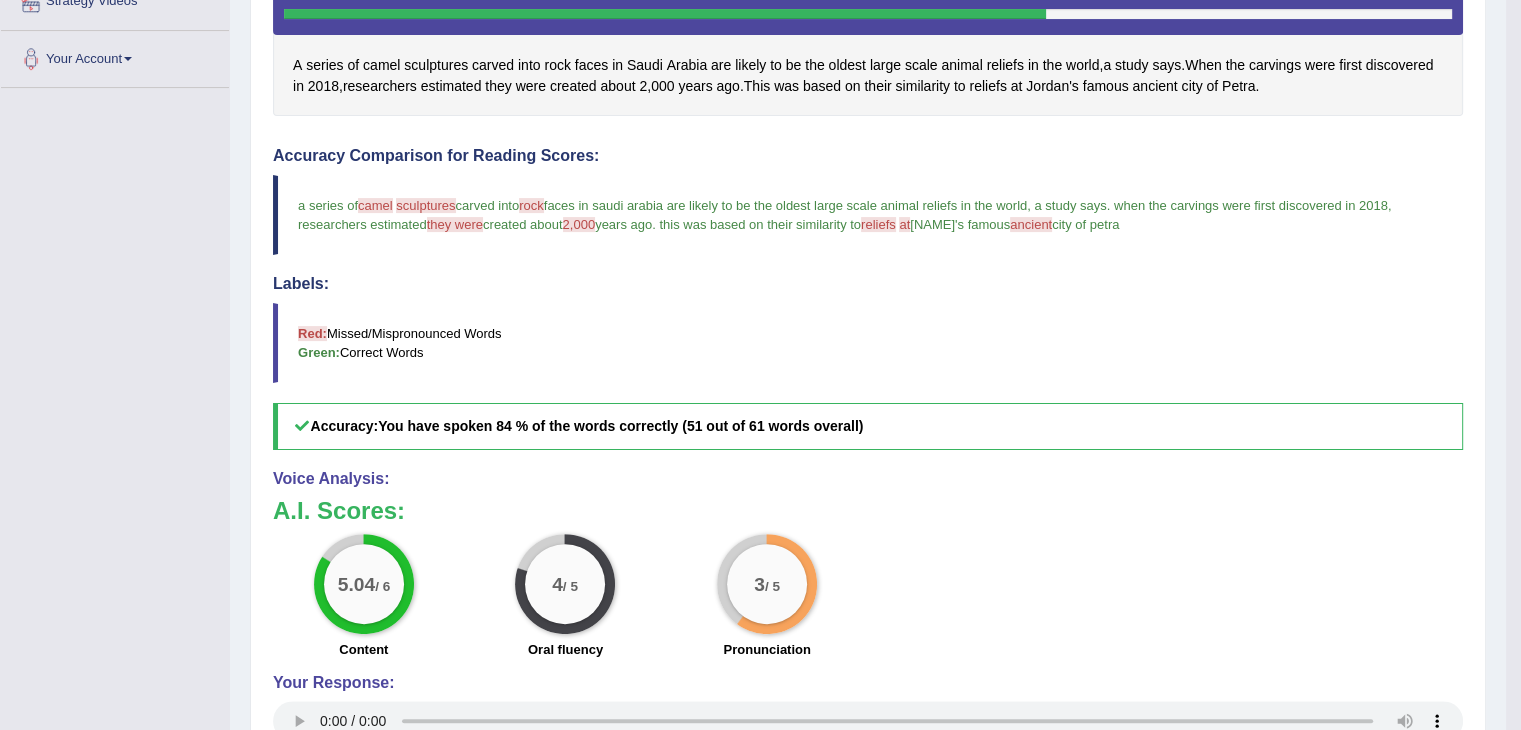 scroll, scrollTop: 475, scrollLeft: 0, axis: vertical 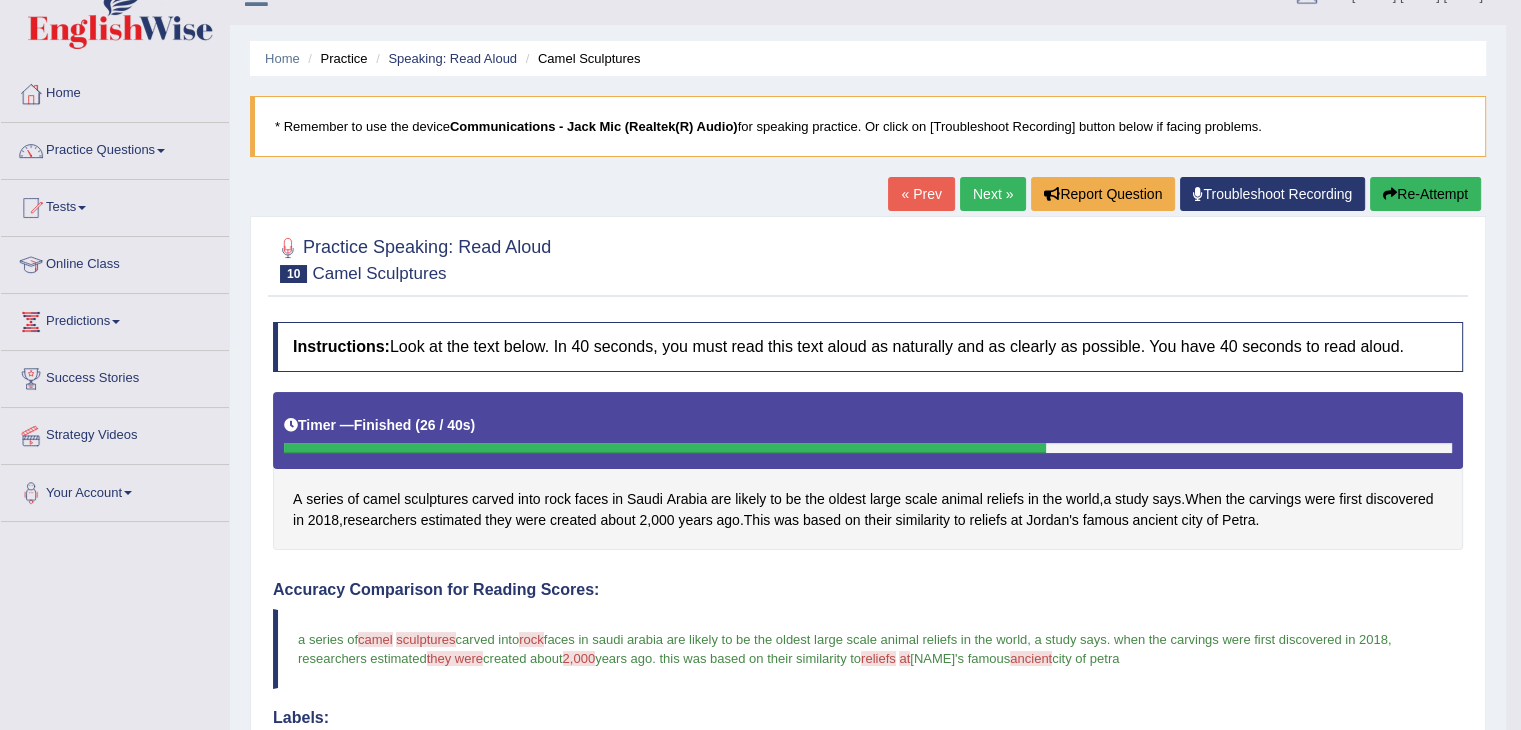 click on "Next »" at bounding box center [993, 194] 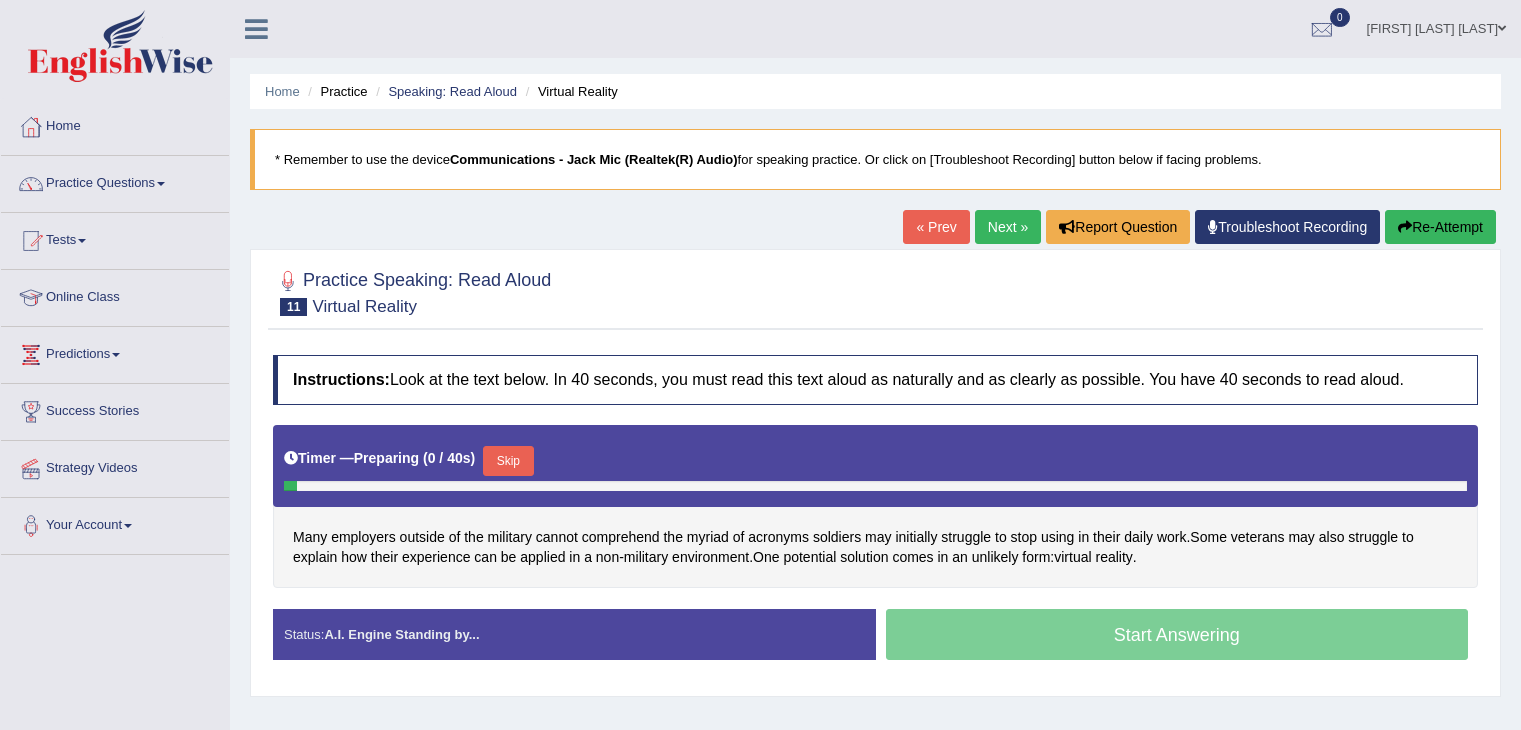scroll, scrollTop: 0, scrollLeft: 0, axis: both 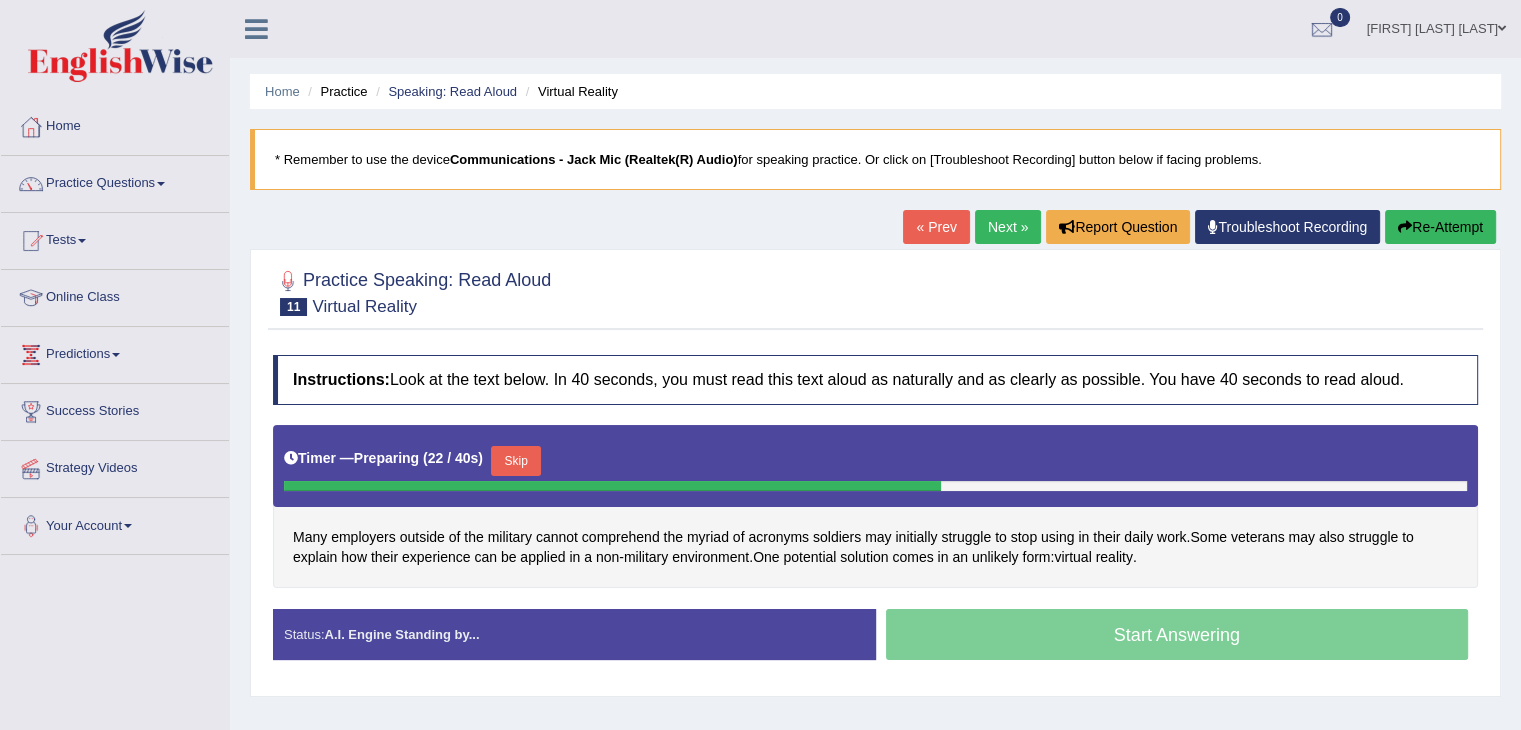 click on "Skip" at bounding box center [516, 461] 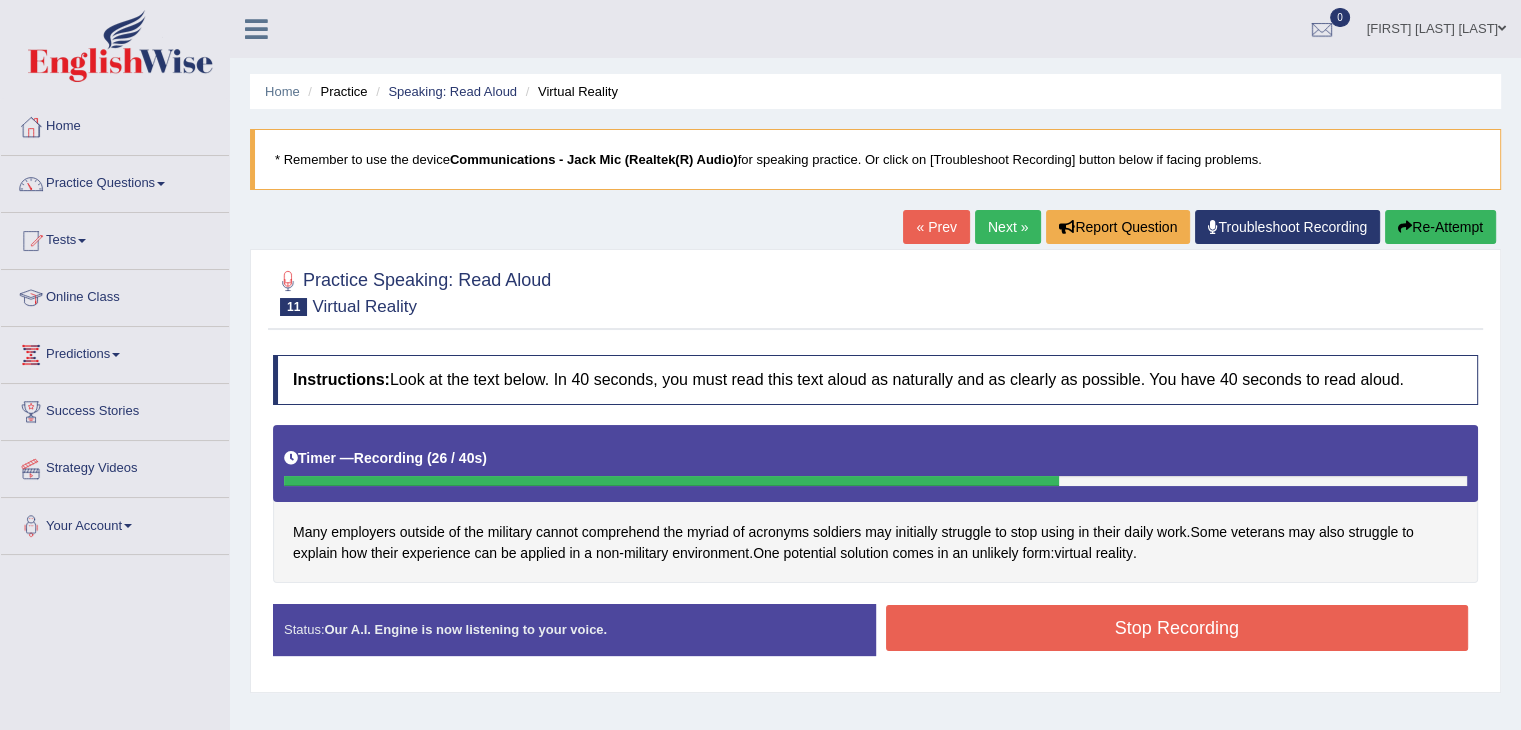 click on "Stop Recording" at bounding box center [1177, 628] 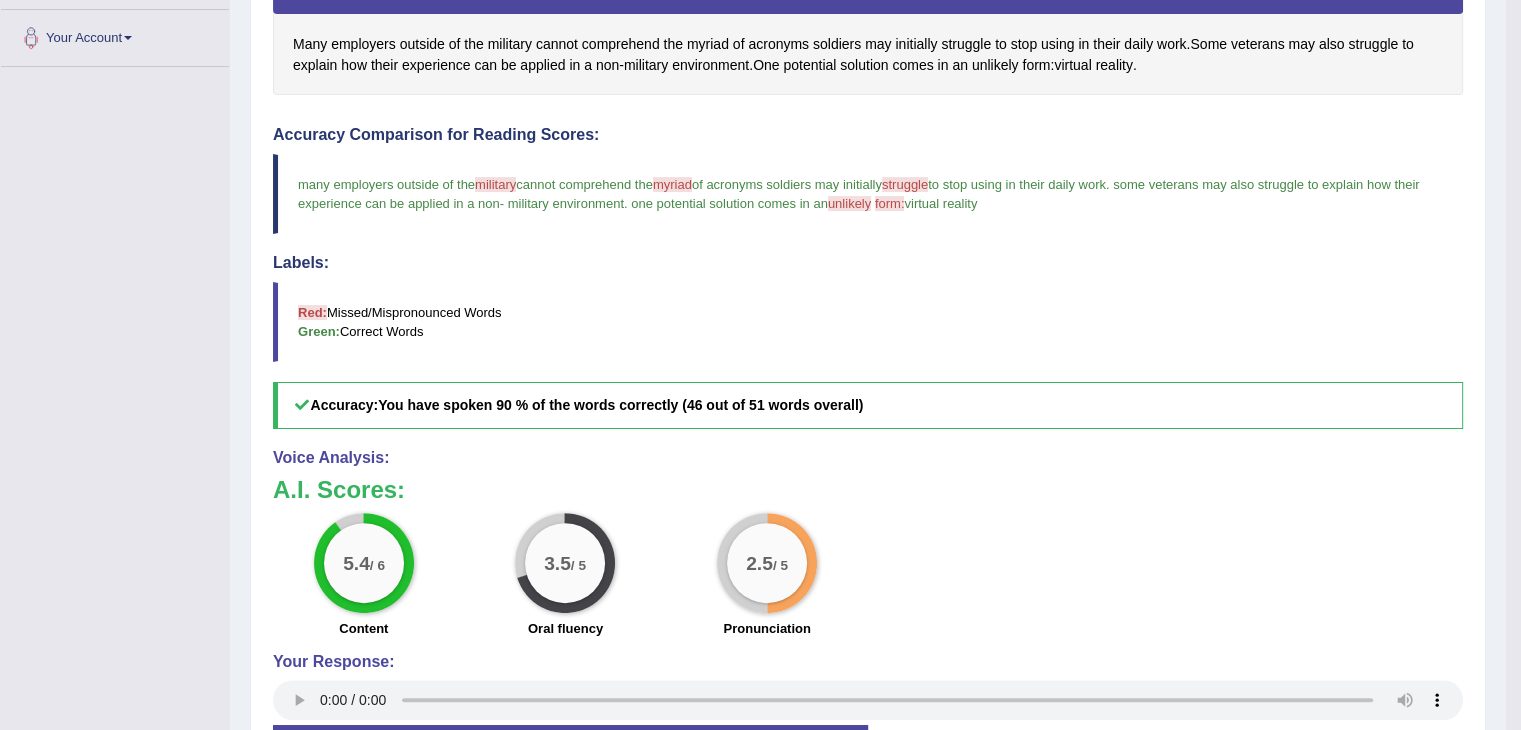 scroll, scrollTop: 487, scrollLeft: 0, axis: vertical 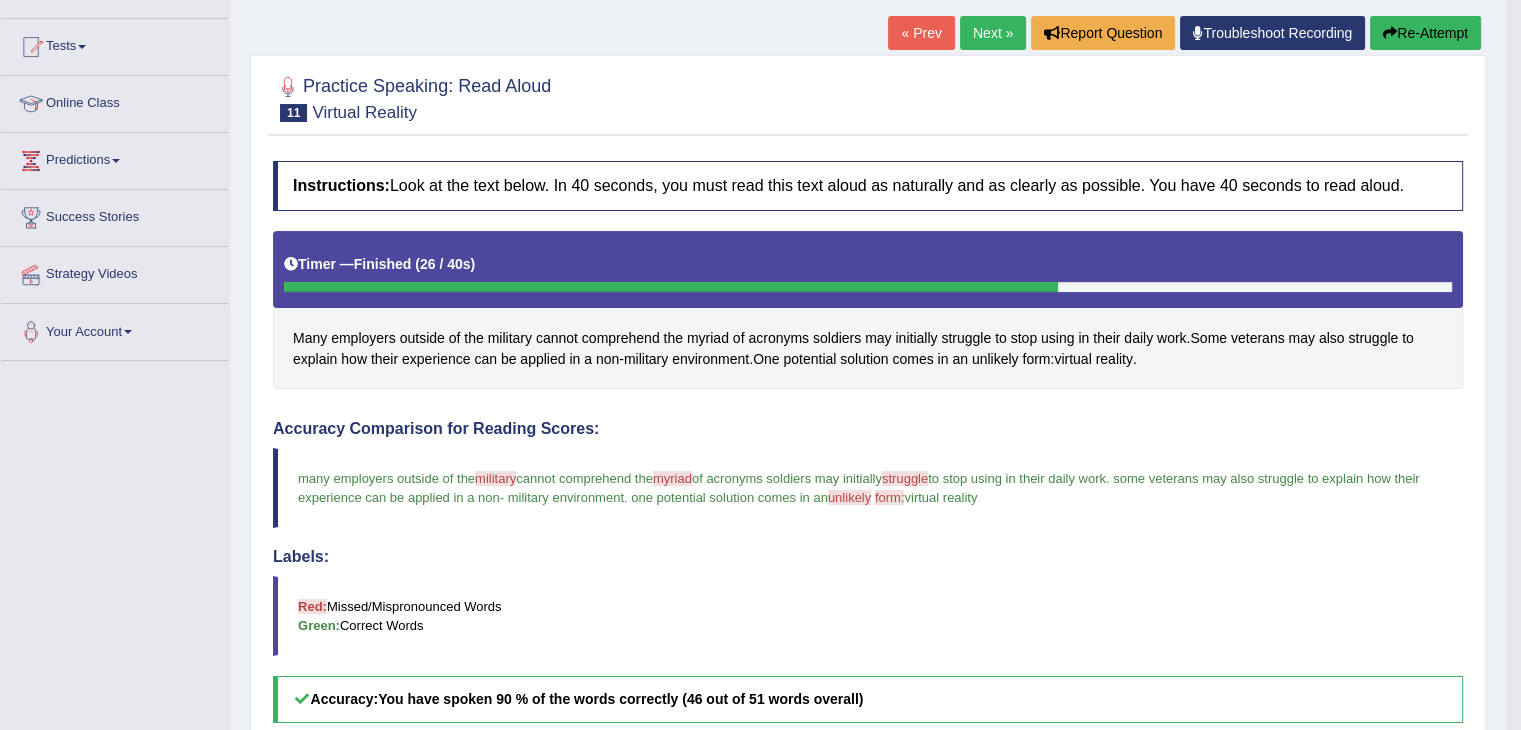 click on "Re-Attempt" at bounding box center (1425, 33) 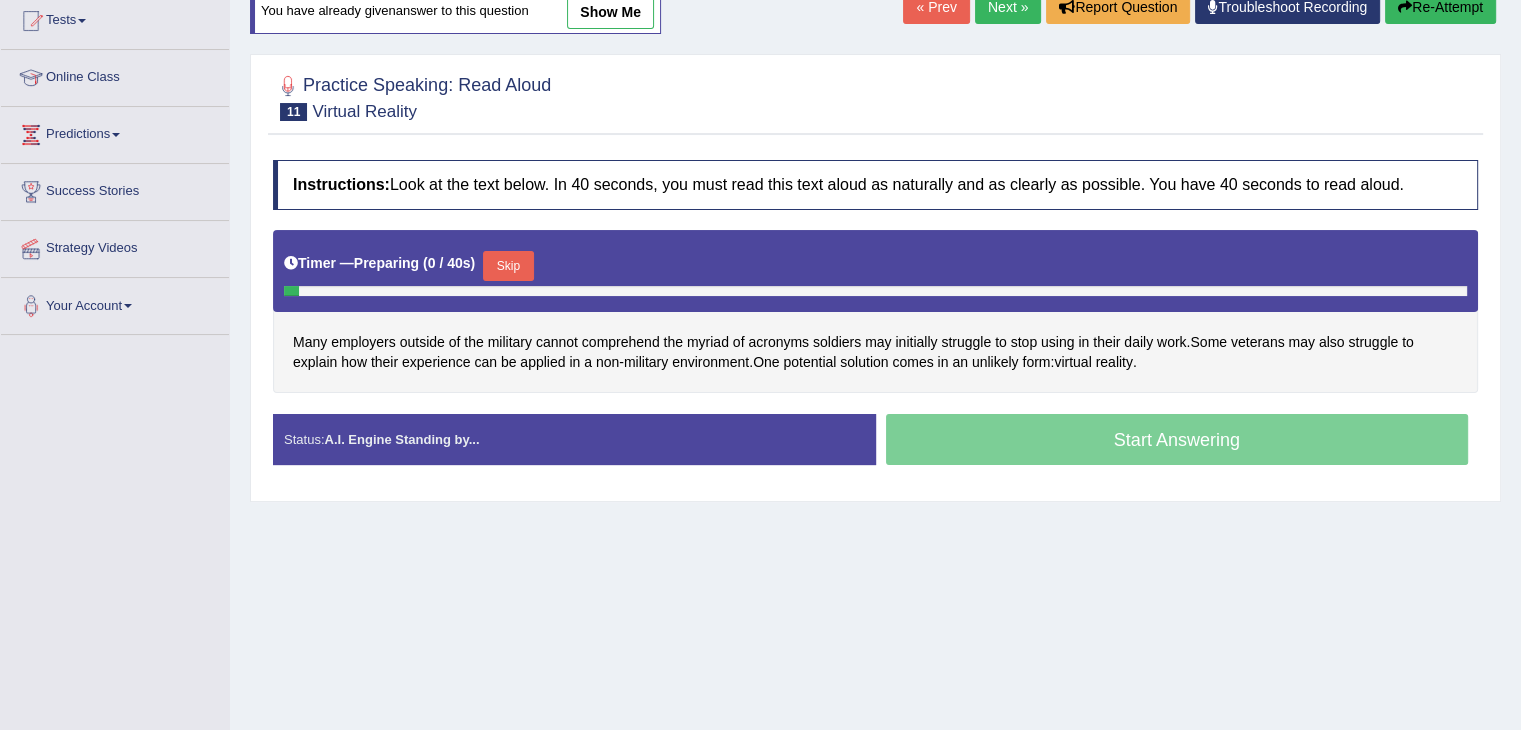 scroll, scrollTop: 0, scrollLeft: 0, axis: both 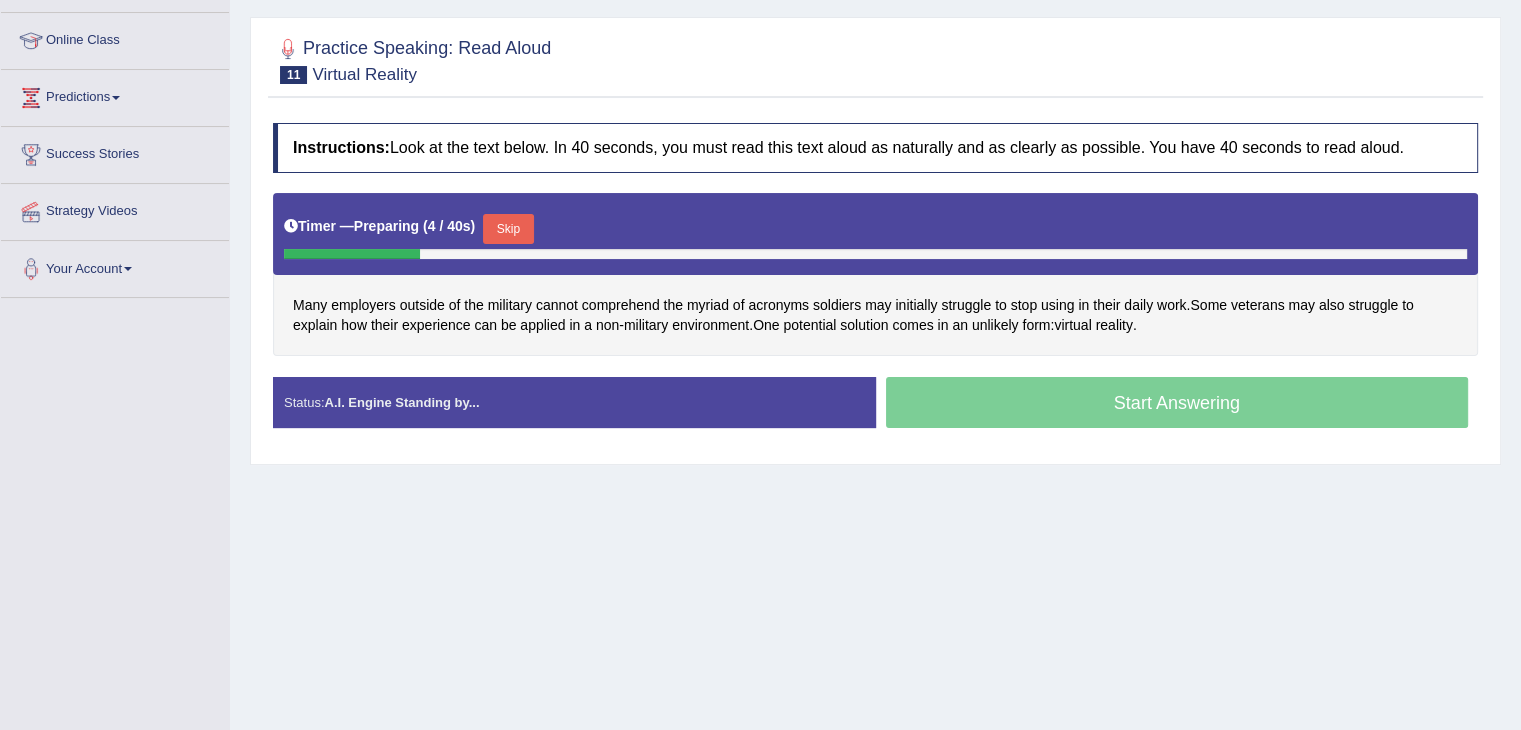 click on "Skip" at bounding box center (508, 229) 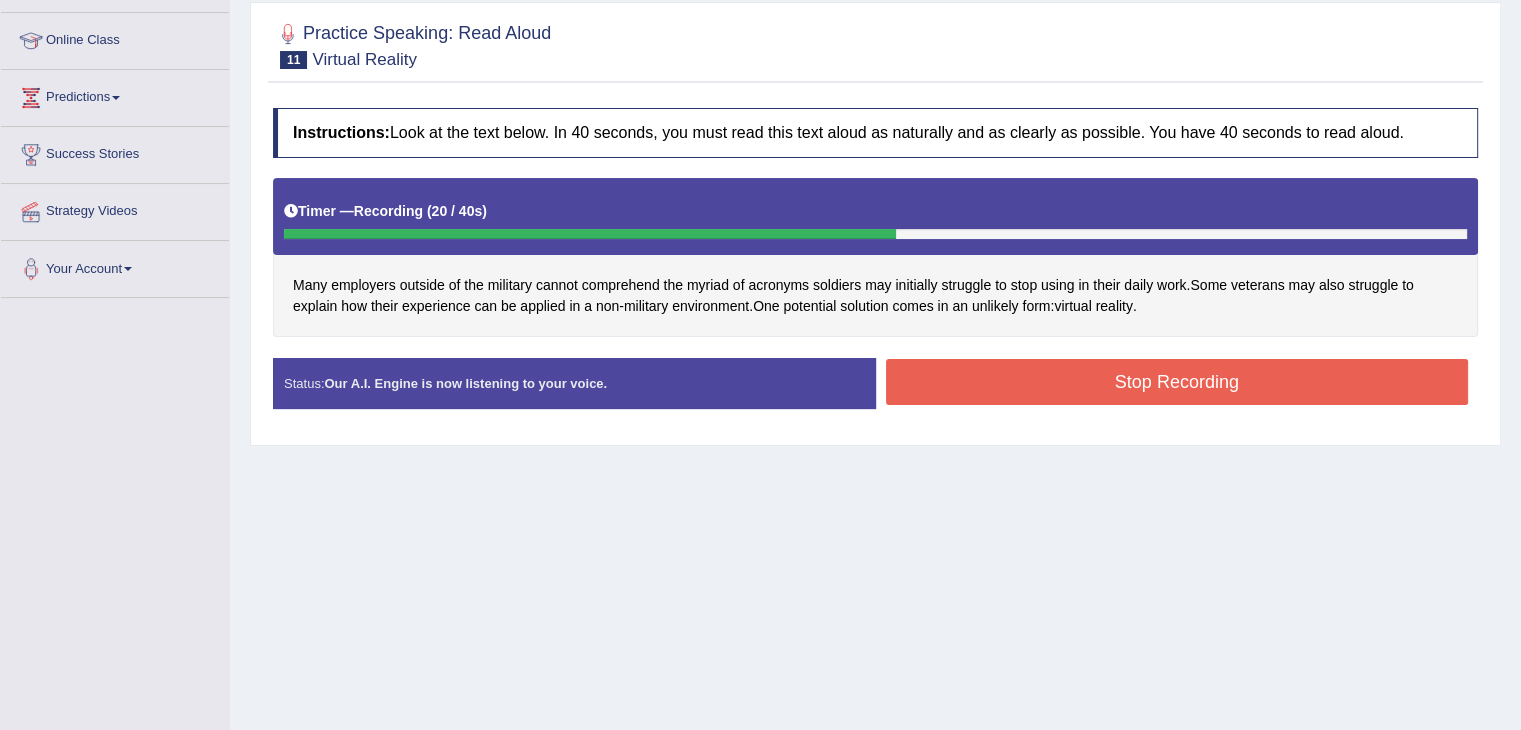 click on "Stop Recording" at bounding box center [1177, 382] 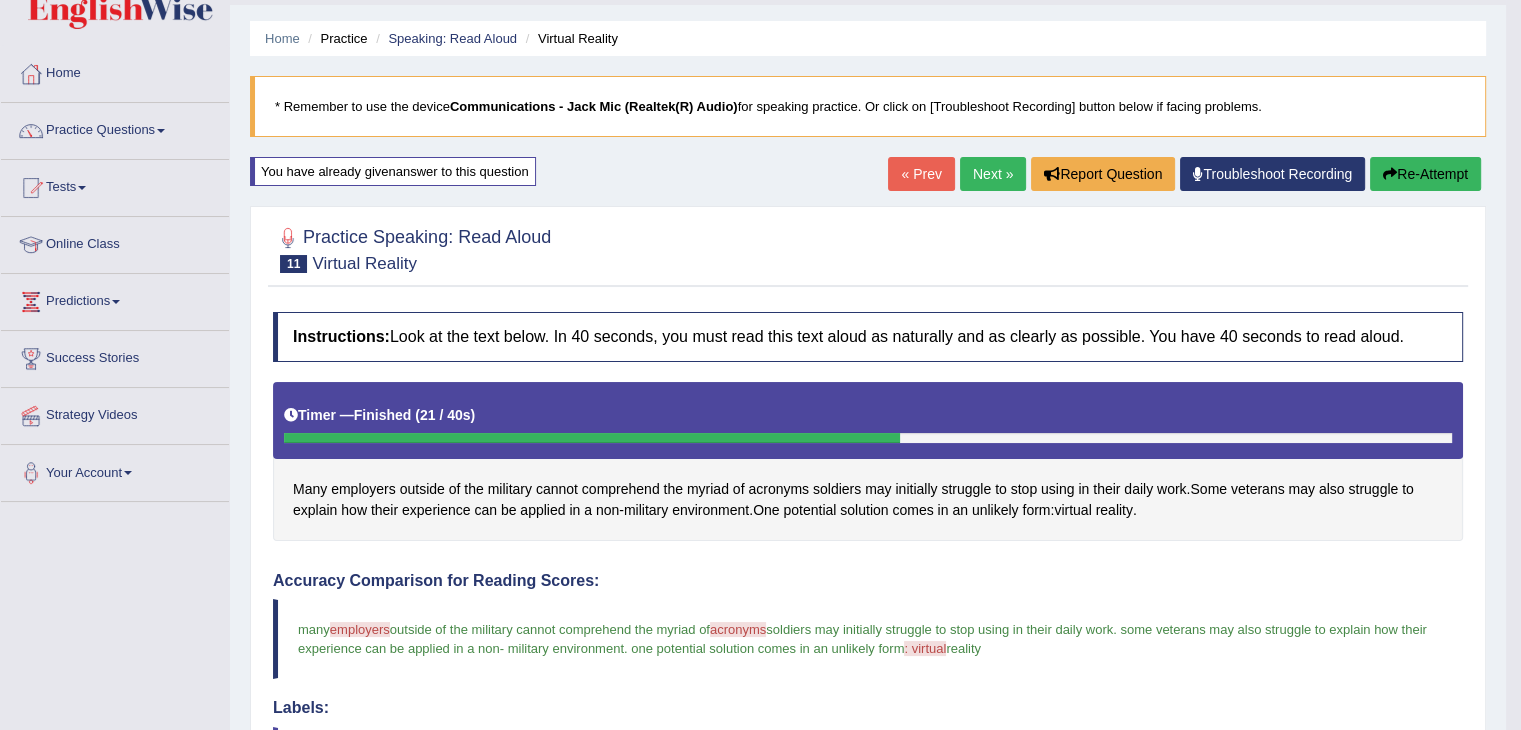 scroll, scrollTop: 0, scrollLeft: 0, axis: both 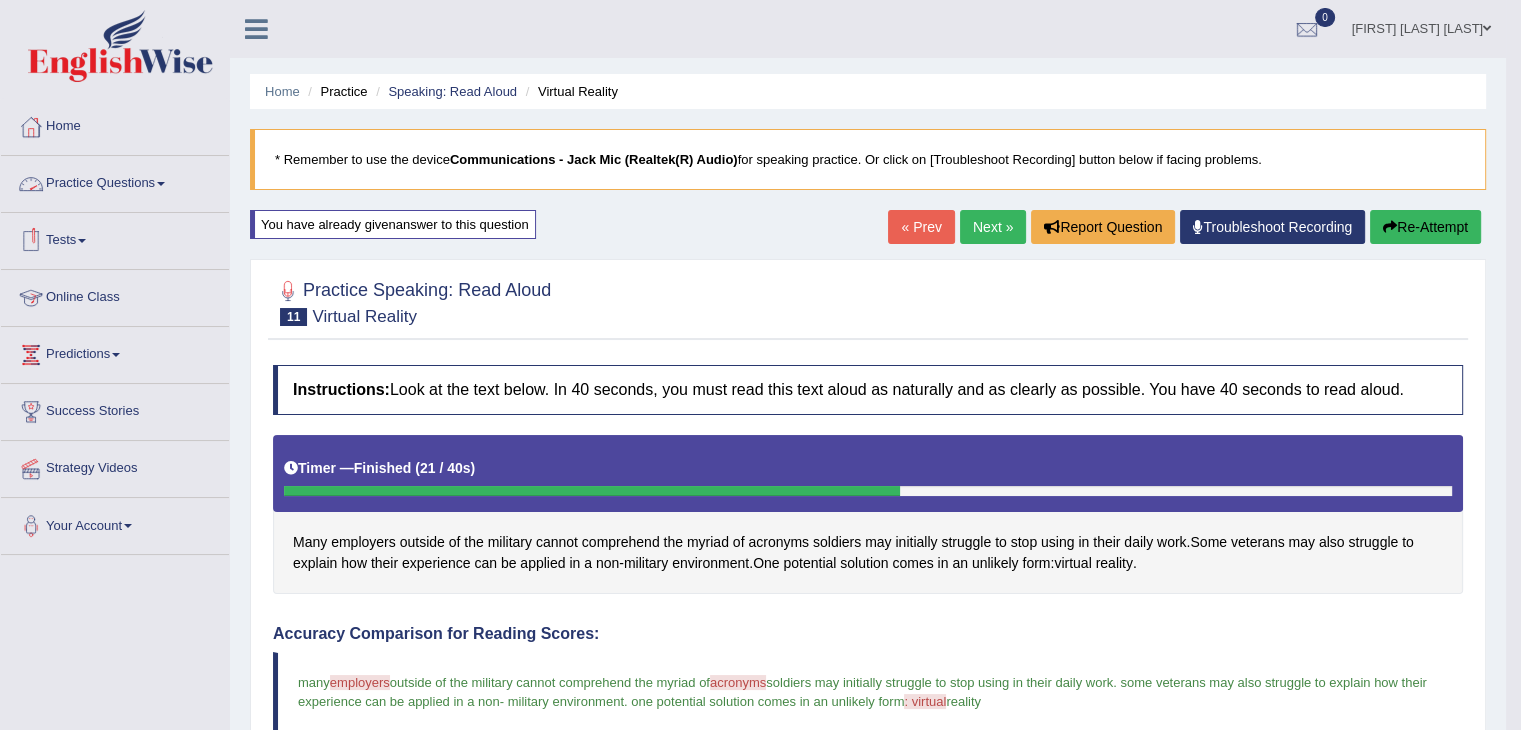 click on "Practice Questions" at bounding box center (115, 181) 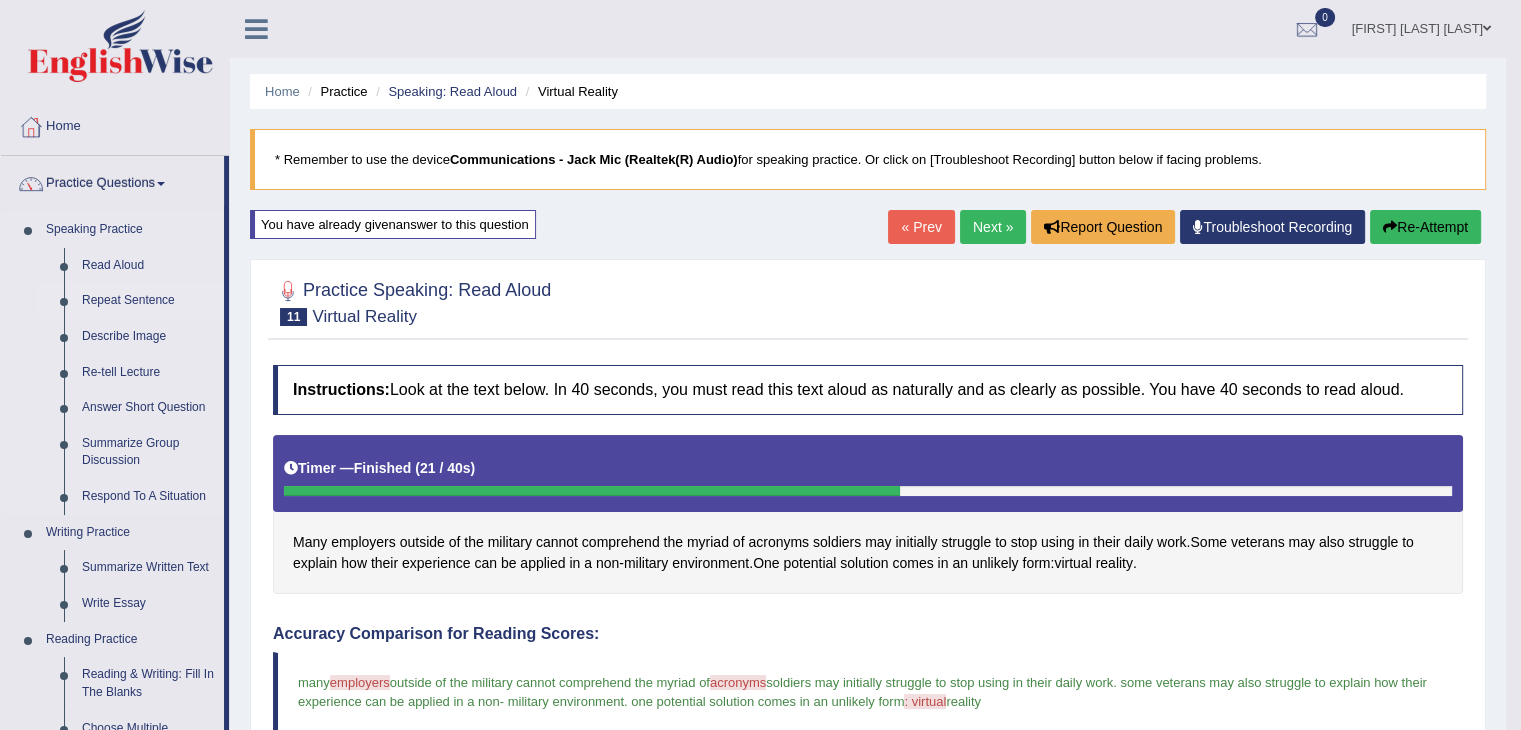 click on "Repeat Sentence" at bounding box center (148, 301) 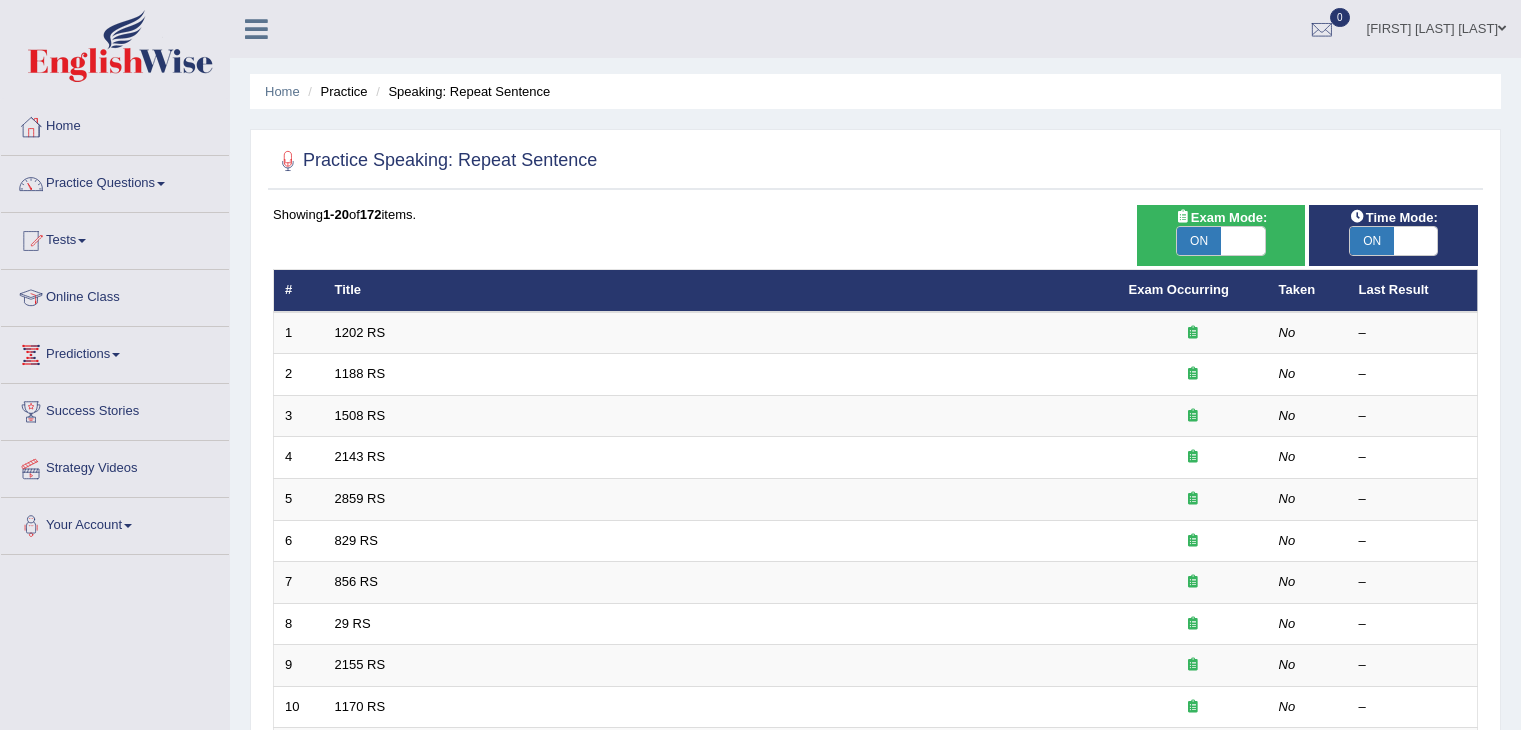 scroll, scrollTop: 0, scrollLeft: 0, axis: both 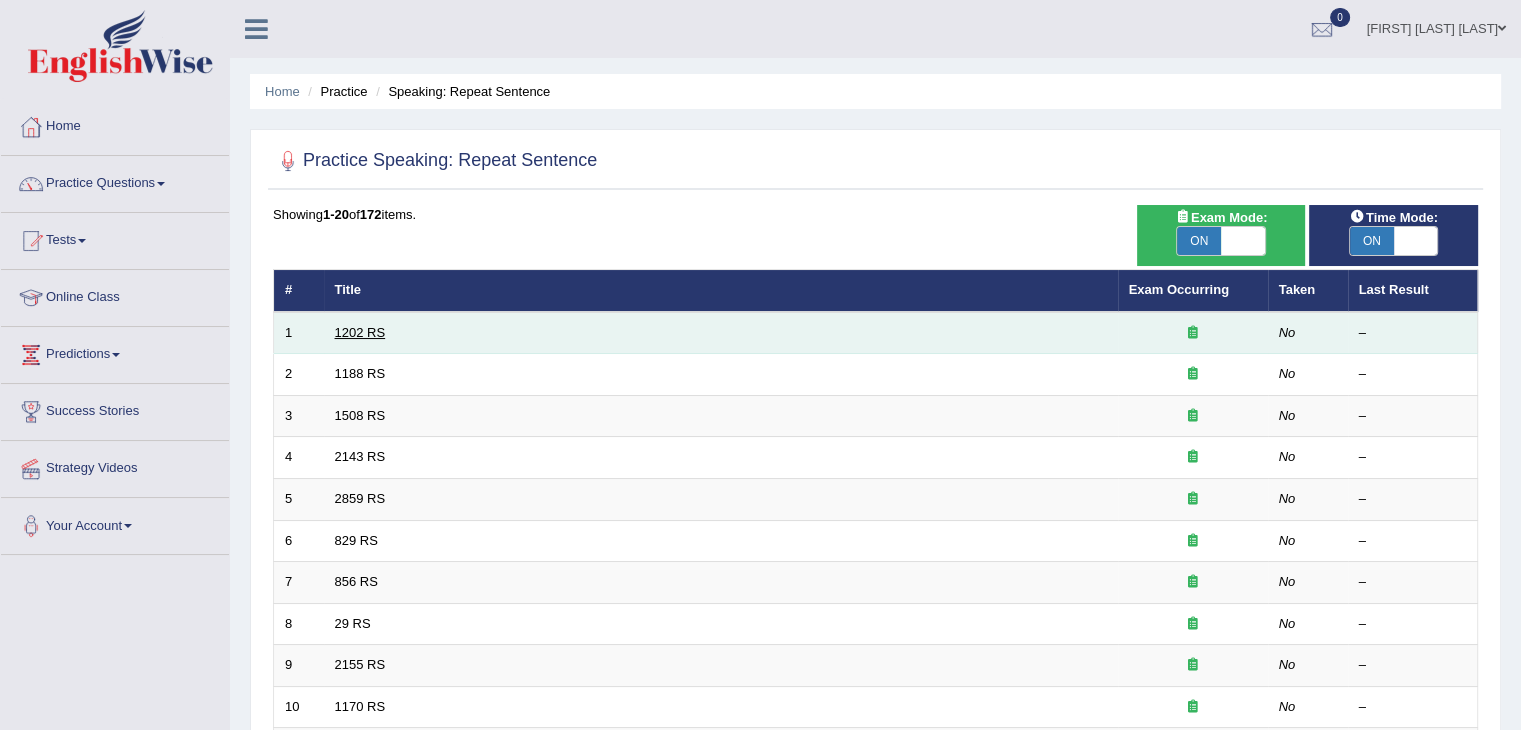 click on "1202 RS" at bounding box center (360, 332) 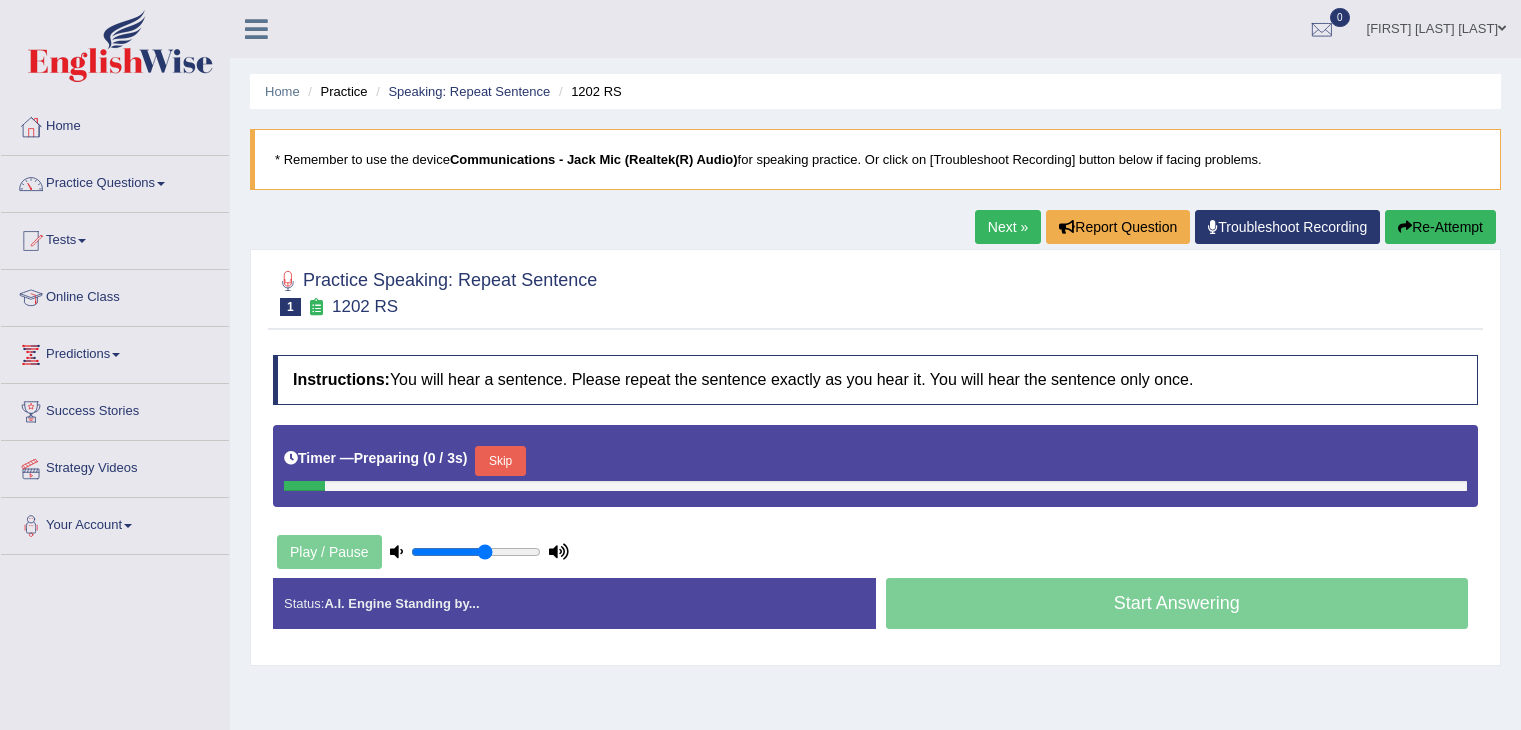scroll, scrollTop: 0, scrollLeft: 0, axis: both 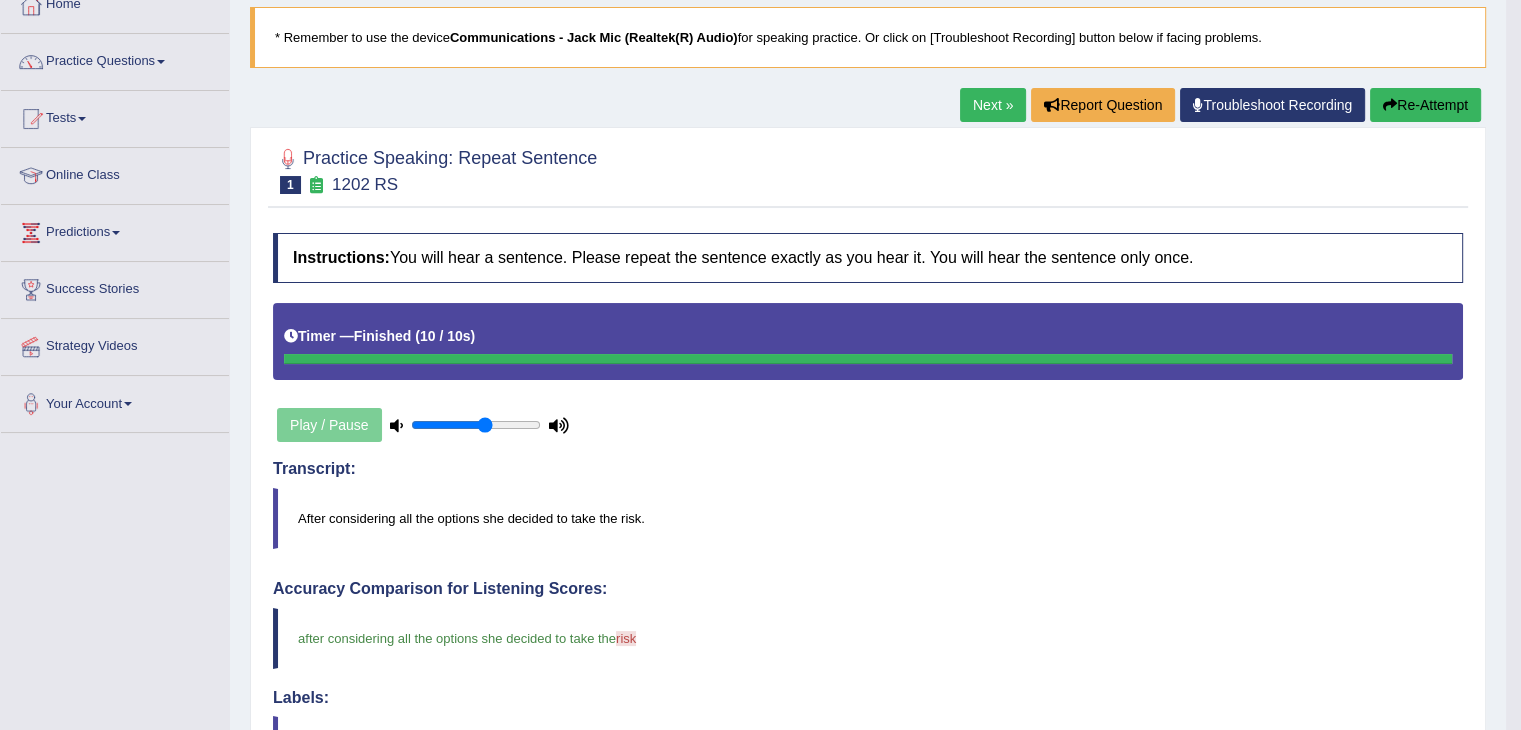 click on "Next »" at bounding box center [993, 105] 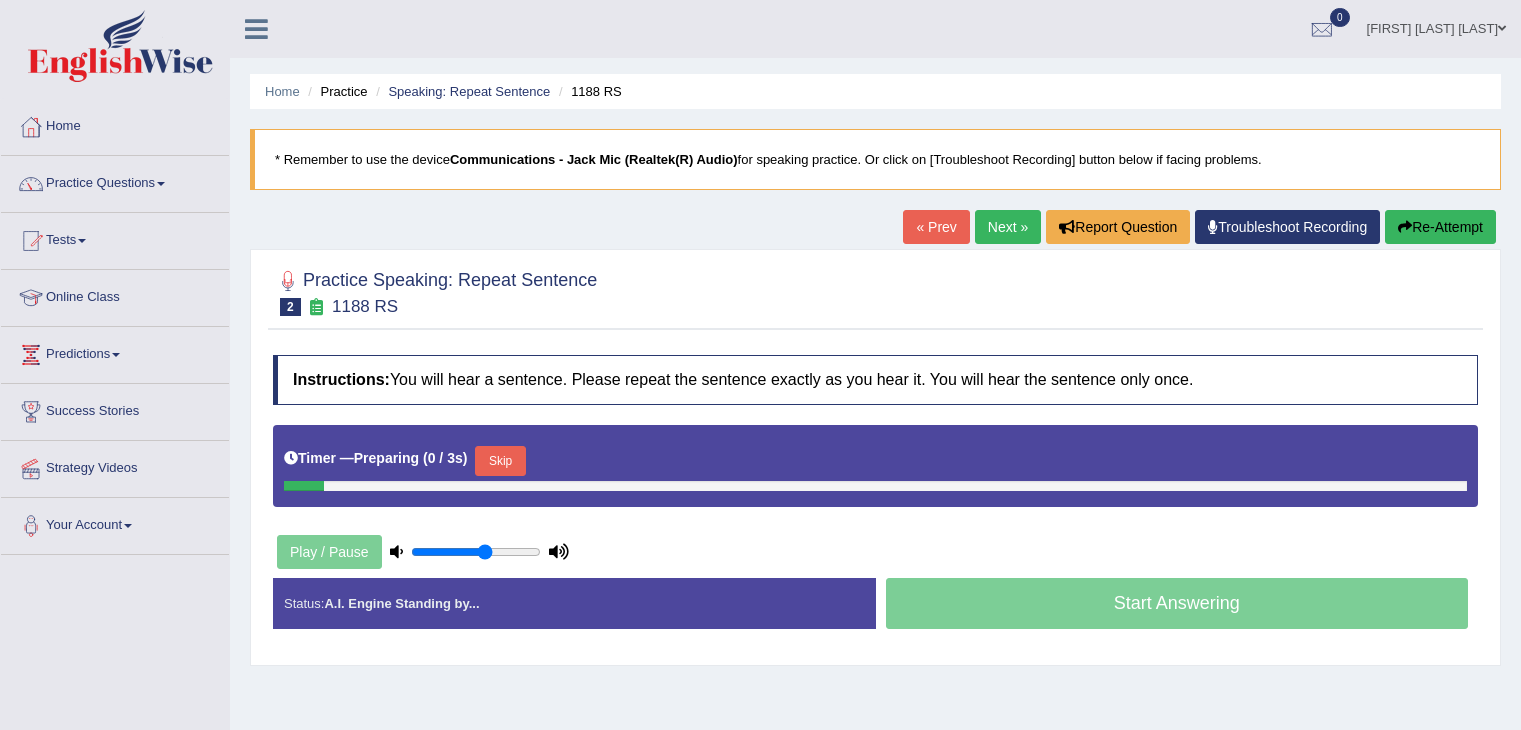 scroll, scrollTop: 0, scrollLeft: 0, axis: both 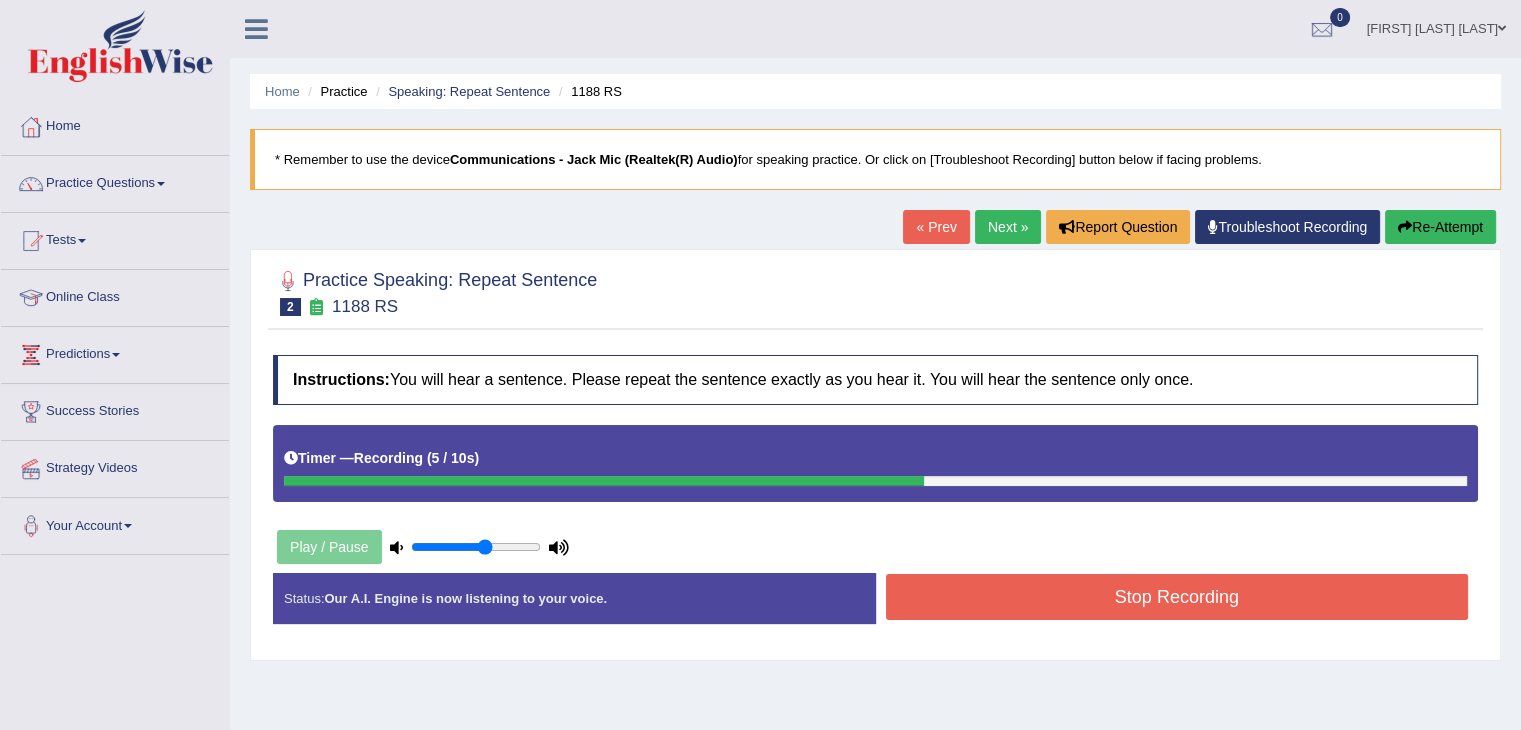 click on "Stop Recording" at bounding box center [1177, 597] 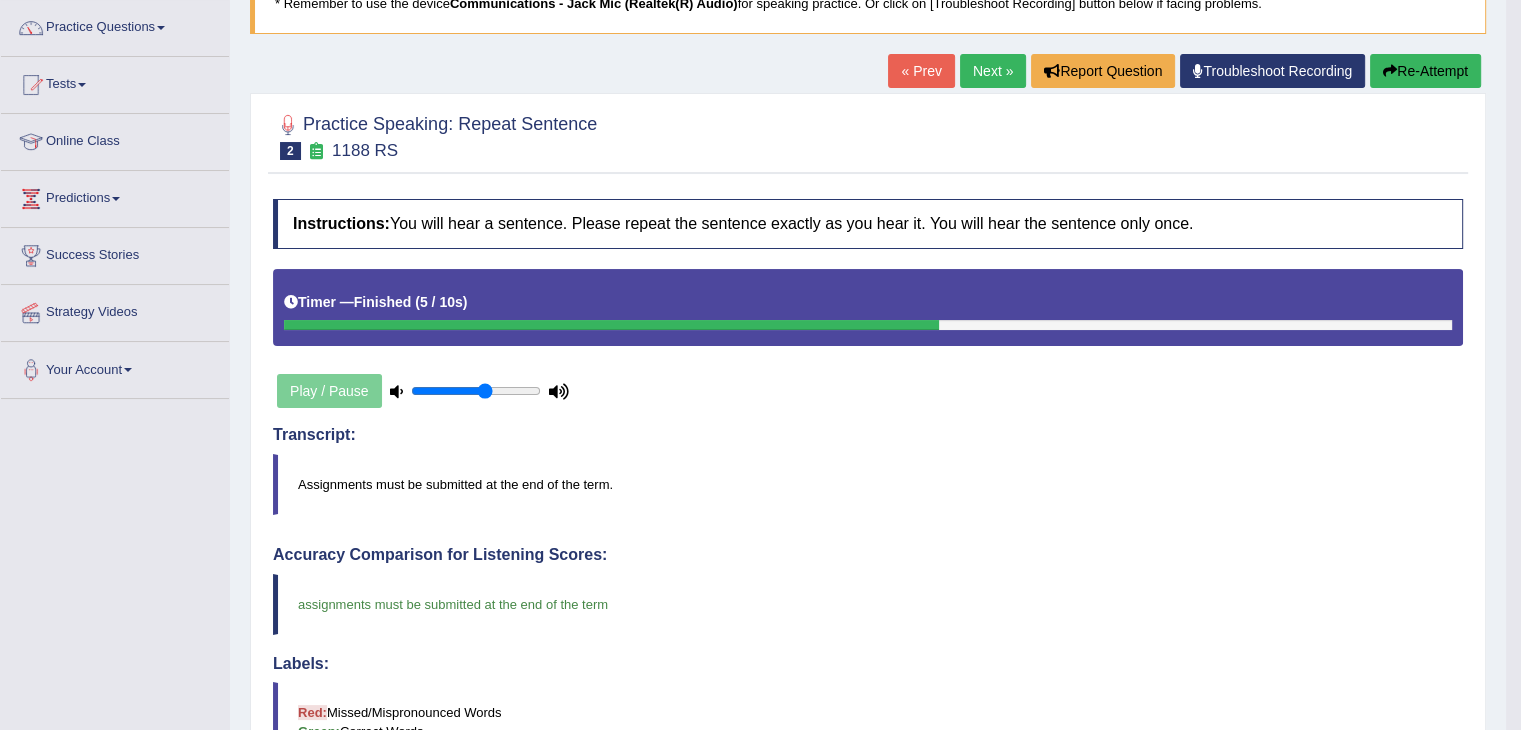 scroll, scrollTop: 0, scrollLeft: 0, axis: both 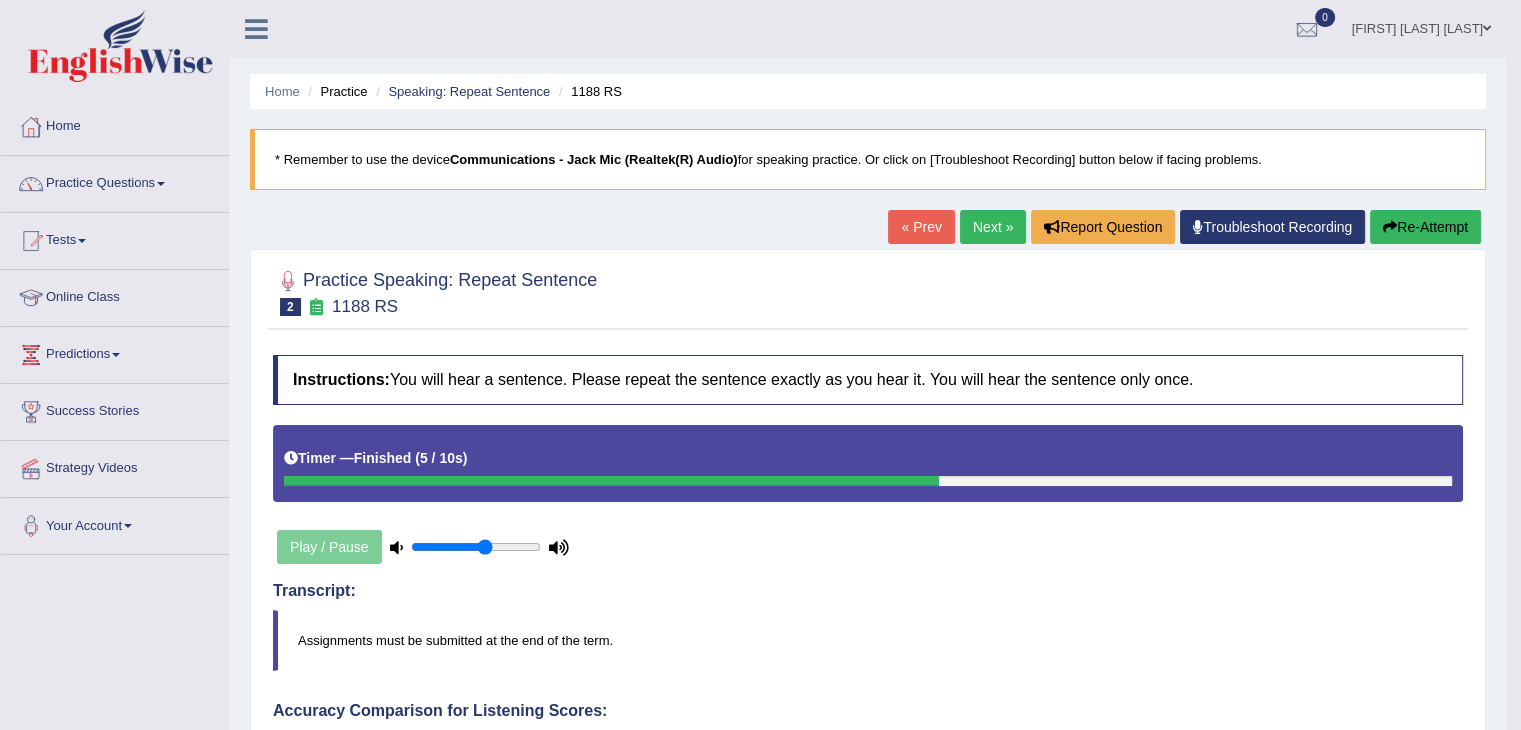 click on "Next »" at bounding box center (993, 227) 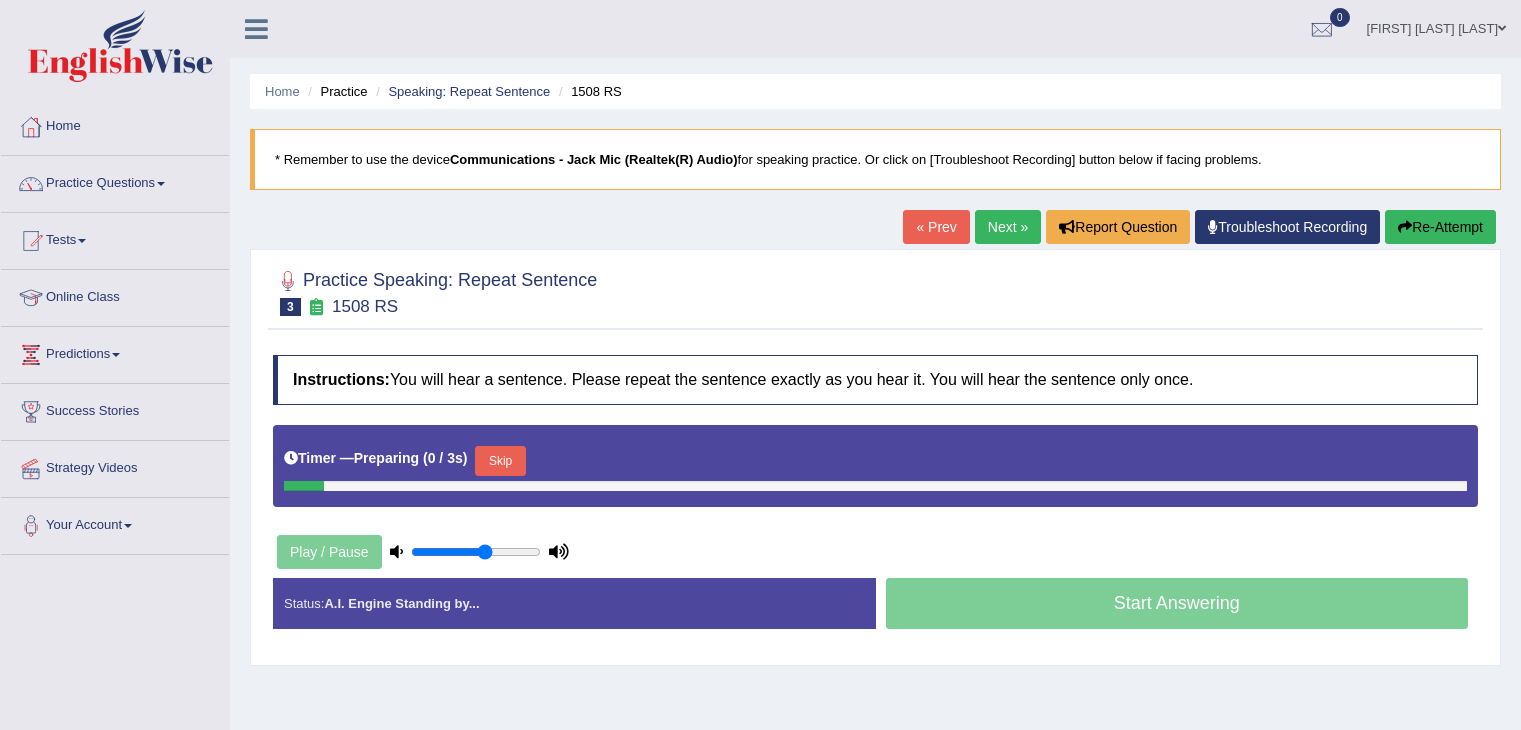 scroll, scrollTop: 0, scrollLeft: 0, axis: both 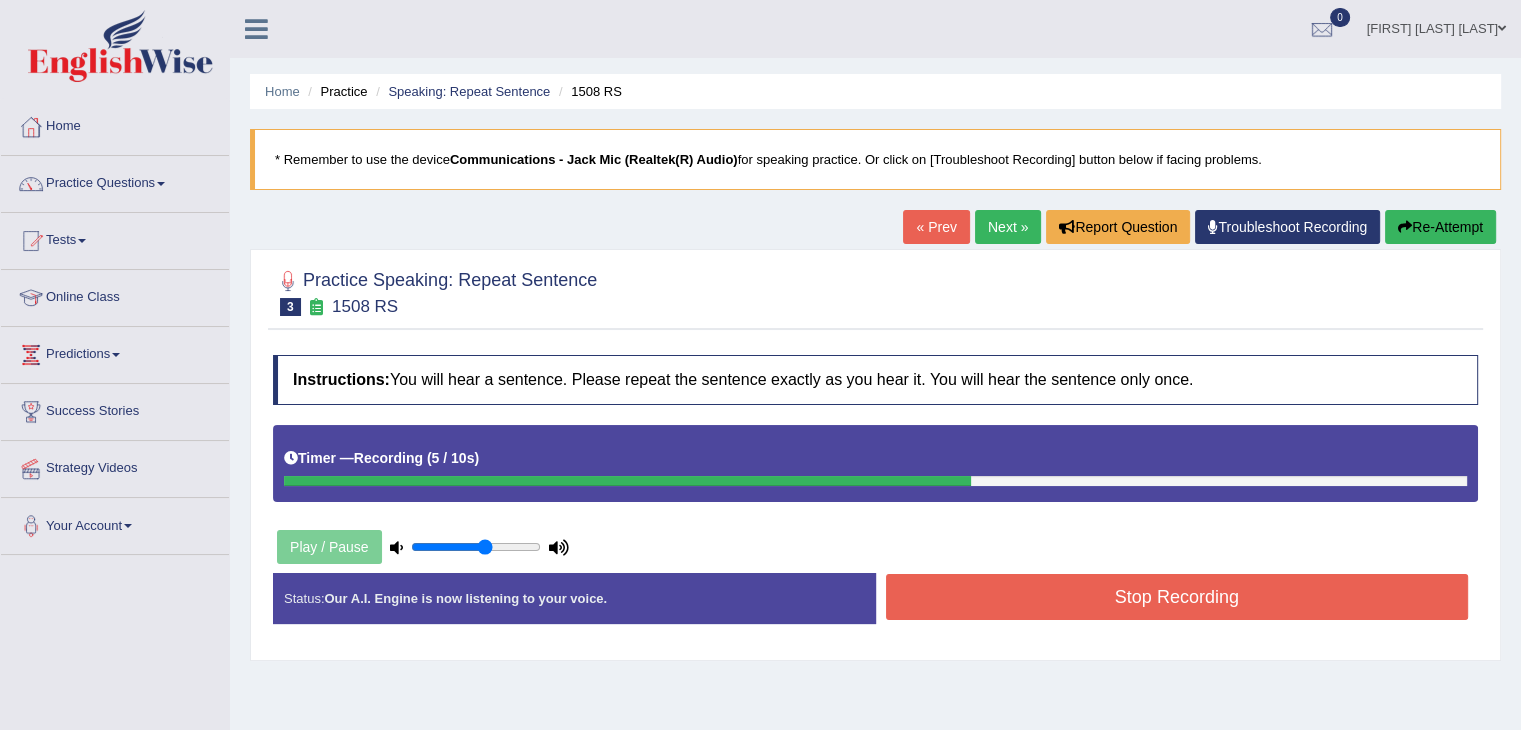 click on "Stop Recording" at bounding box center [1177, 597] 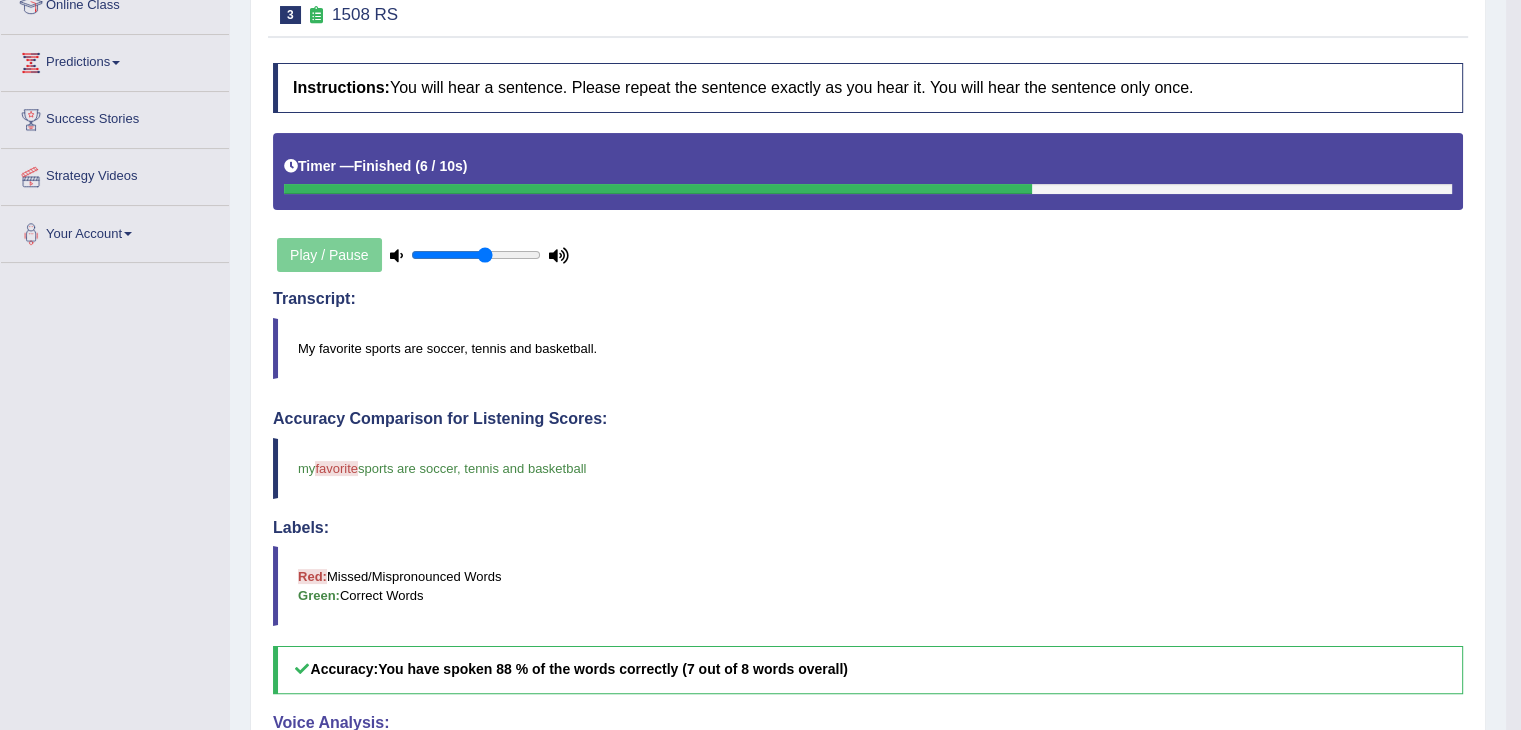 scroll, scrollTop: 252, scrollLeft: 0, axis: vertical 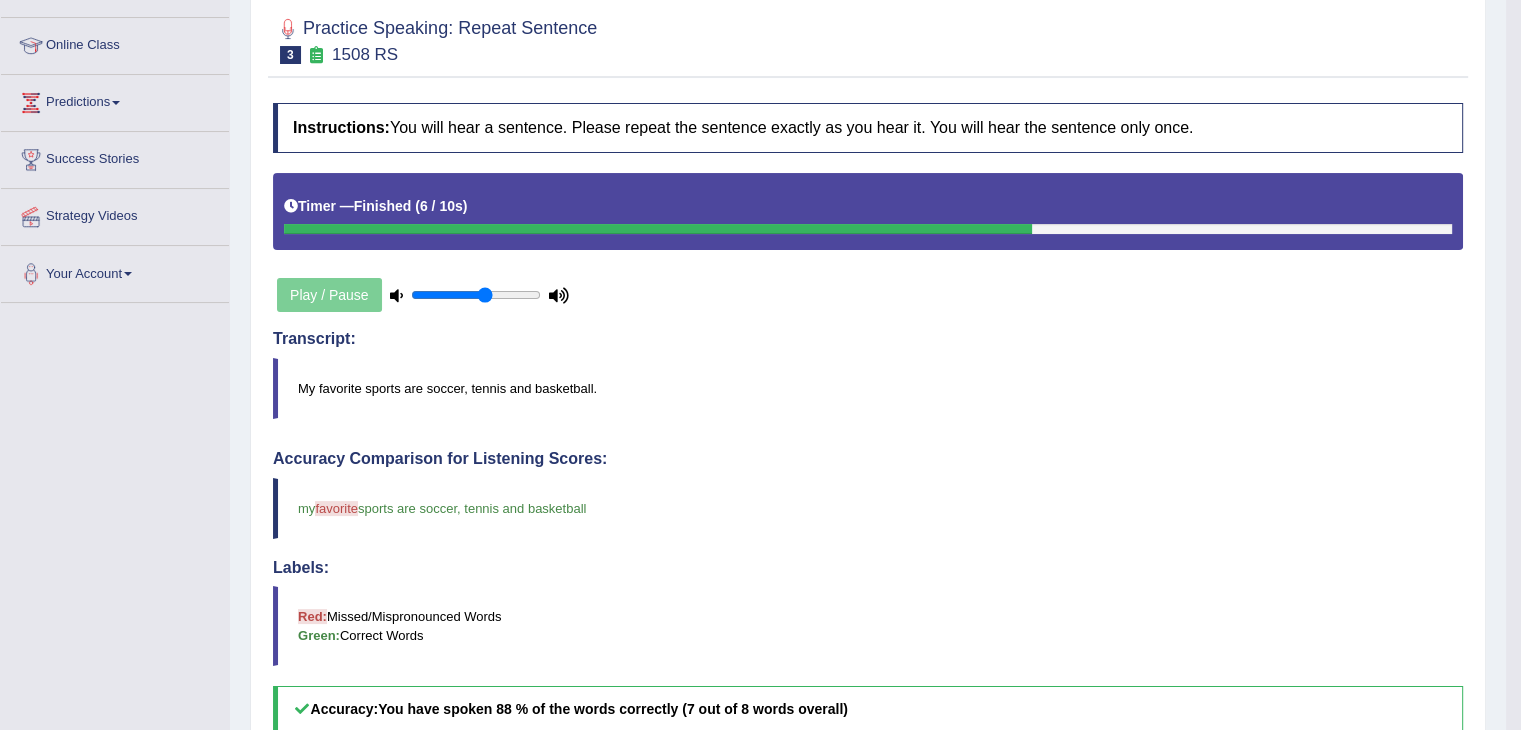drag, startPoint x: 1519, startPoint y: 335, endPoint x: 1535, endPoint y: 224, distance: 112.147224 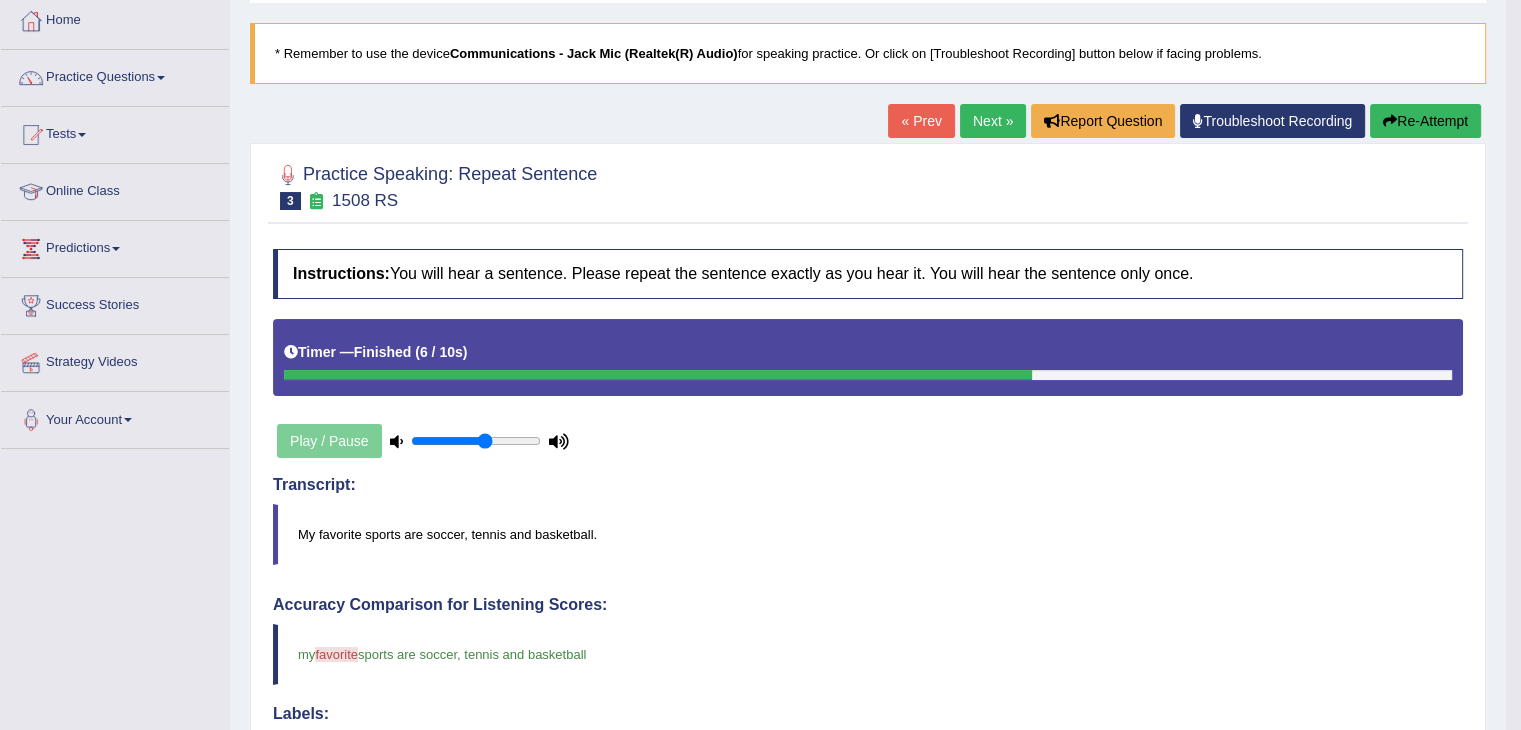 scroll, scrollTop: 104, scrollLeft: 0, axis: vertical 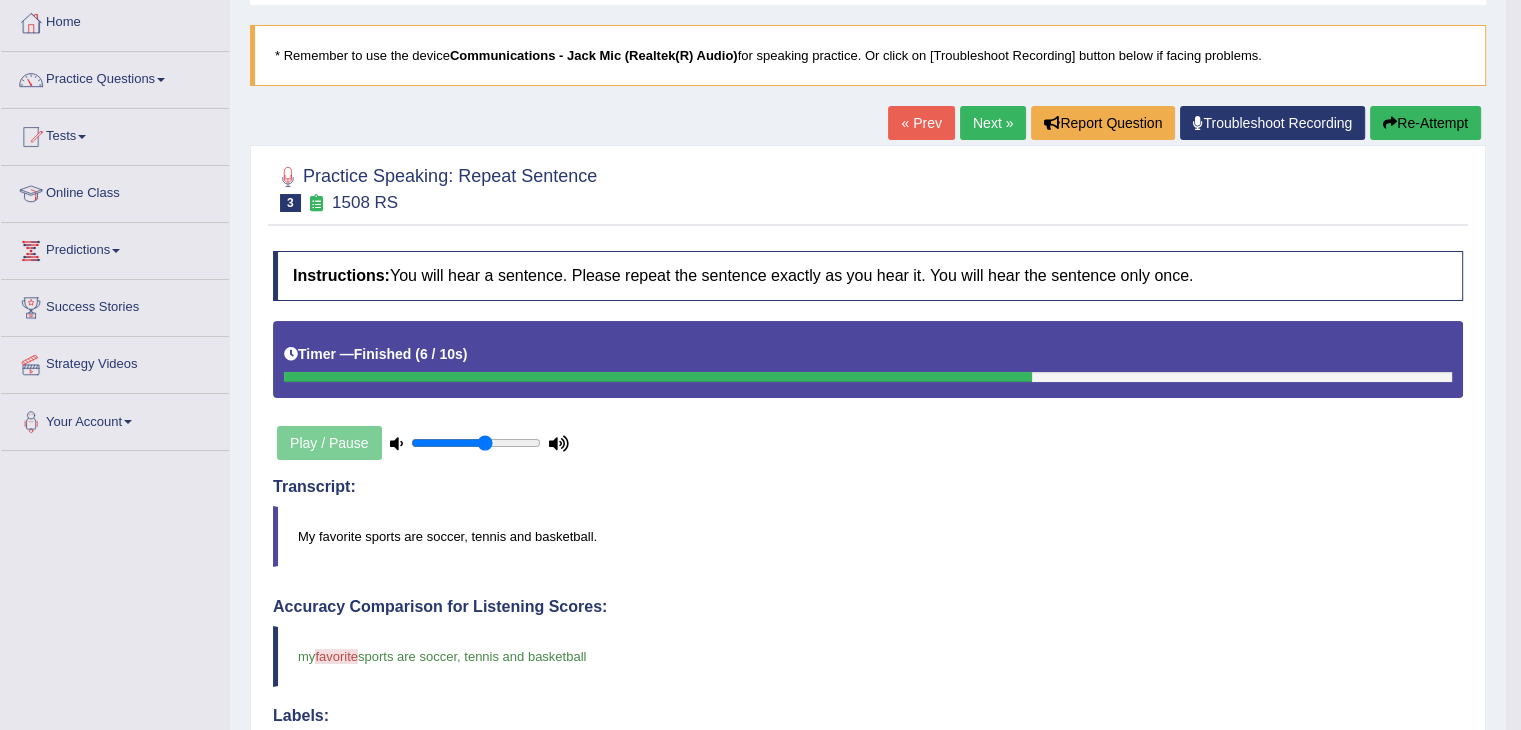 click on "Next »" at bounding box center (993, 123) 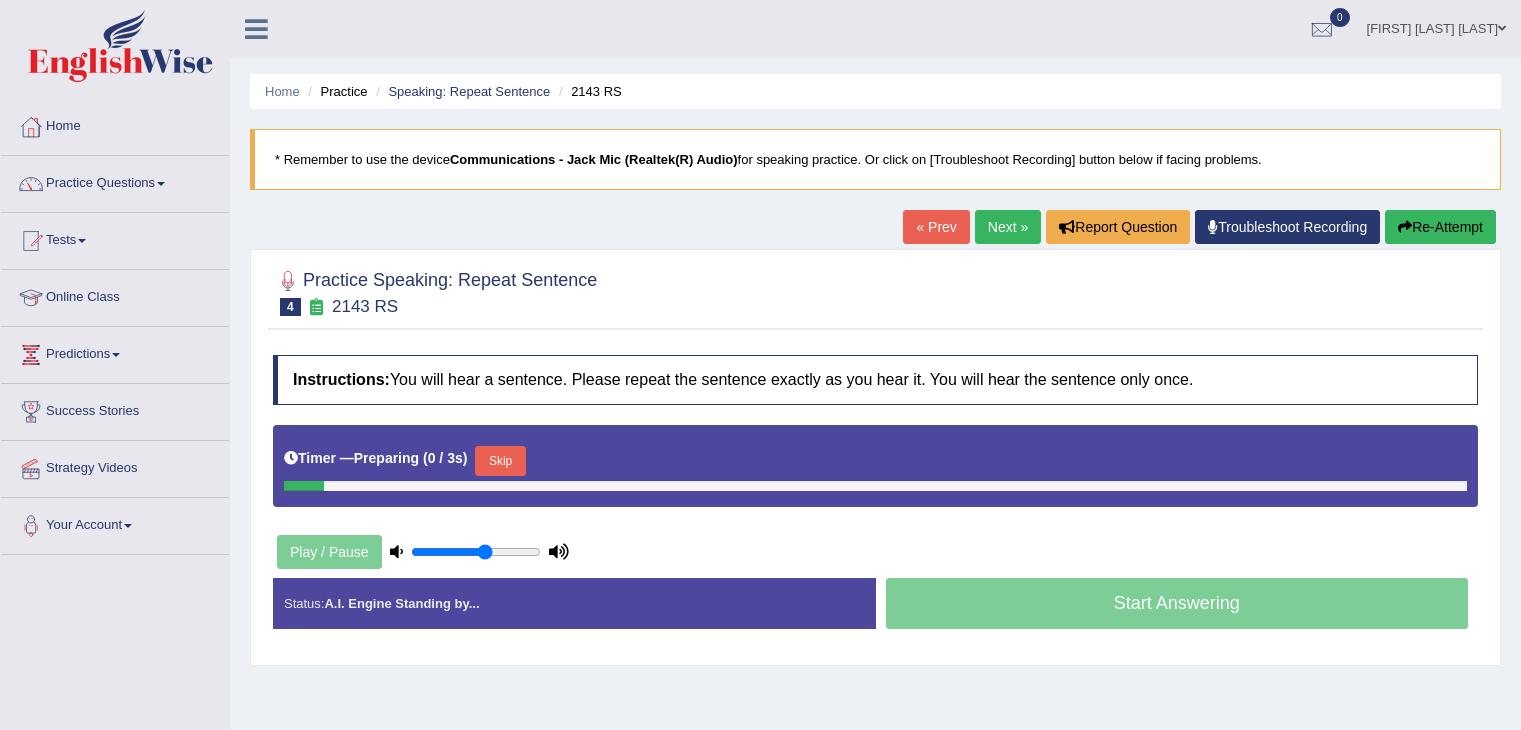 scroll, scrollTop: 0, scrollLeft: 0, axis: both 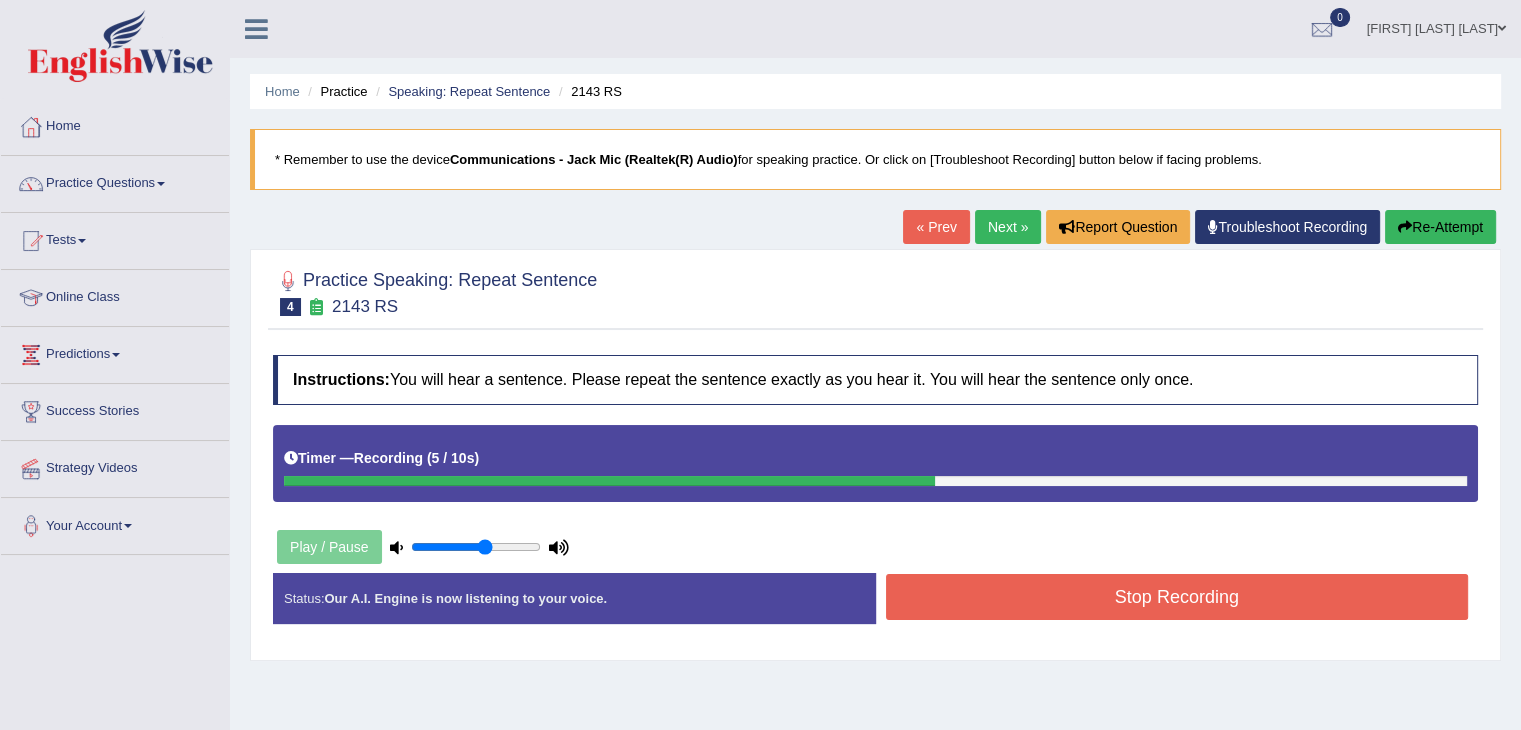 click on "Stop Recording" at bounding box center [1177, 597] 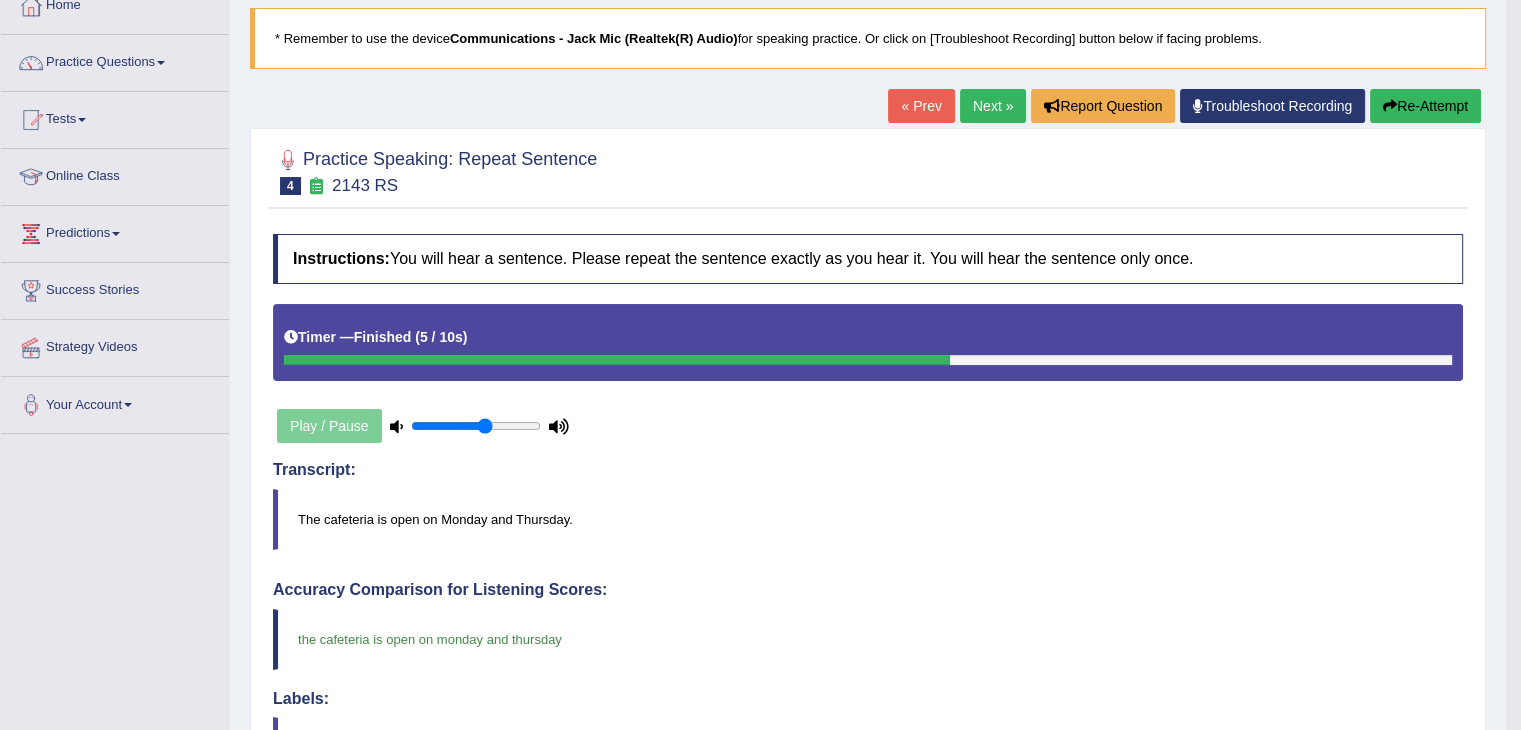 scroll, scrollTop: 120, scrollLeft: 0, axis: vertical 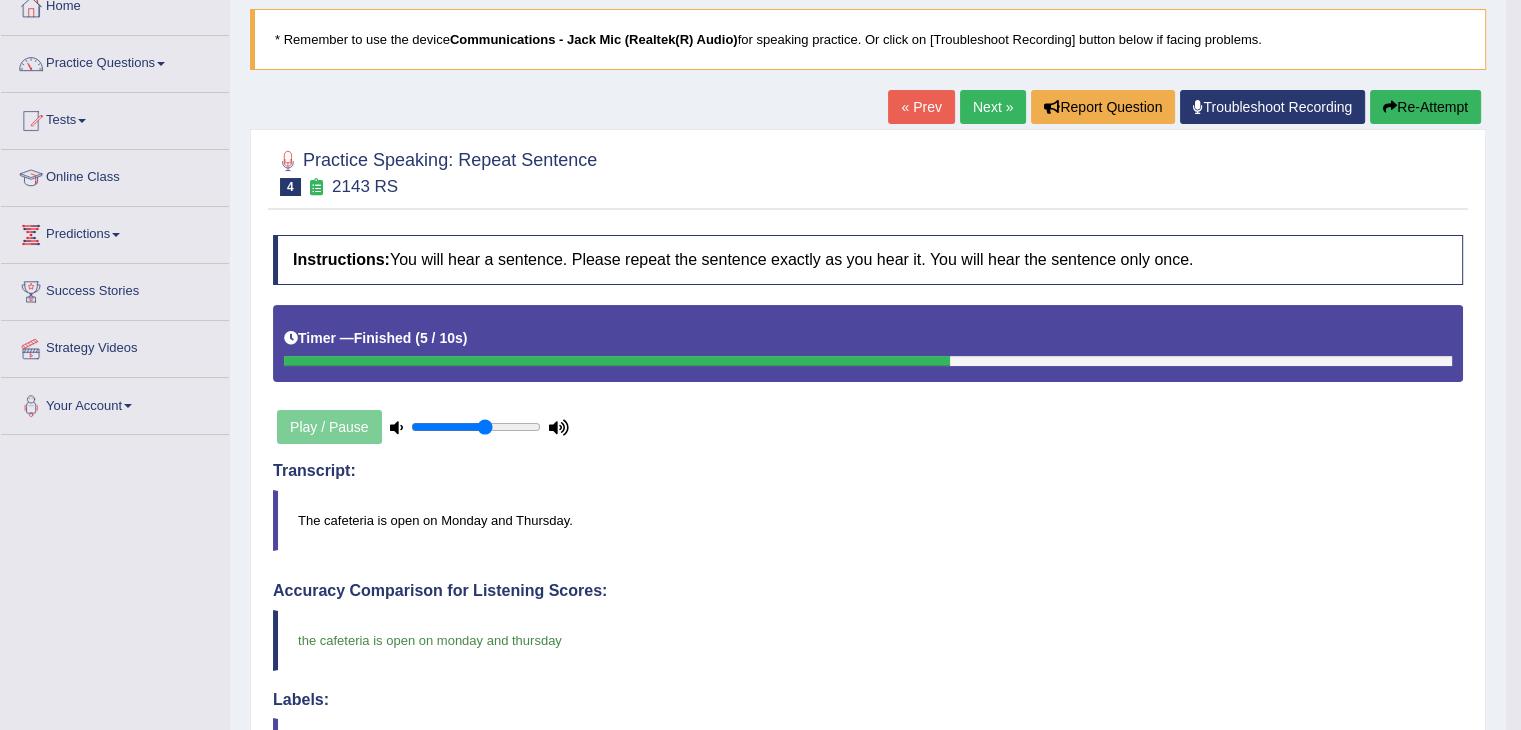click on "Next »" at bounding box center (993, 107) 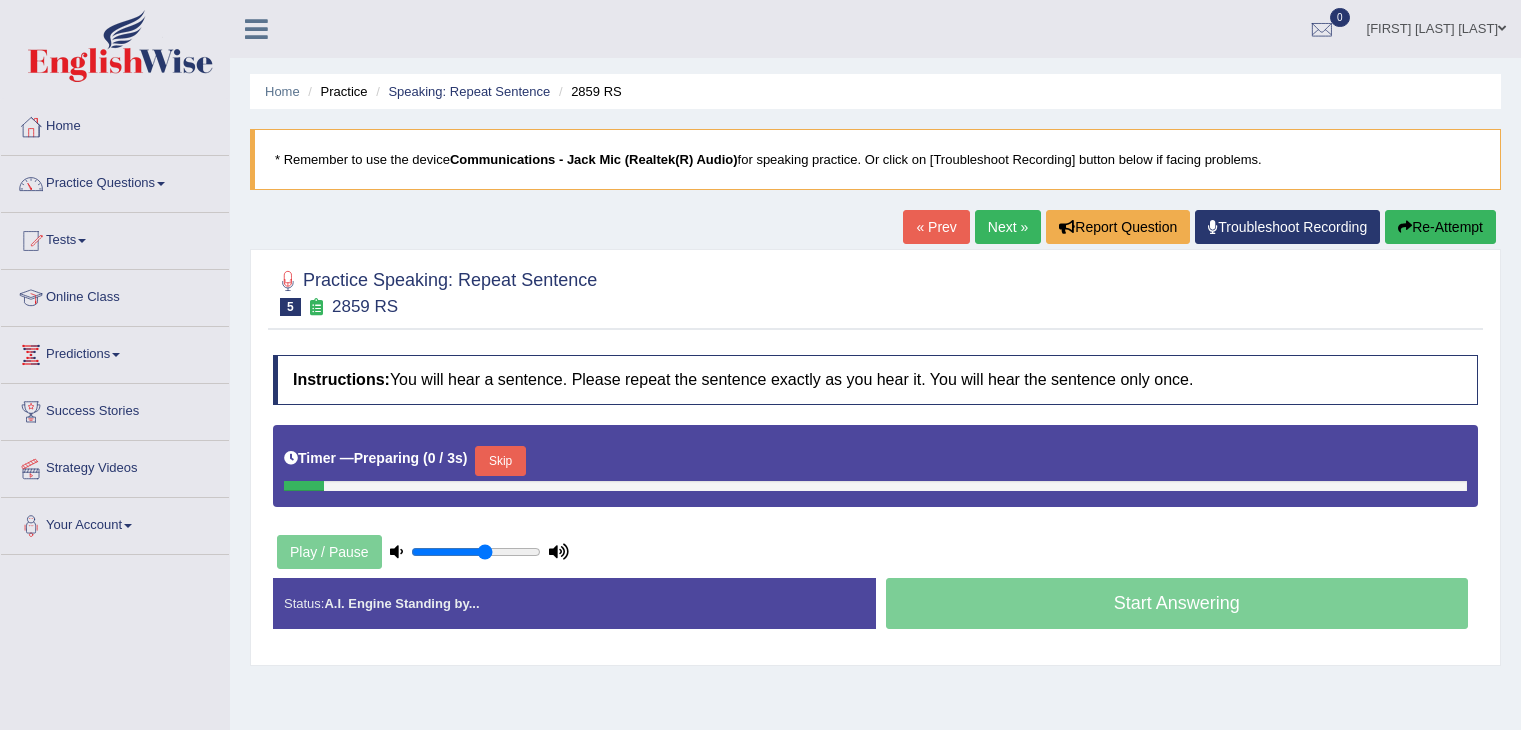 scroll, scrollTop: 0, scrollLeft: 0, axis: both 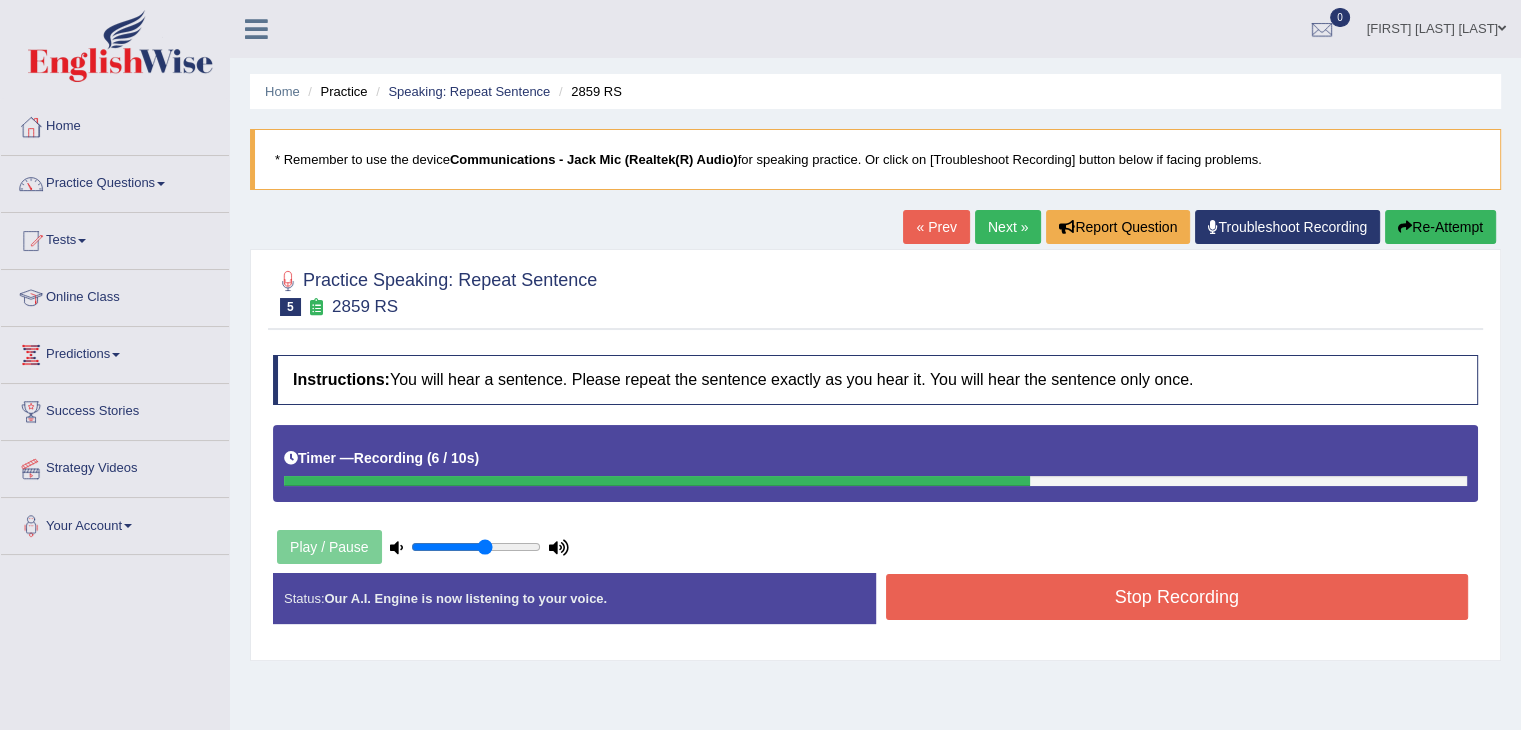 click on "Stop Recording" at bounding box center (1177, 597) 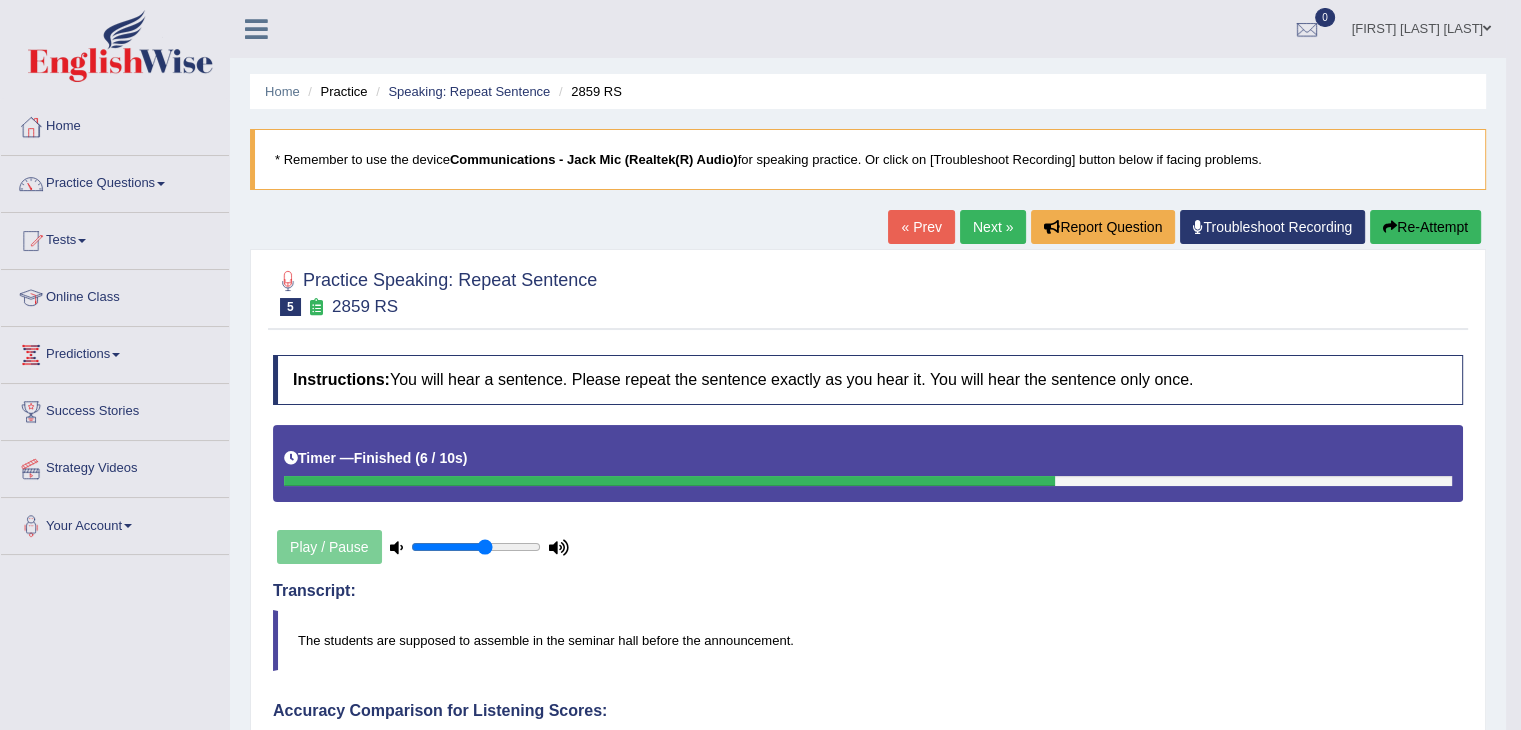 click on "Toggle navigation
Home
Practice Questions   Speaking Practice Read Aloud
Repeat Sentence
Describe Image
Re-tell Lecture
Answer Short Question
Summarize Group Discussion
Respond To A Situation
Writing Practice  Summarize Written Text
Write Essay
Reading Practice  Reading & Writing: Fill In The Blanks
Choose Multiple Answers
Re-order Paragraphs
Fill In The Blanks
Choose Single Answer
Listening Practice  Summarize Spoken Text
Highlight Incorrect Words
Highlight Correct Summary
Select Missing Word
Choose Single Answer
Choose Multiple Answers
Fill In The Blanks
Write From Dictation
Pronunciation
Tests
Take Mock Test" at bounding box center (760, 365) 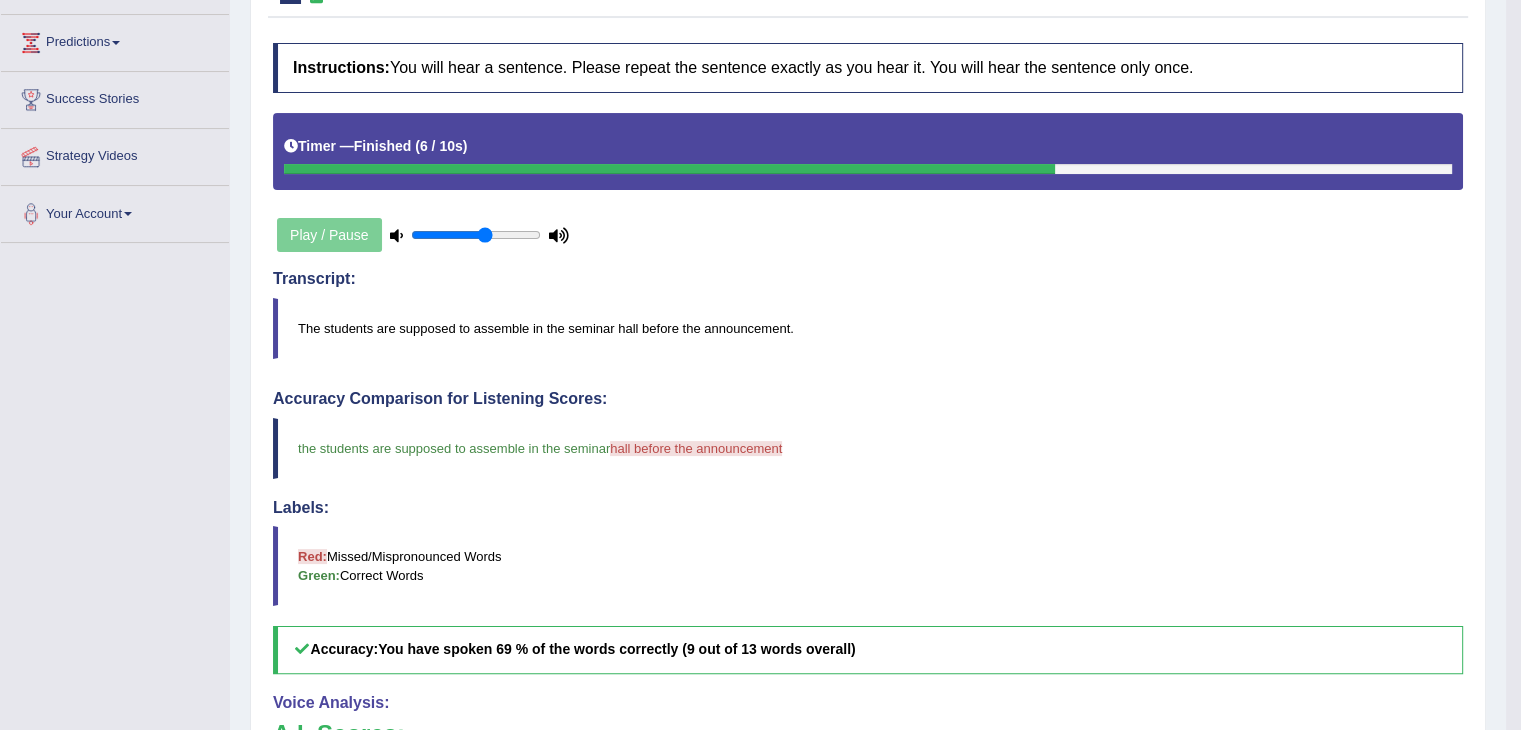 scroll, scrollTop: 358, scrollLeft: 0, axis: vertical 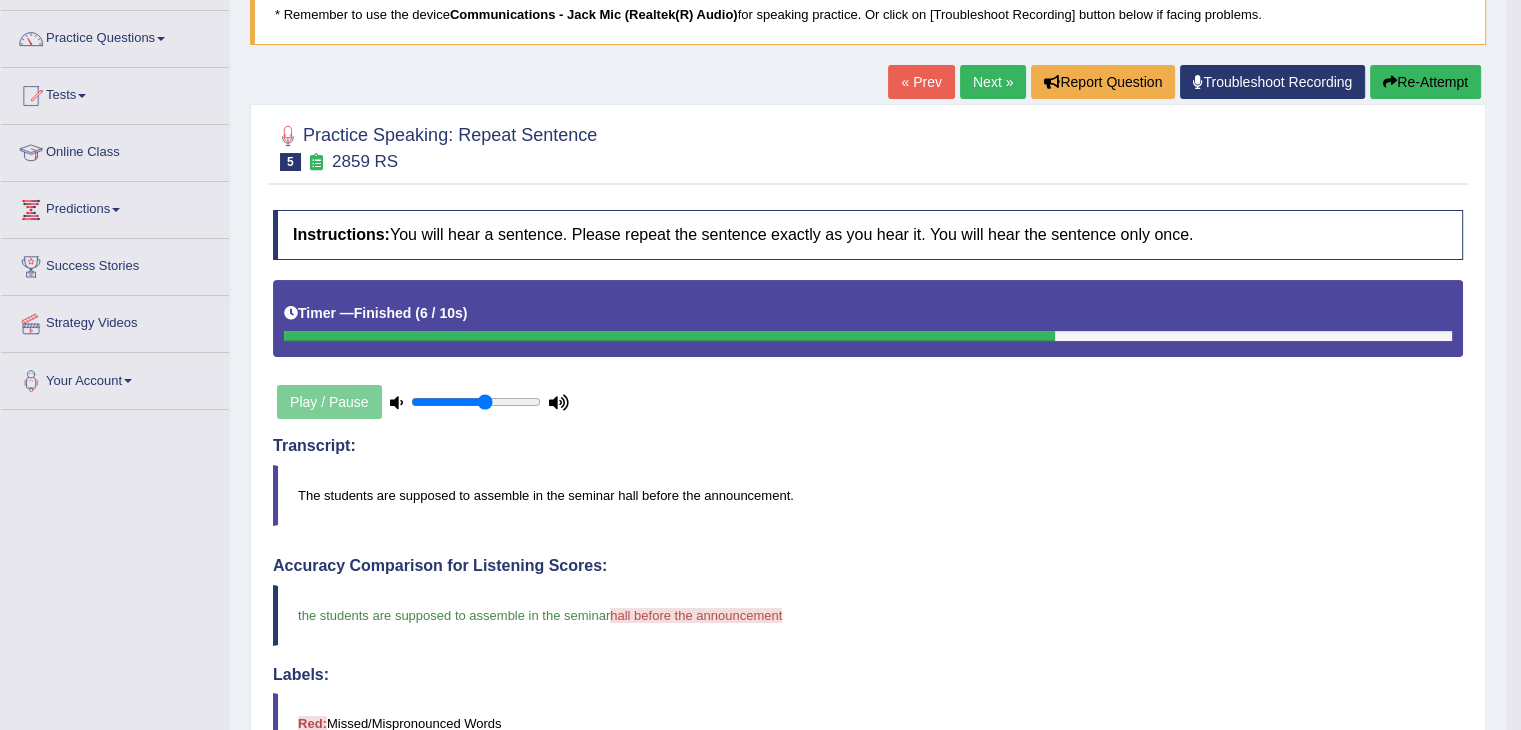 click on "Next »" at bounding box center [993, 82] 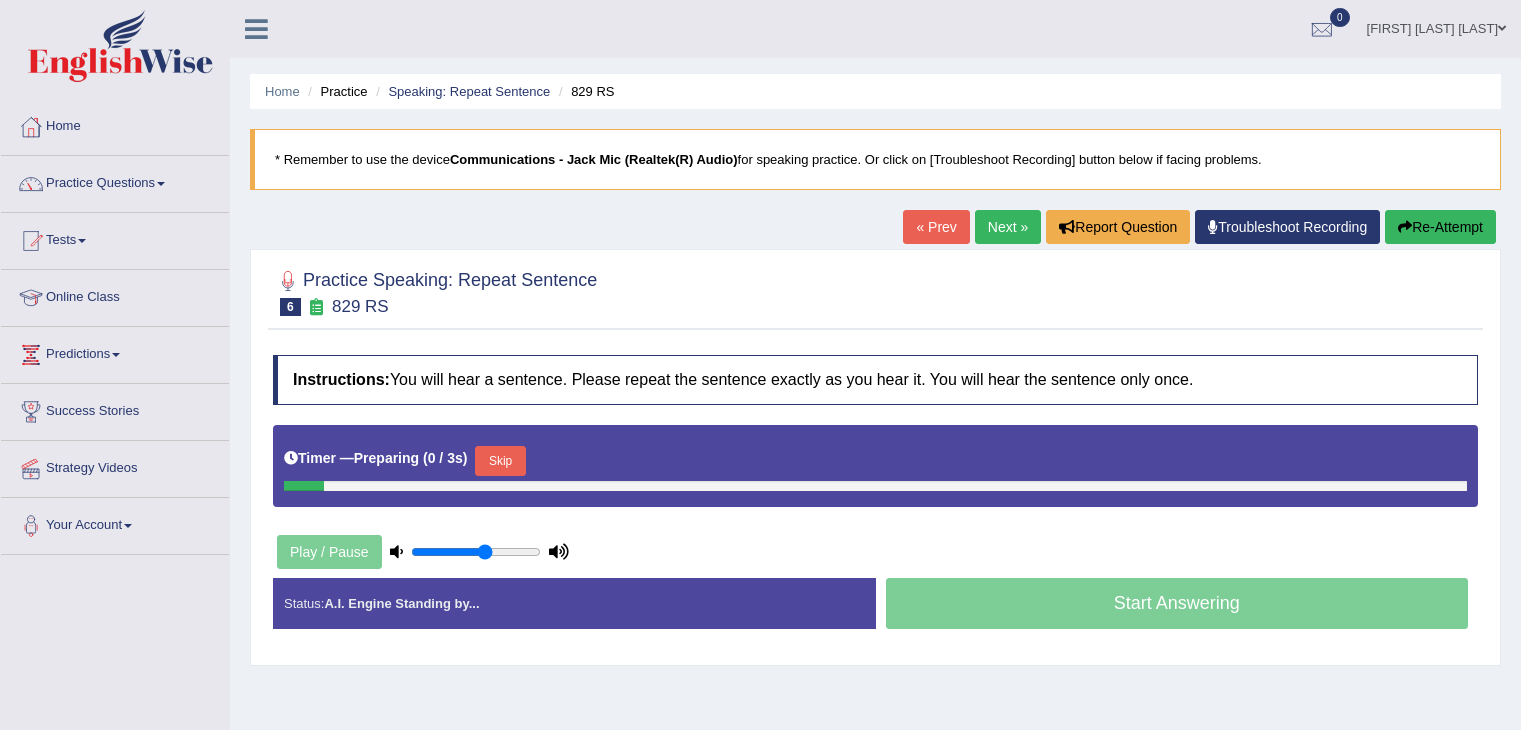 scroll, scrollTop: 0, scrollLeft: 0, axis: both 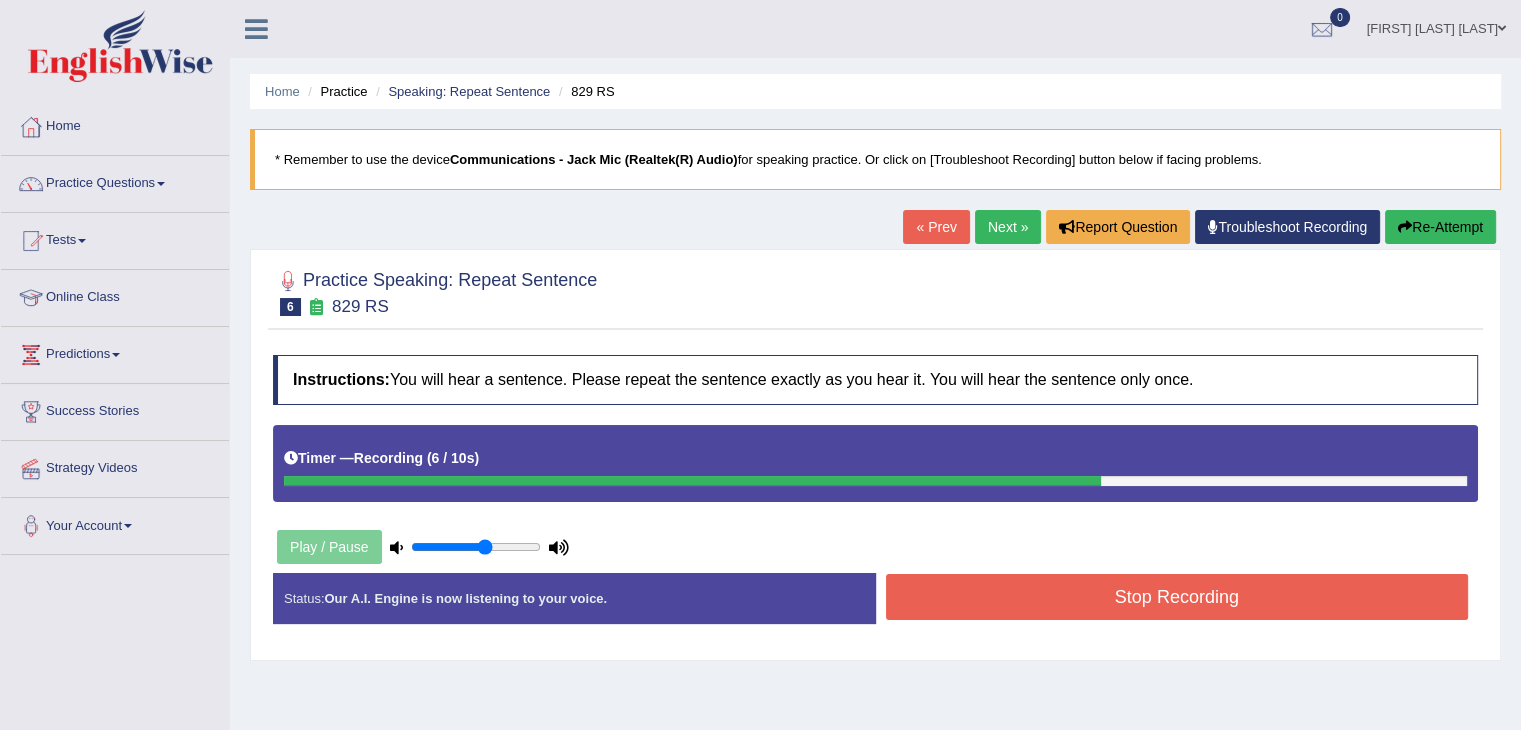 click on "Stop Recording" at bounding box center (1177, 597) 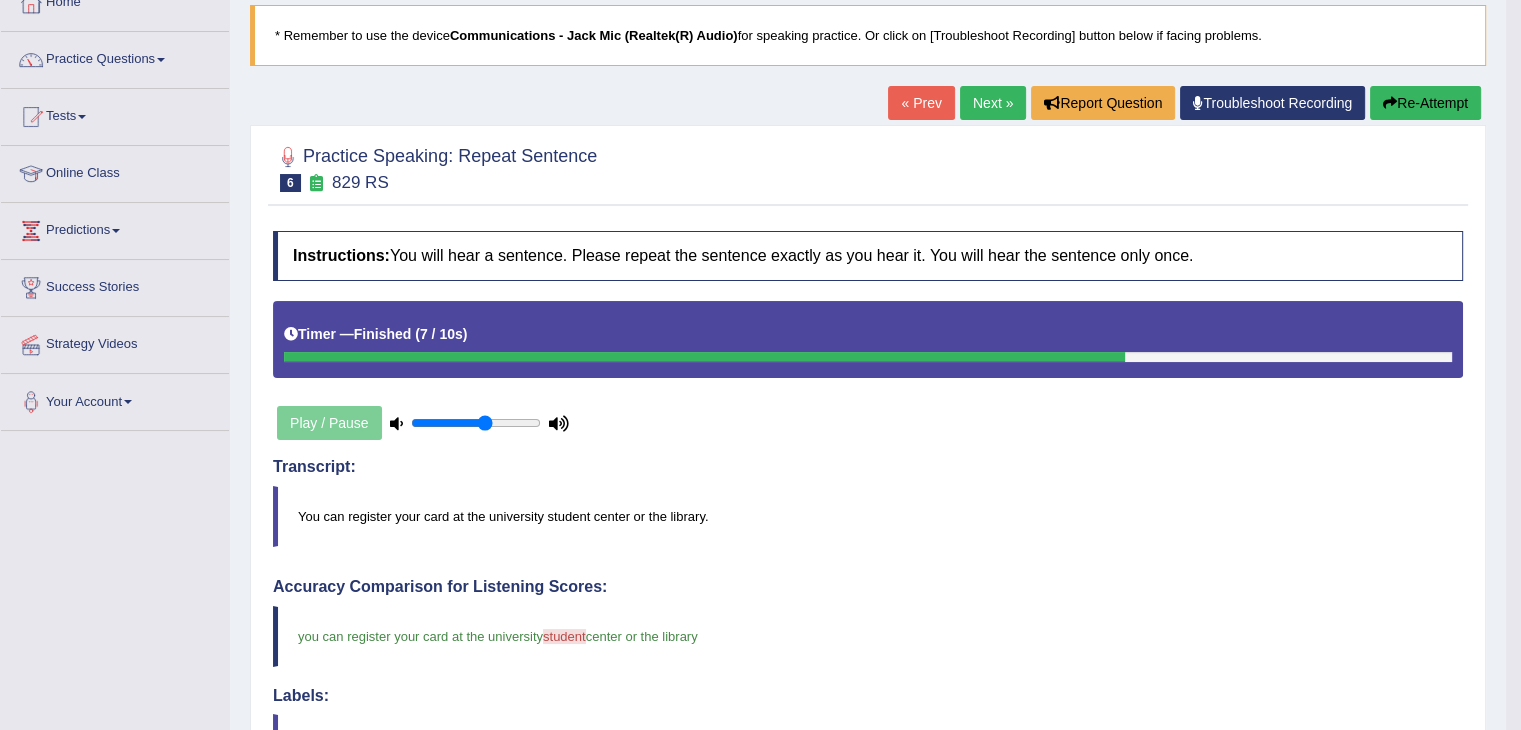 scroll, scrollTop: 0, scrollLeft: 0, axis: both 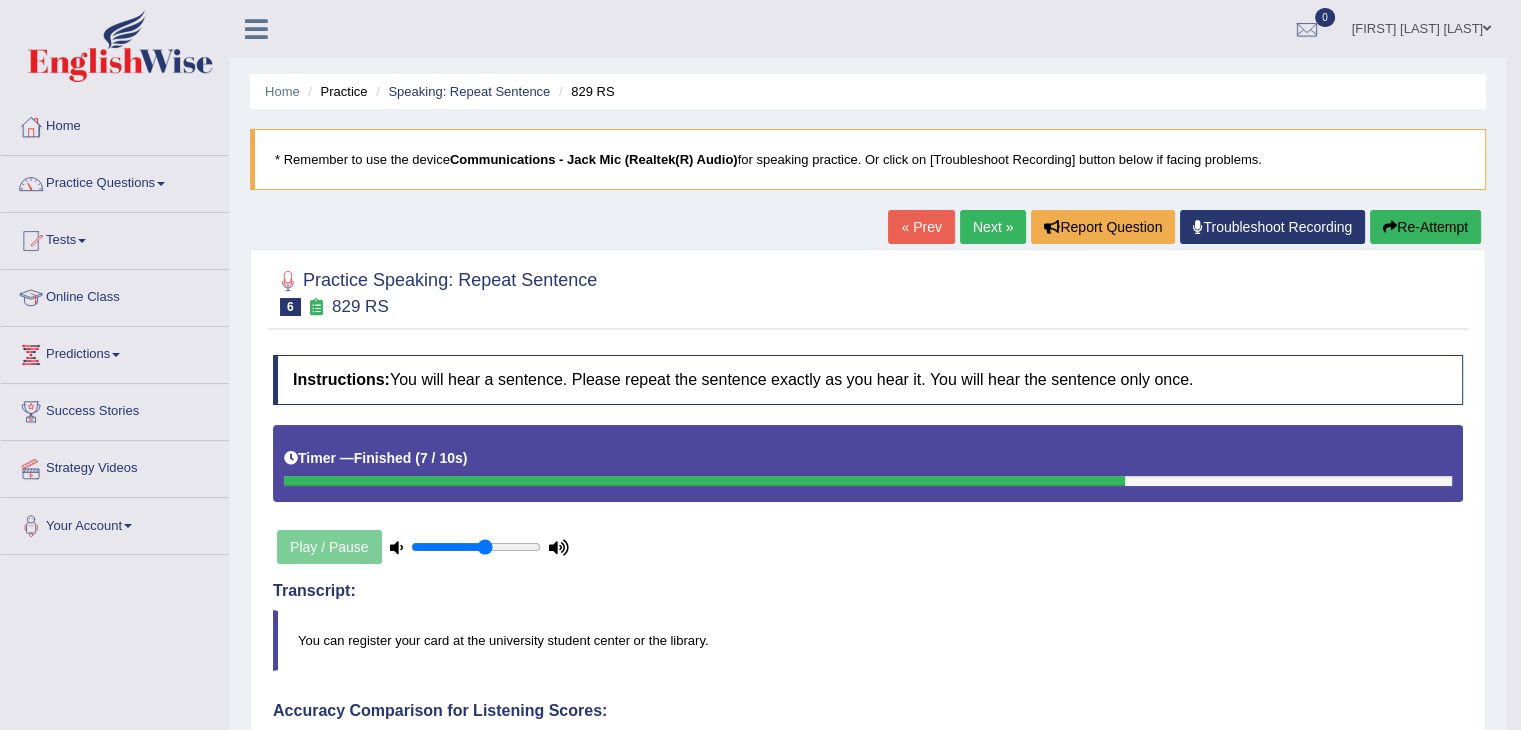 click on "Next »" at bounding box center [993, 227] 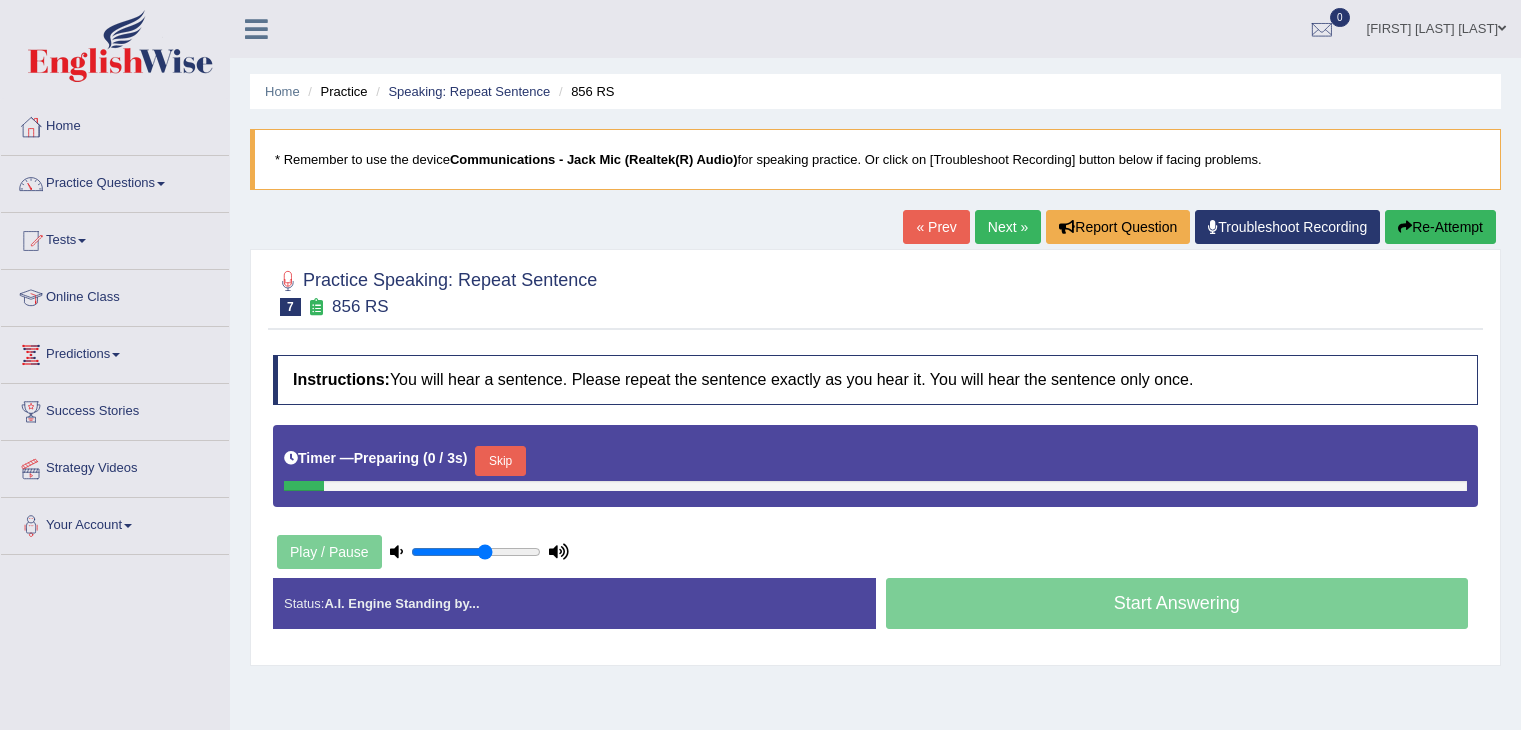 scroll, scrollTop: 0, scrollLeft: 0, axis: both 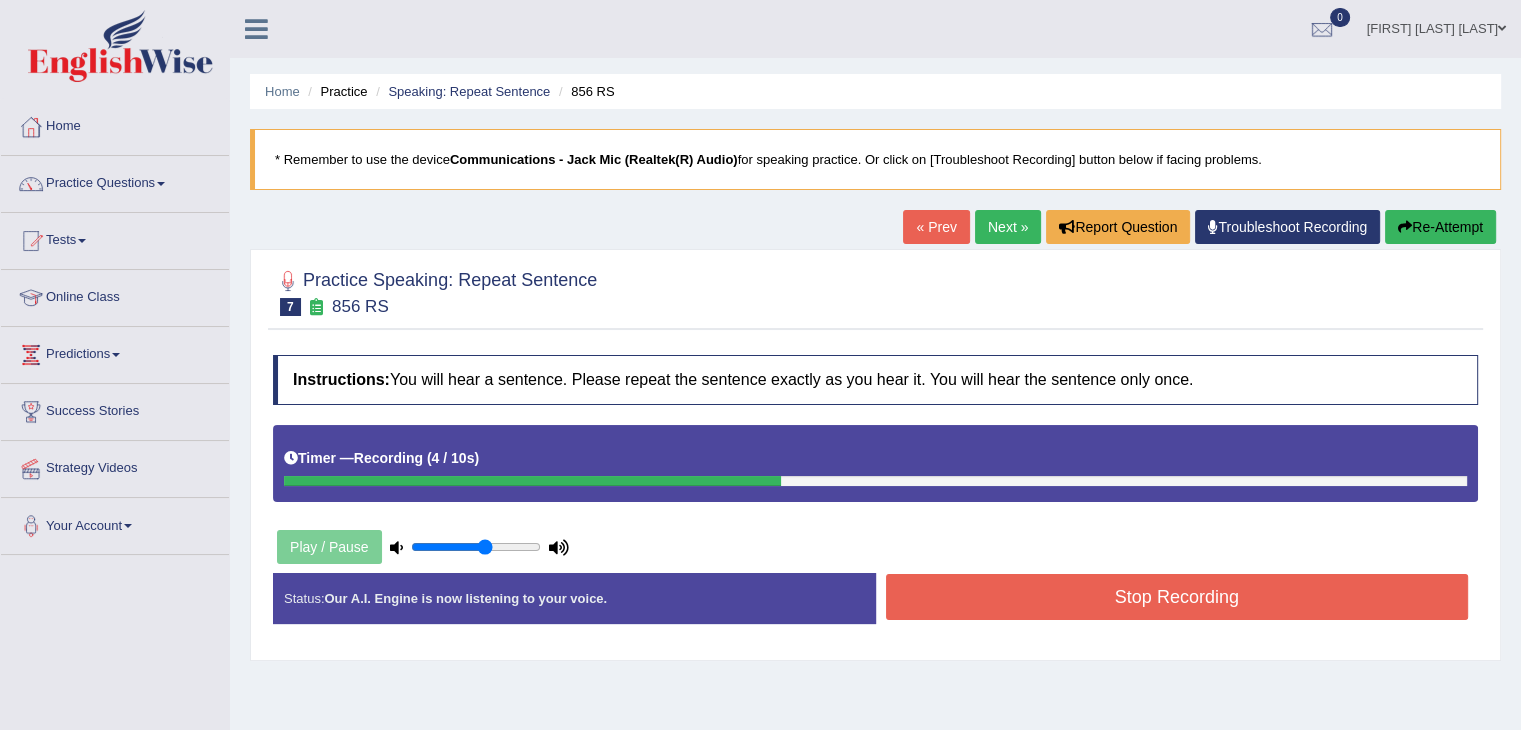 click on "Stop Recording" at bounding box center (1177, 597) 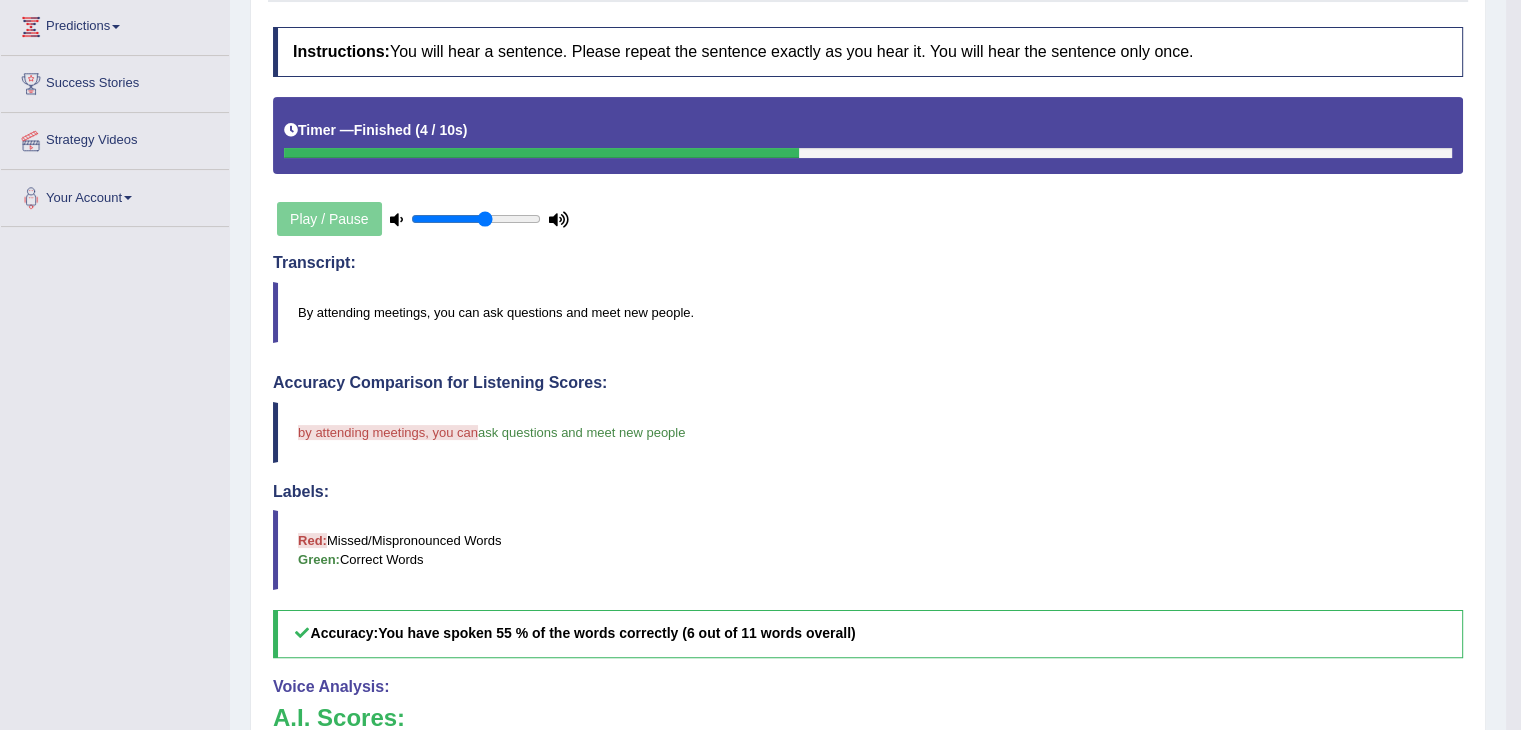 scroll, scrollTop: 0, scrollLeft: 0, axis: both 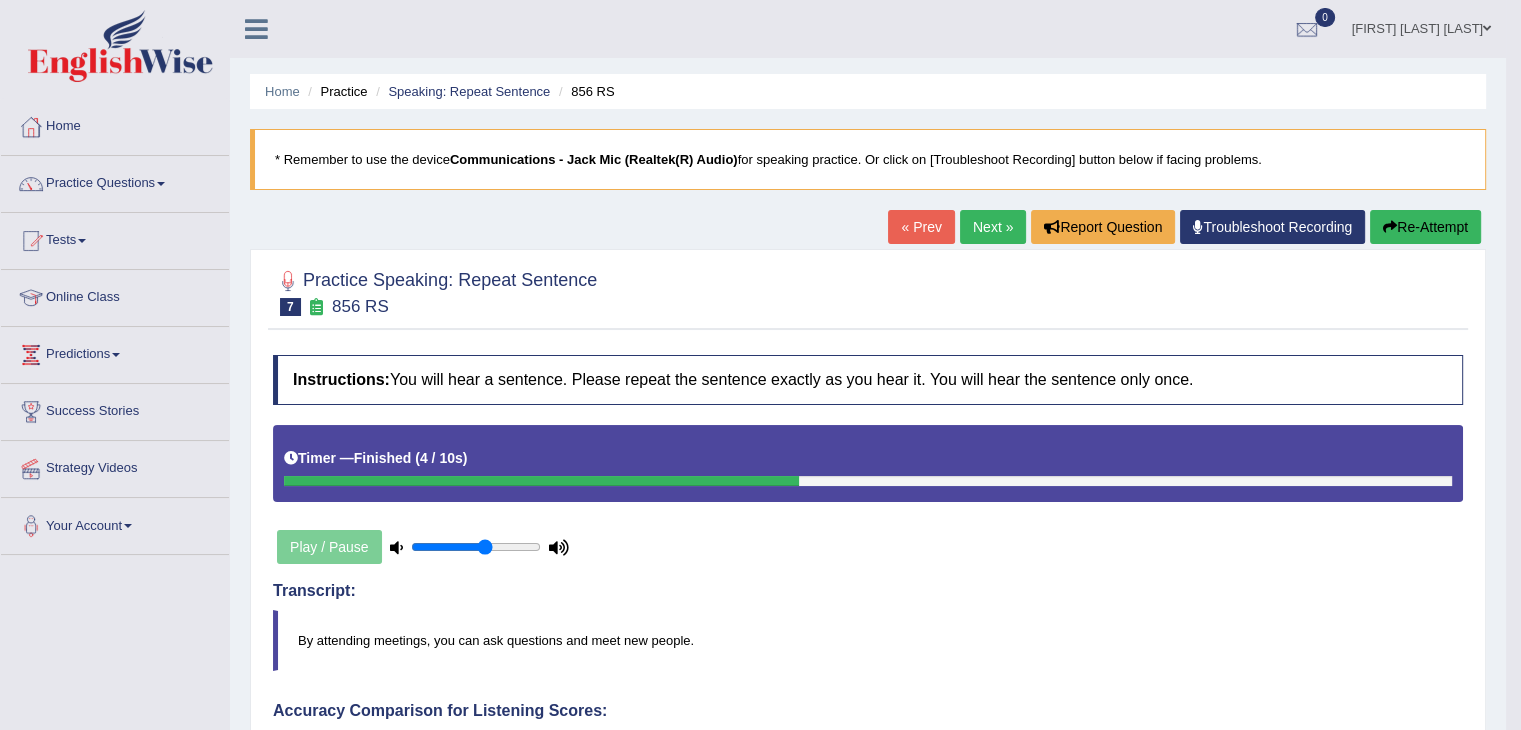 click on "Next »" at bounding box center (993, 227) 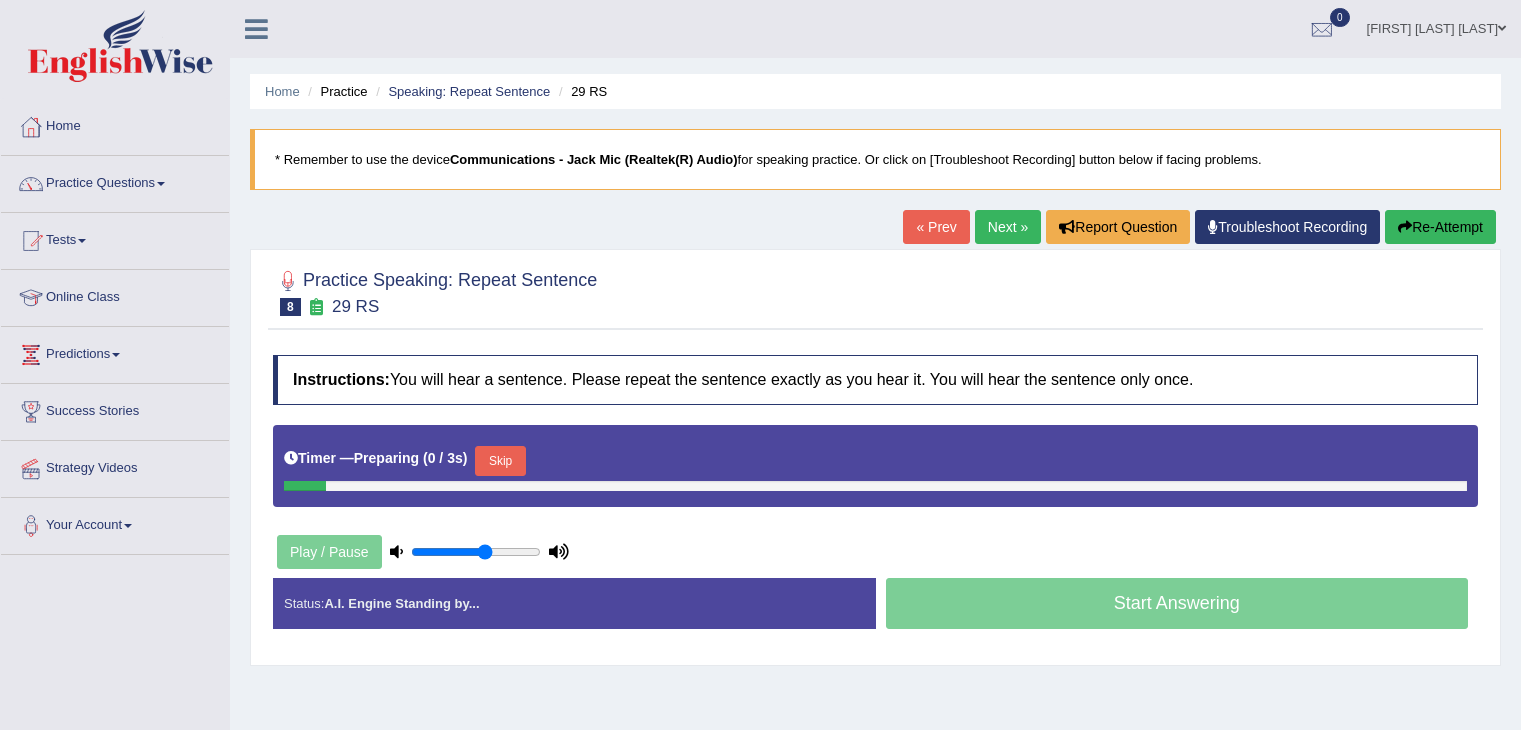 scroll, scrollTop: 0, scrollLeft: 0, axis: both 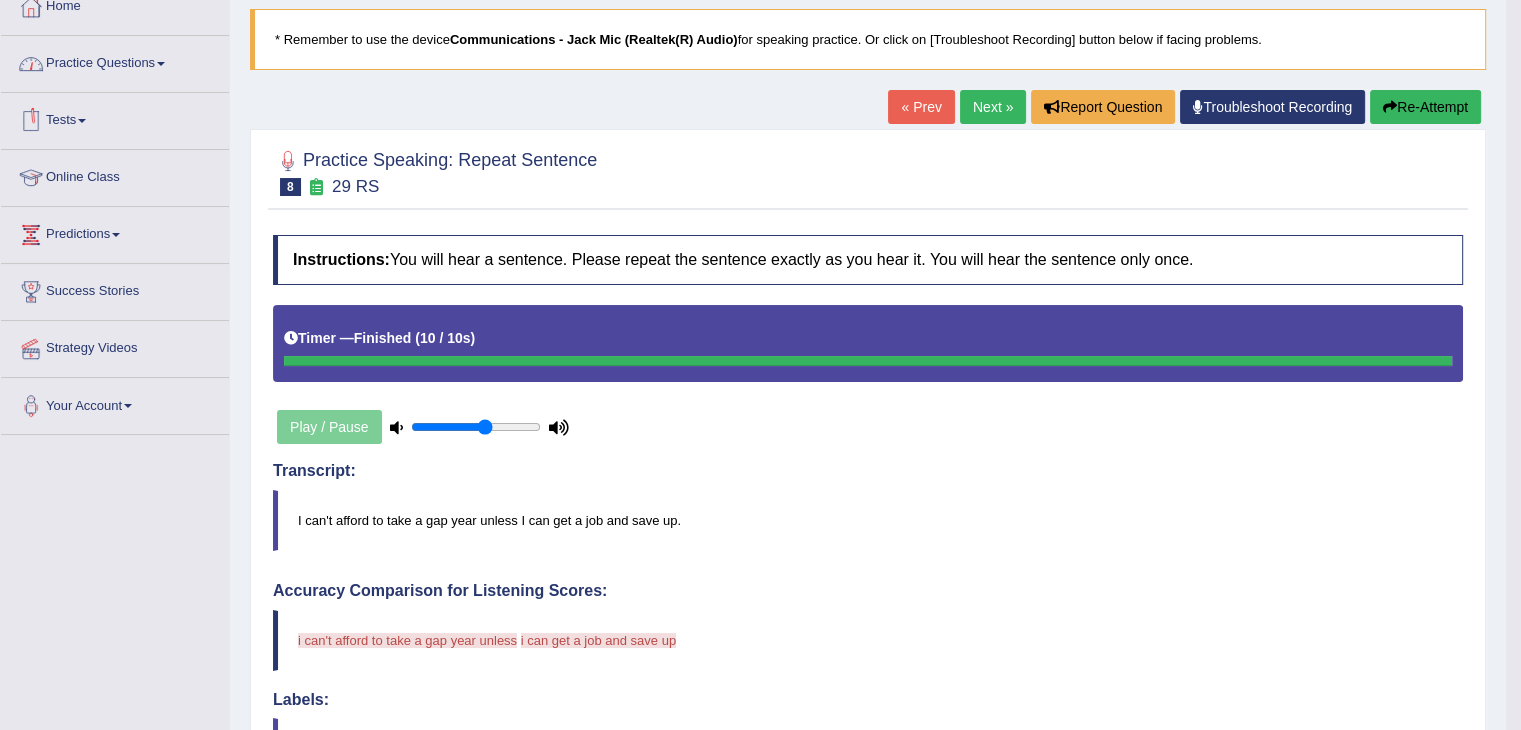click on "Tests" at bounding box center [115, 118] 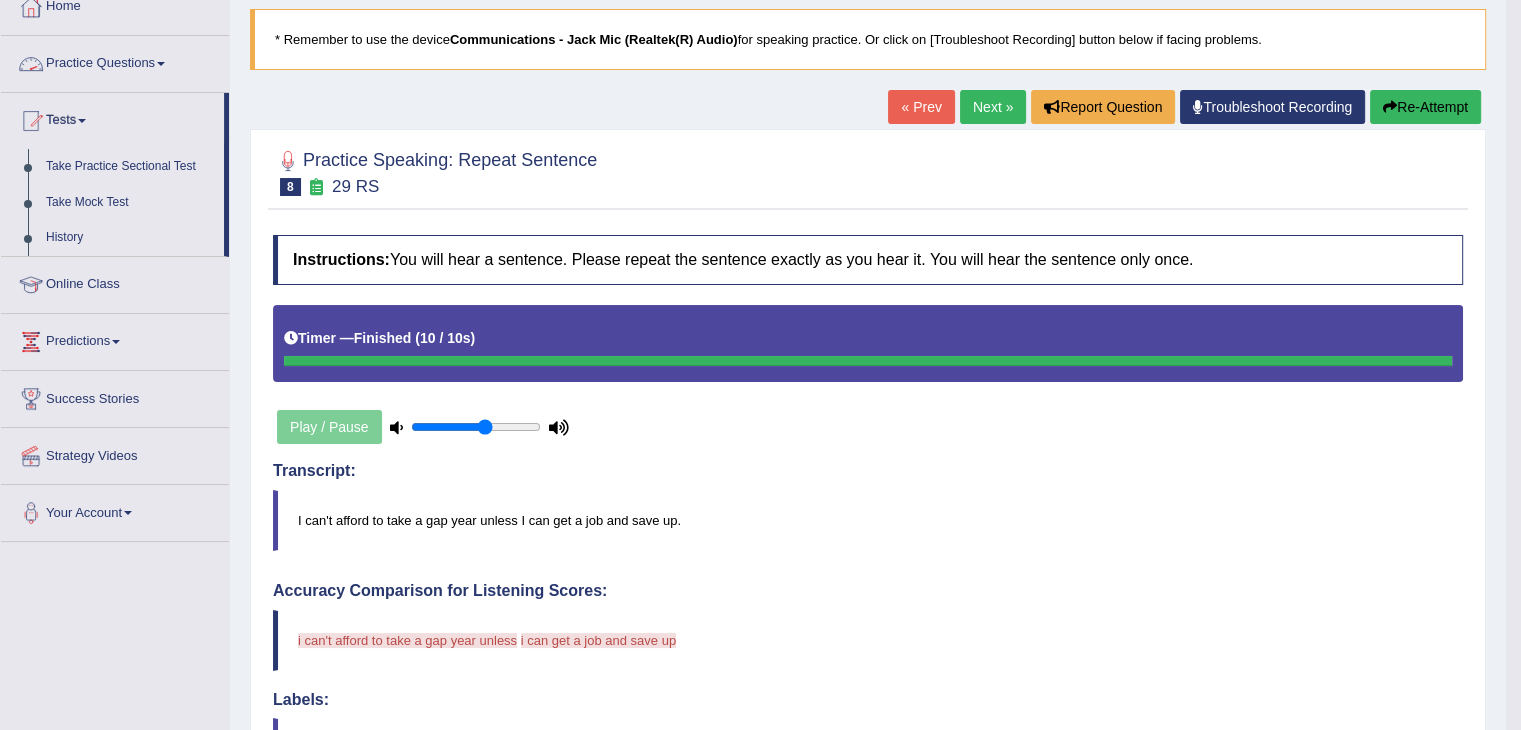 click on "Practice Questions" at bounding box center [115, 61] 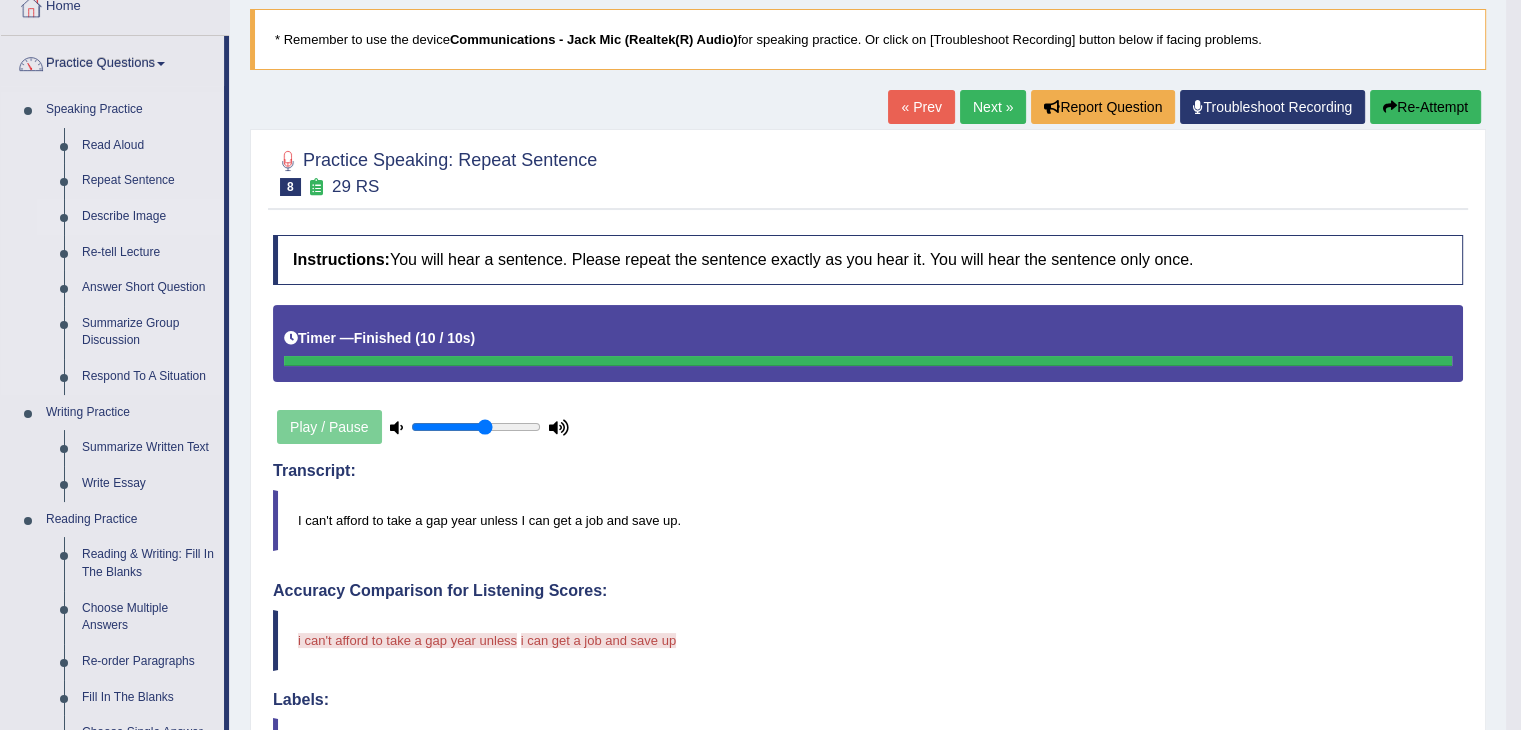 click on "Describe Image" at bounding box center [148, 217] 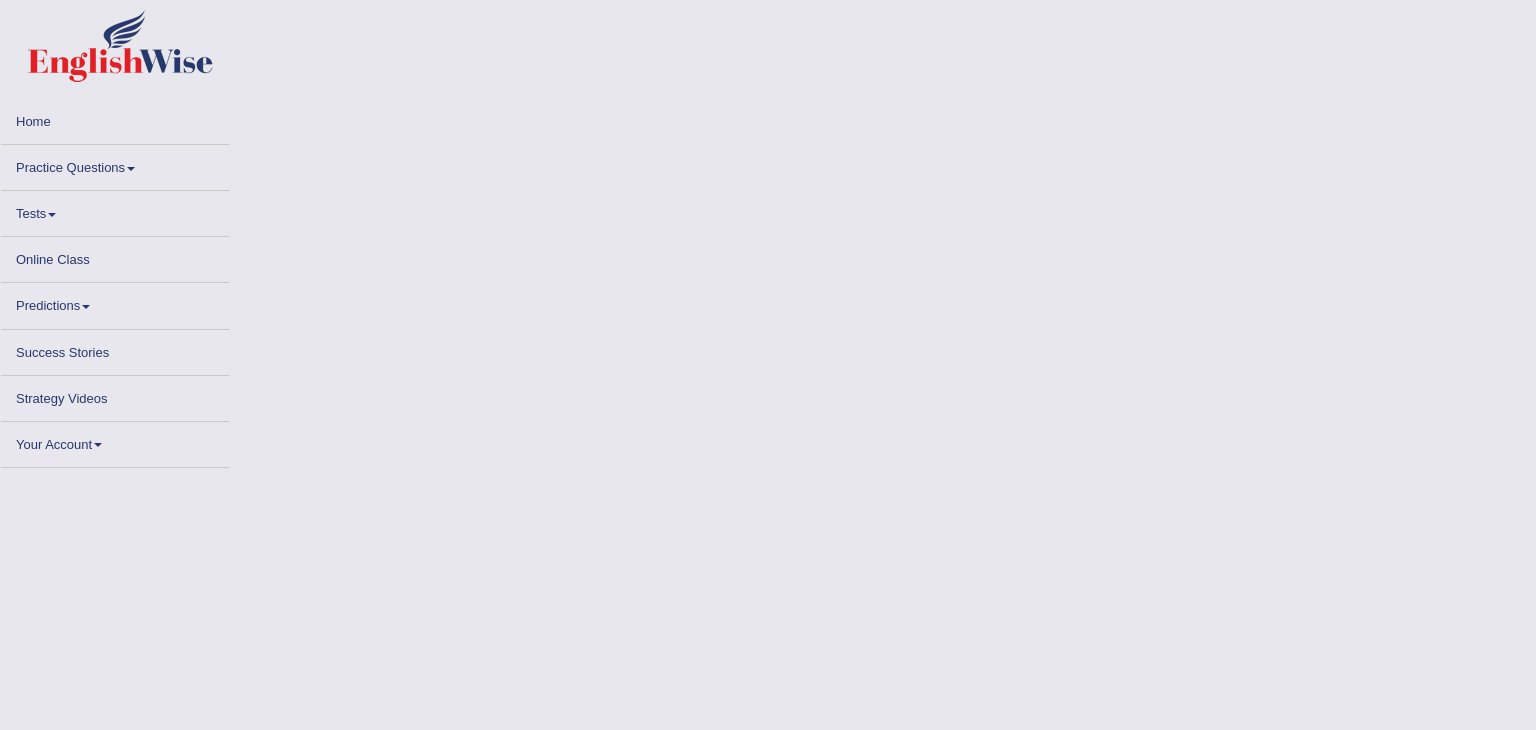scroll, scrollTop: 0, scrollLeft: 0, axis: both 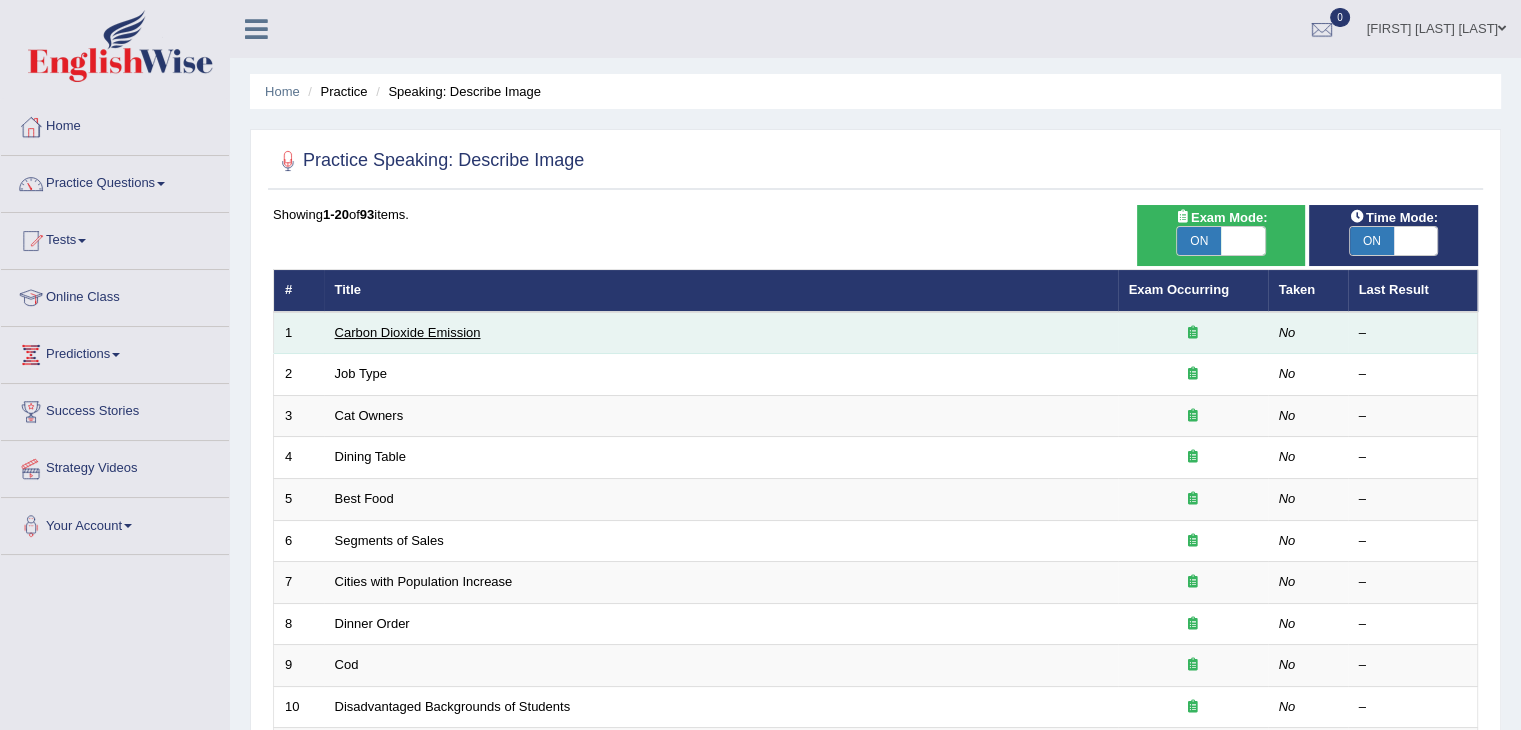 click on "Carbon Dioxide Emission" at bounding box center (408, 332) 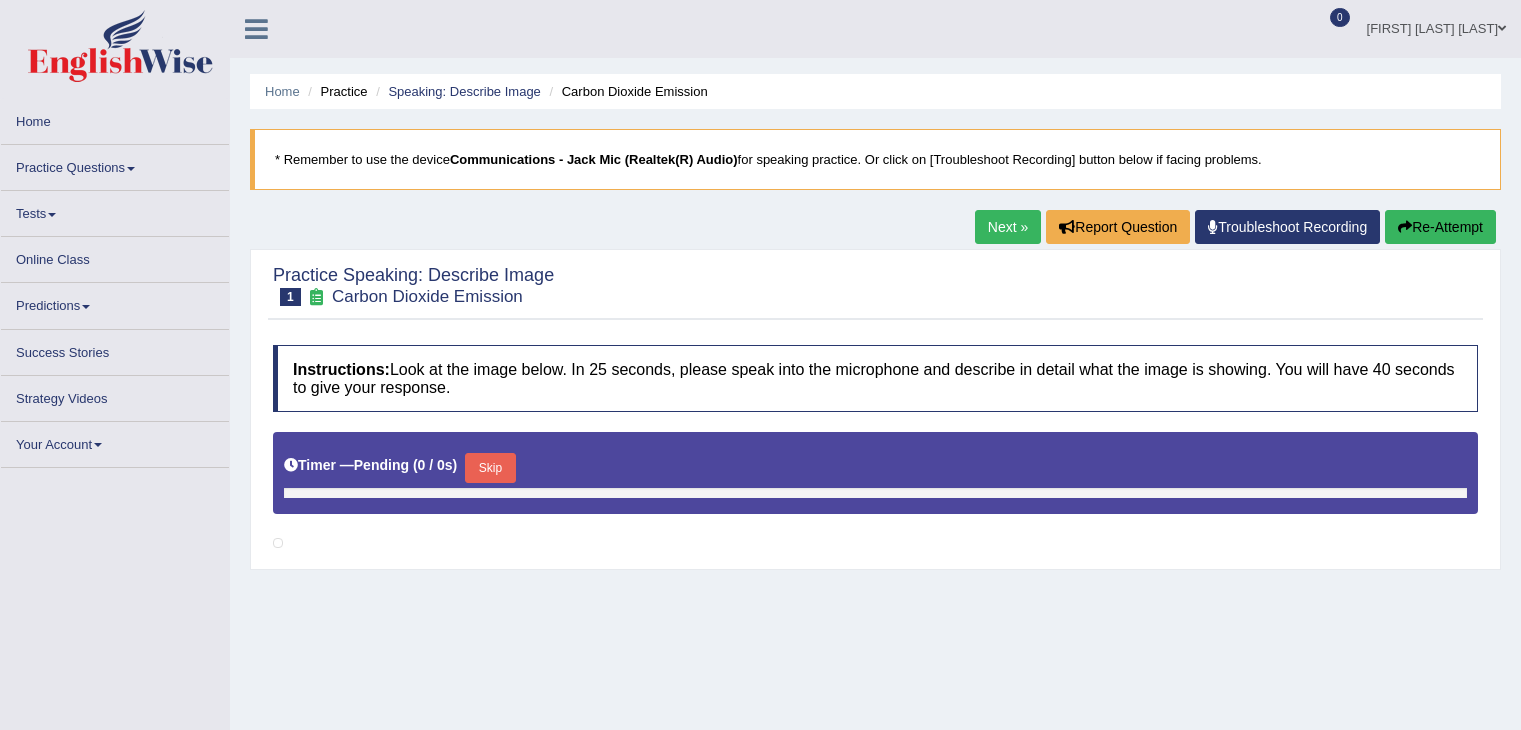 scroll, scrollTop: 0, scrollLeft: 0, axis: both 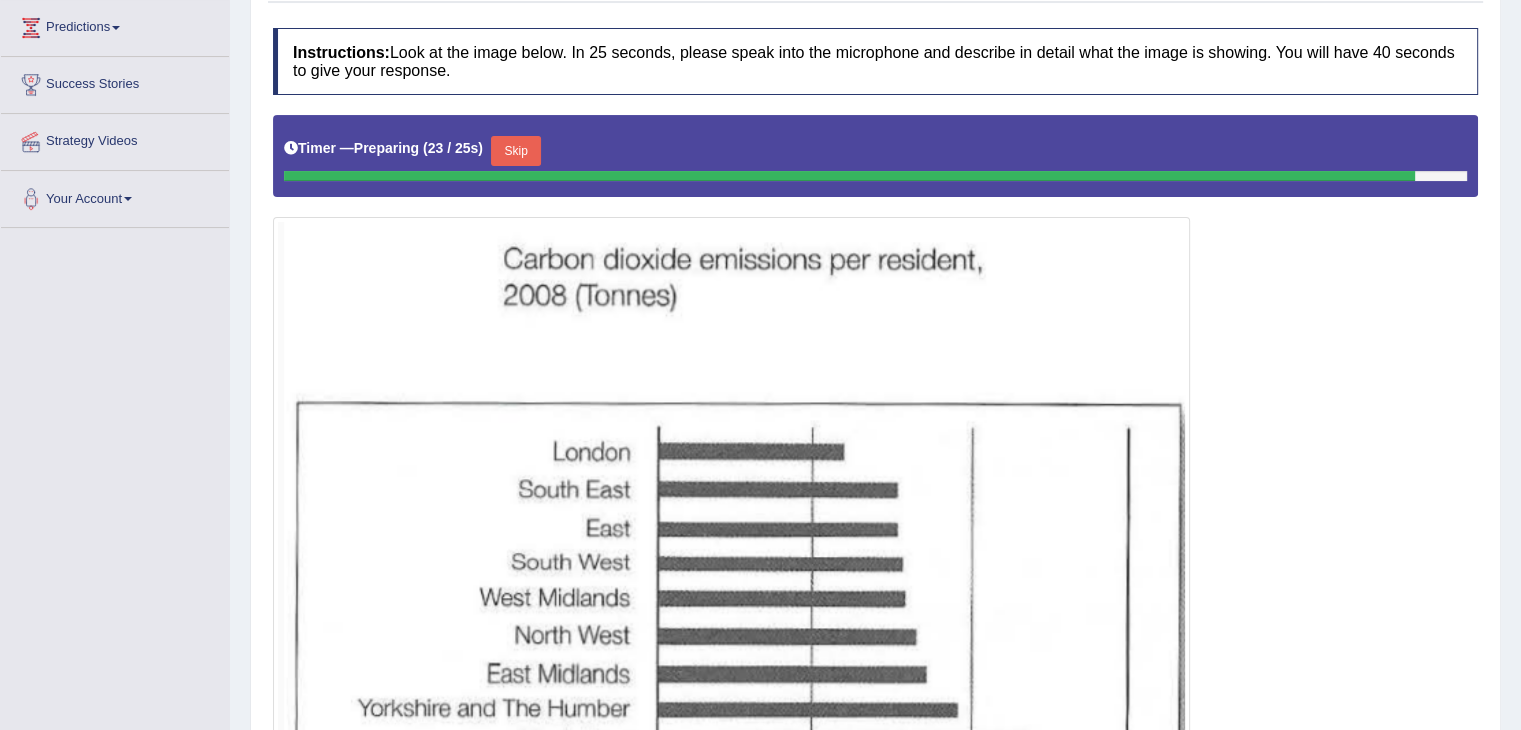 drag, startPoint x: 1519, startPoint y: 393, endPoint x: 1497, endPoint y: 188, distance: 206.17711 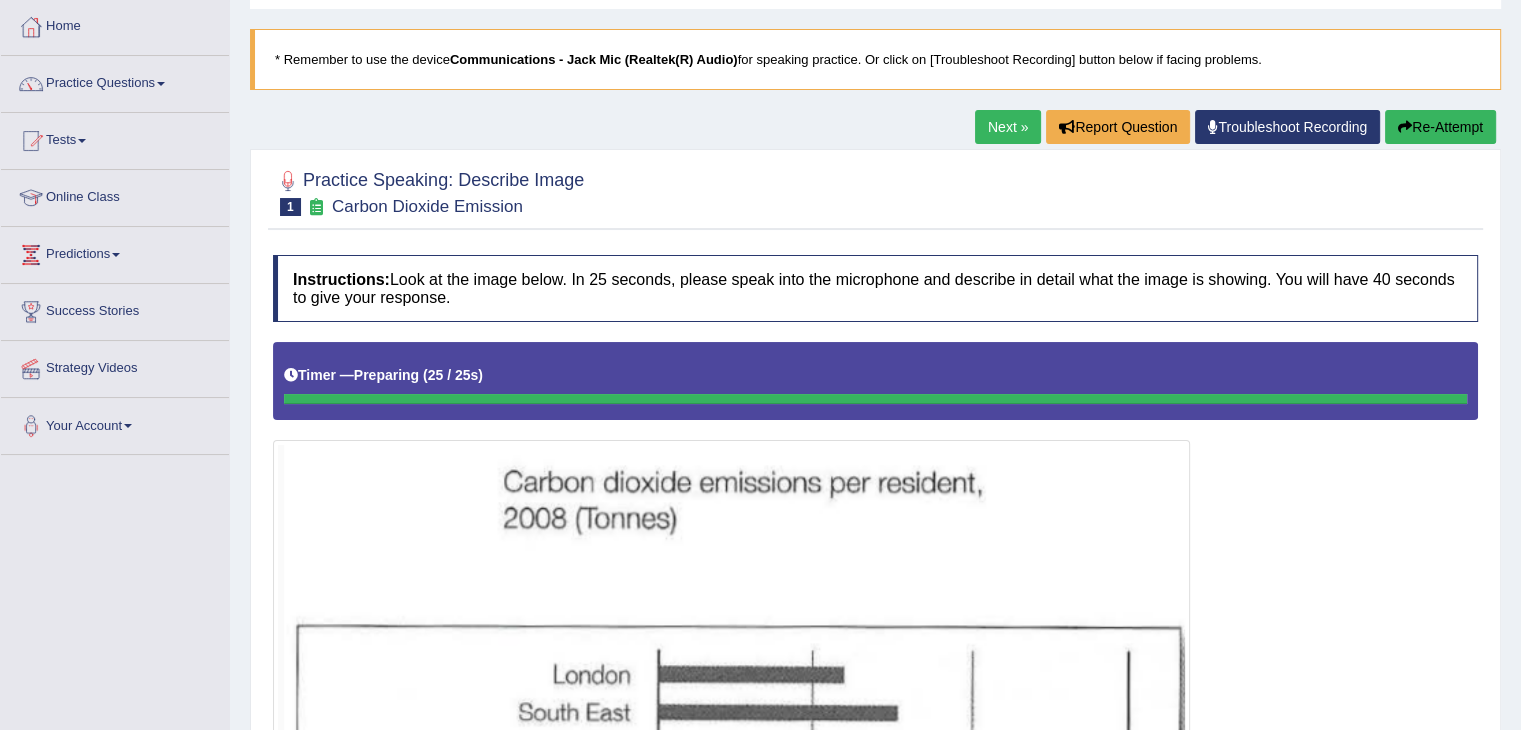 scroll, scrollTop: 88, scrollLeft: 0, axis: vertical 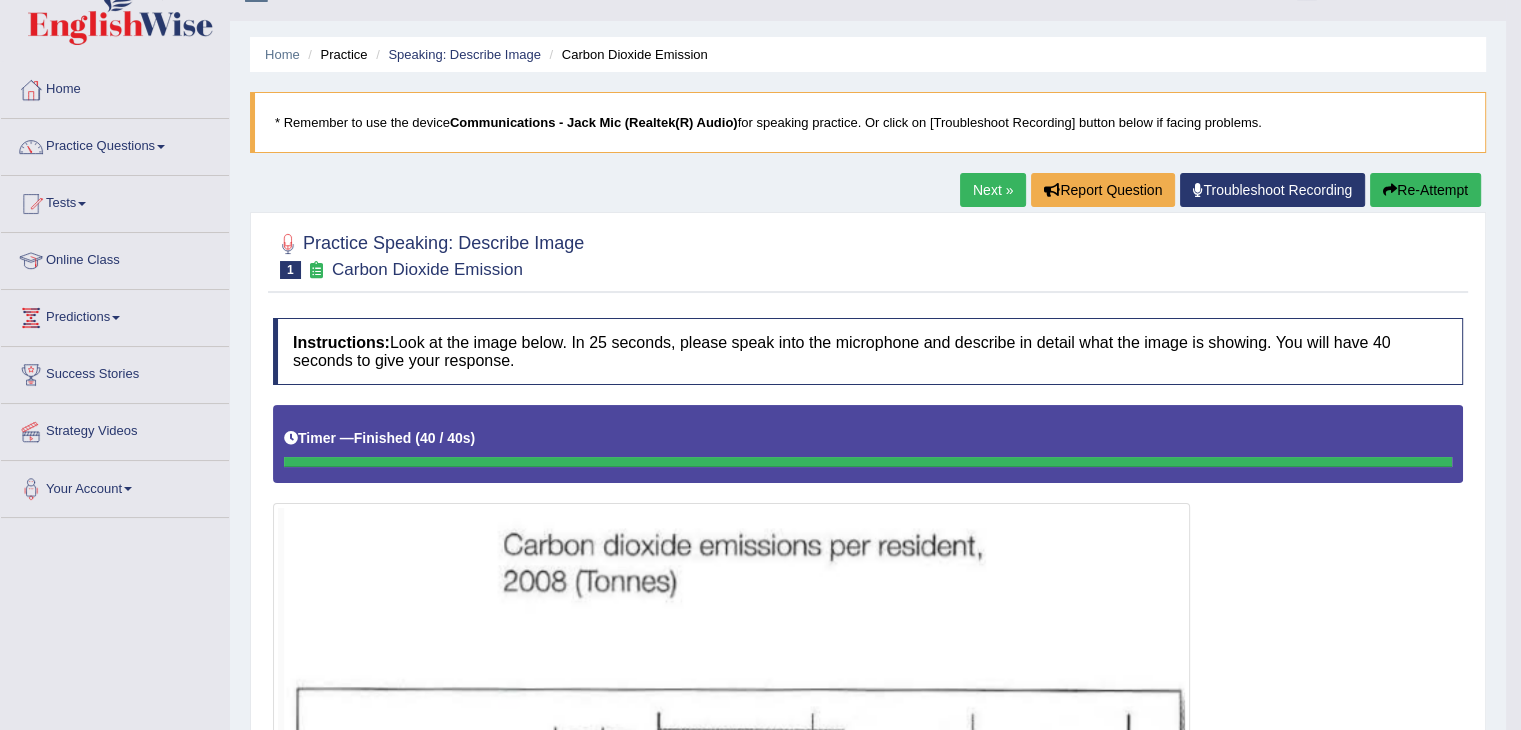 click on "Home" at bounding box center (115, 87) 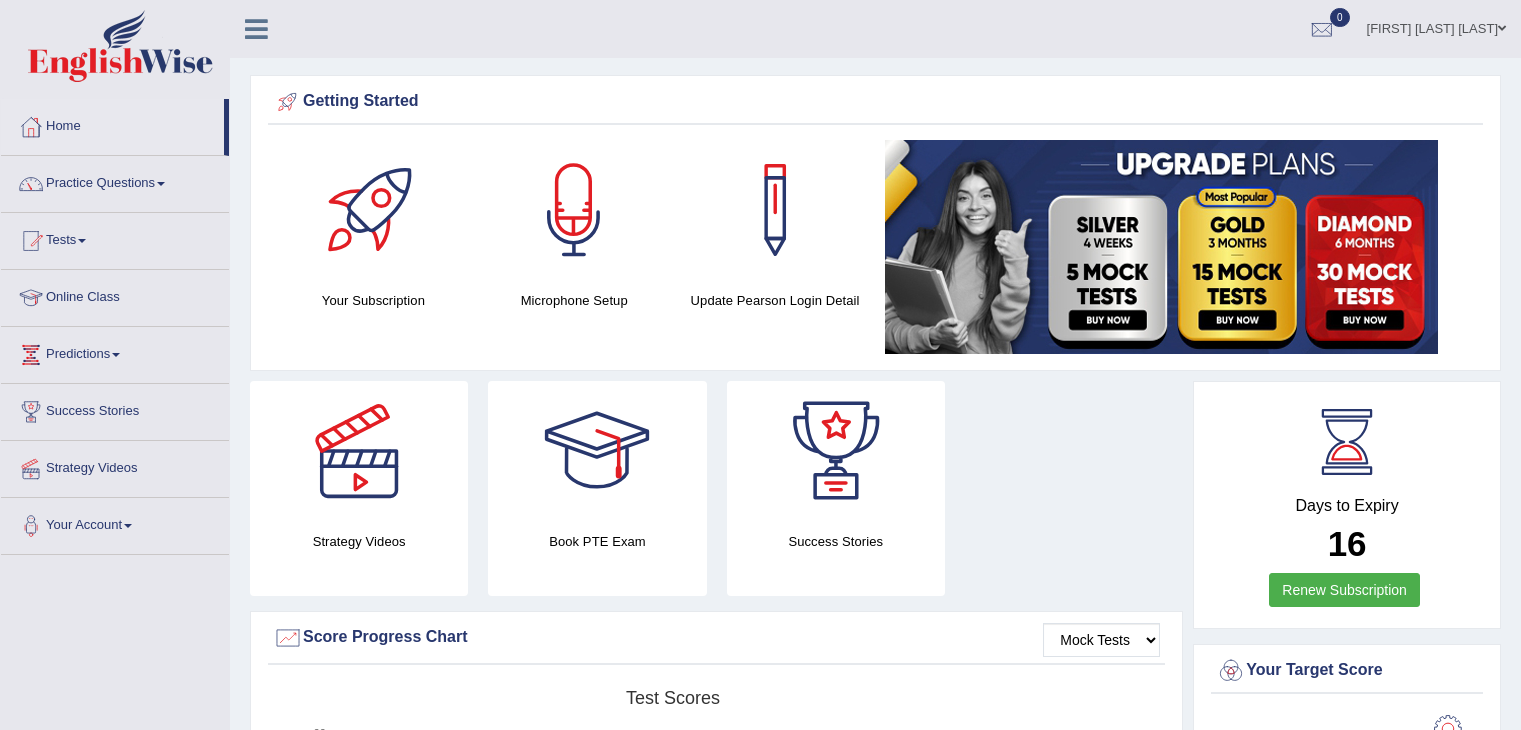 scroll, scrollTop: 0, scrollLeft: 0, axis: both 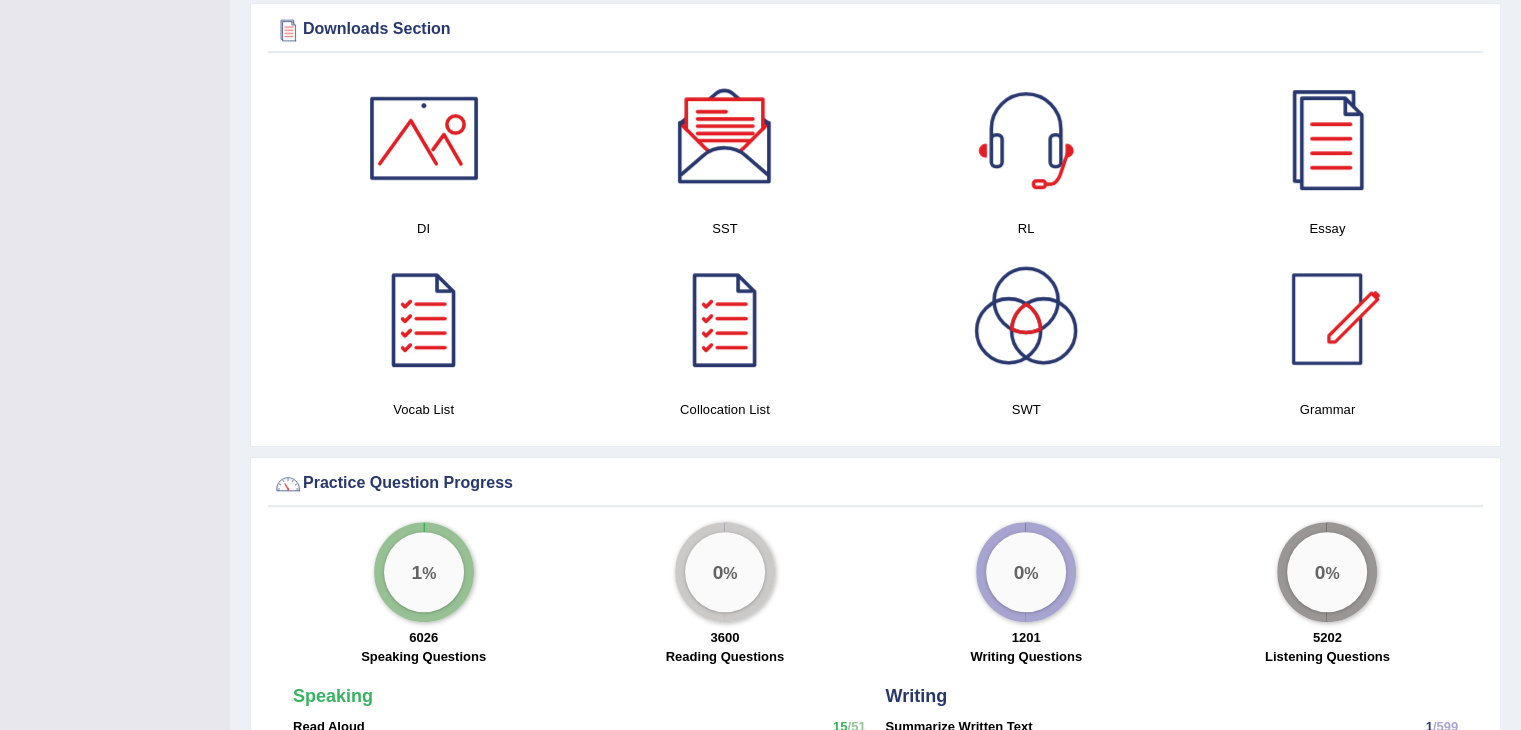 click at bounding box center (424, 138) 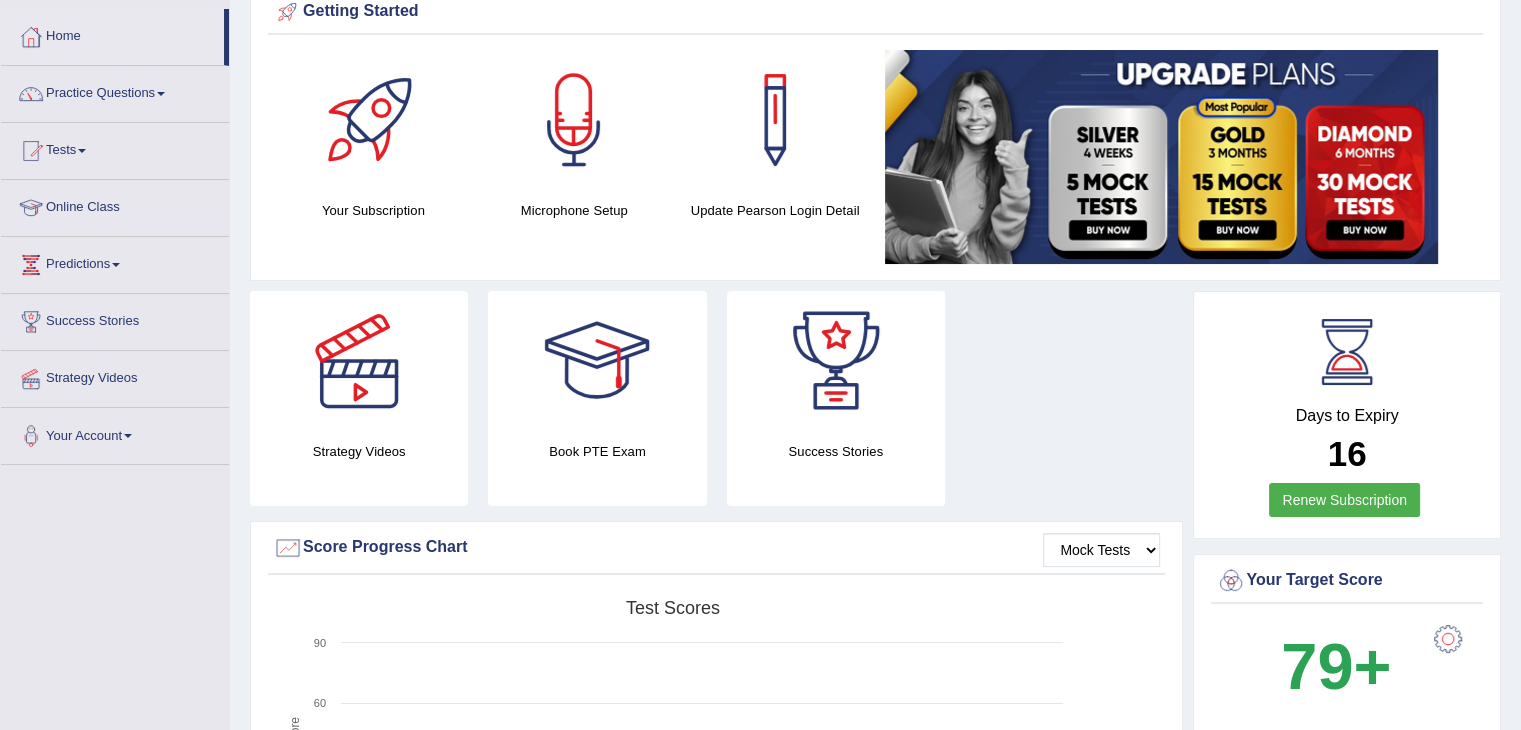 scroll, scrollTop: 87, scrollLeft: 0, axis: vertical 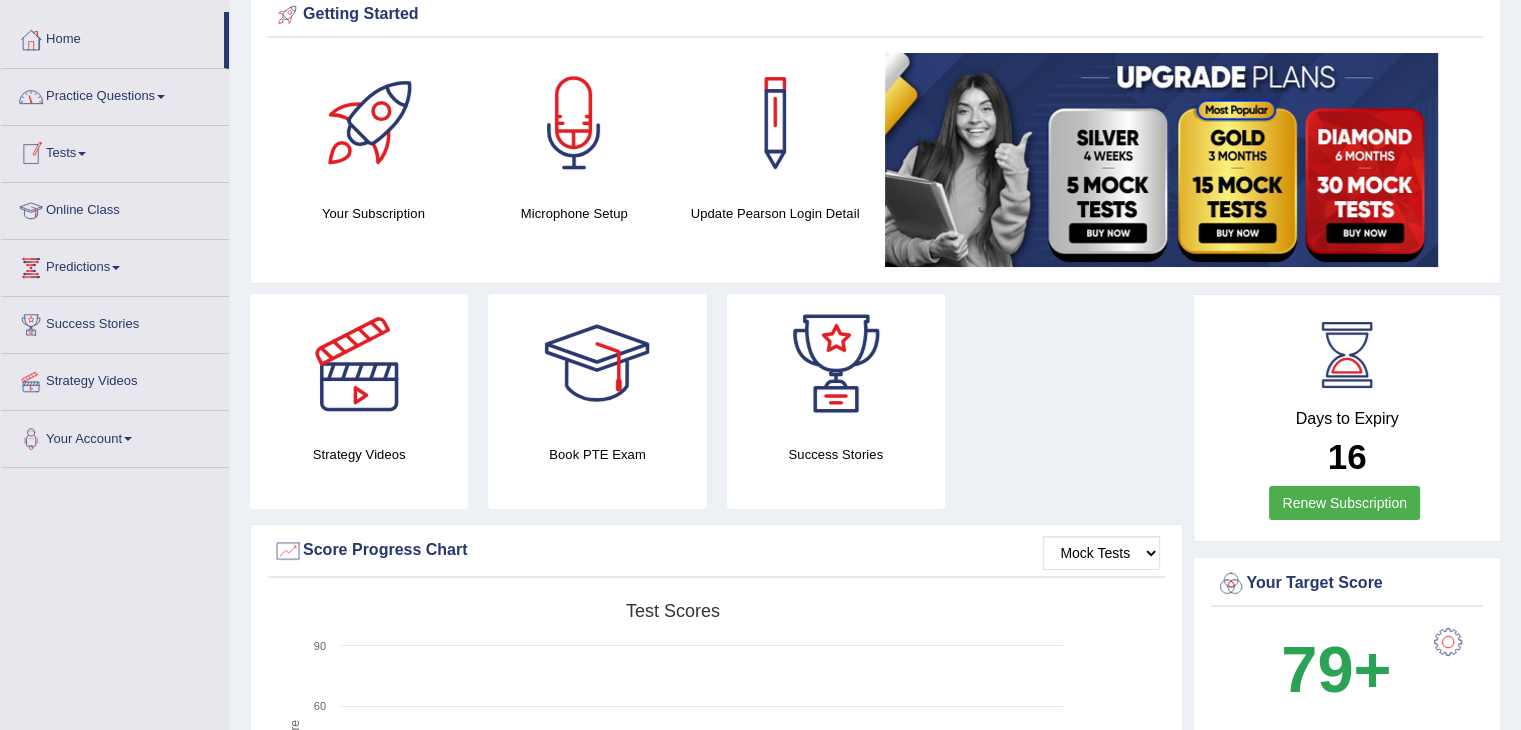 click on "Practice Questions" at bounding box center [115, 94] 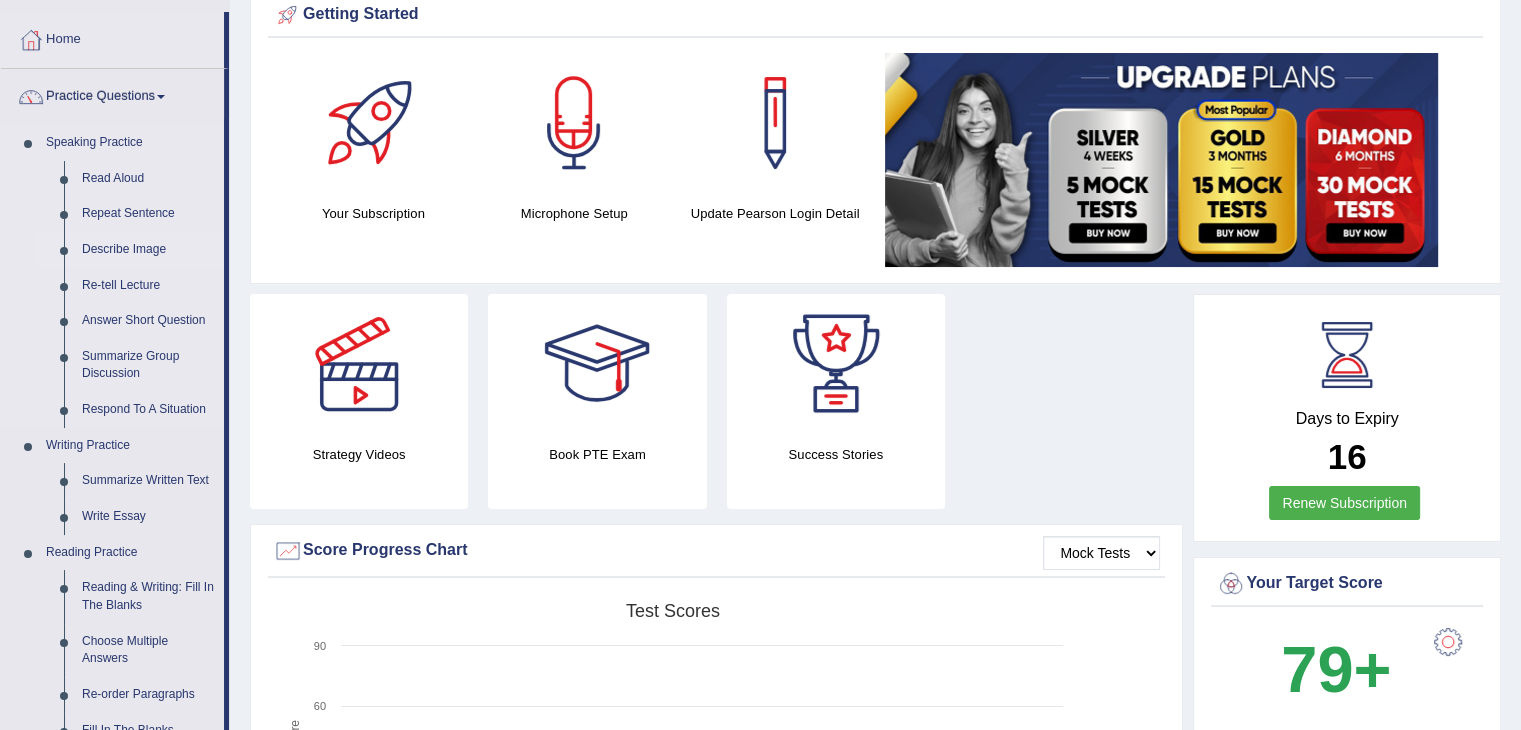 click on "Describe Image" at bounding box center [148, 250] 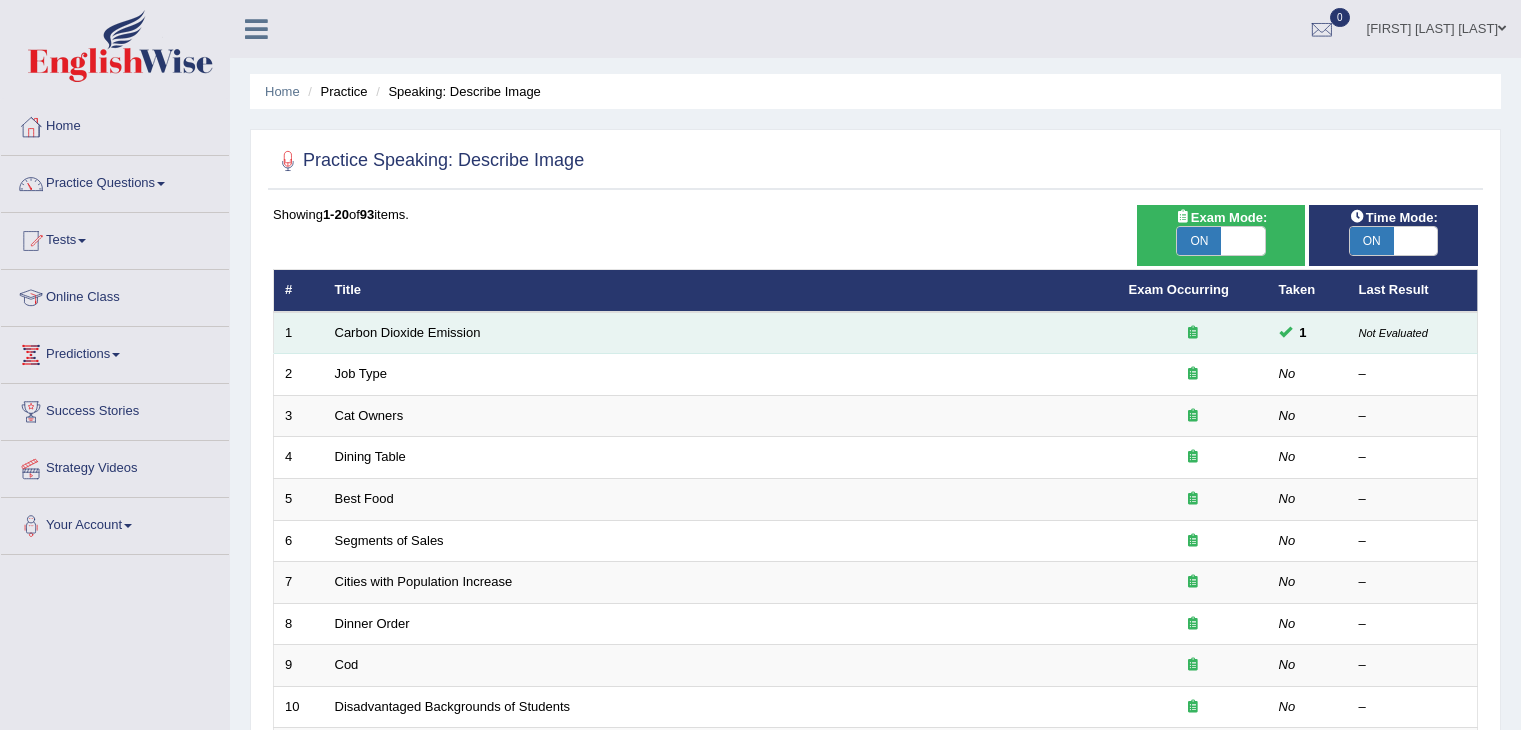 scroll, scrollTop: 0, scrollLeft: 0, axis: both 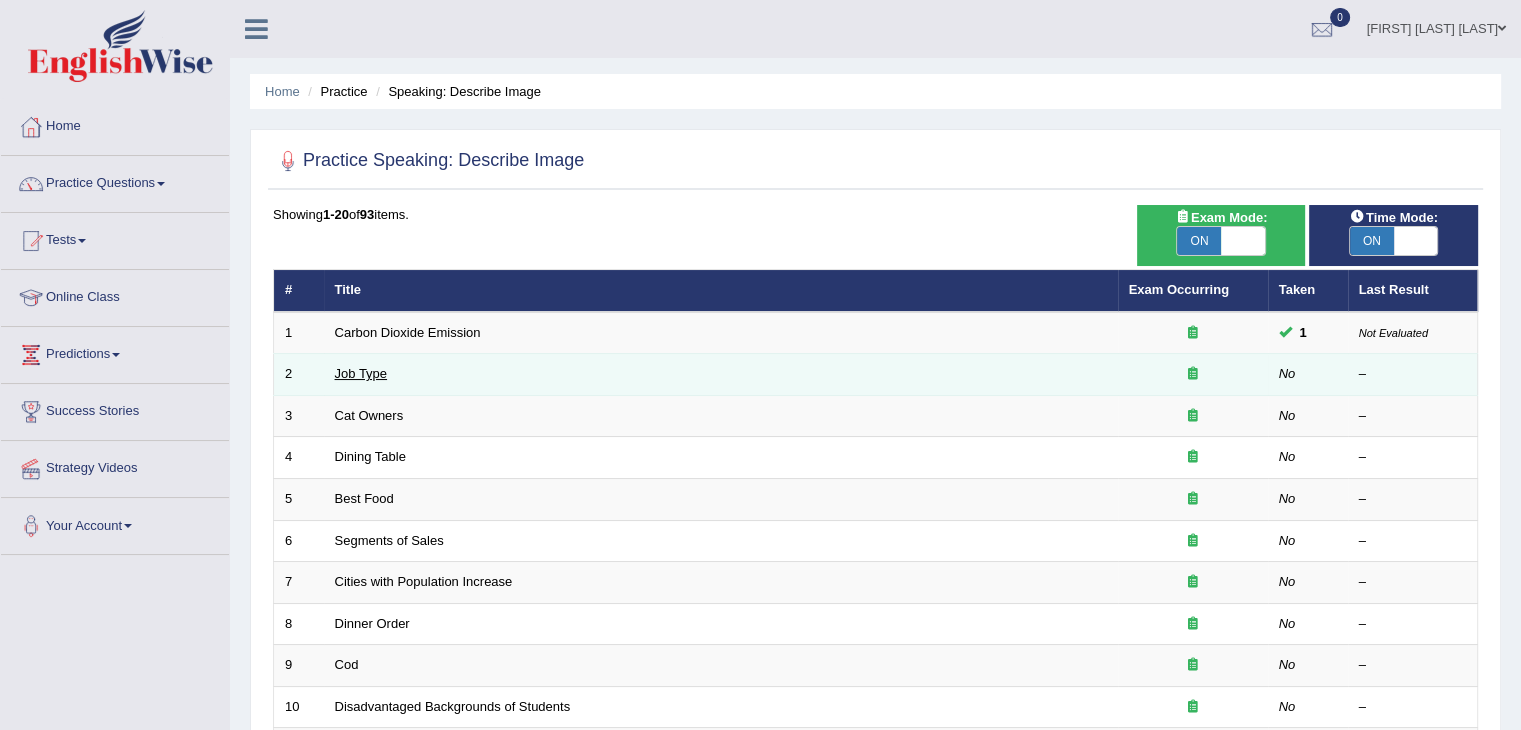 click on "Job Type" at bounding box center (361, 373) 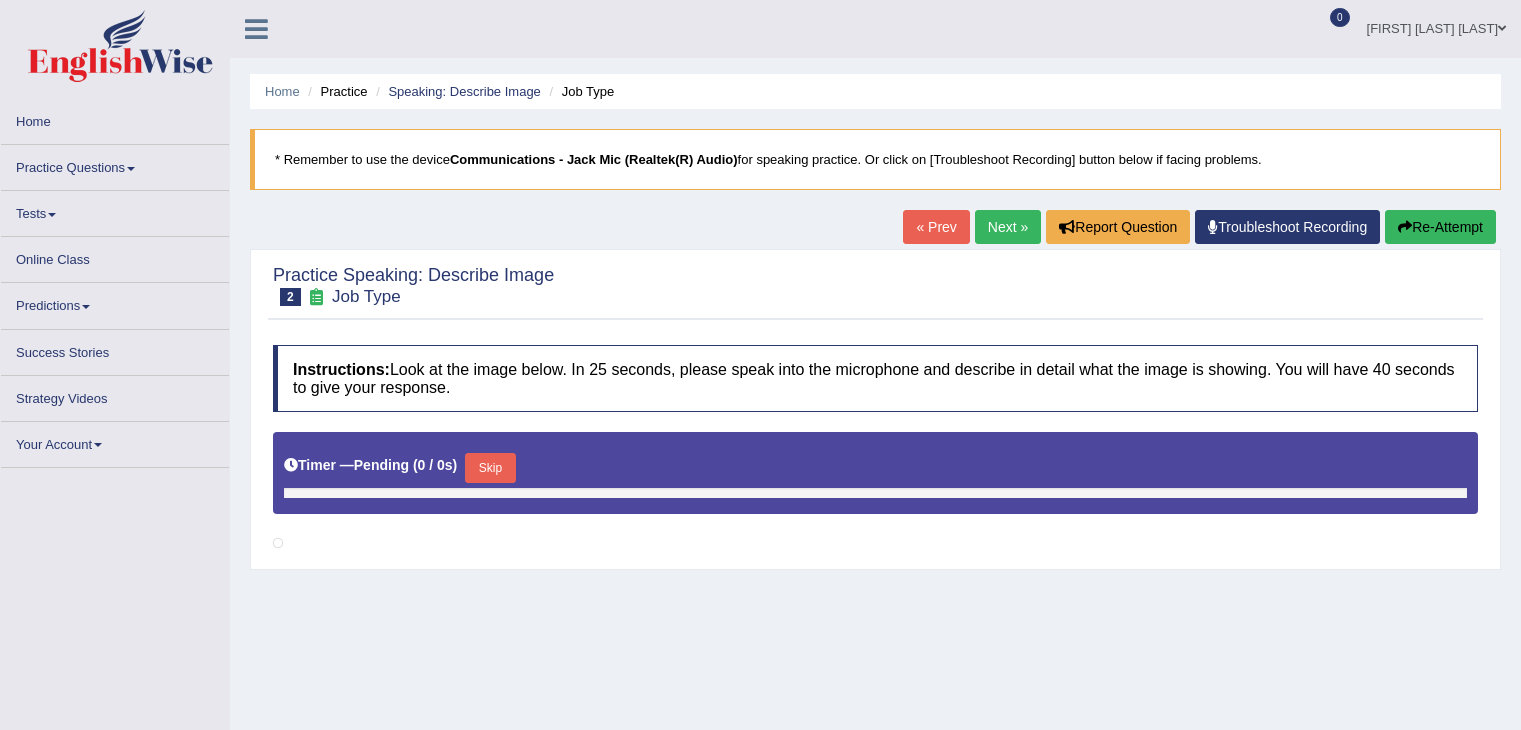 scroll, scrollTop: 0, scrollLeft: 0, axis: both 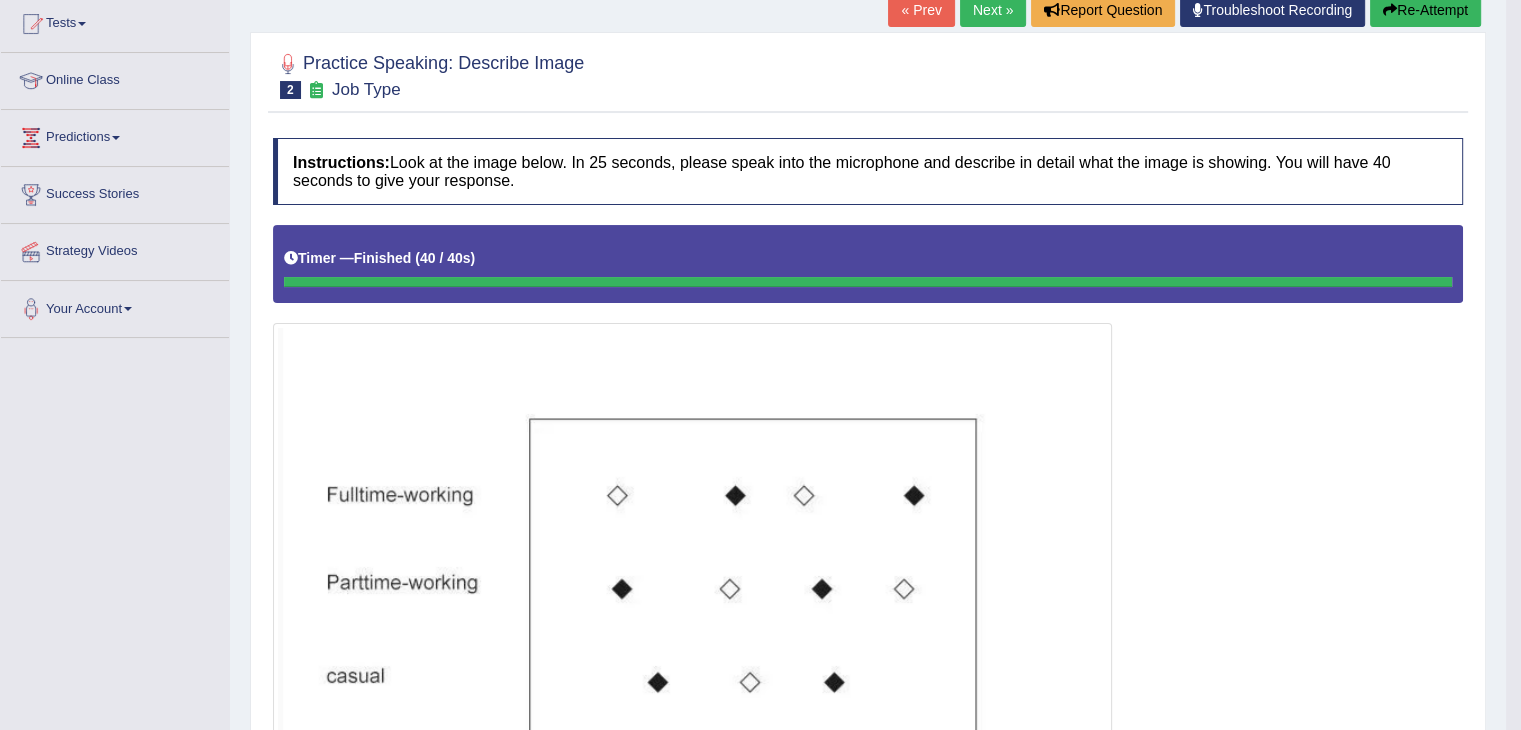 click on "Next »" at bounding box center [993, 10] 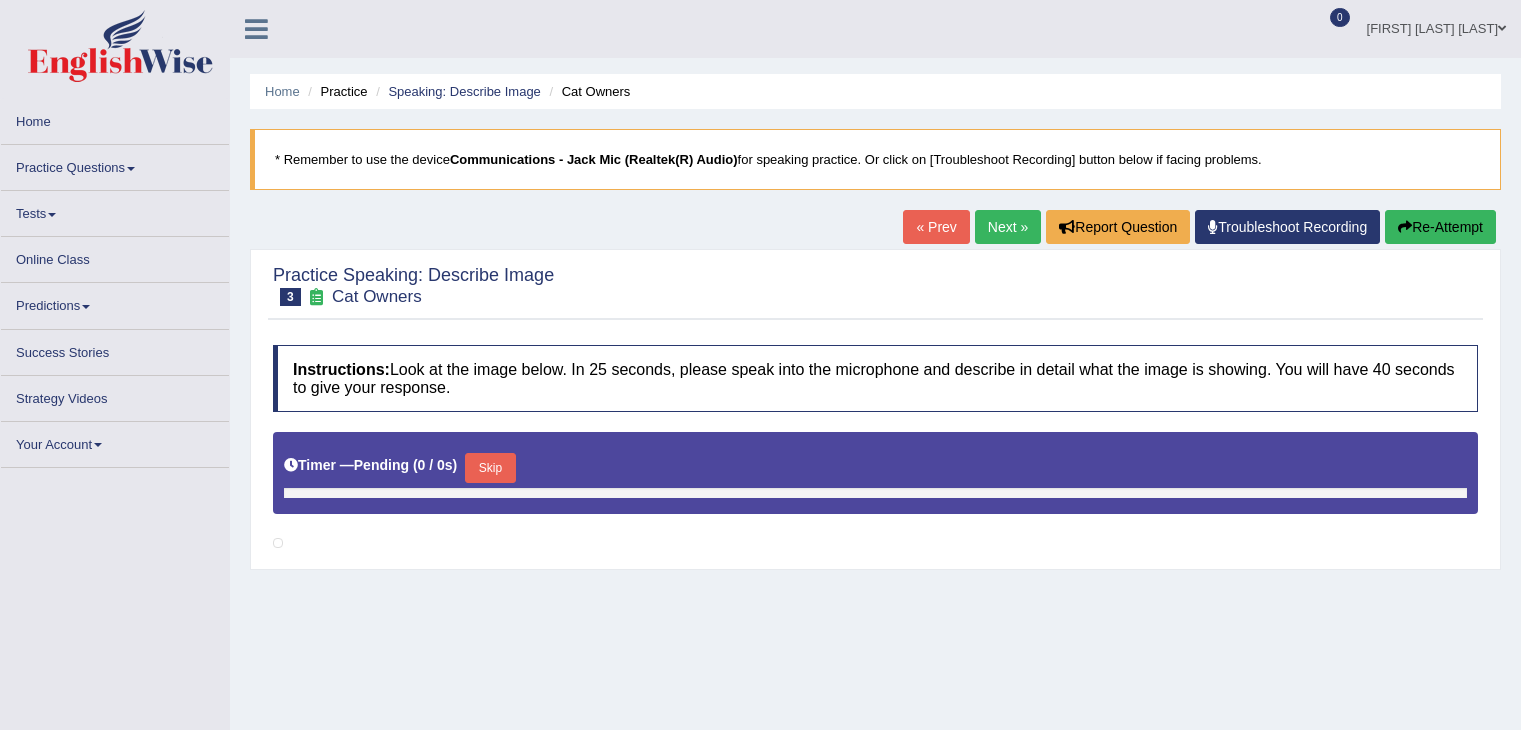 scroll, scrollTop: 0, scrollLeft: 0, axis: both 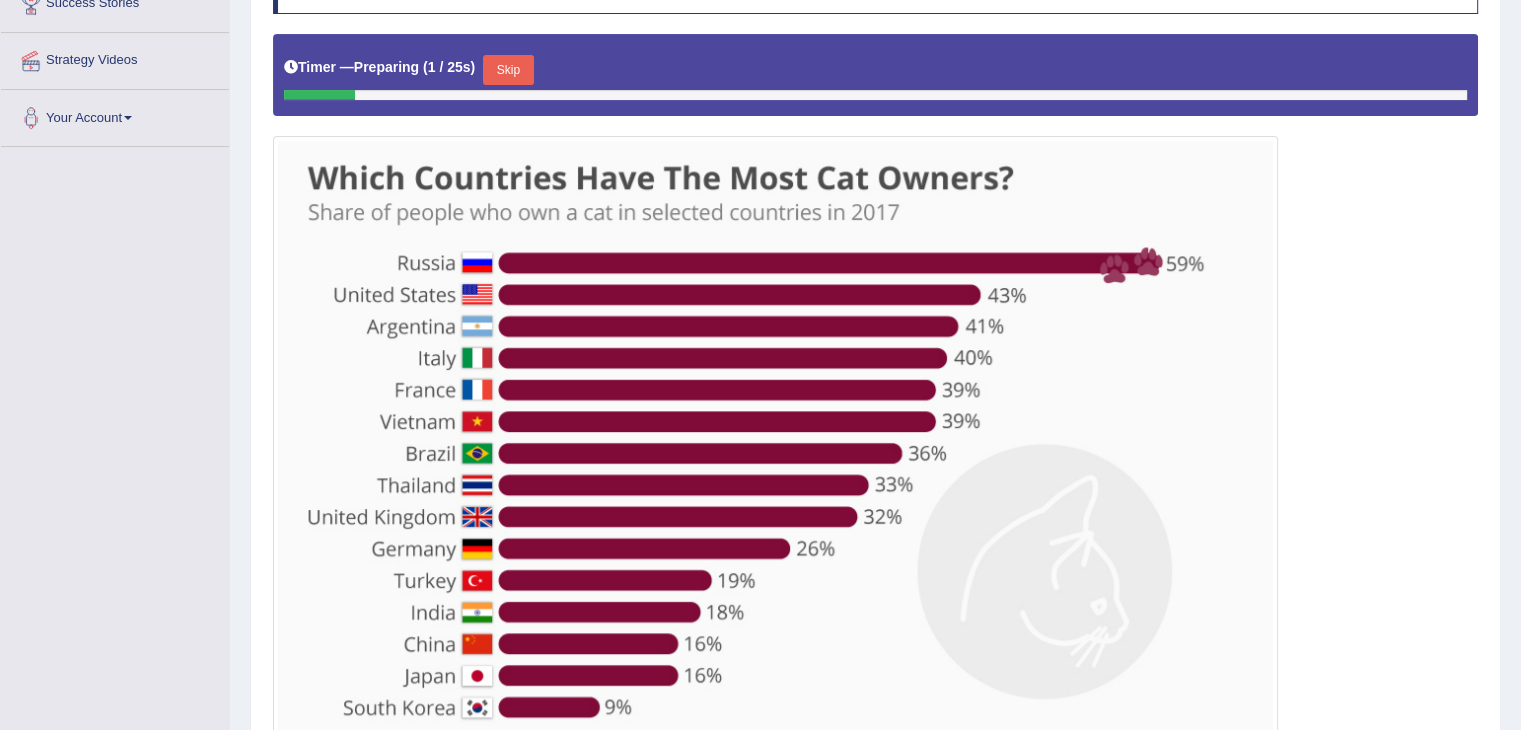 drag, startPoint x: 1530, startPoint y: 93, endPoint x: 1534, endPoint y: 310, distance: 217.03687 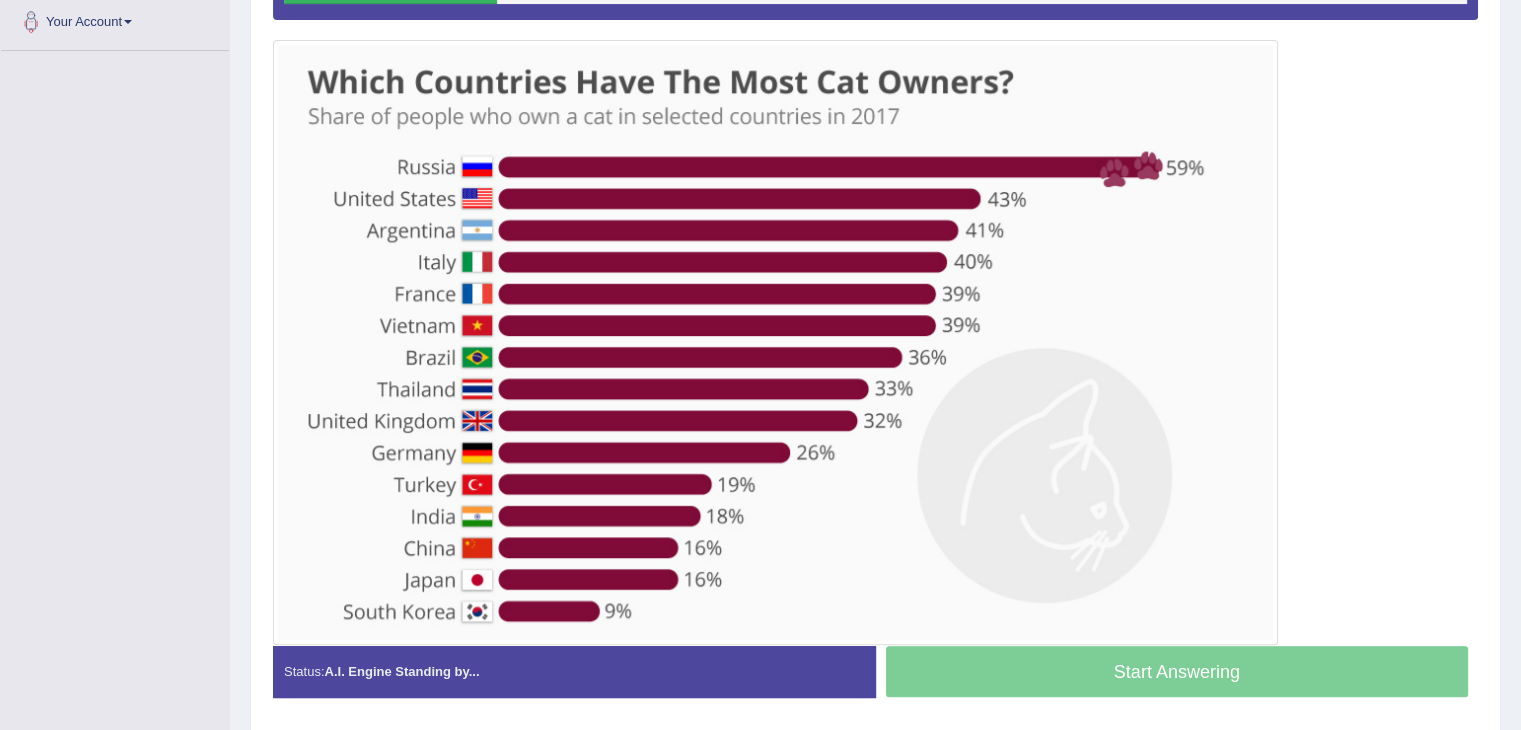 scroll, scrollTop: 508, scrollLeft: 0, axis: vertical 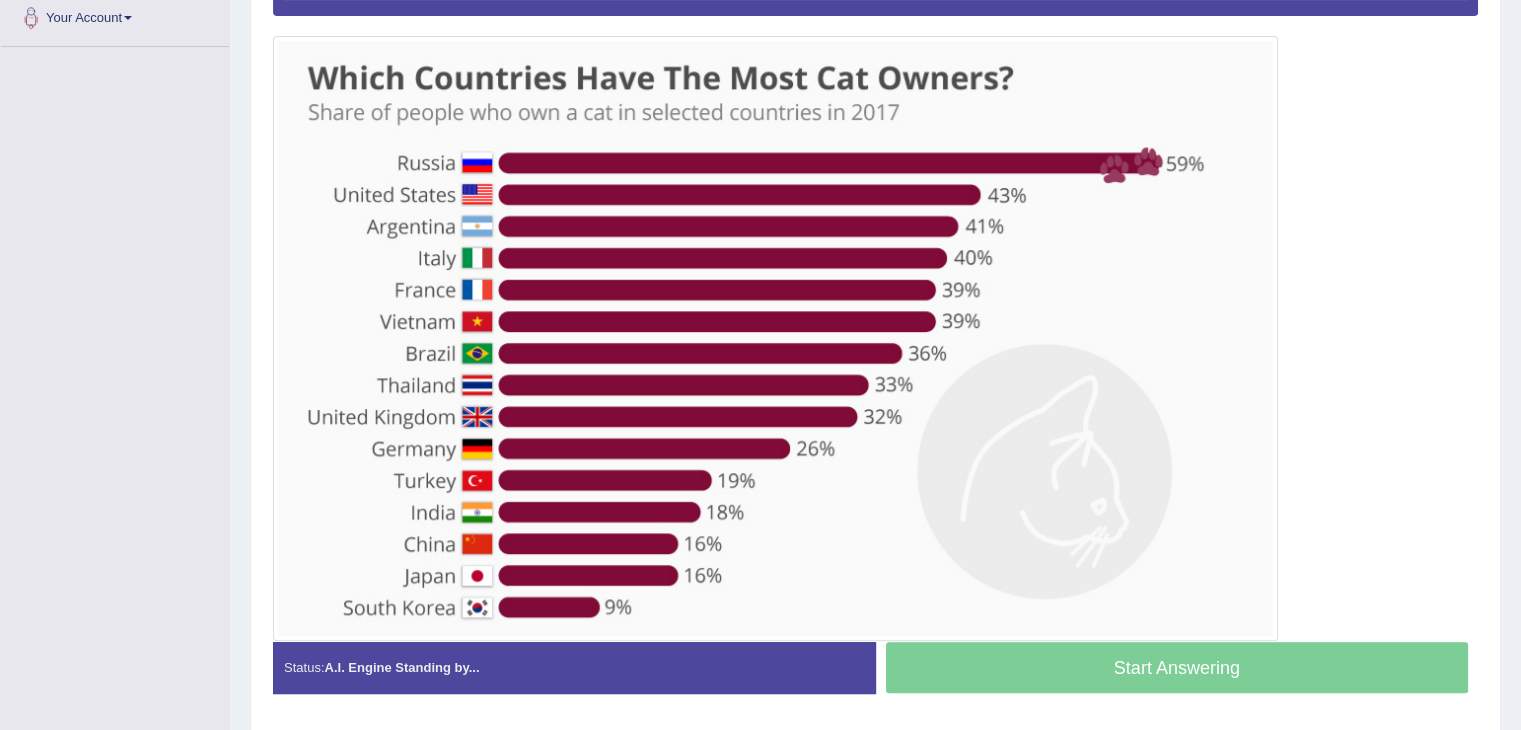 click on "Start Answering" at bounding box center (1177, 670) 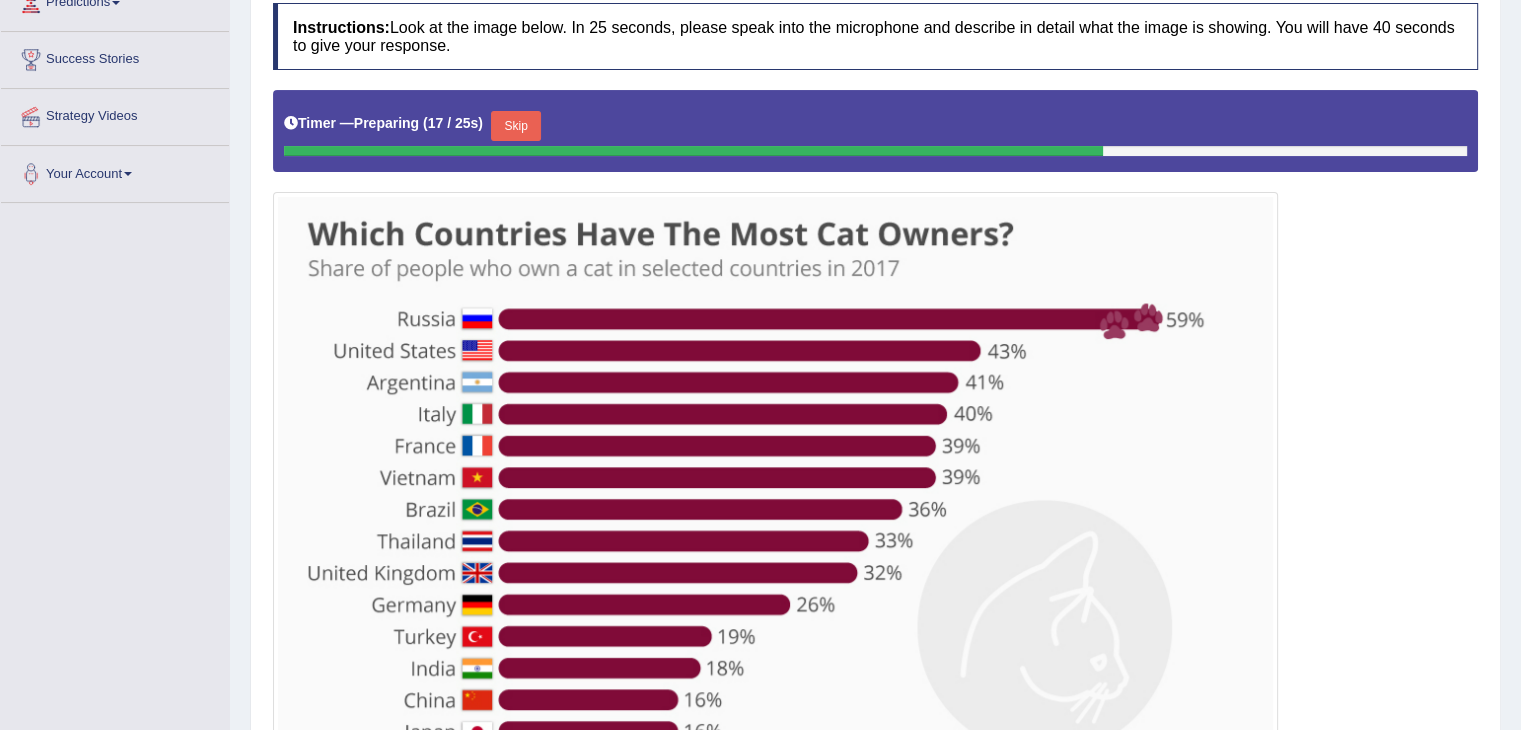 scroll, scrollTop: 352, scrollLeft: 0, axis: vertical 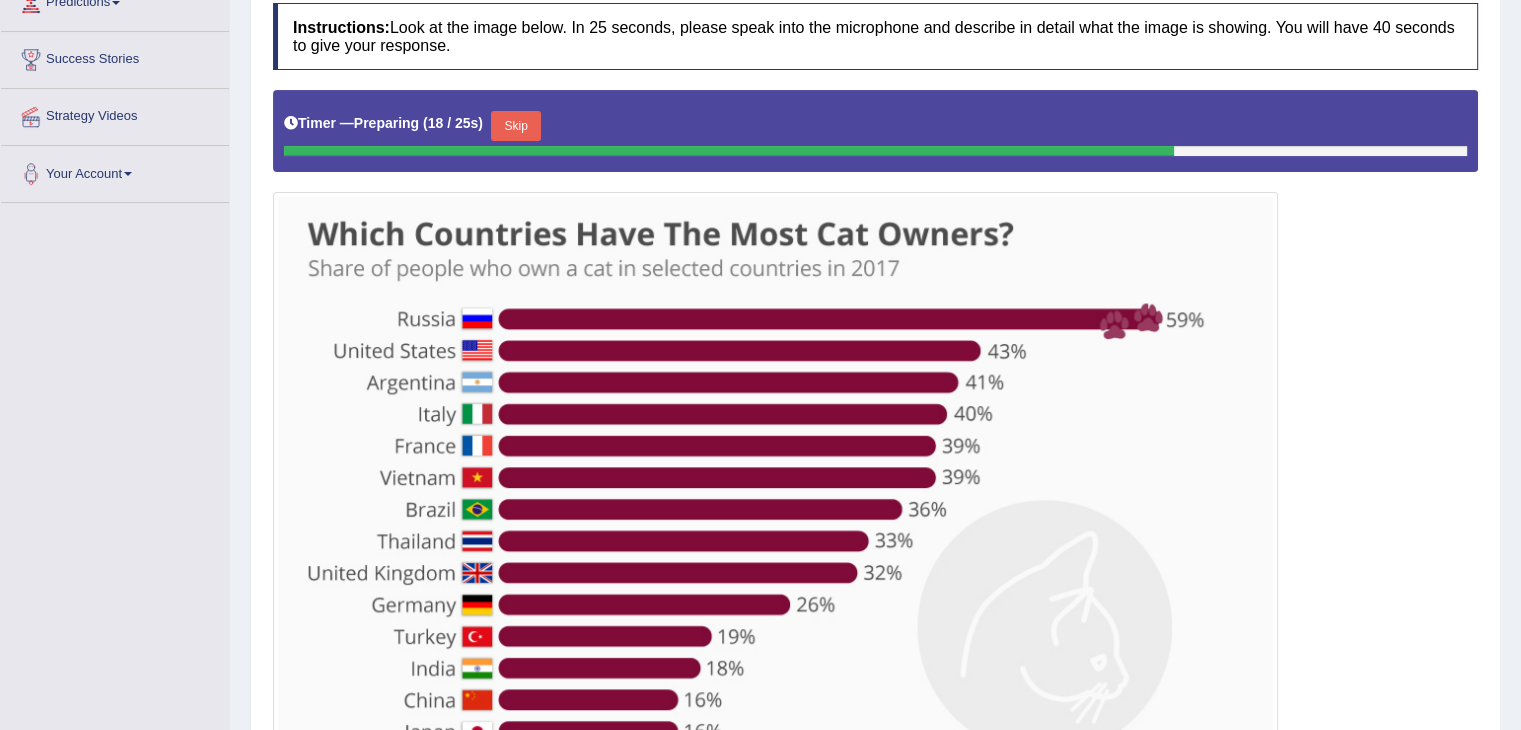click on "Skip" at bounding box center (516, 126) 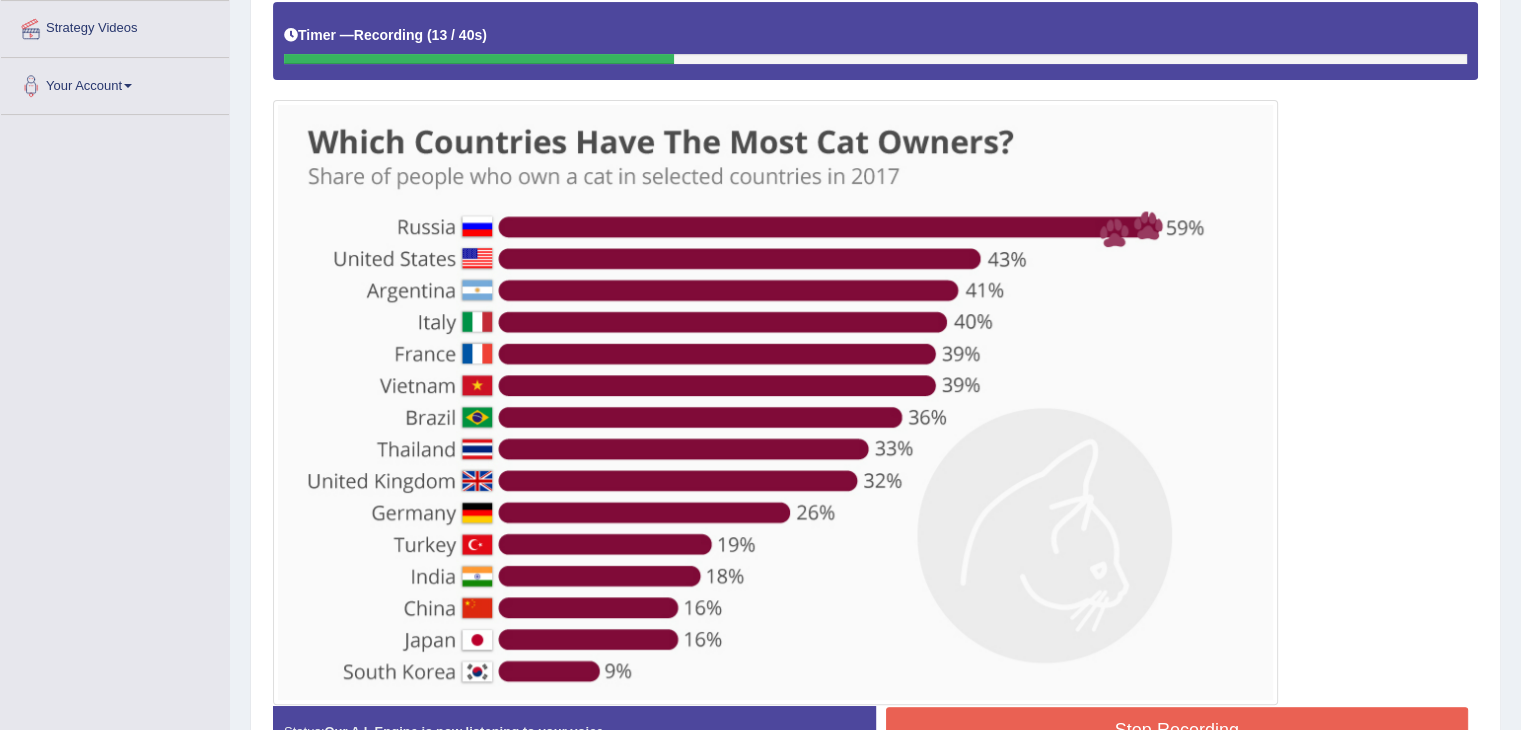 scroll, scrollTop: 442, scrollLeft: 0, axis: vertical 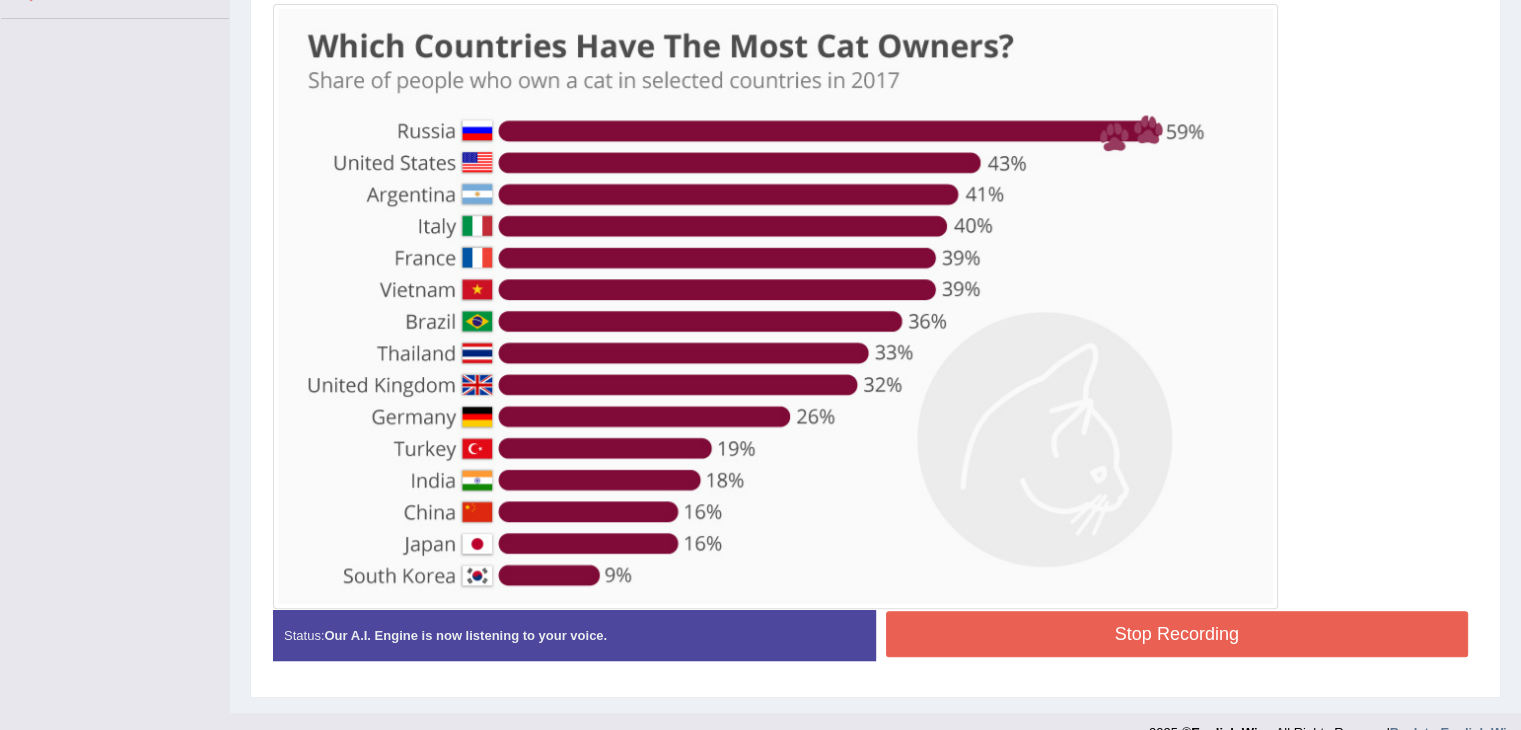 click on "Stop Recording" at bounding box center (1177, 634) 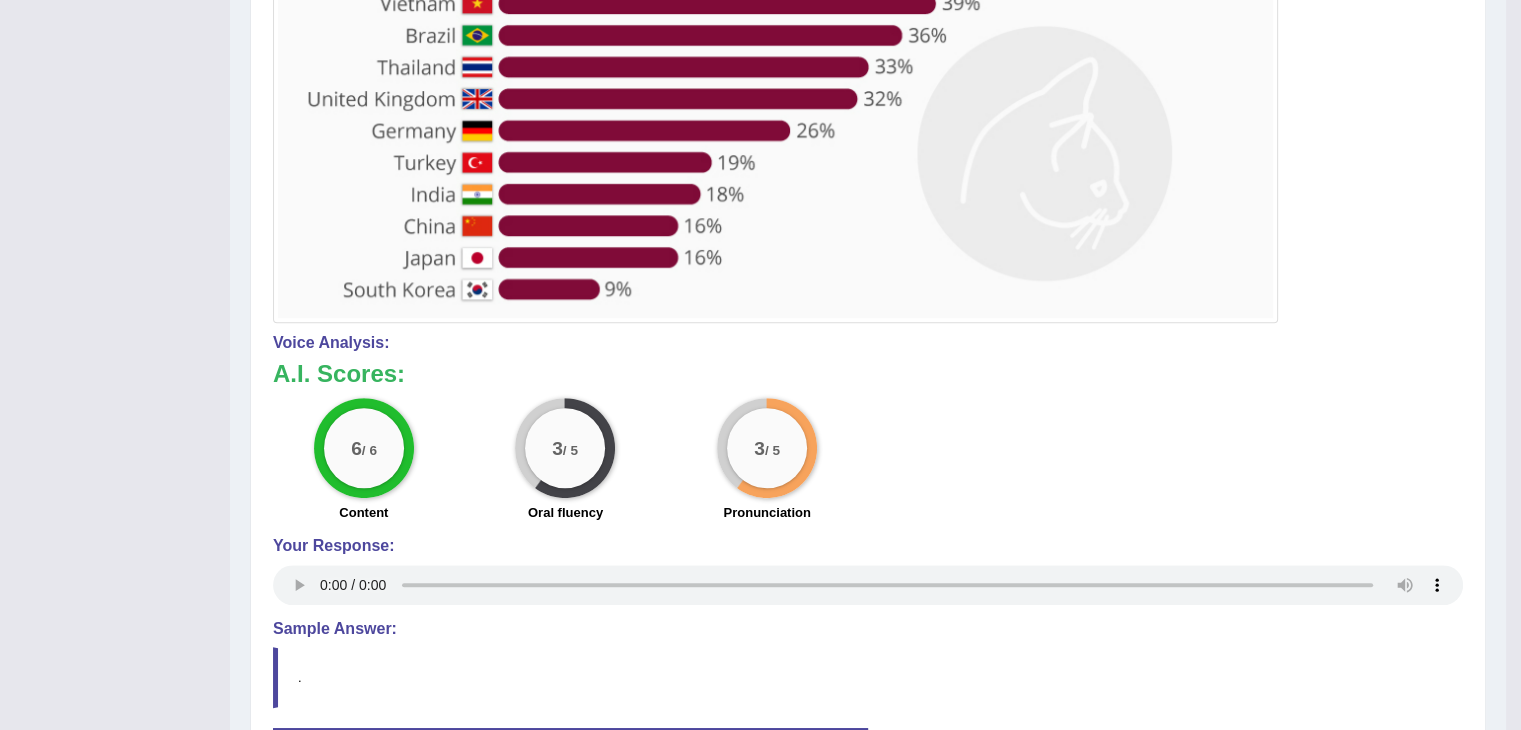 scroll, scrollTop: 841, scrollLeft: 0, axis: vertical 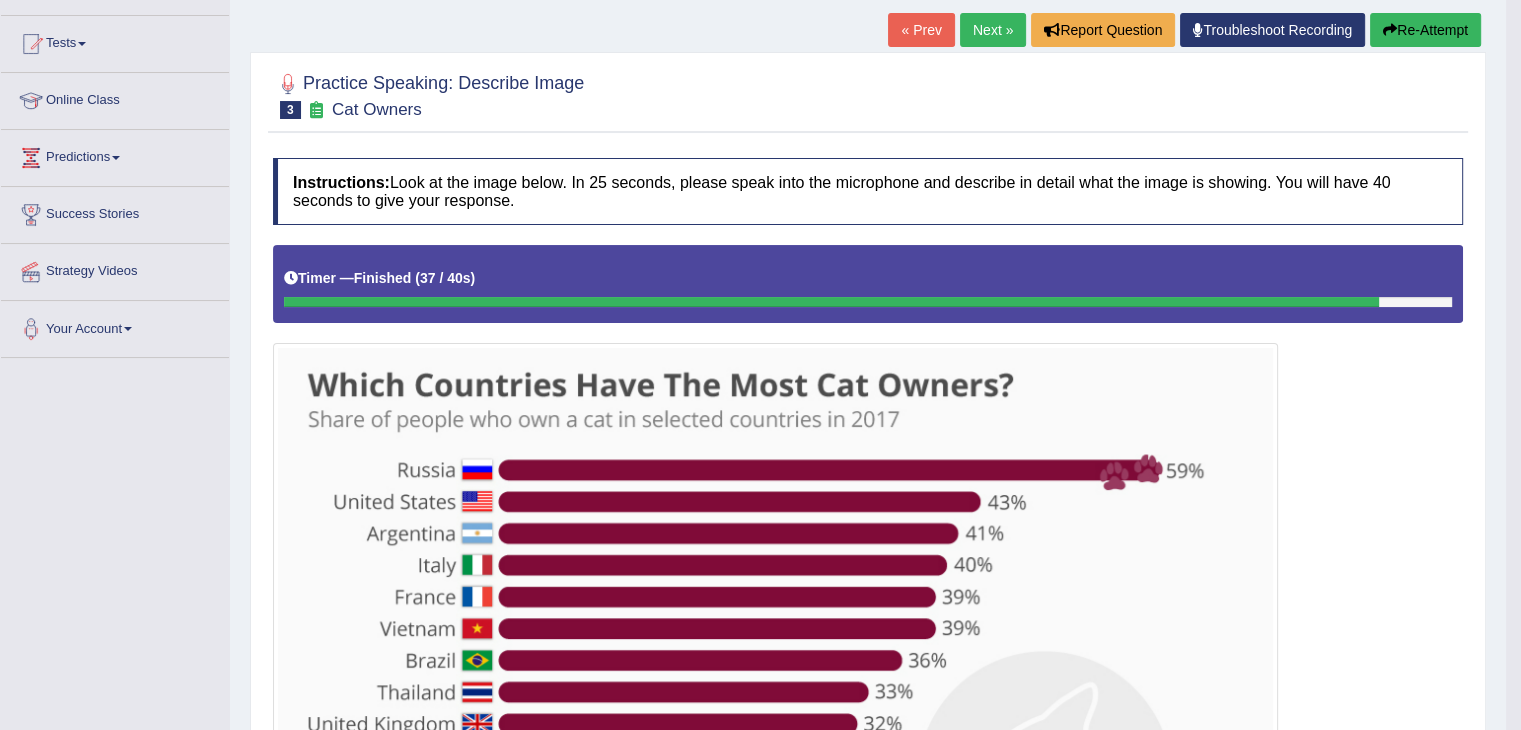 click on "Next »" at bounding box center [993, 30] 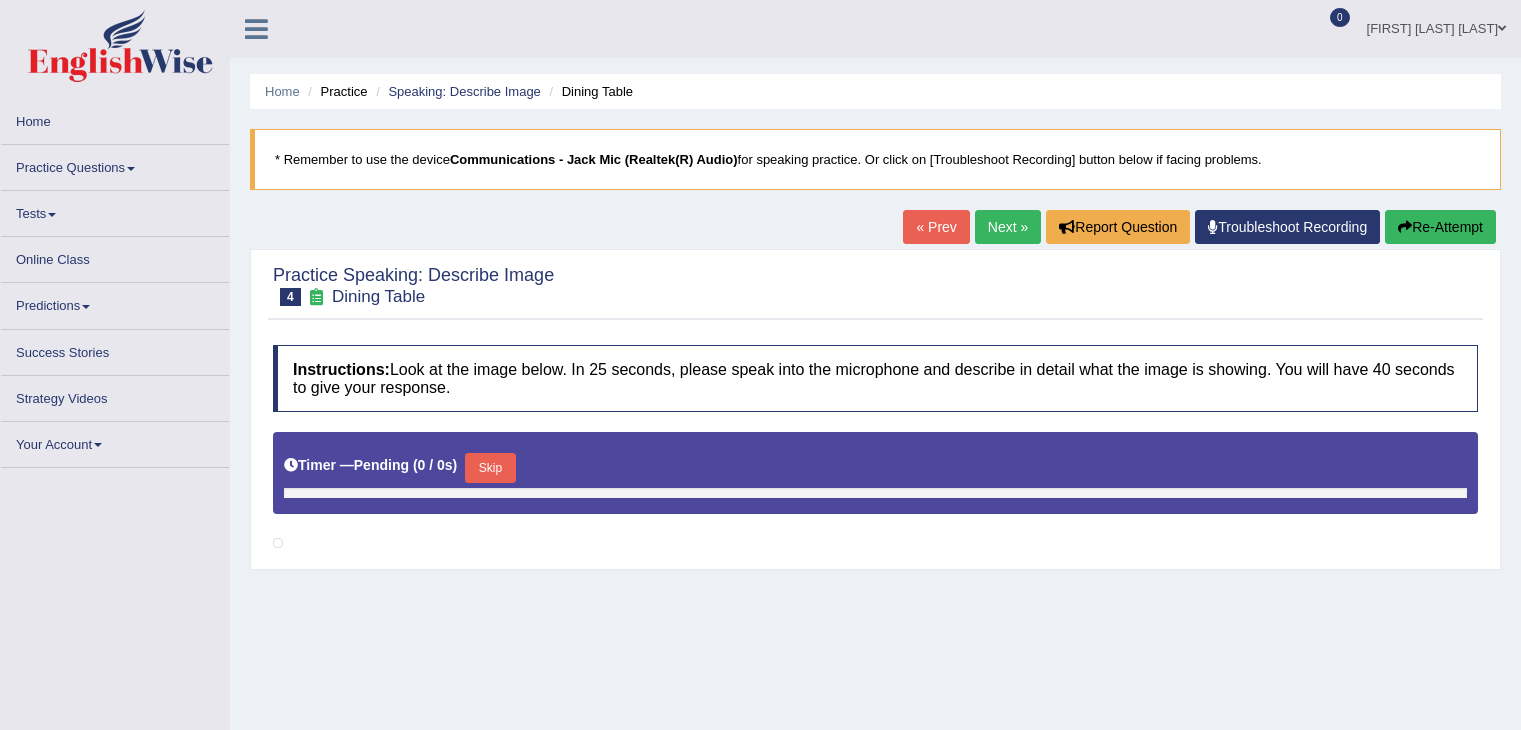 scroll, scrollTop: 0, scrollLeft: 0, axis: both 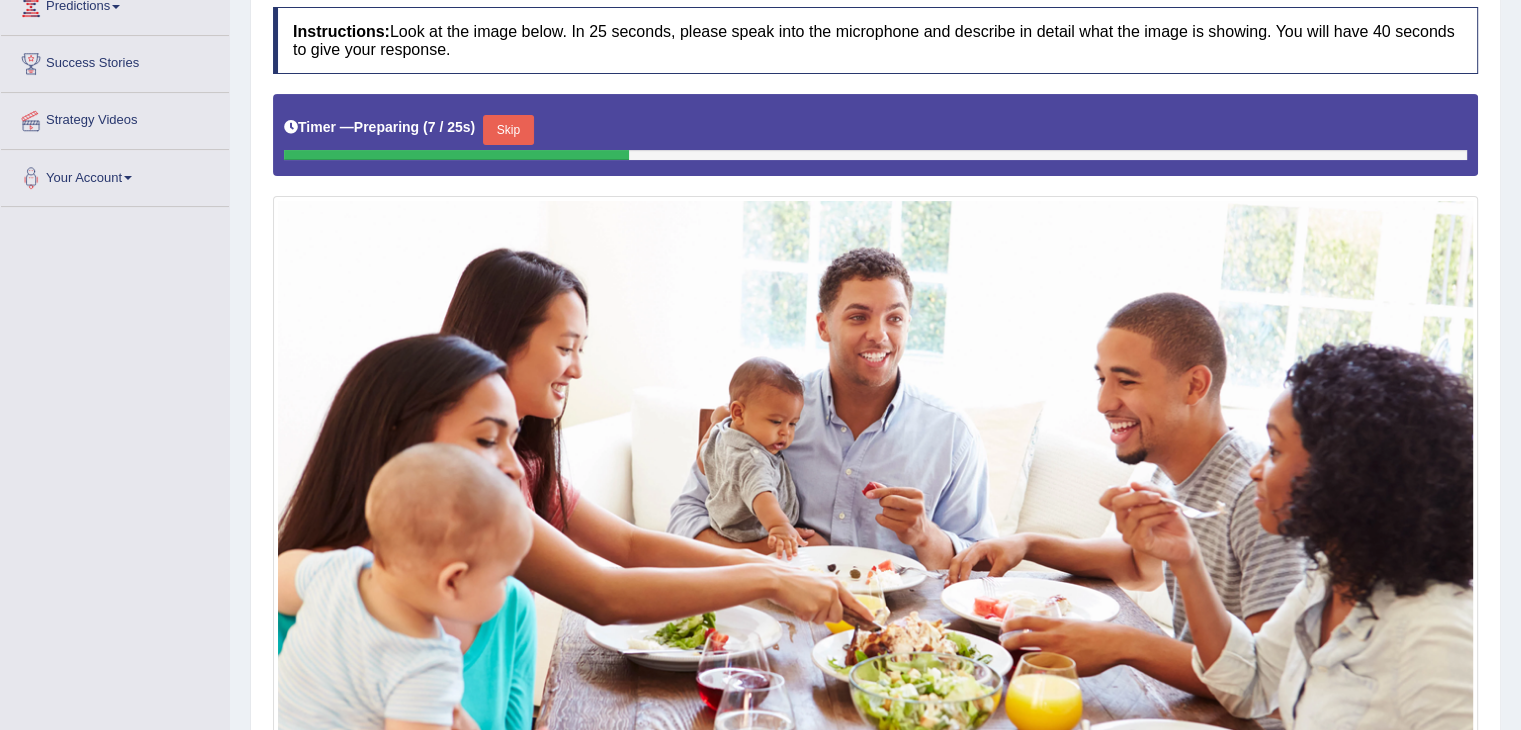 drag, startPoint x: 1529, startPoint y: 88, endPoint x: 1511, endPoint y: 283, distance: 195.82901 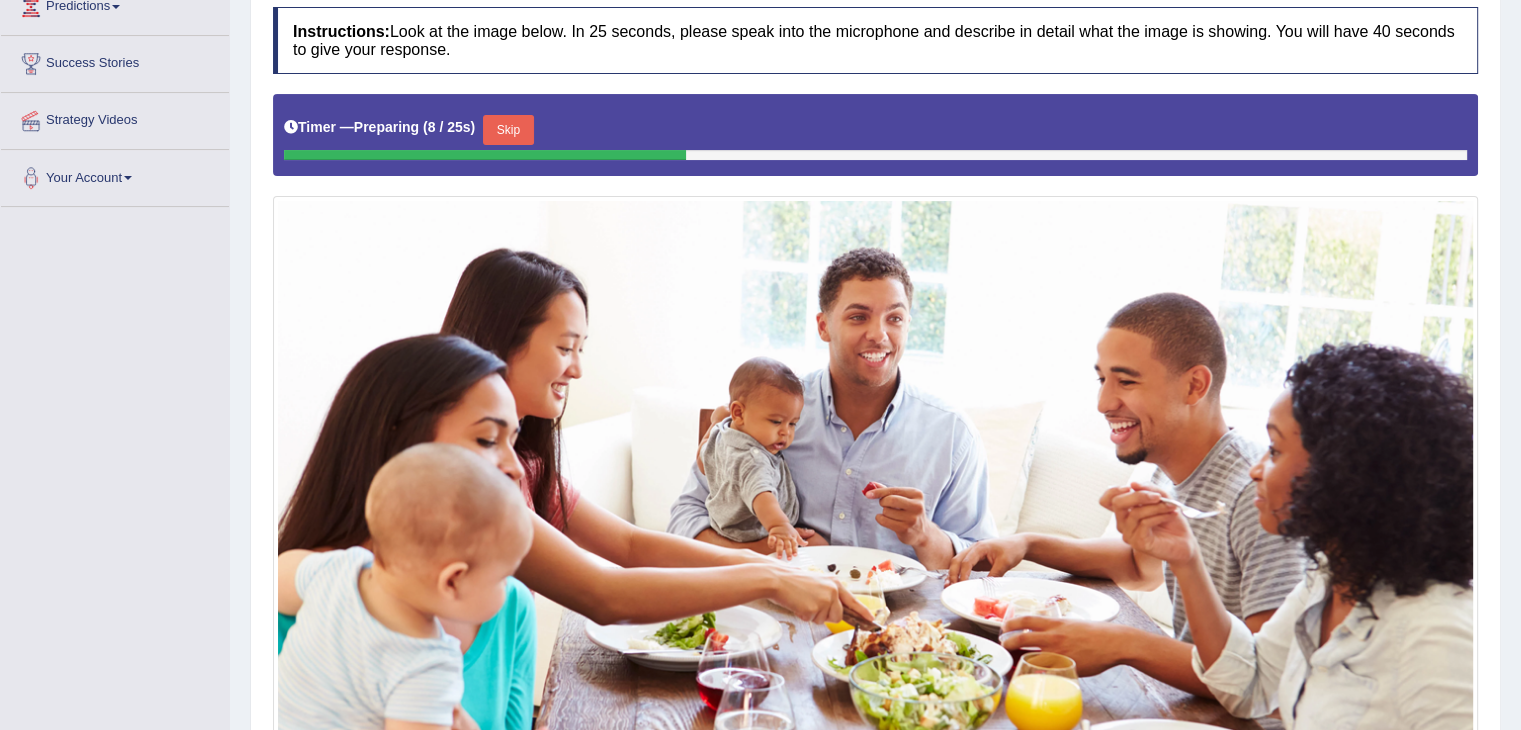 click on "Skip" at bounding box center [508, 130] 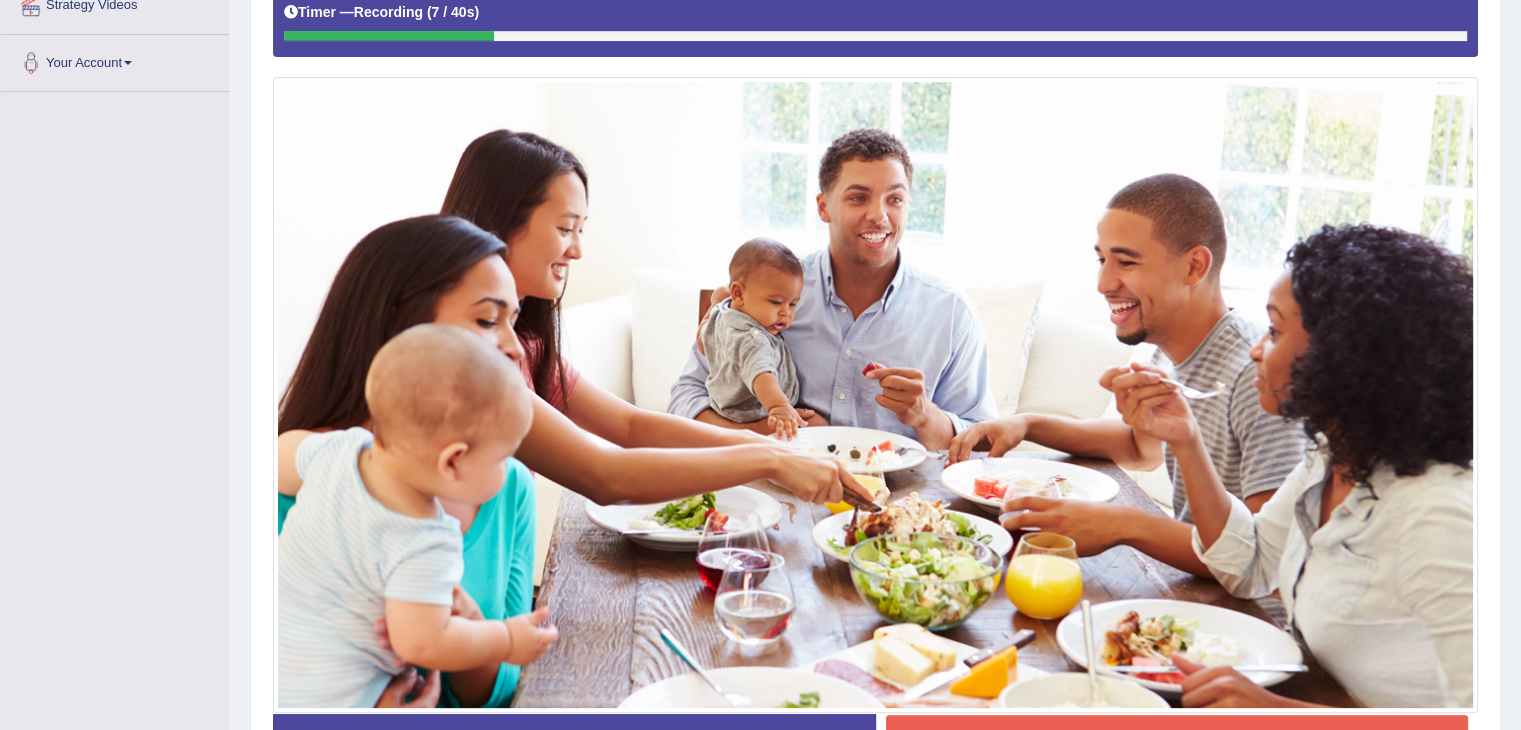 scroll, scrollTop: 484, scrollLeft: 0, axis: vertical 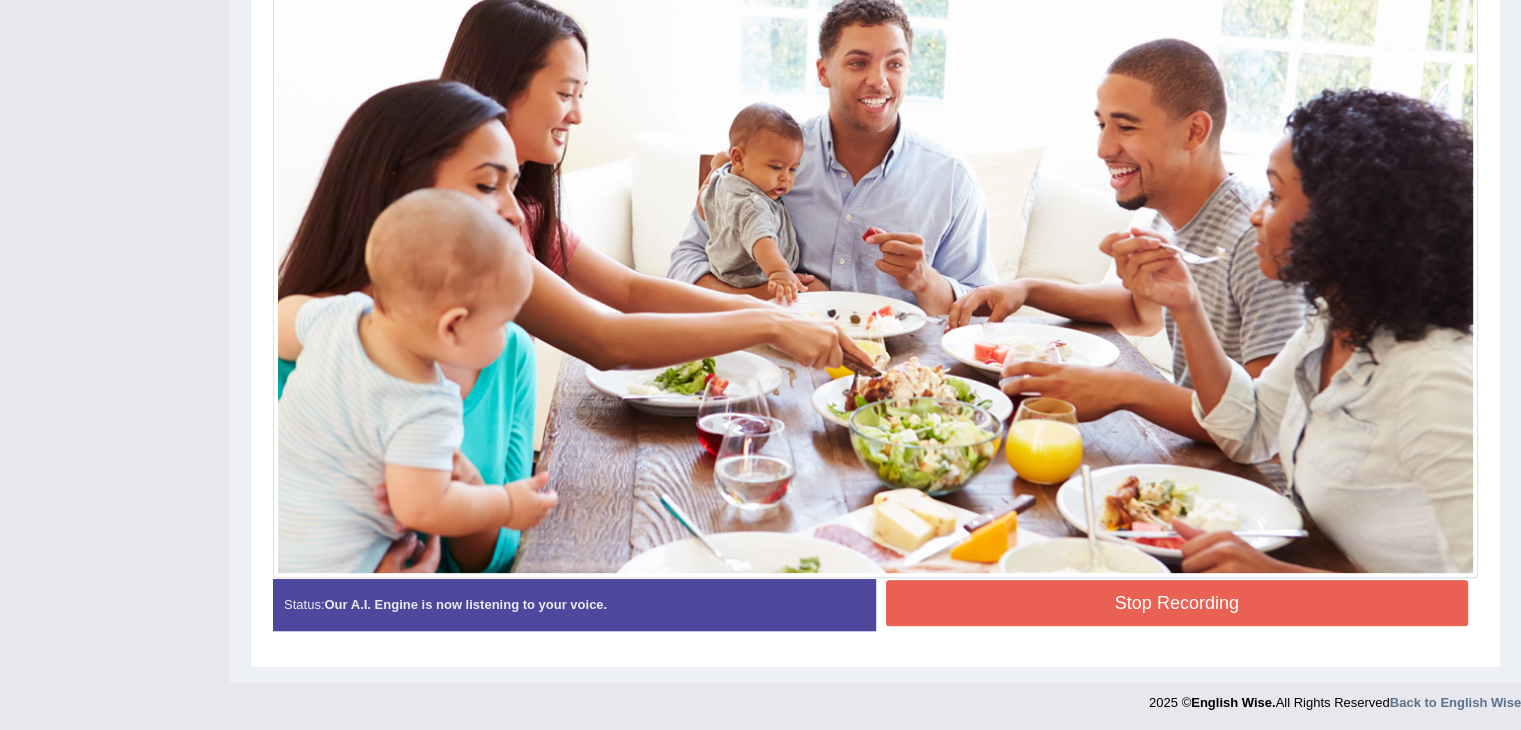 click on "Stop Recording" at bounding box center [1177, 603] 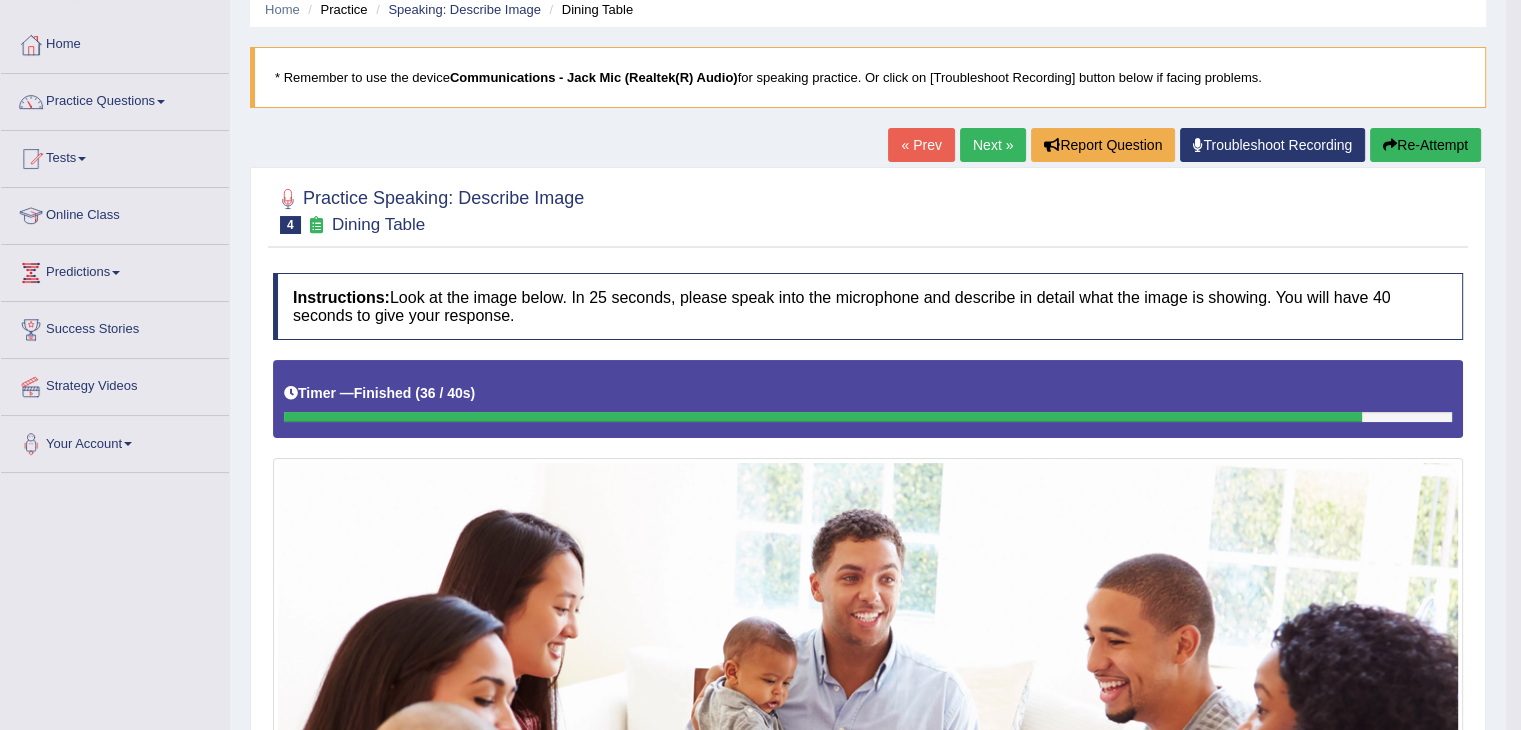 scroll, scrollTop: 0, scrollLeft: 0, axis: both 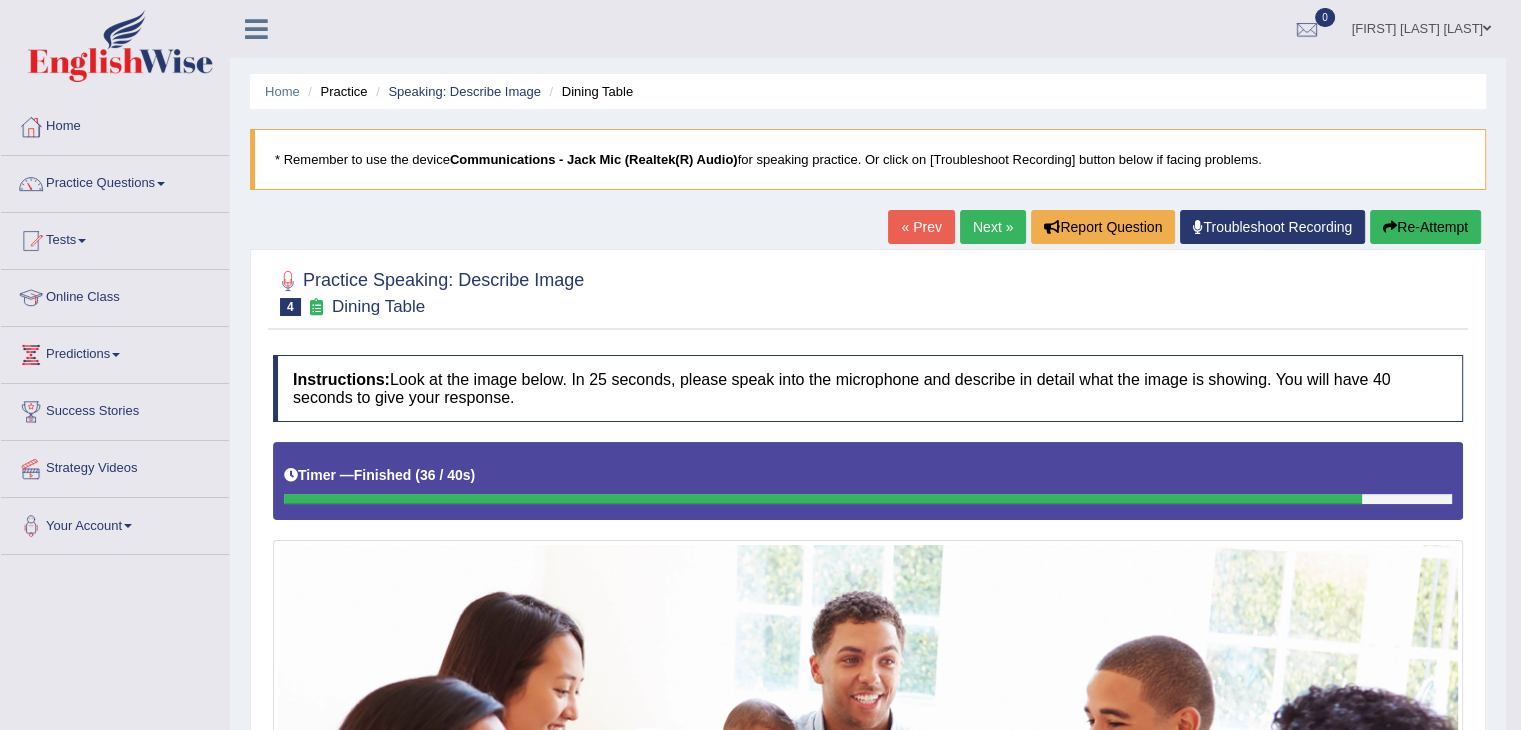 drag, startPoint x: 1524, startPoint y: 317, endPoint x: 1535, endPoint y: 233, distance: 84.71718 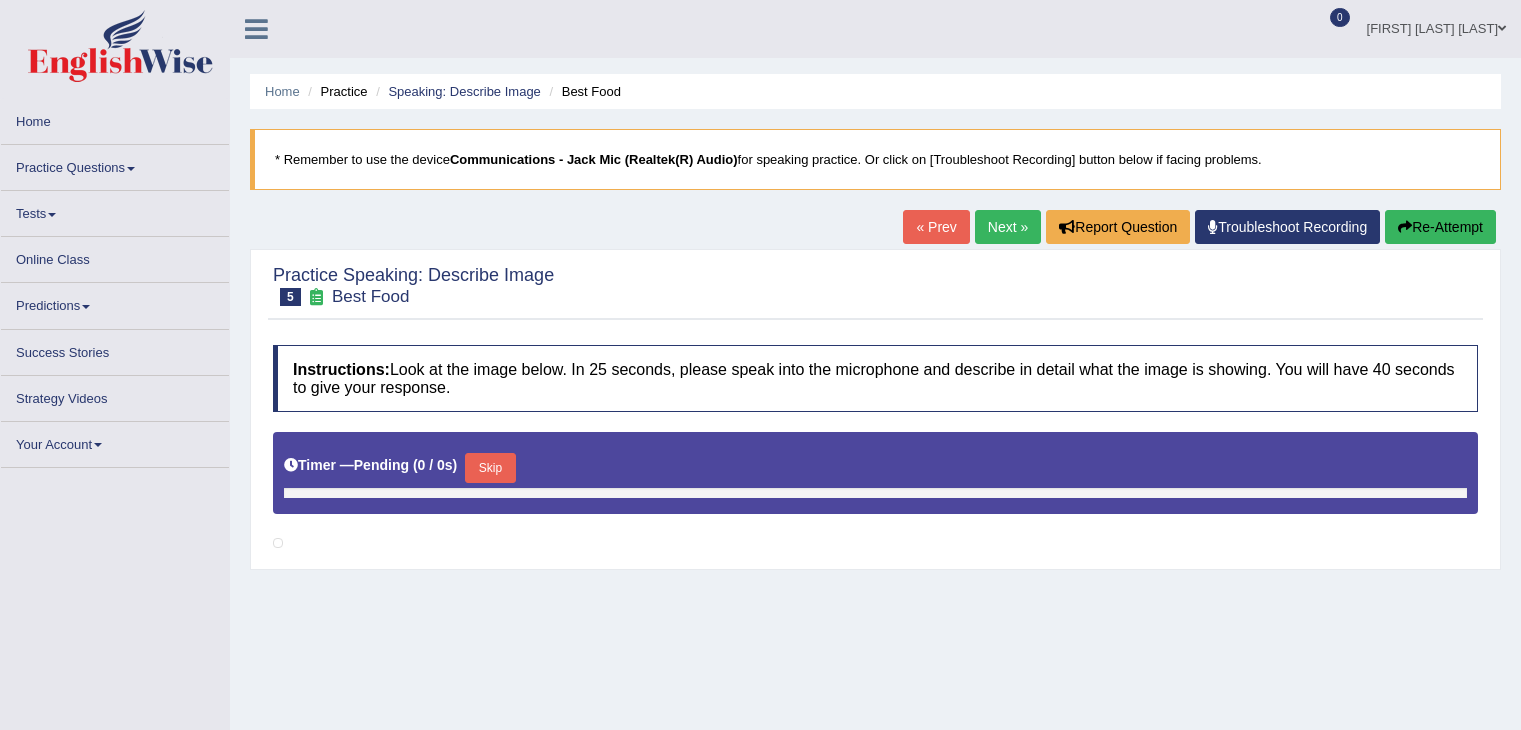 scroll, scrollTop: 0, scrollLeft: 0, axis: both 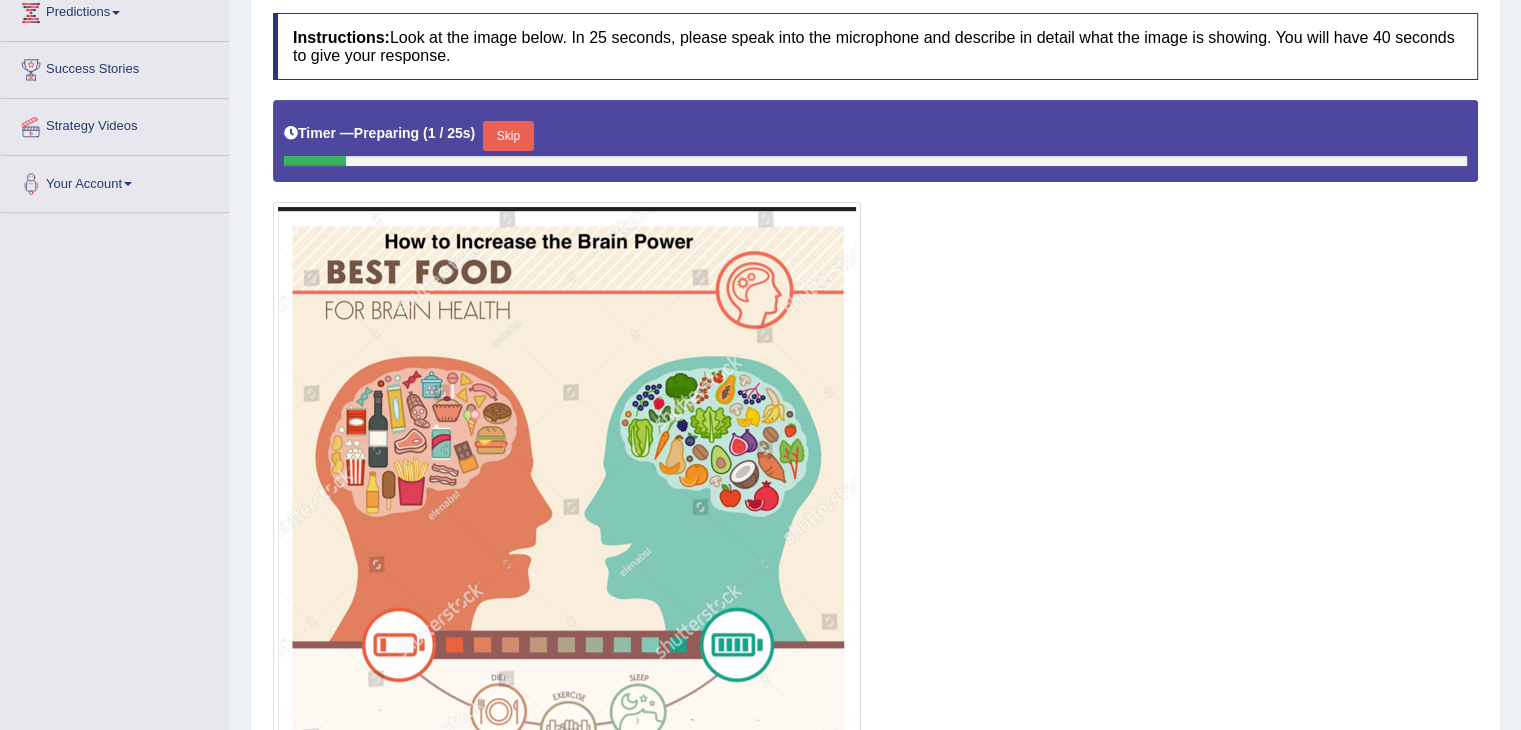drag, startPoint x: 1523, startPoint y: 198, endPoint x: 1535, endPoint y: 404, distance: 206.34921 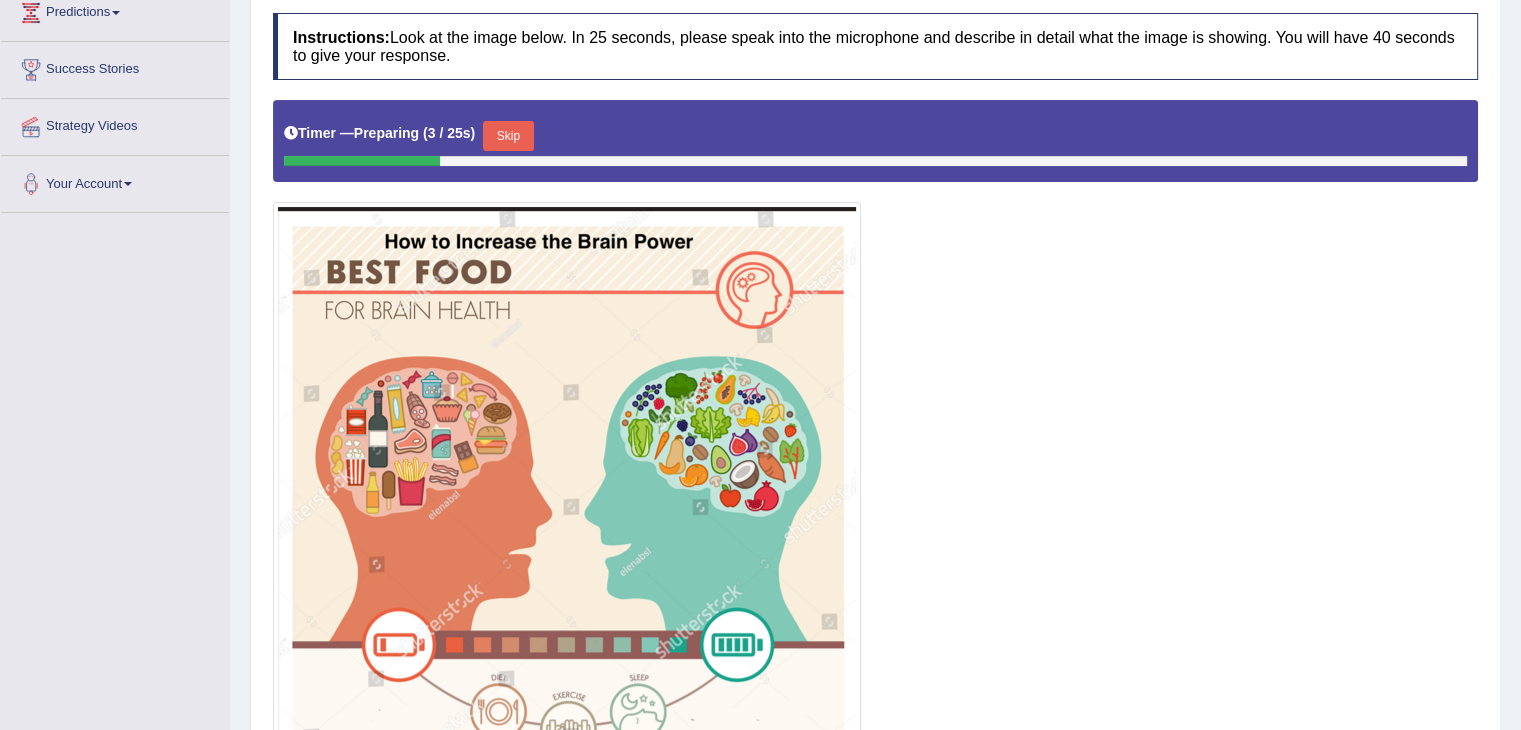 click on "Skip" at bounding box center [508, 136] 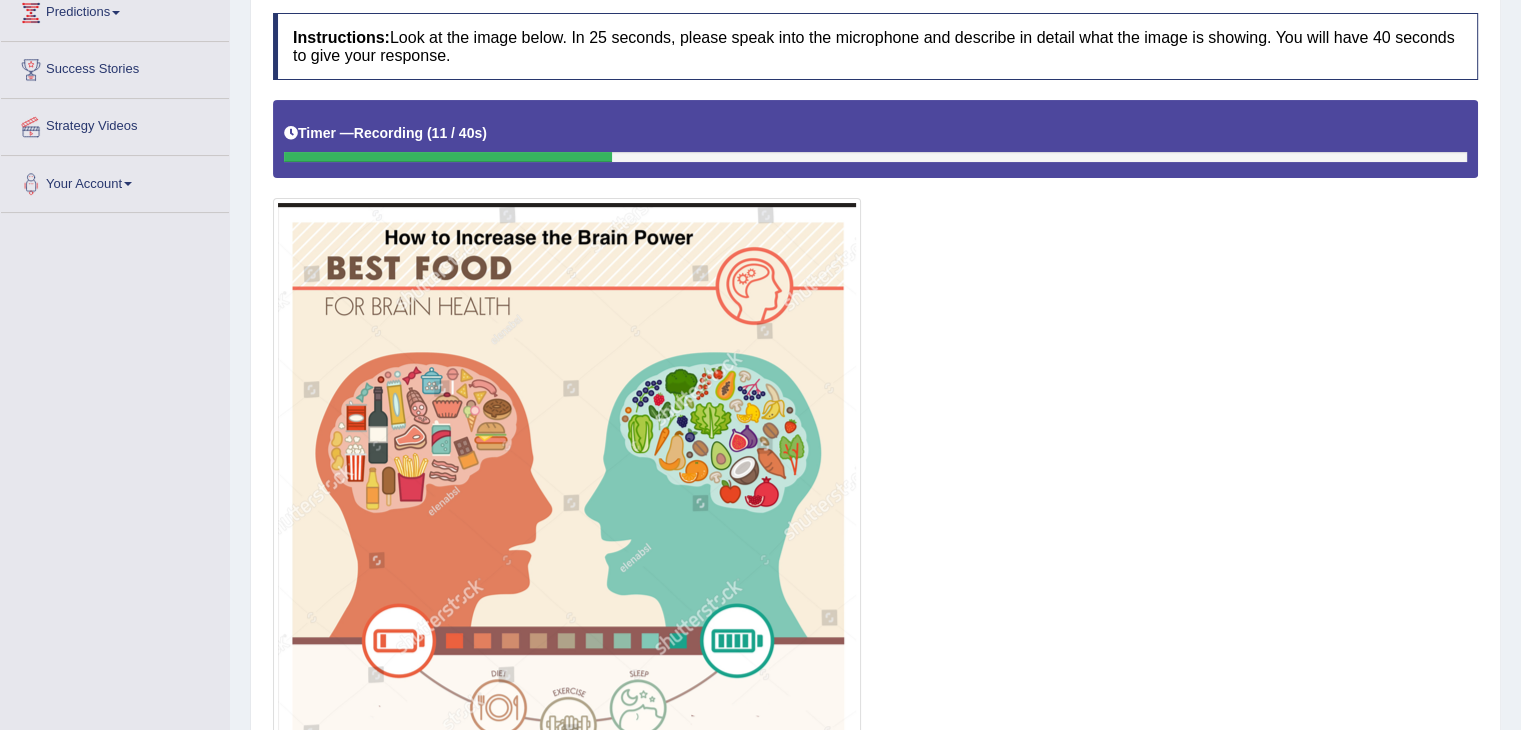 drag, startPoint x: 516, startPoint y: 143, endPoint x: 516, endPoint y: 178, distance: 35 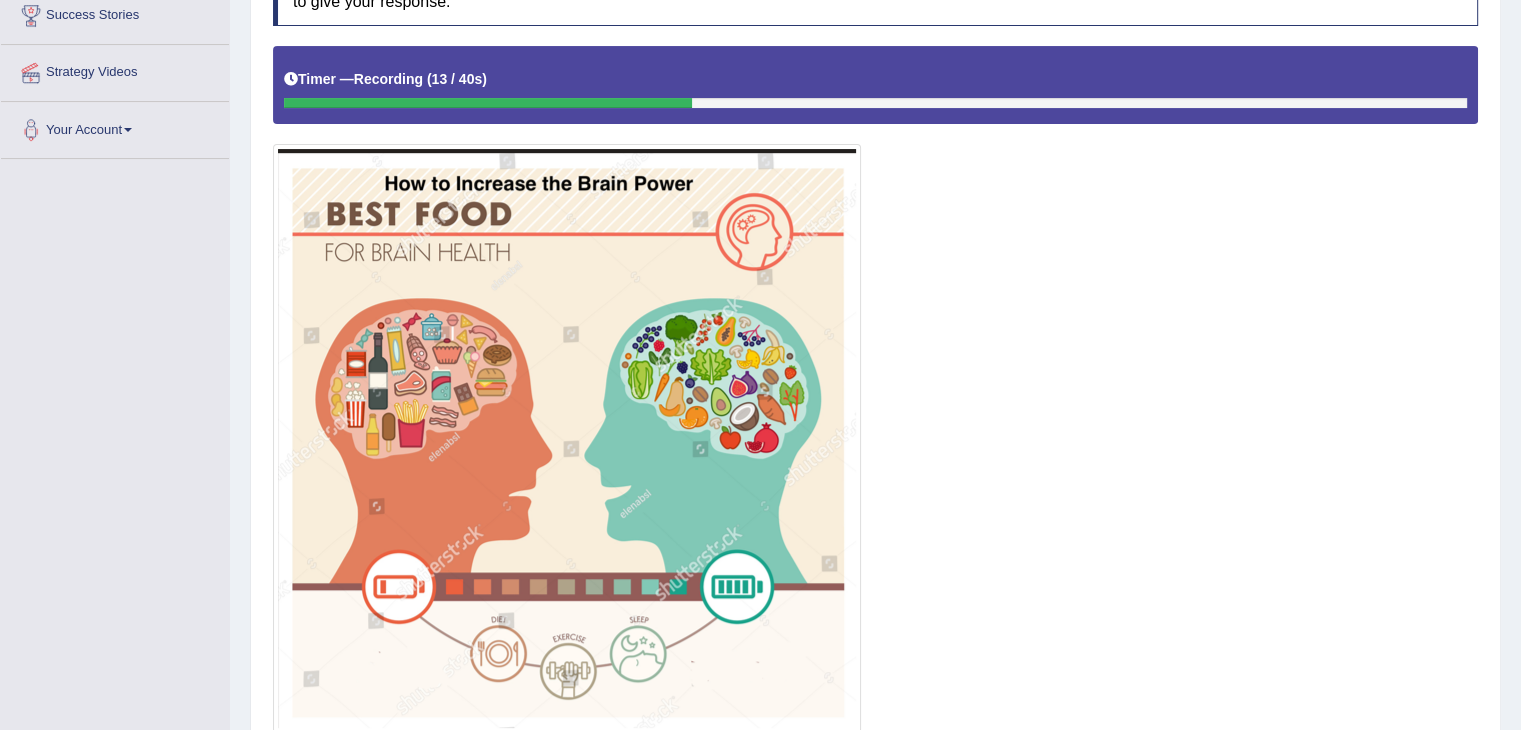 scroll, scrollTop: 416, scrollLeft: 0, axis: vertical 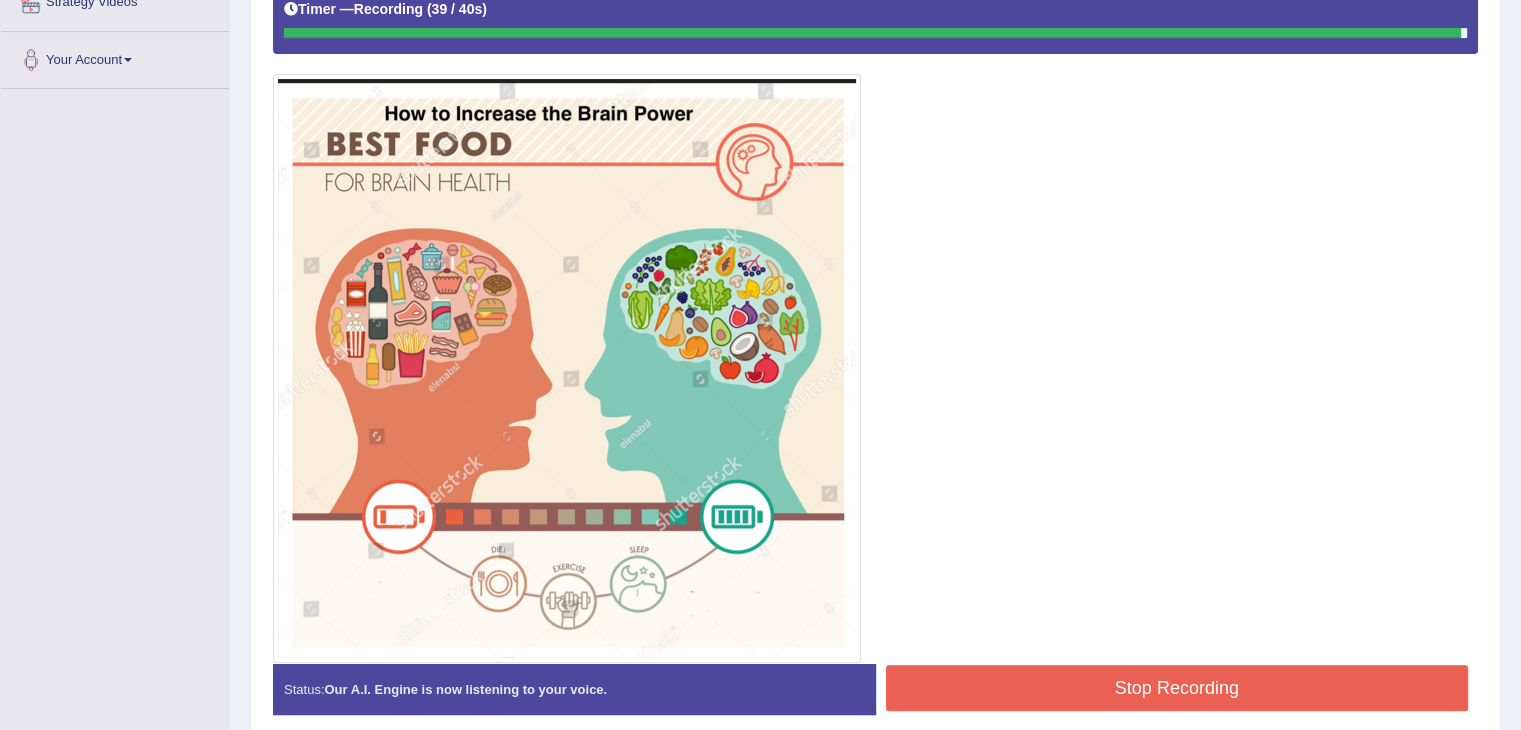 click on "Stop Recording" at bounding box center (1177, 688) 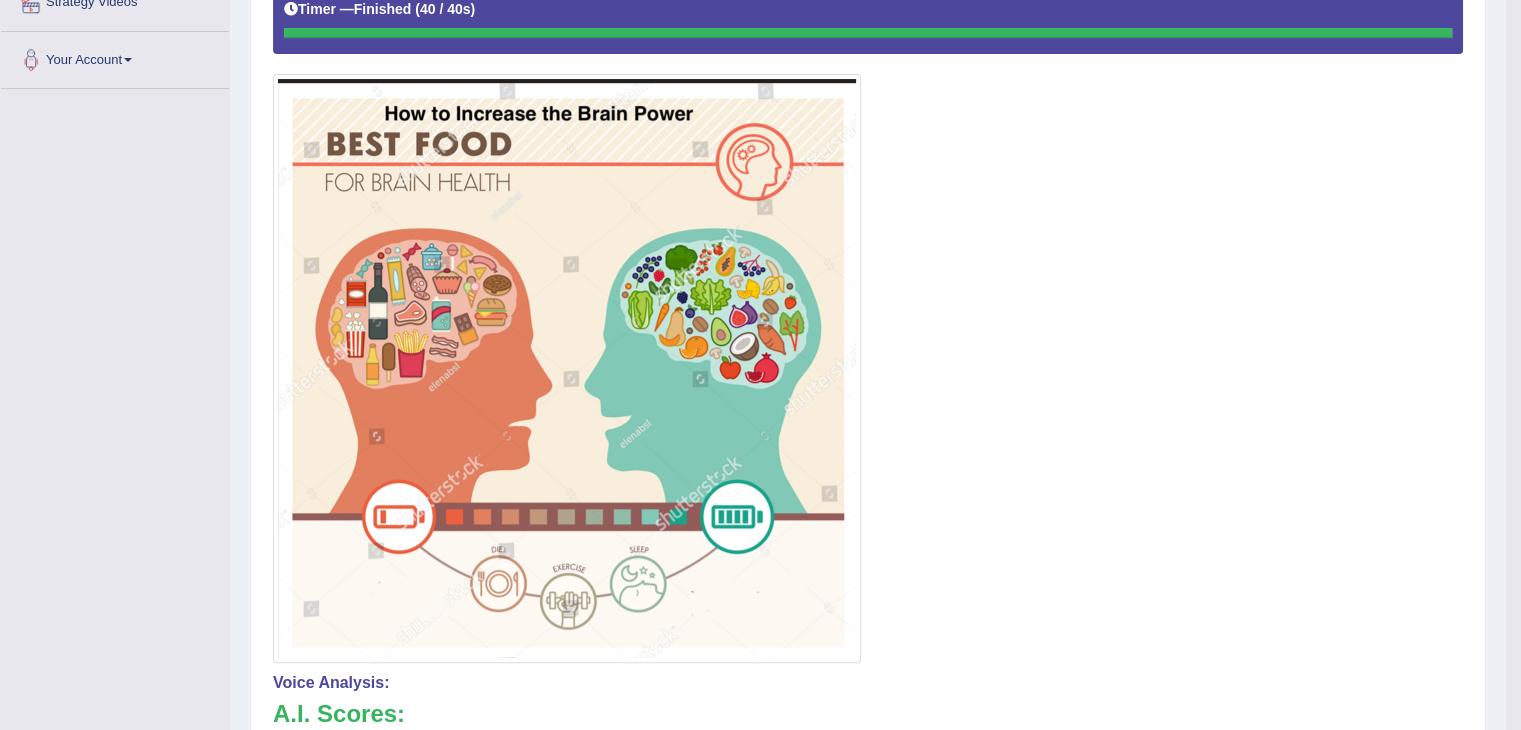 drag, startPoint x: 1531, startPoint y: 261, endPoint x: 1530, endPoint y: 349, distance: 88.005684 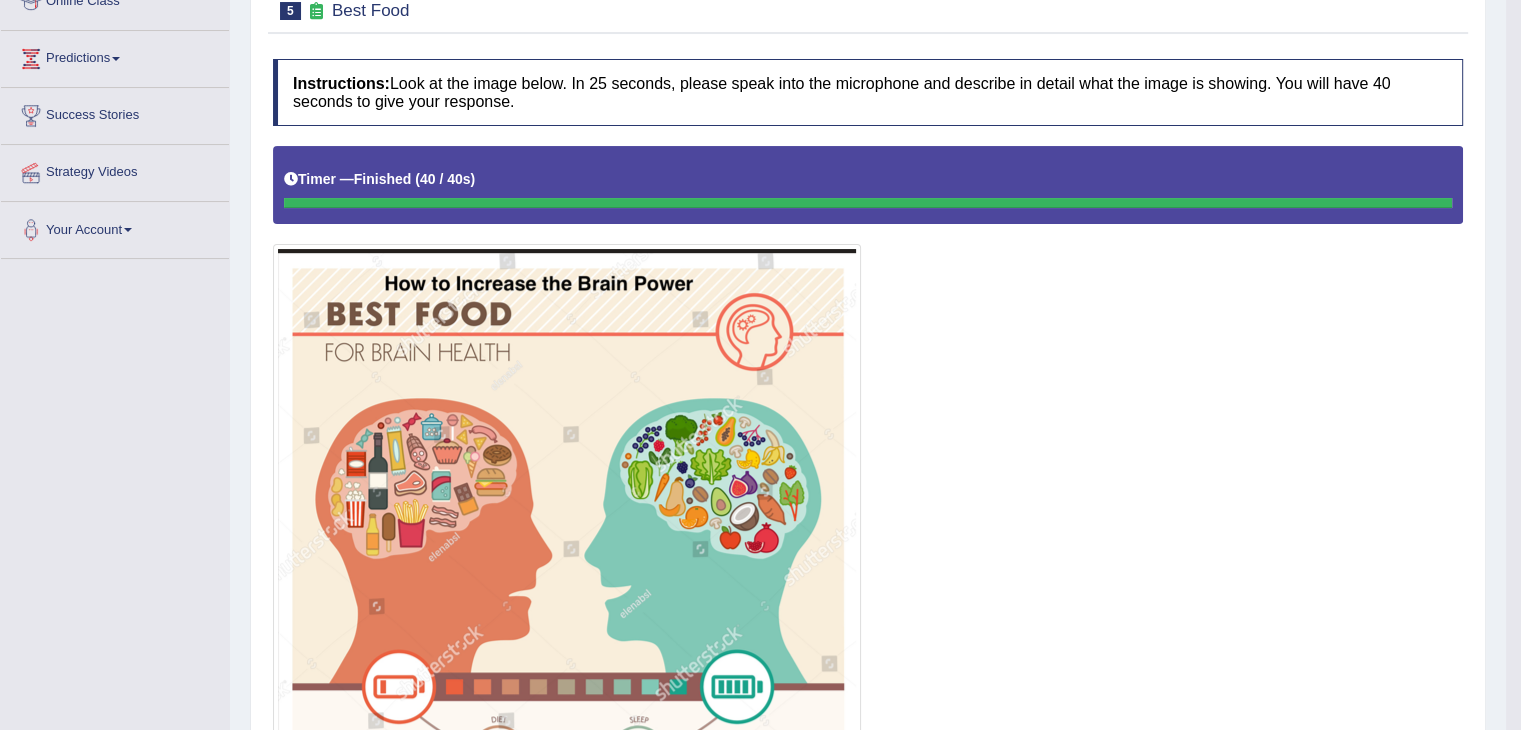 scroll, scrollTop: 290, scrollLeft: 0, axis: vertical 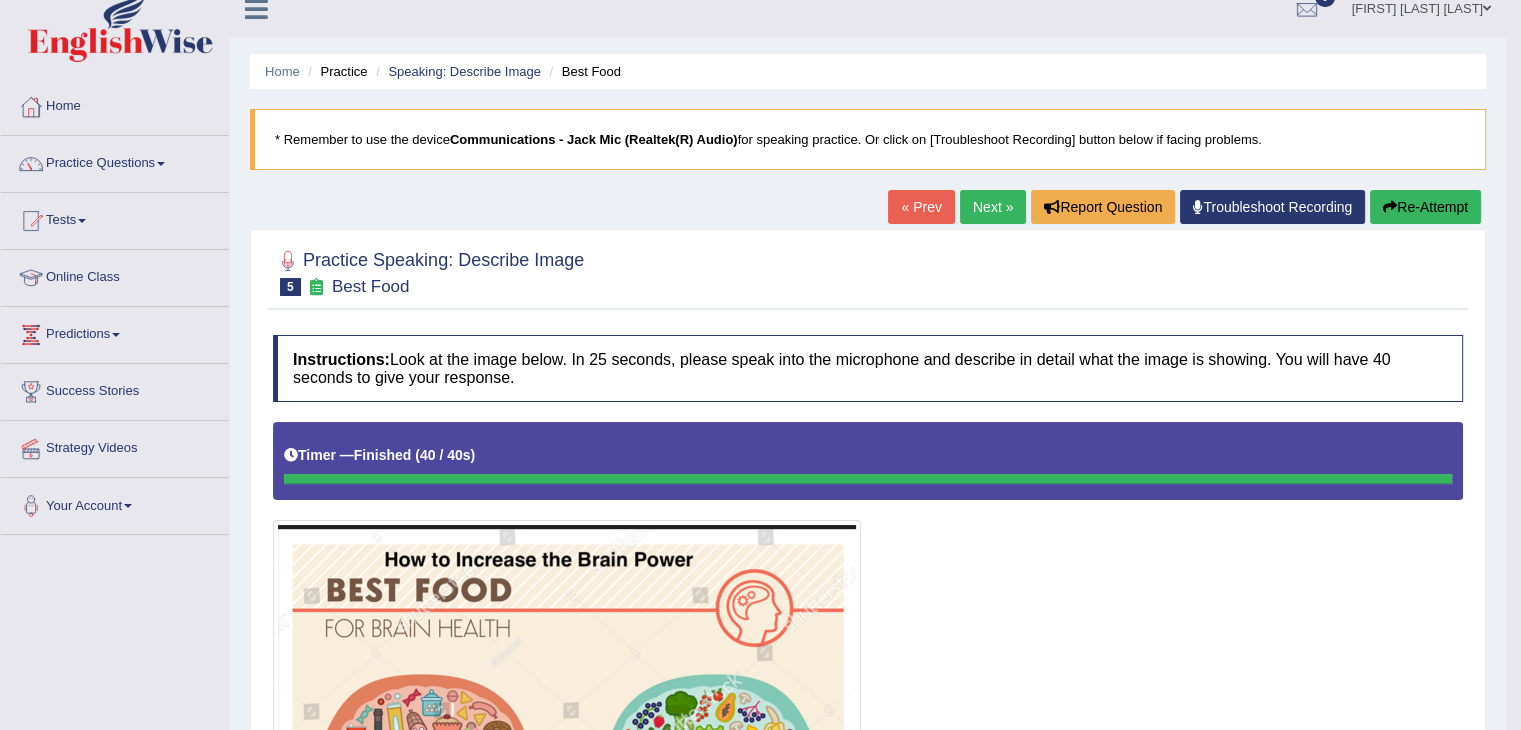 click on "Next »" at bounding box center (993, 207) 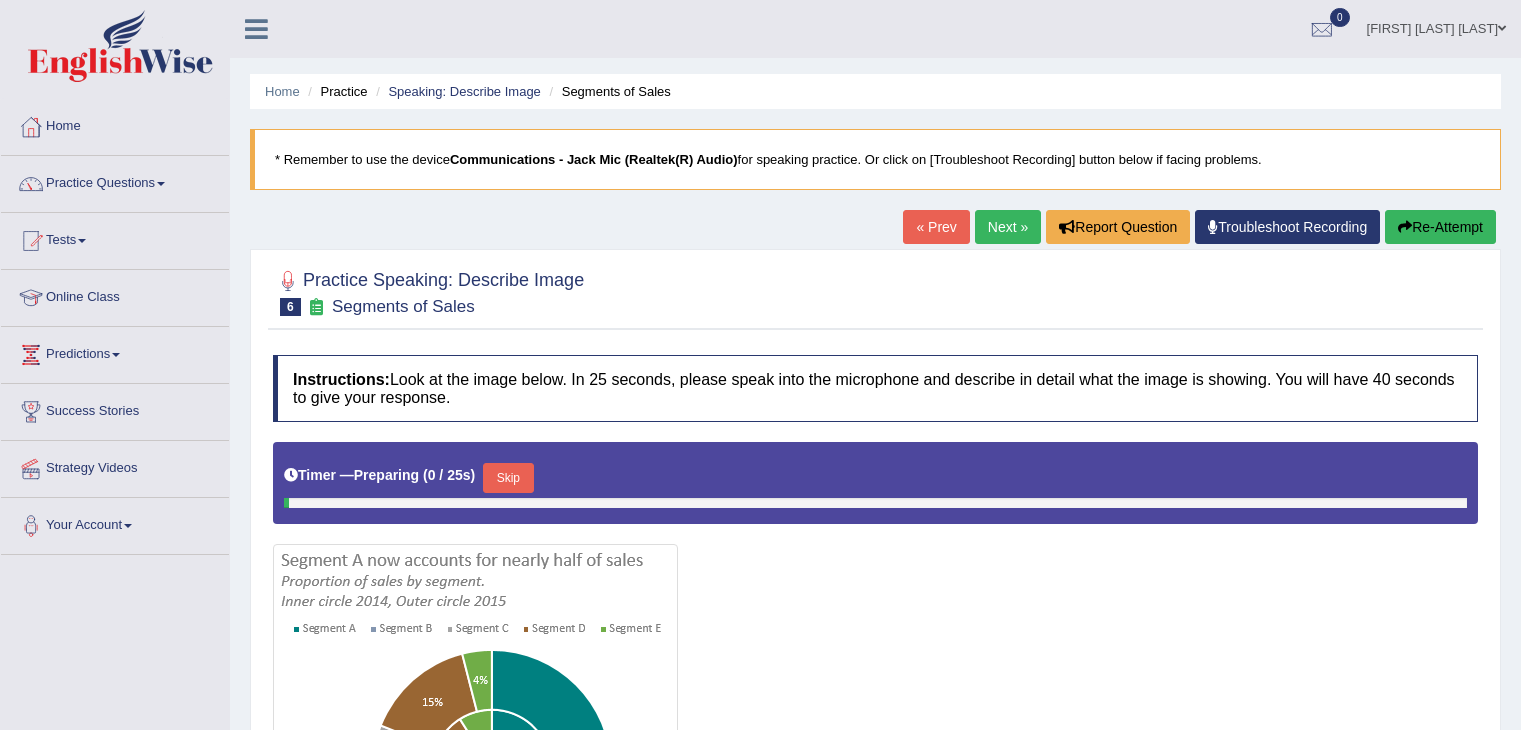 scroll, scrollTop: 0, scrollLeft: 0, axis: both 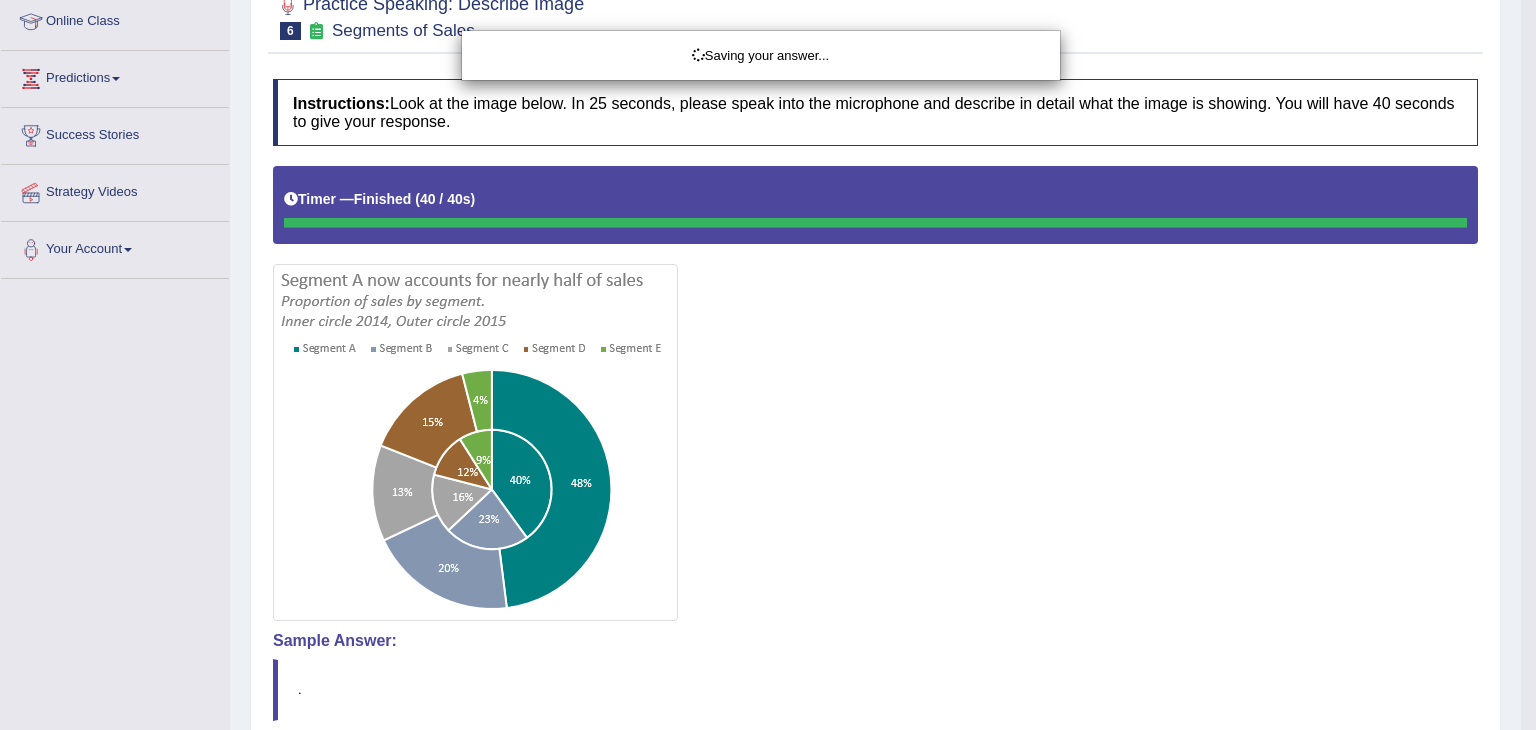 drag, startPoint x: 1535, startPoint y: 458, endPoint x: 1529, endPoint y: 449, distance: 10.816654 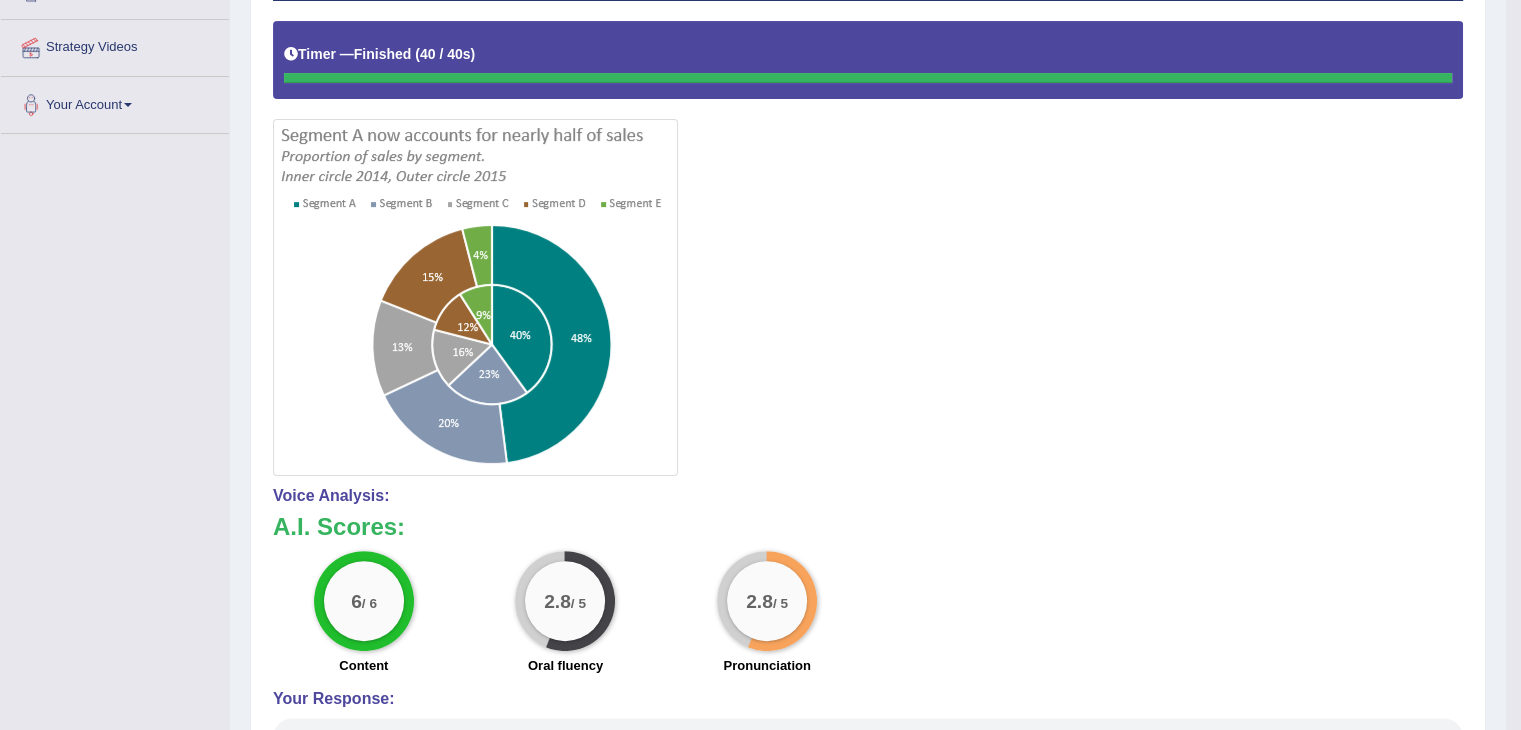 scroll, scrollTop: 436, scrollLeft: 0, axis: vertical 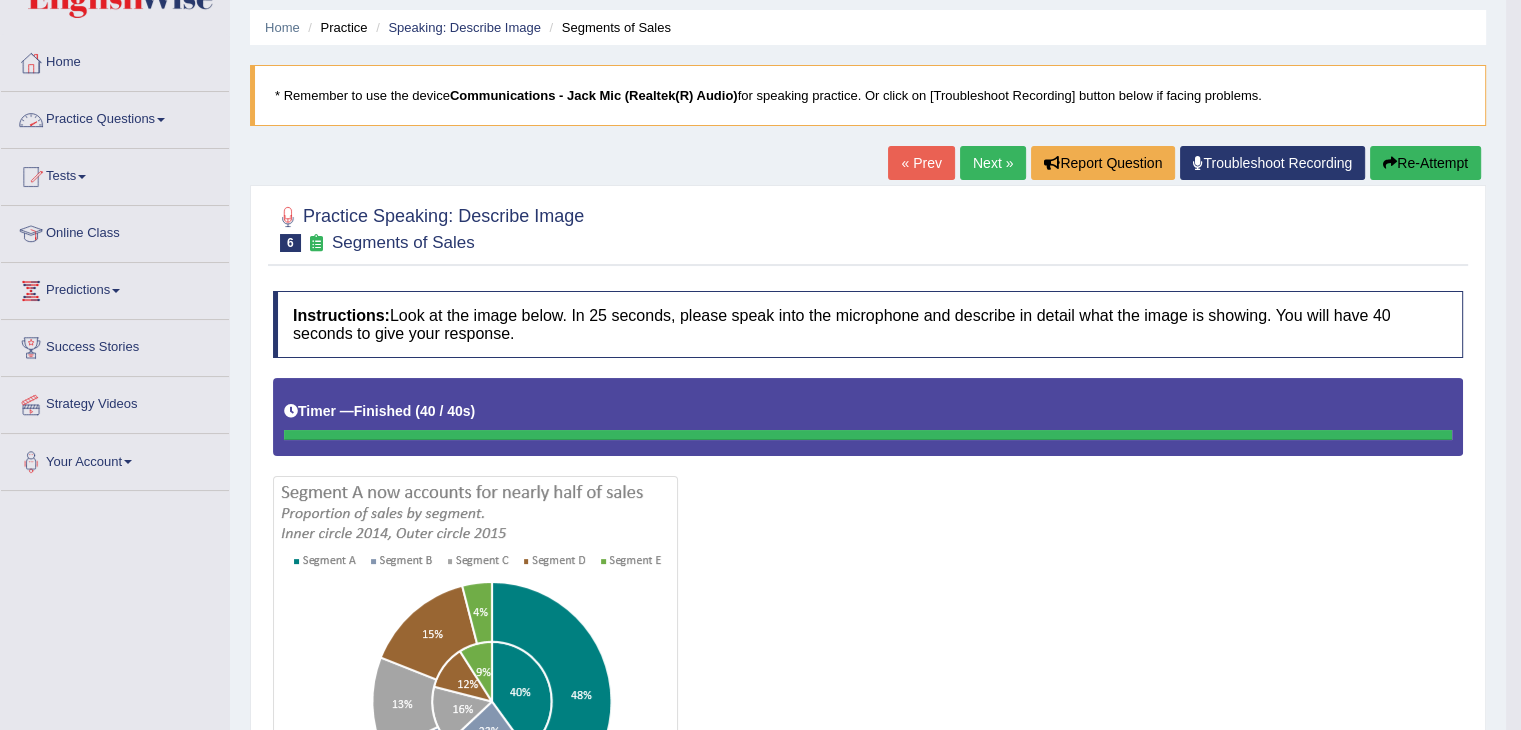 click on "Practice Questions" at bounding box center [115, 117] 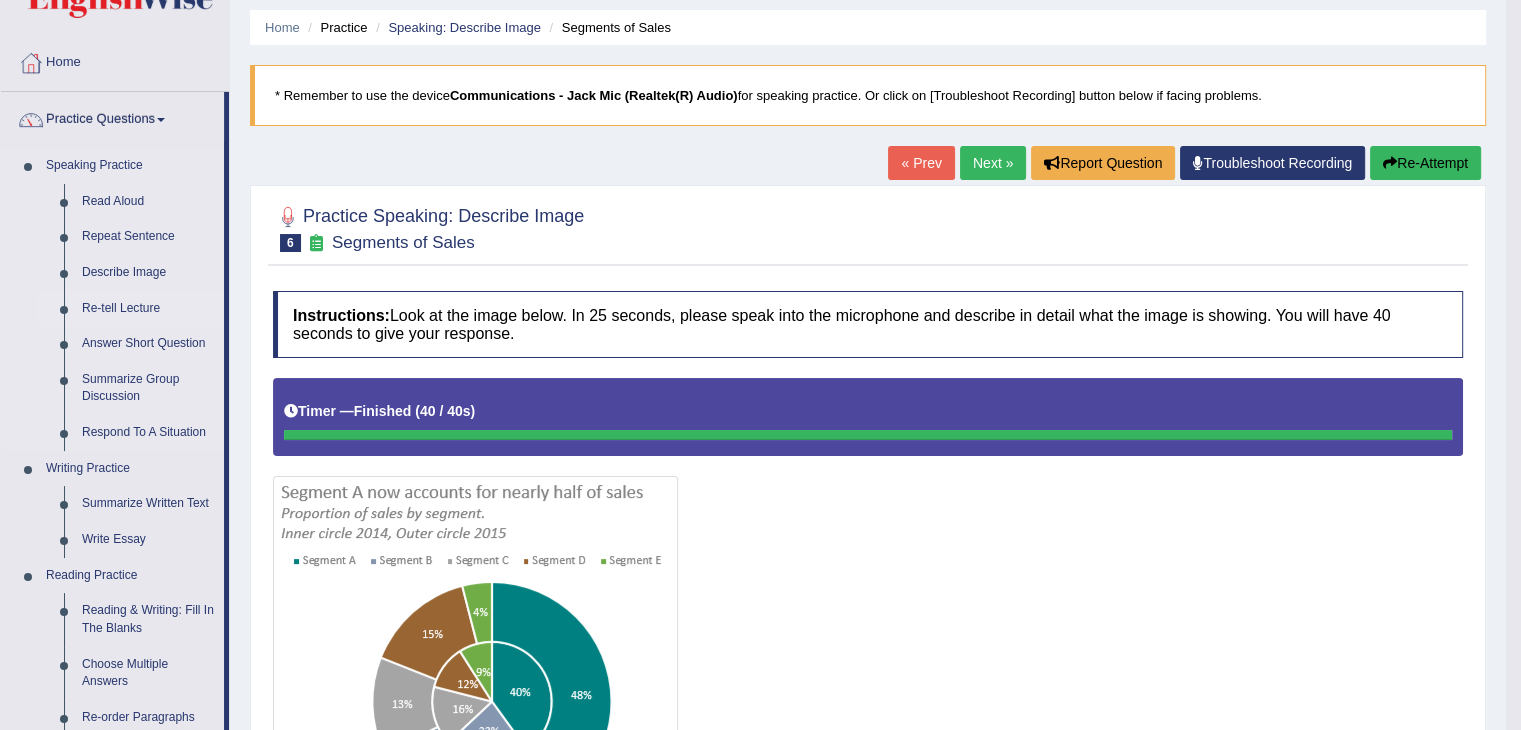 click on "Re-tell Lecture" at bounding box center [148, 309] 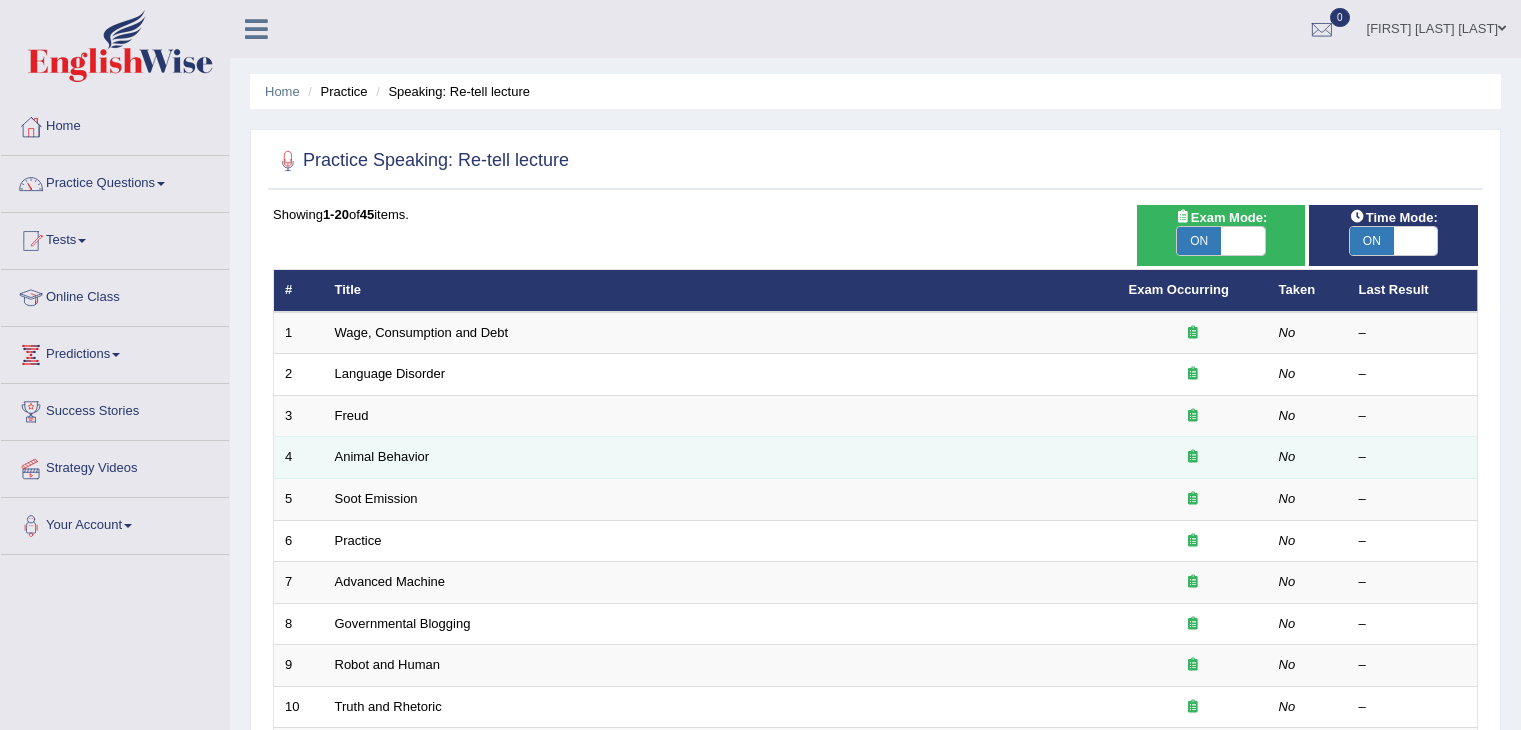 scroll, scrollTop: 0, scrollLeft: 0, axis: both 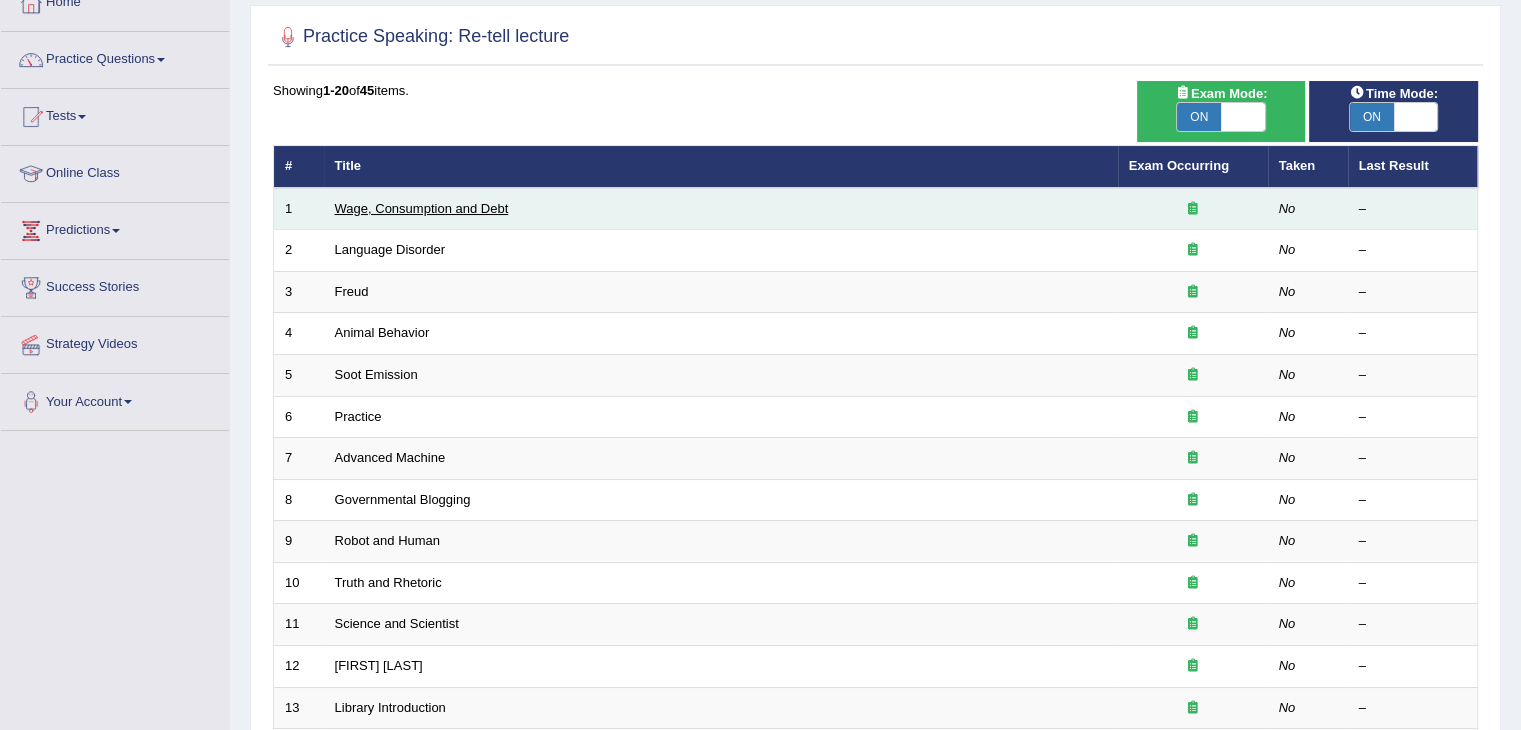 click on "Wage, Consumption and Debt" at bounding box center [422, 208] 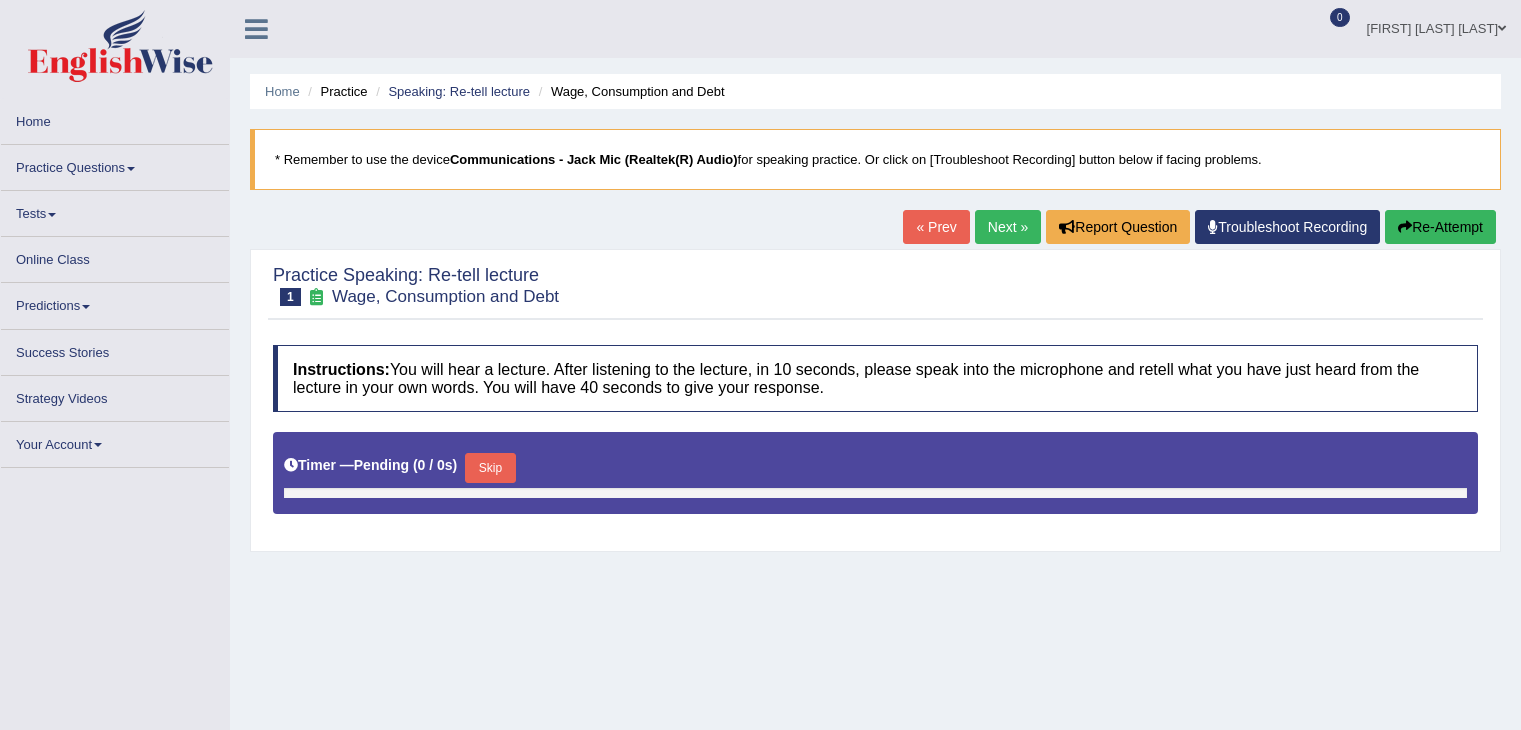 scroll, scrollTop: 0, scrollLeft: 0, axis: both 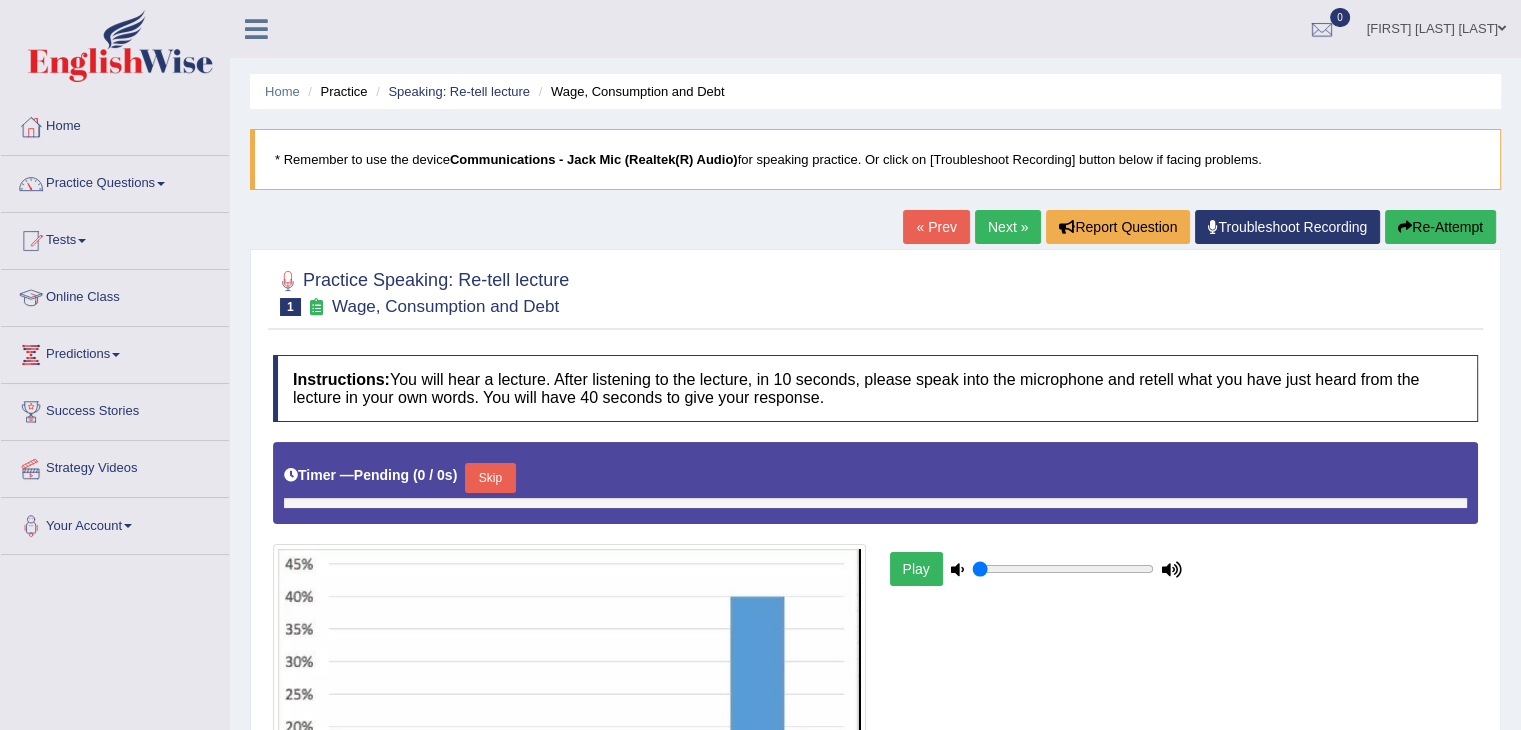 type on "0.6" 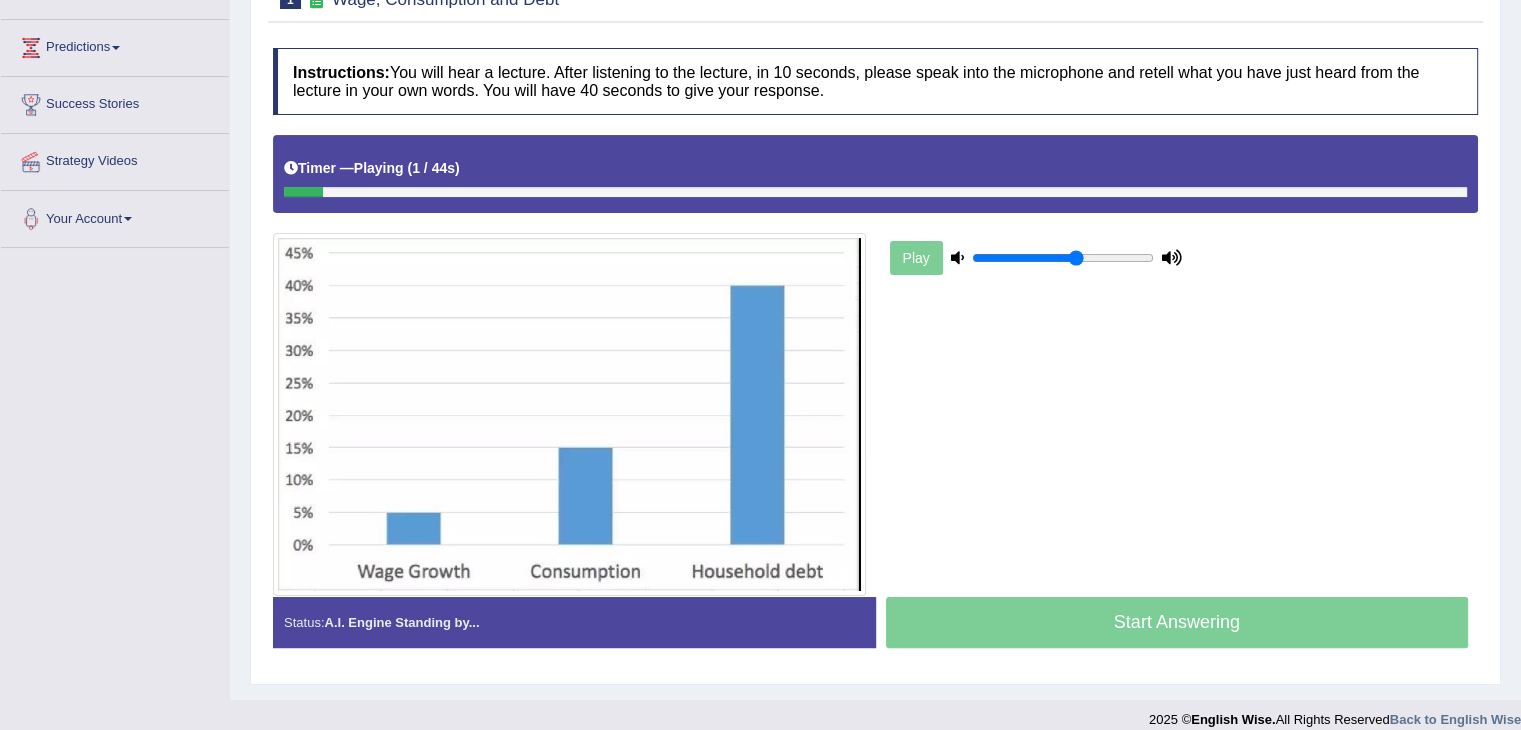 scroll, scrollTop: 308, scrollLeft: 0, axis: vertical 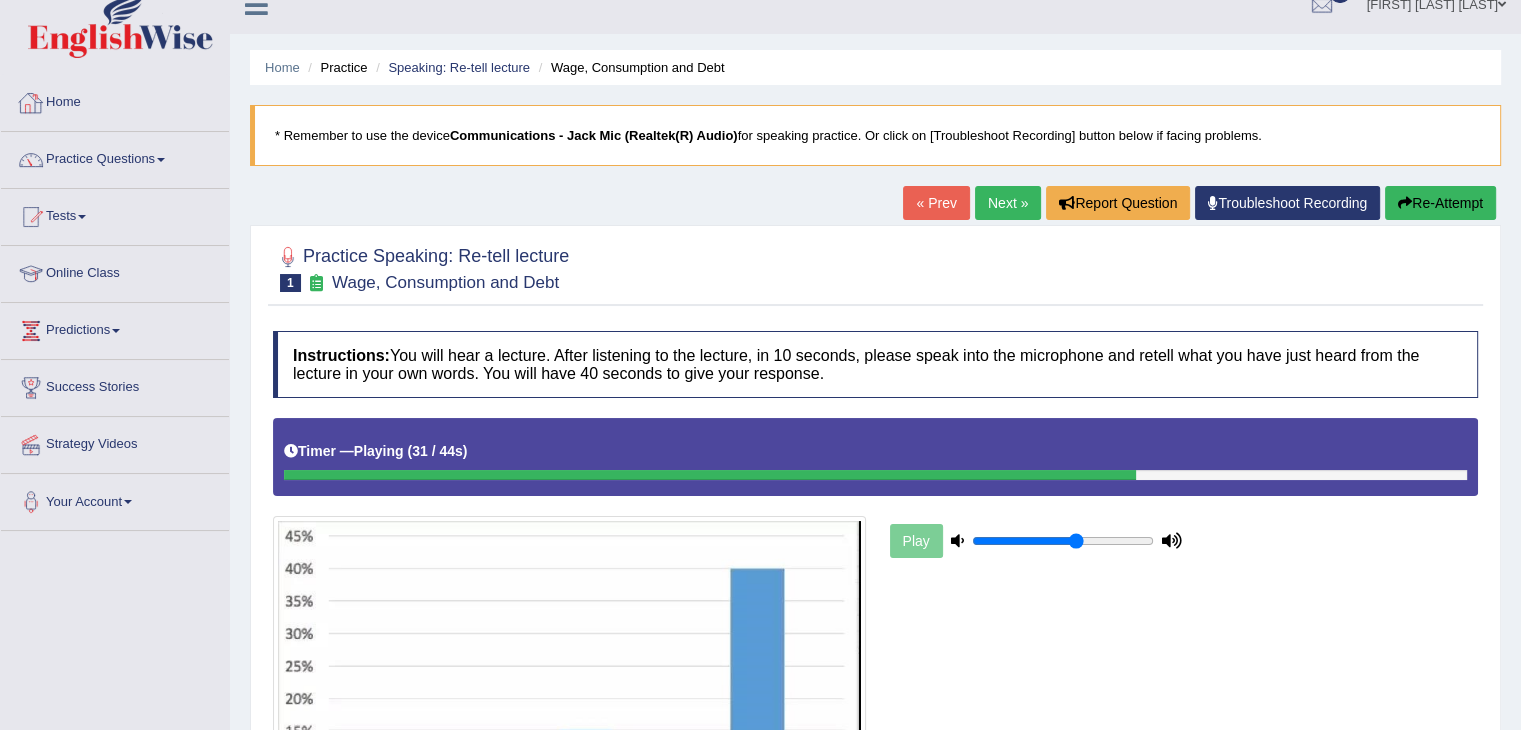 click on "Home" at bounding box center (115, 100) 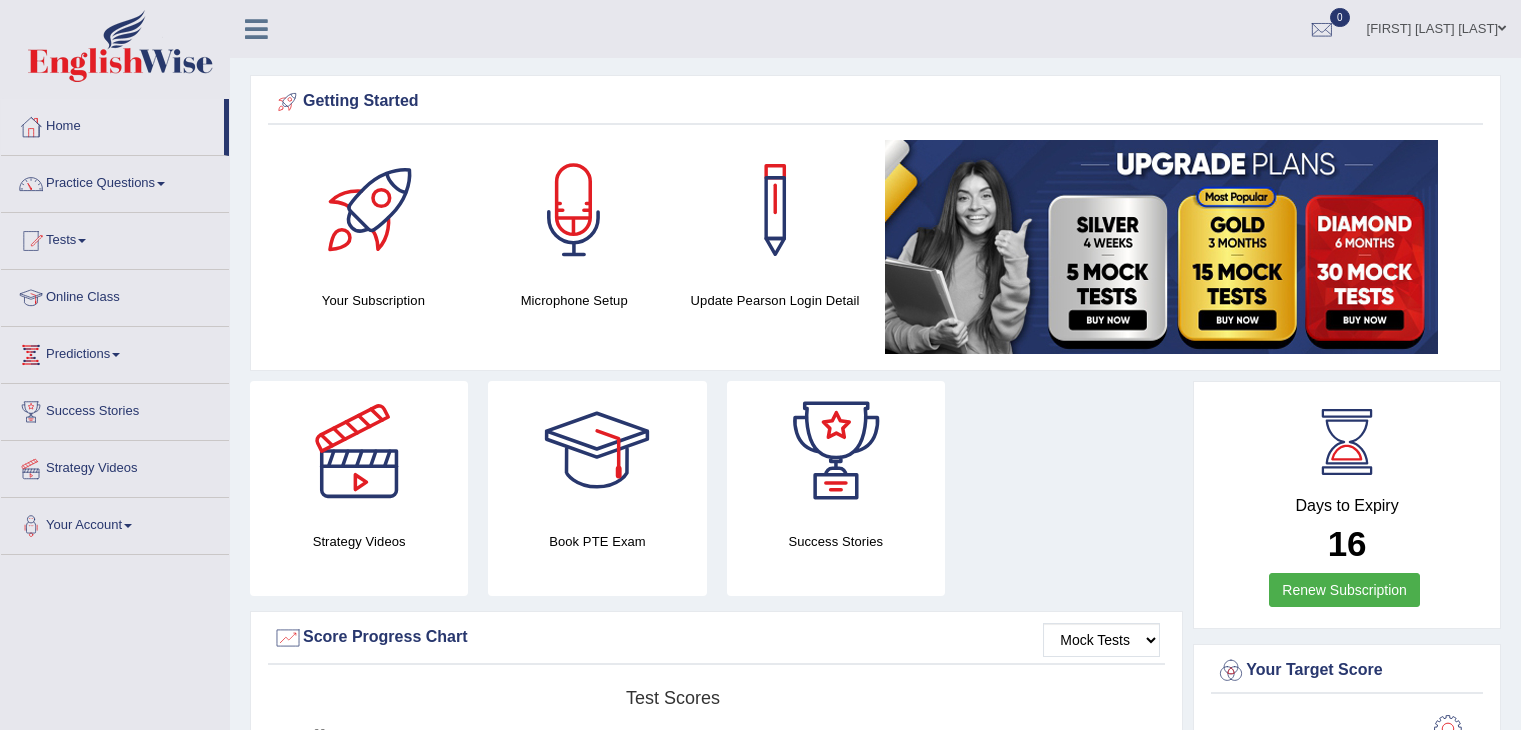 scroll, scrollTop: 0, scrollLeft: 0, axis: both 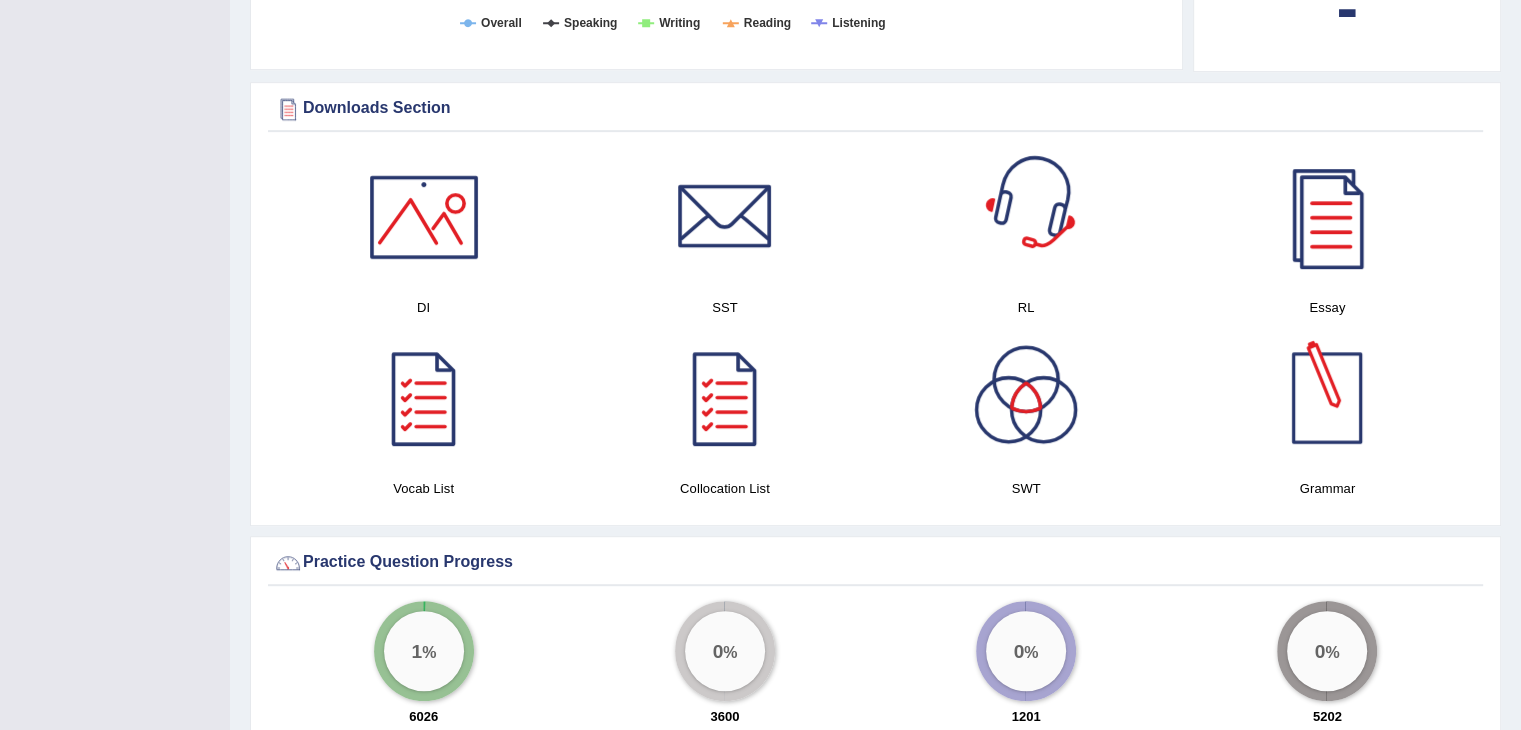 click at bounding box center [1026, 217] 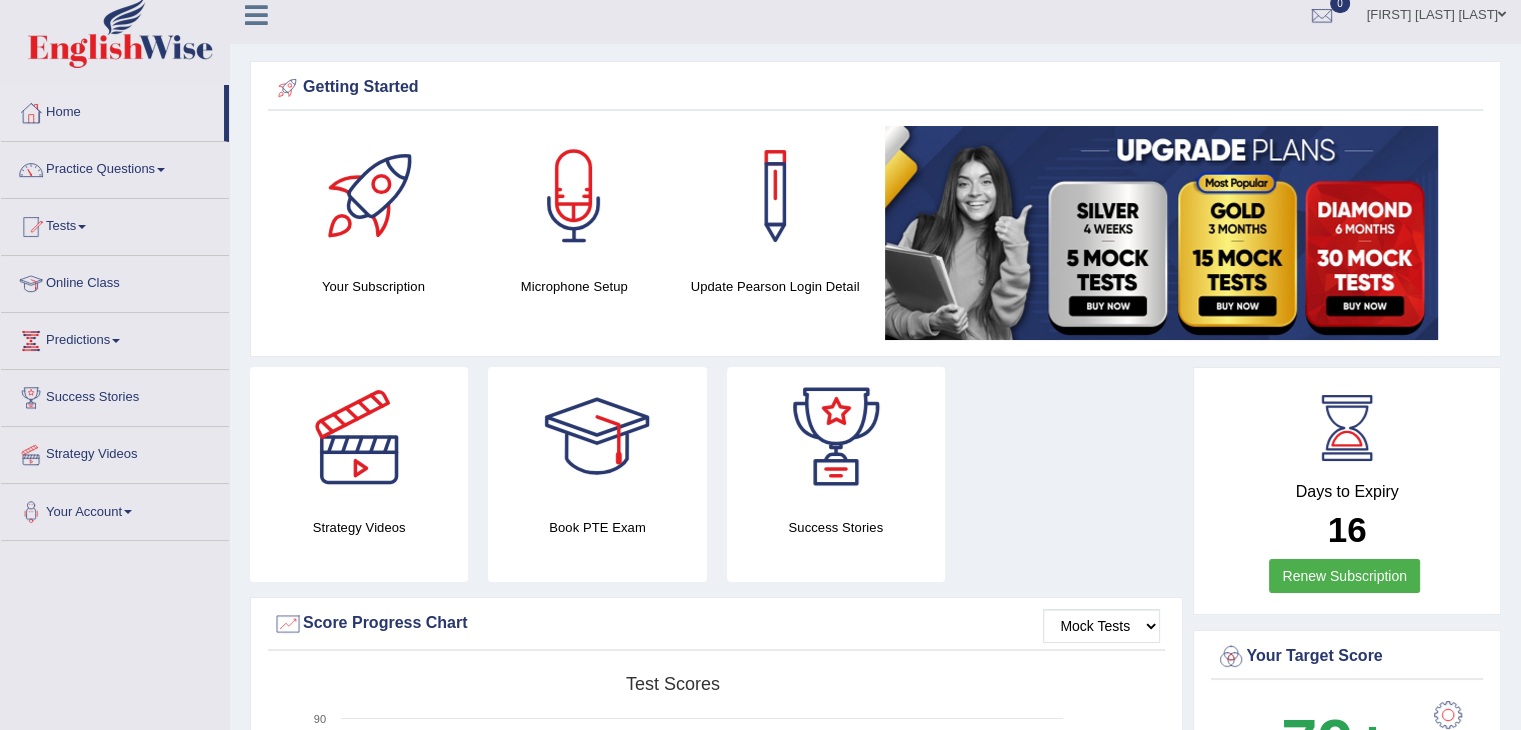 scroll, scrollTop: 0, scrollLeft: 0, axis: both 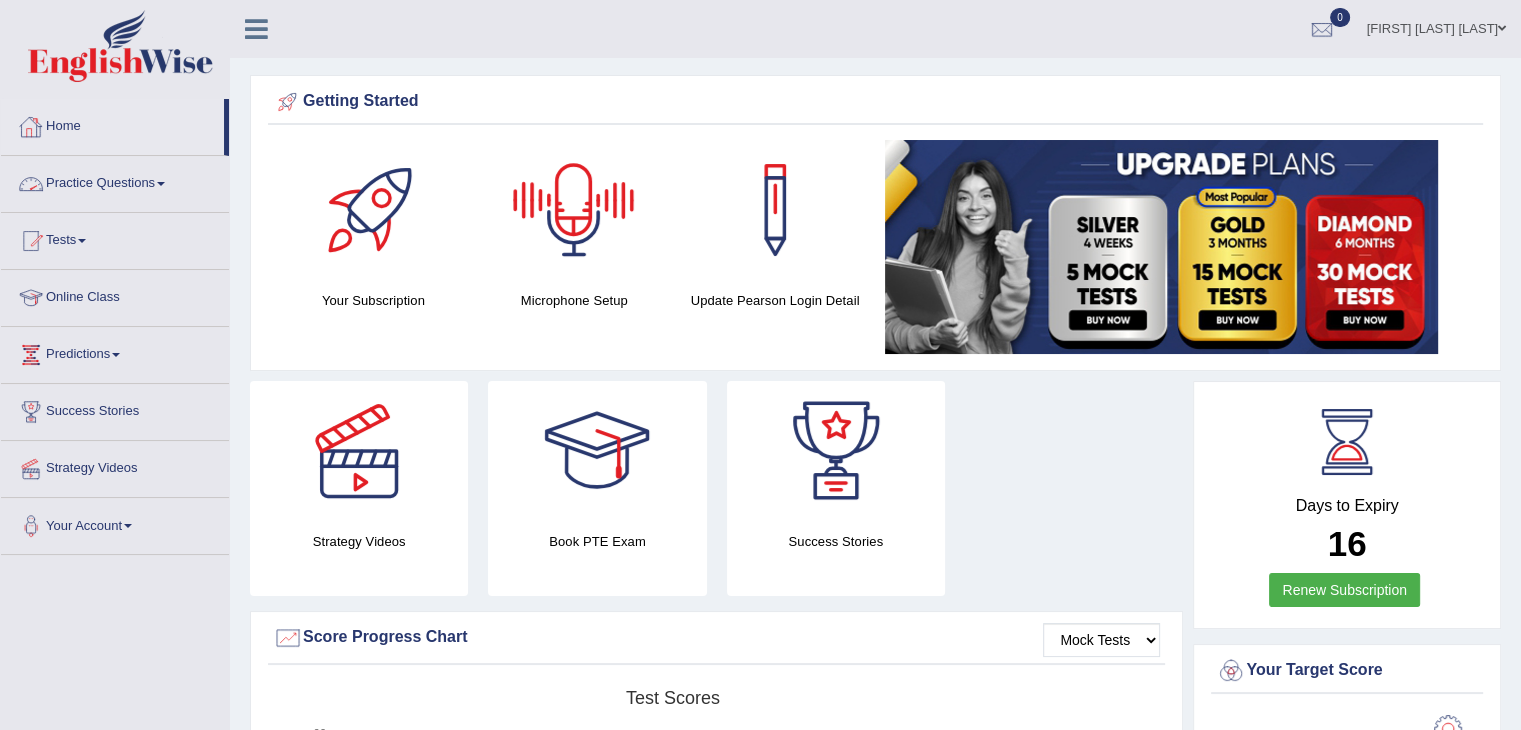 click on "Practice Questions" at bounding box center (115, 181) 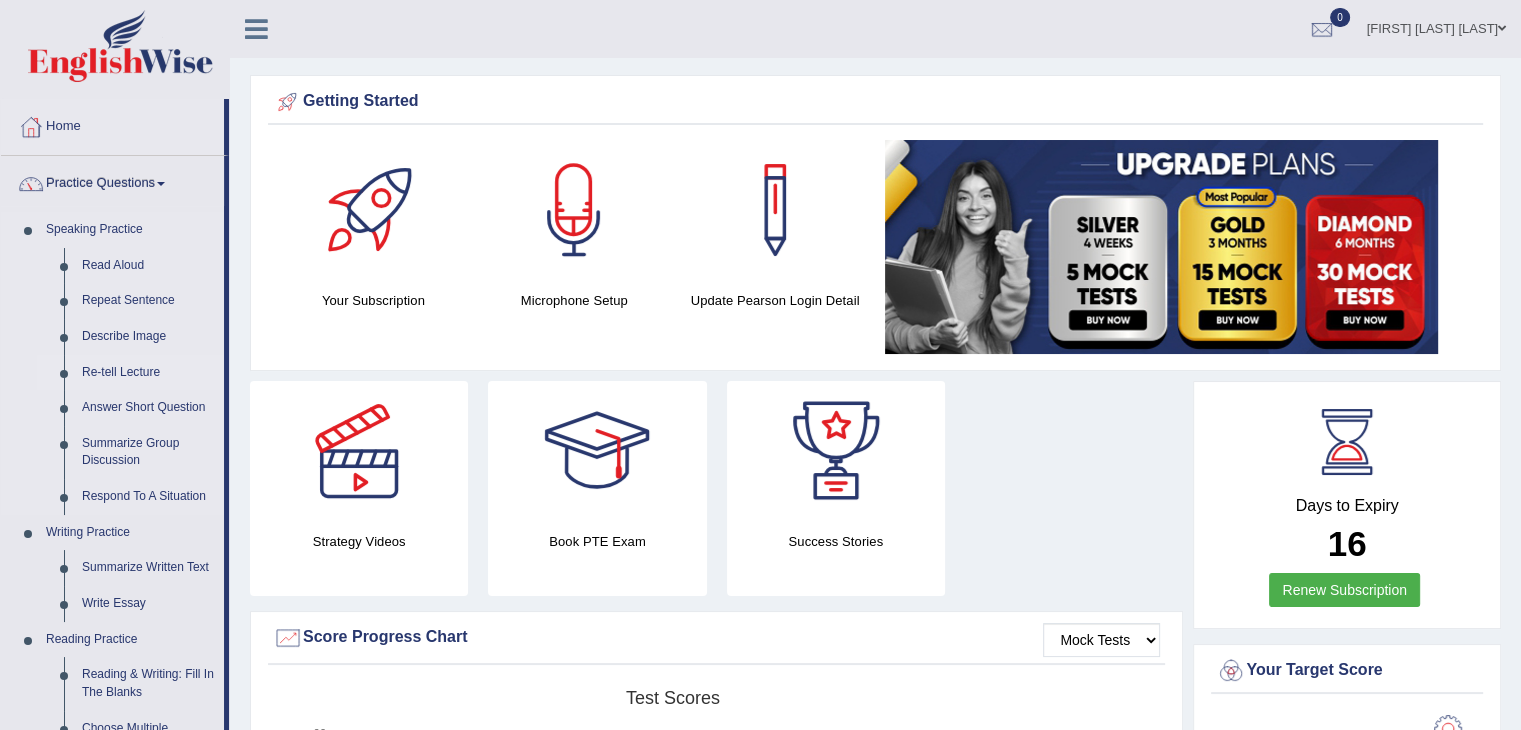 click on "Re-tell Lecture" at bounding box center (148, 373) 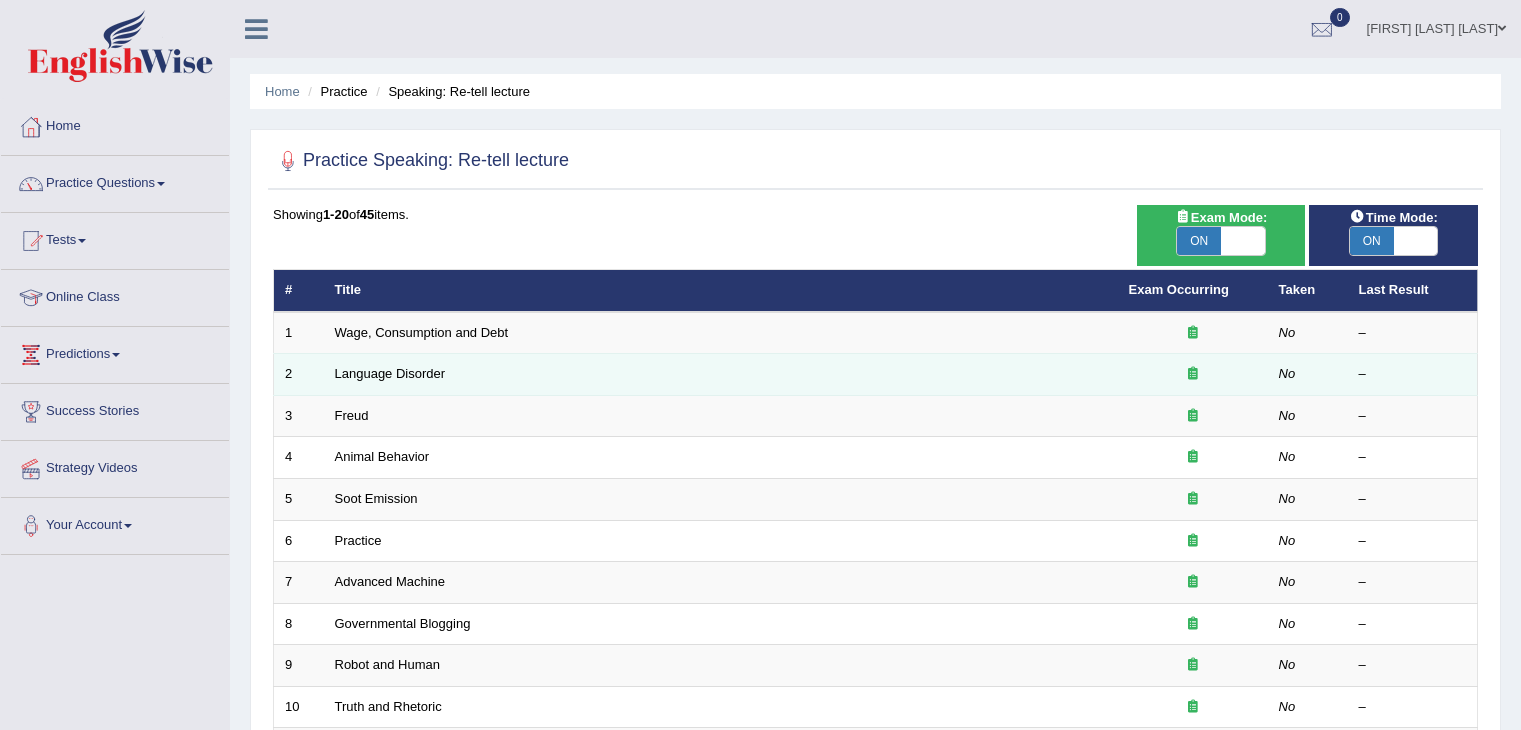 scroll, scrollTop: 0, scrollLeft: 0, axis: both 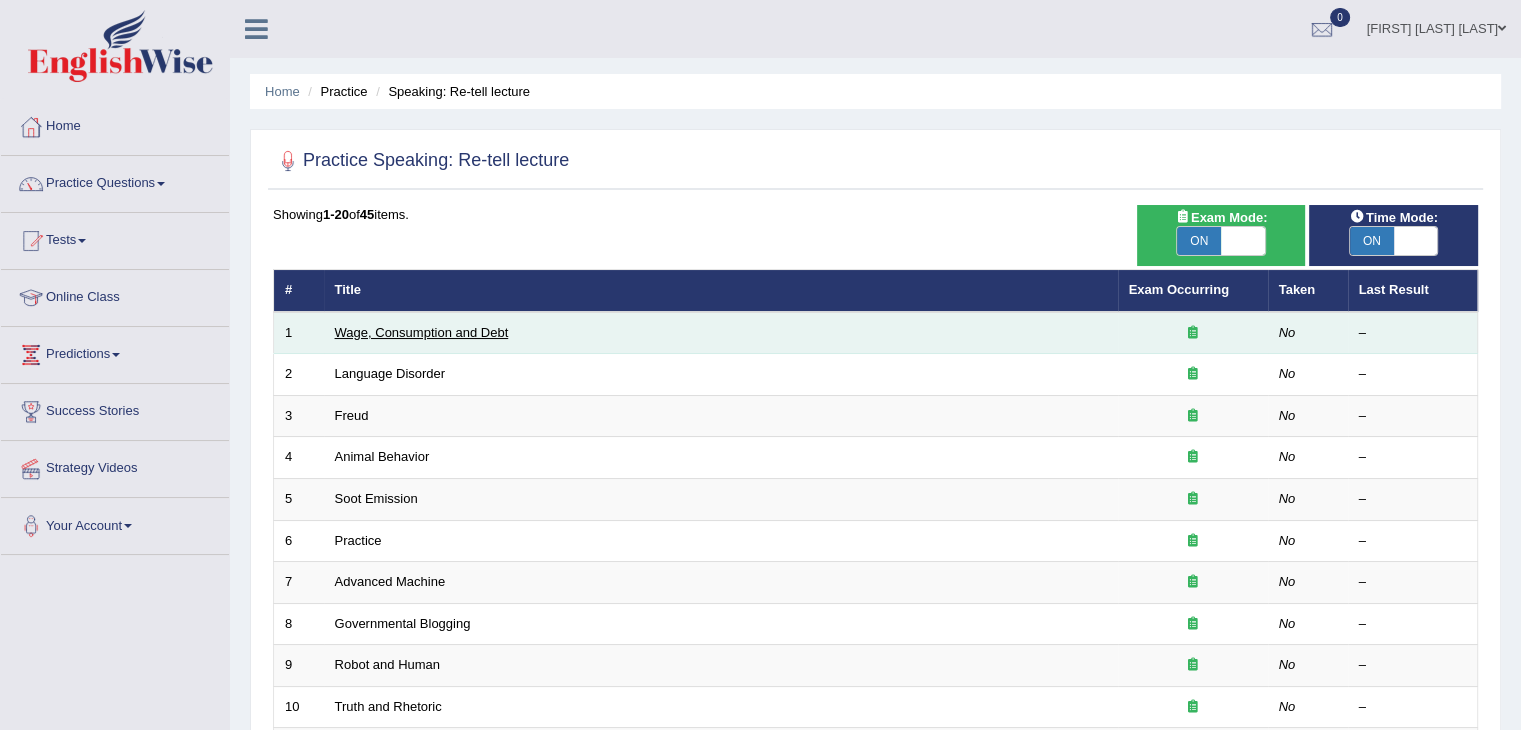 click on "Wage, Consumption and Debt" at bounding box center (422, 332) 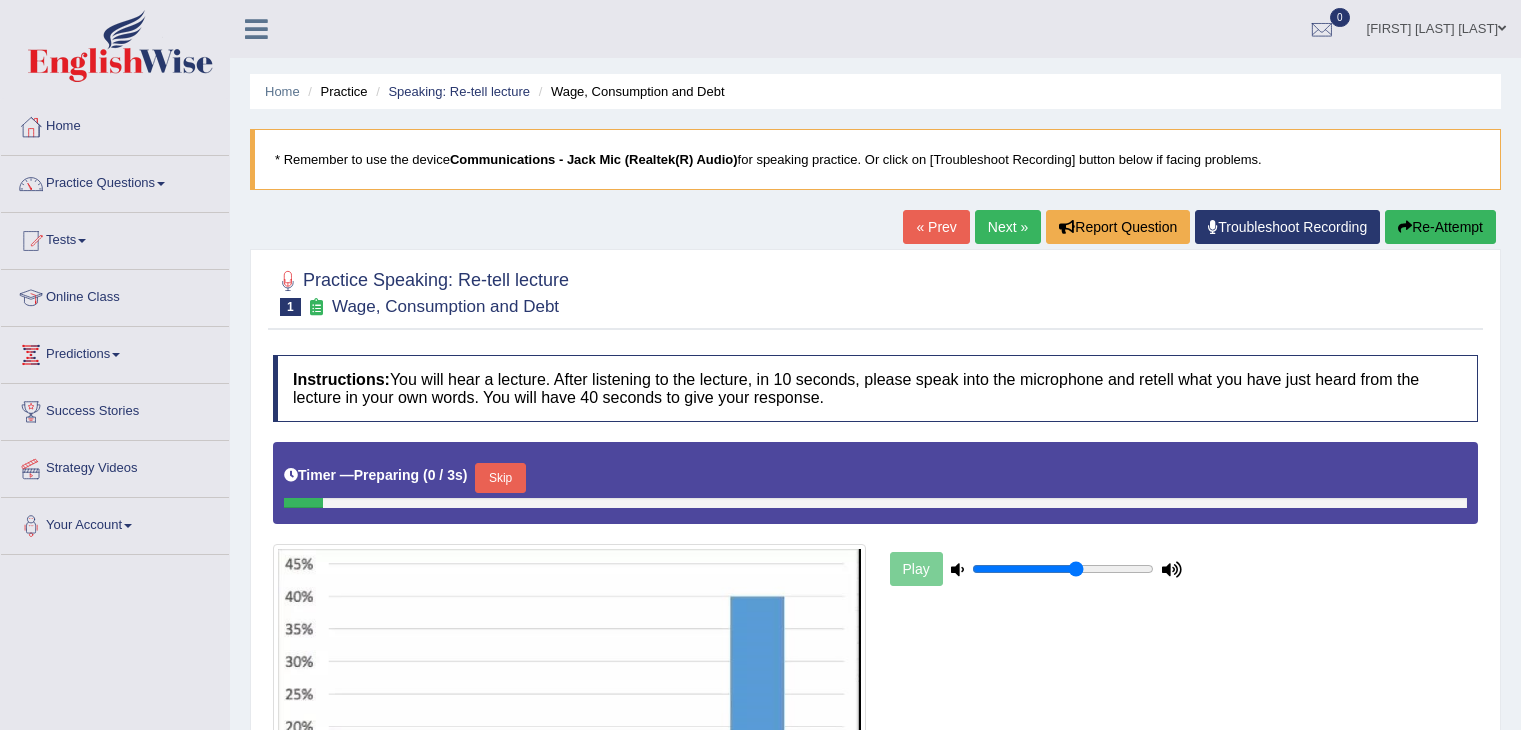 scroll, scrollTop: 0, scrollLeft: 0, axis: both 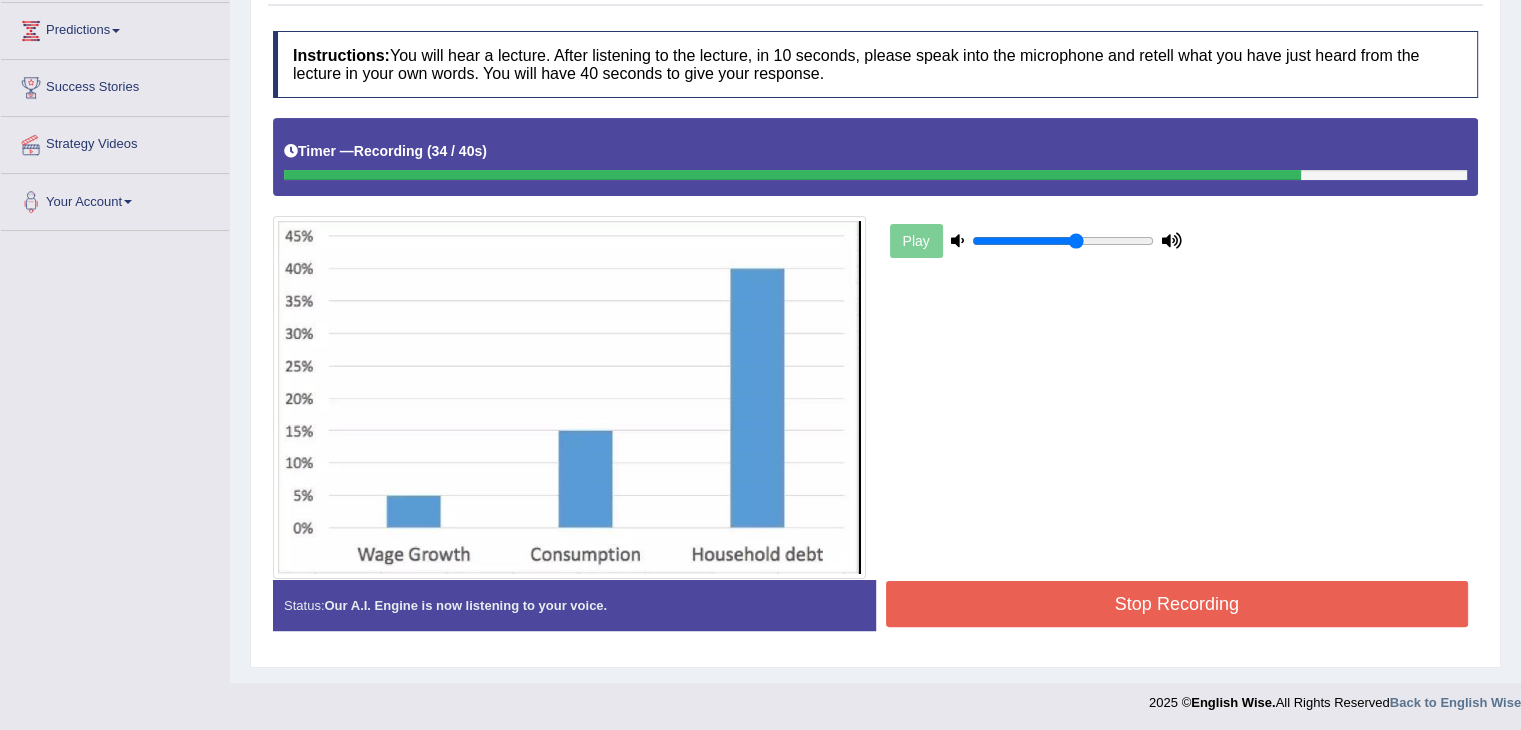 click on "Stop Recording" at bounding box center [1177, 604] 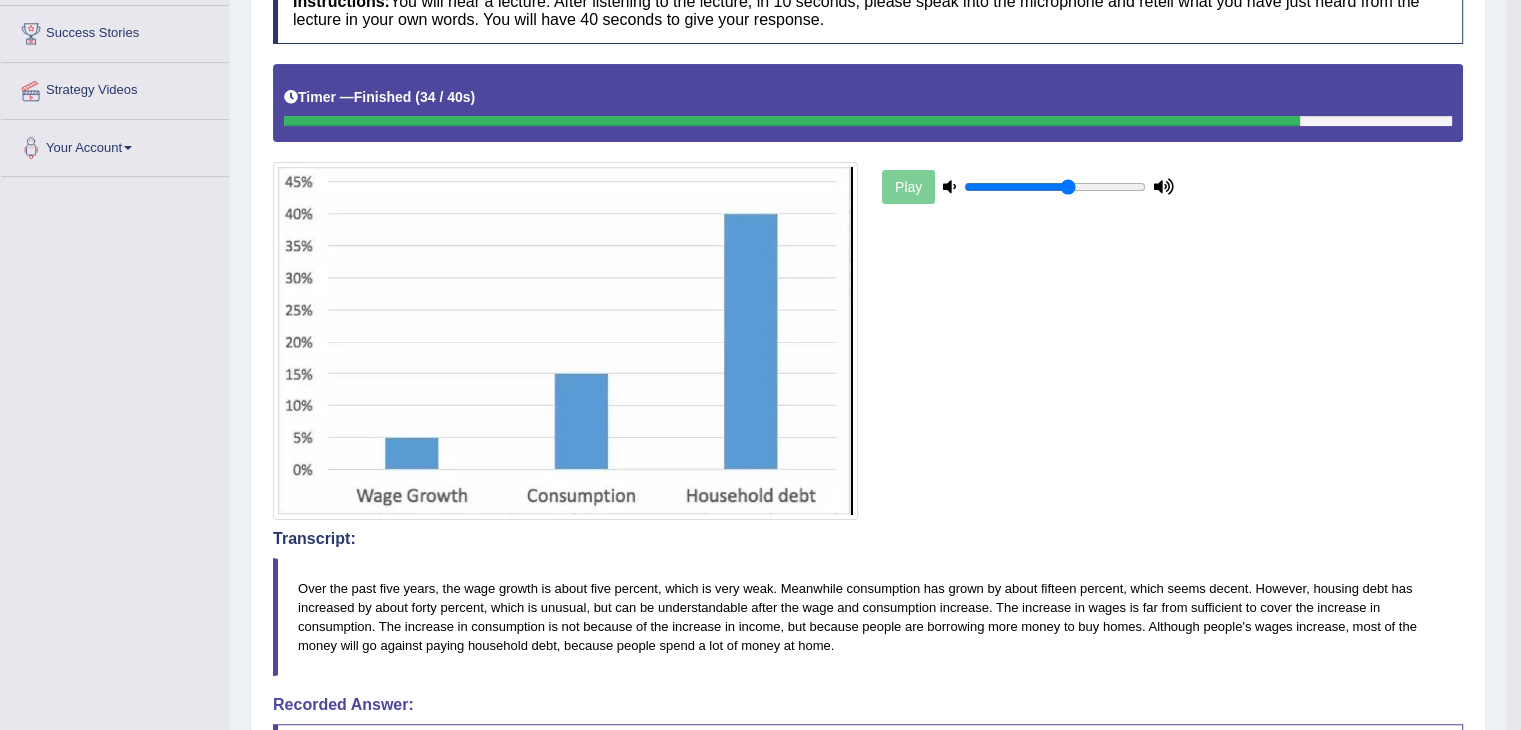 scroll, scrollTop: 403, scrollLeft: 0, axis: vertical 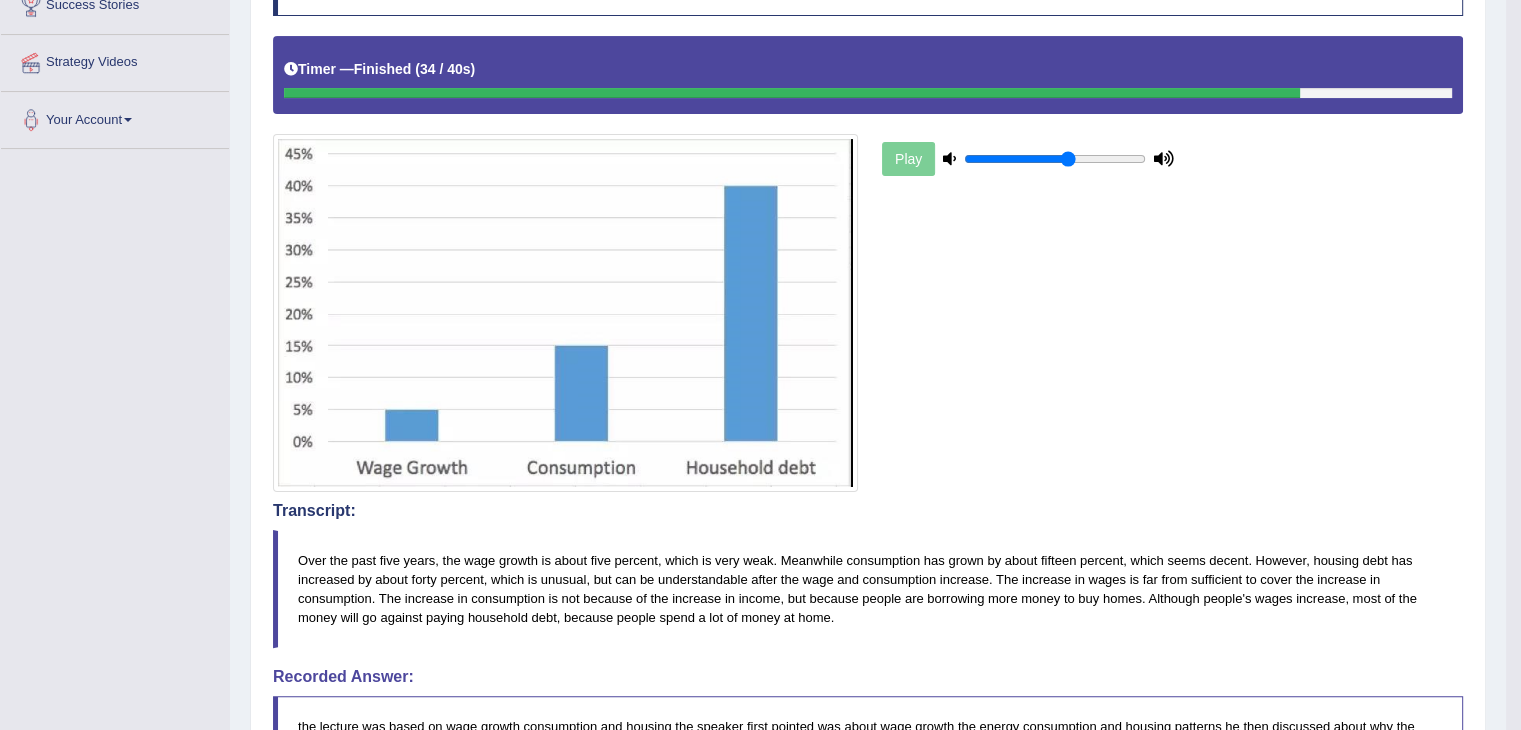 drag, startPoint x: 1524, startPoint y: 249, endPoint x: 1495, endPoint y: 493, distance: 245.71732 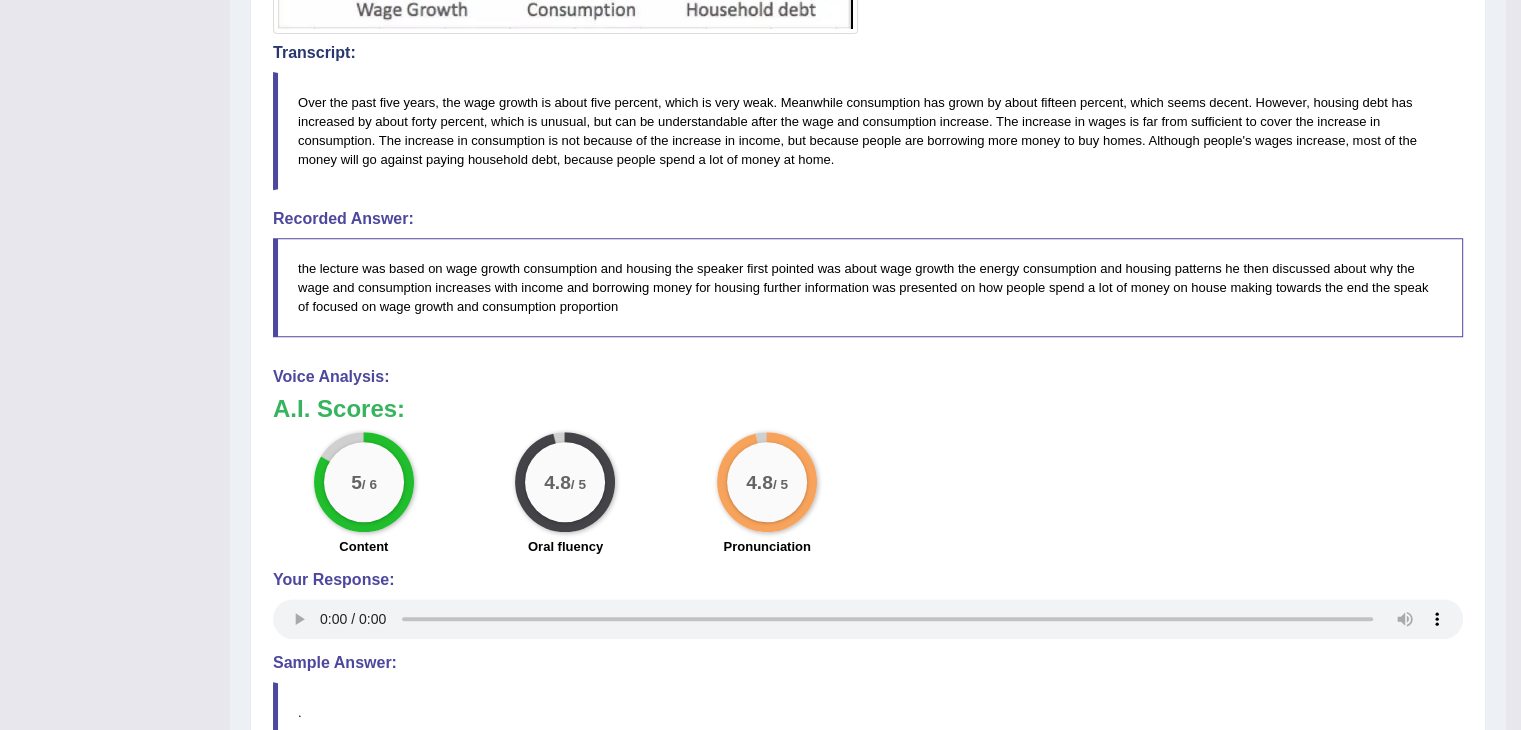 scroll, scrollTop: 870, scrollLeft: 0, axis: vertical 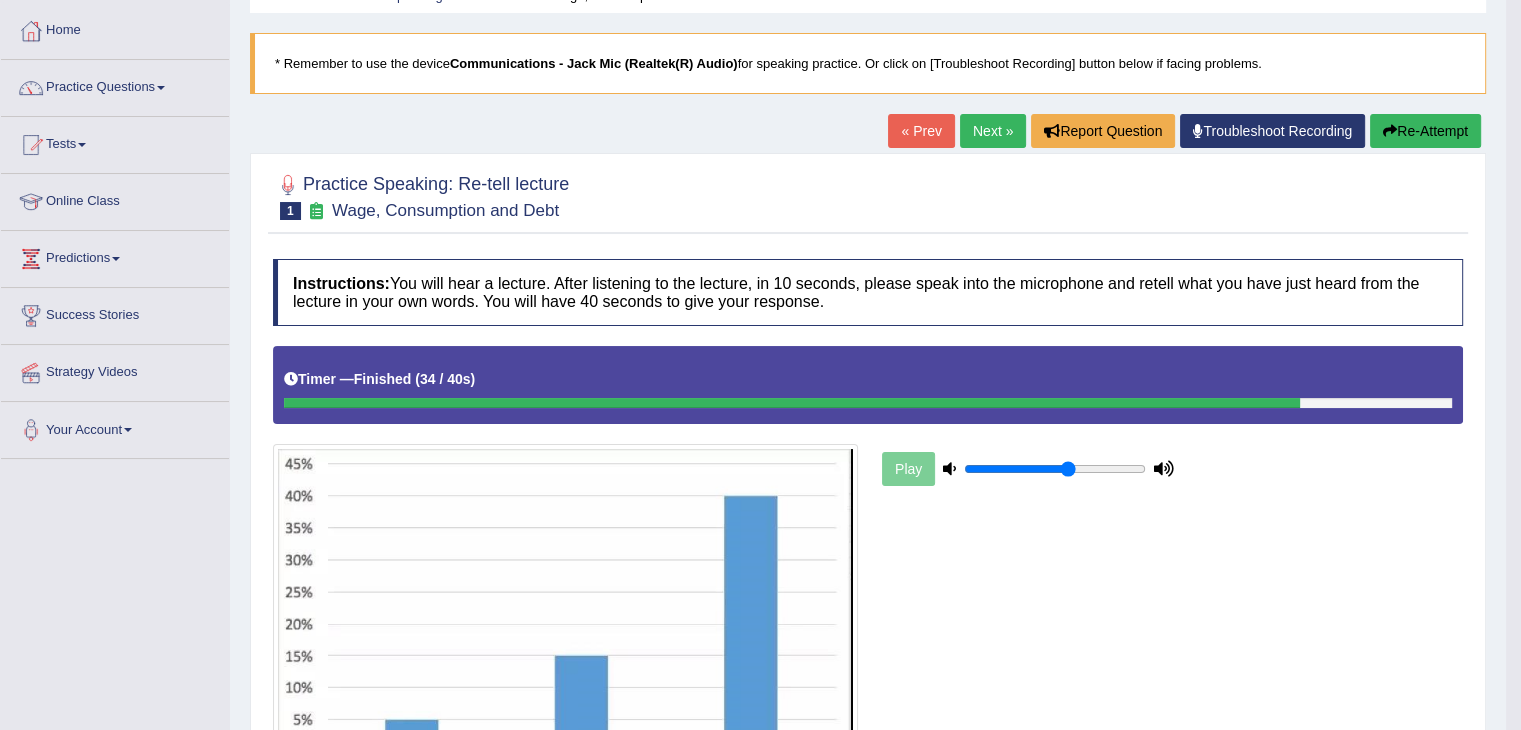 click on "Next »" at bounding box center (993, 131) 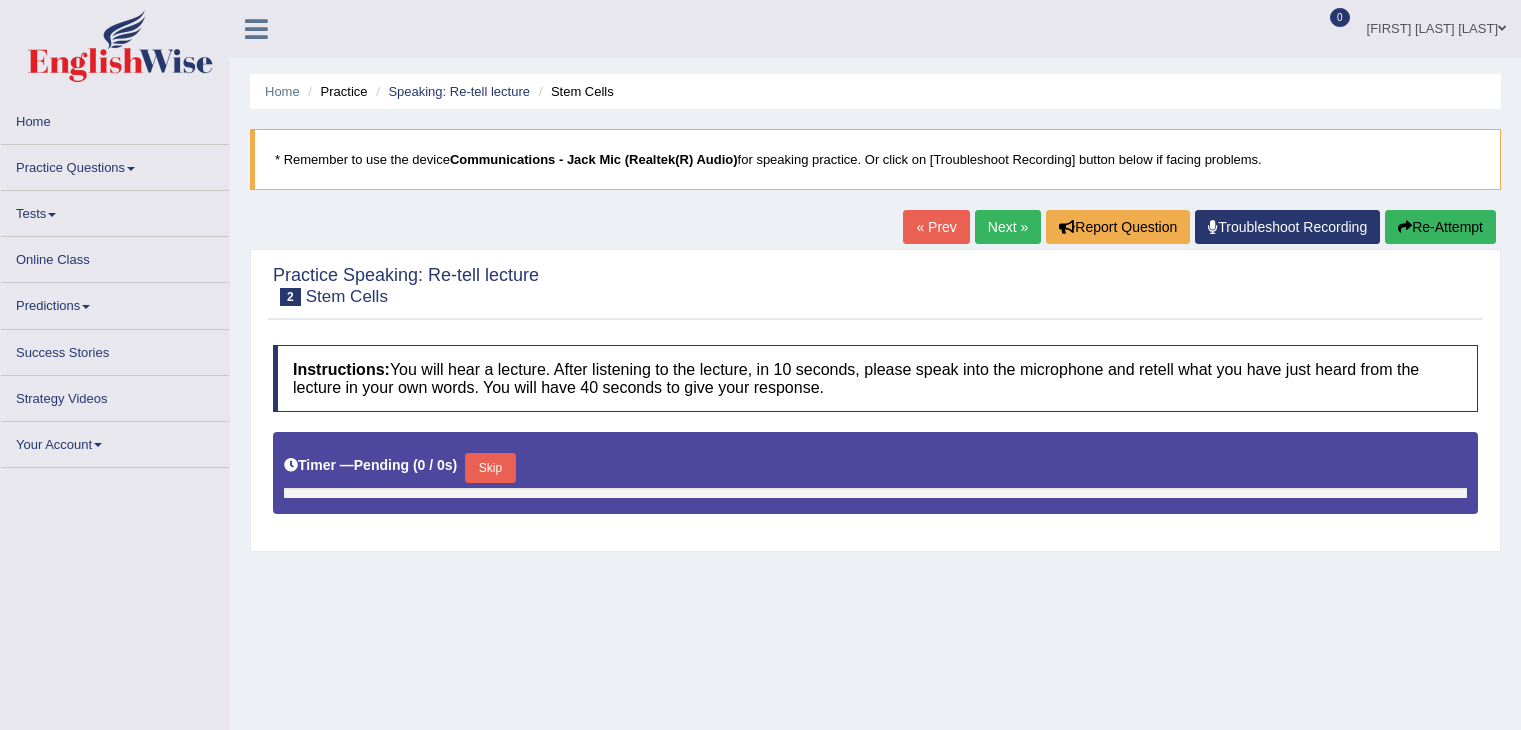 scroll, scrollTop: 0, scrollLeft: 0, axis: both 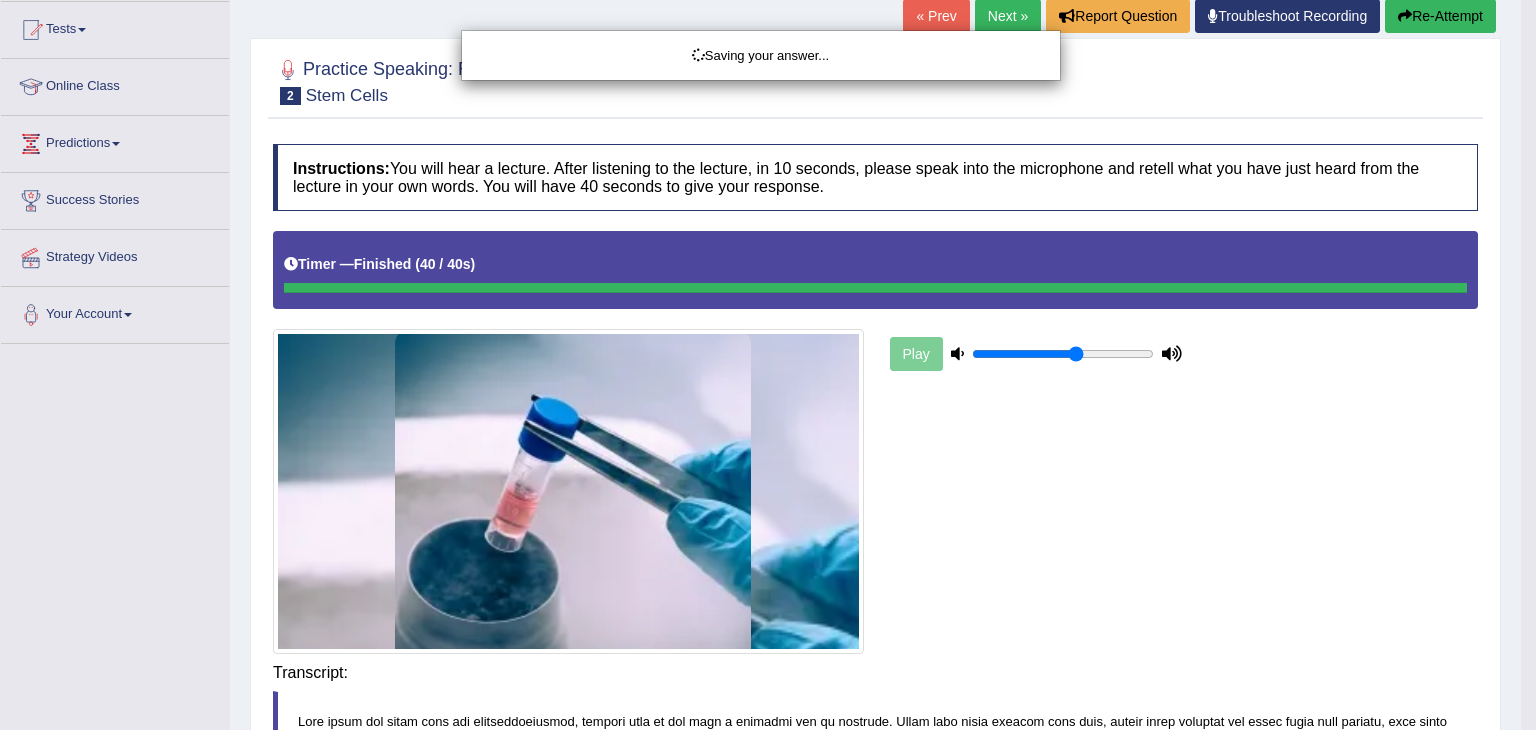 drag, startPoint x: 1526, startPoint y: 294, endPoint x: 1494, endPoint y: 268, distance: 41.231056 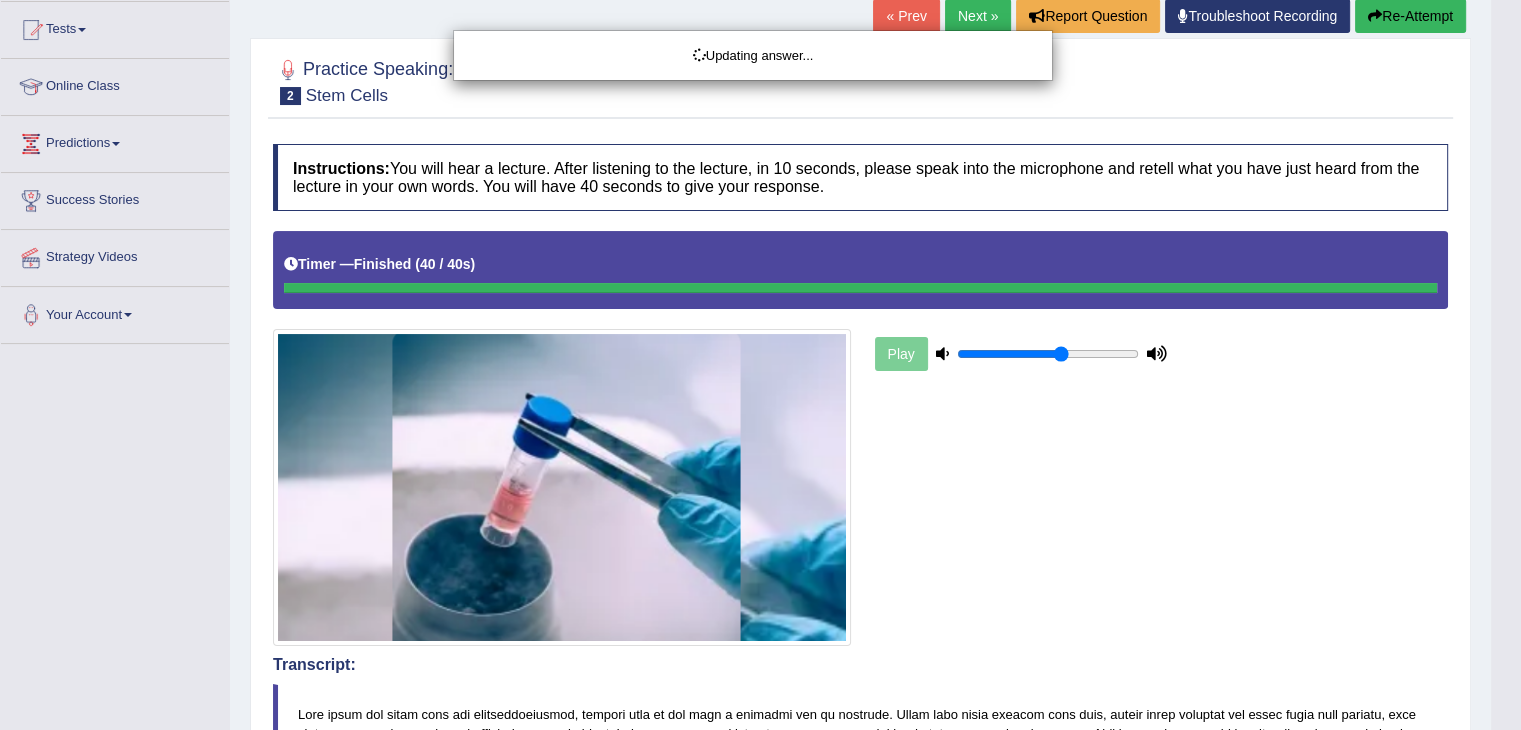 click on "Toggle navigation
Home
Practice Questions   Speaking Practice Read Aloud
Repeat Sentence
Describe Image
Re-tell Lecture
Answer Short Question
Summarize Group Discussion
Respond To A Situation
Writing Practice  Summarize Written Text
Write Essay
Reading Practice  Reading & Writing: Fill In The Blanks
Choose Multiple Answers
Re-order Paragraphs
Fill In The Blanks
Choose Single Answer
Listening Practice  Summarize Spoken Text
Highlight Incorrect Words
Highlight Correct Summary
Select Missing Word
Choose Single Answer
Choose Multiple Answers
Fill In The Blanks
Write From Dictation
Pronunciation
Tests
Take Mock Test" at bounding box center (760, 154) 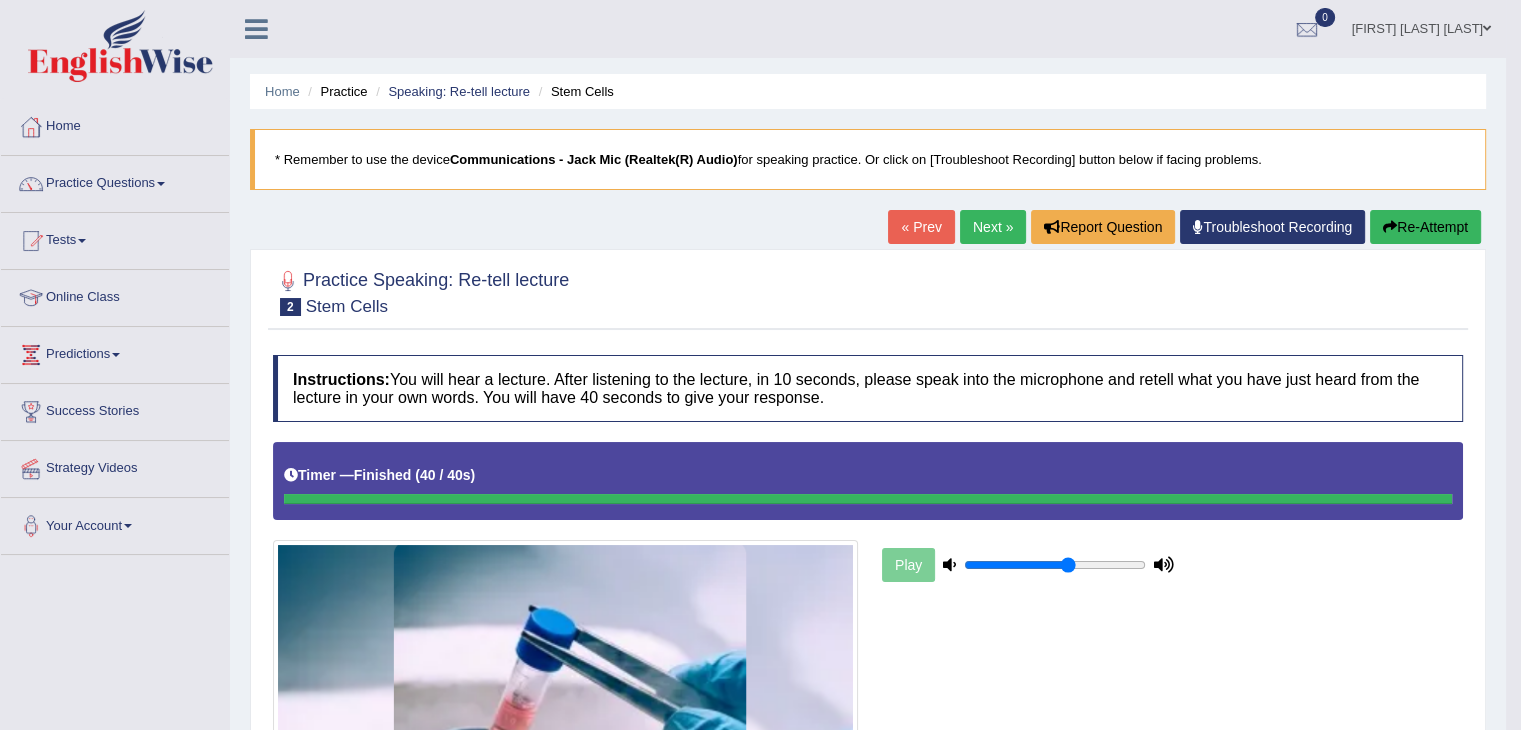 scroll, scrollTop: 0, scrollLeft: 0, axis: both 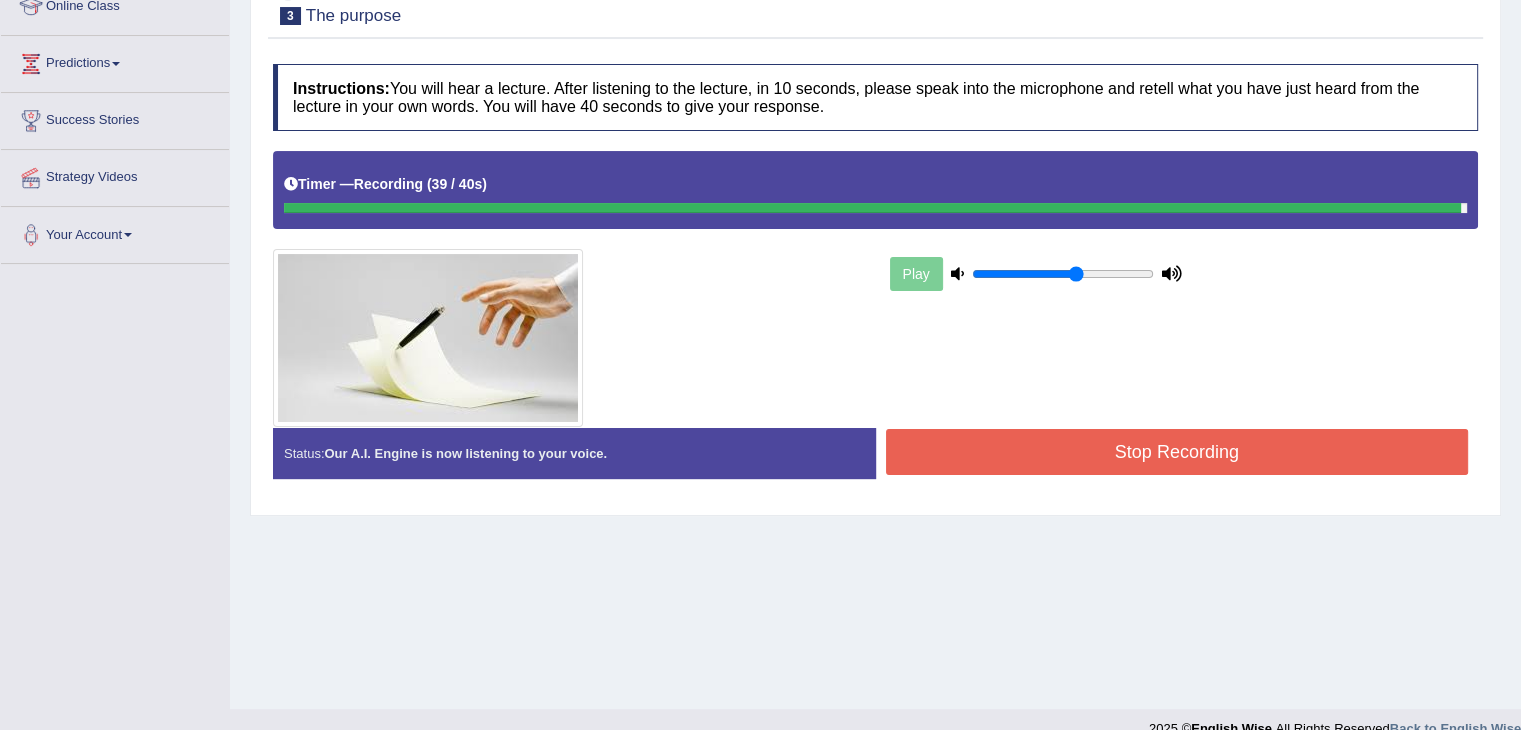 click on "Stop Recording" at bounding box center [1177, 452] 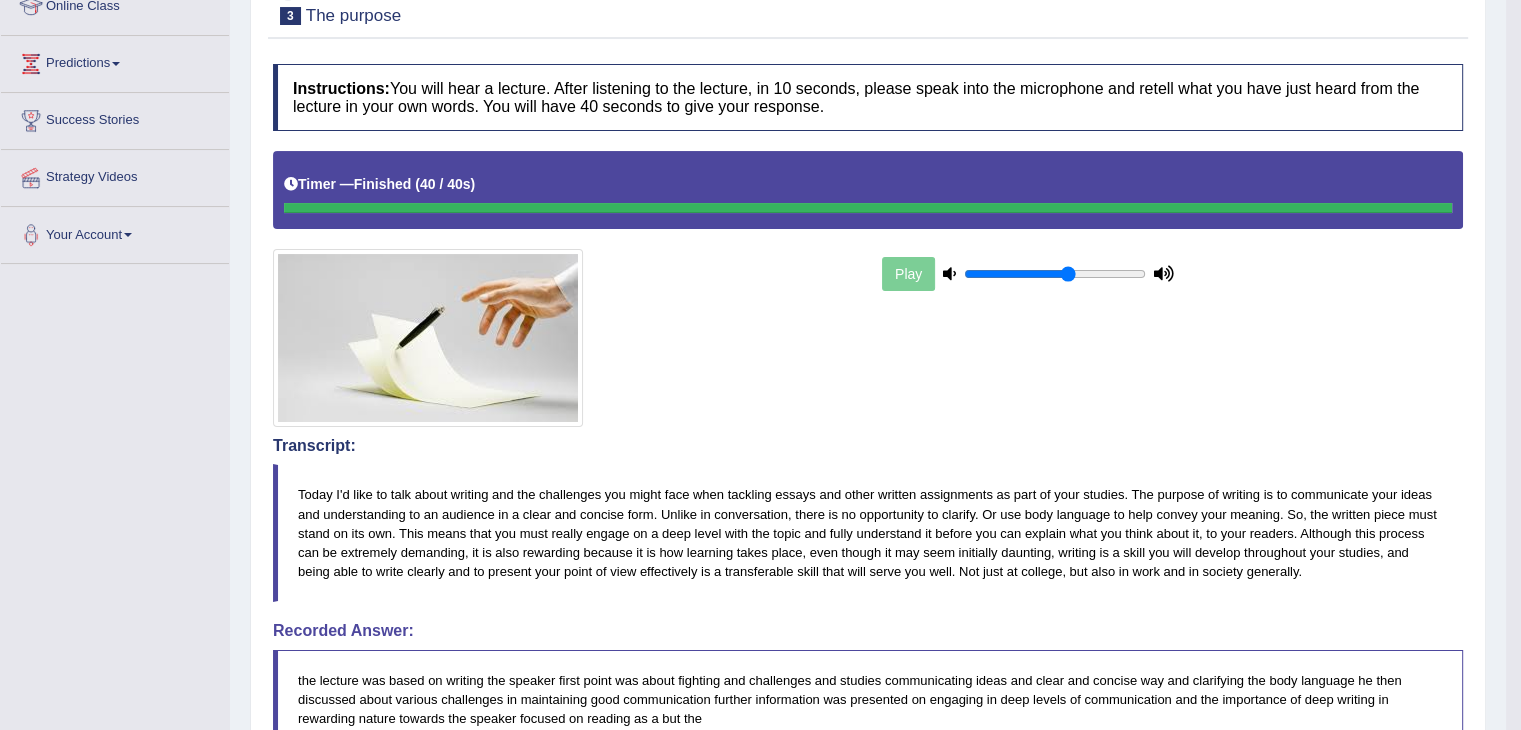 drag, startPoint x: 1529, startPoint y: 220, endPoint x: 1484, endPoint y: 500, distance: 283.59302 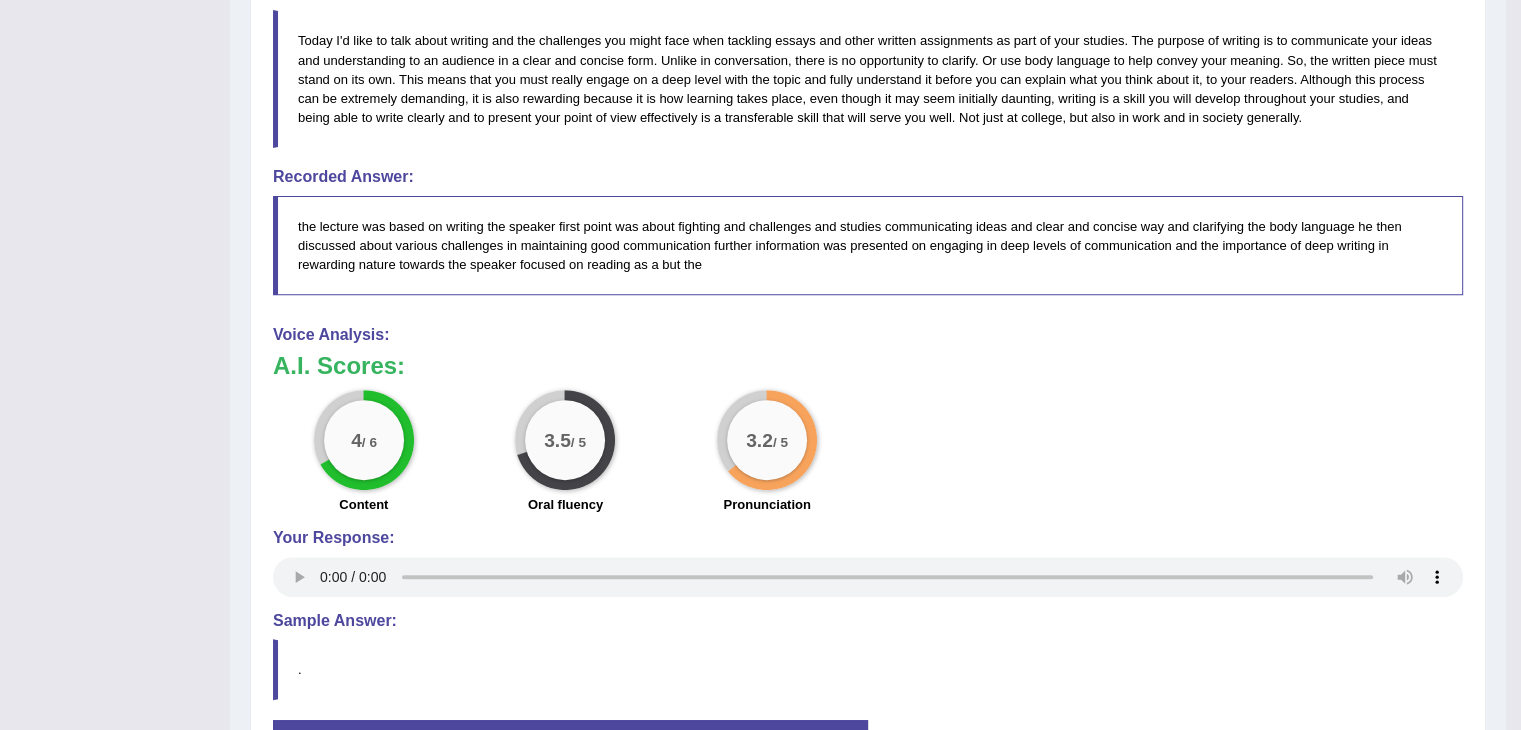 scroll, scrollTop: 0, scrollLeft: 0, axis: both 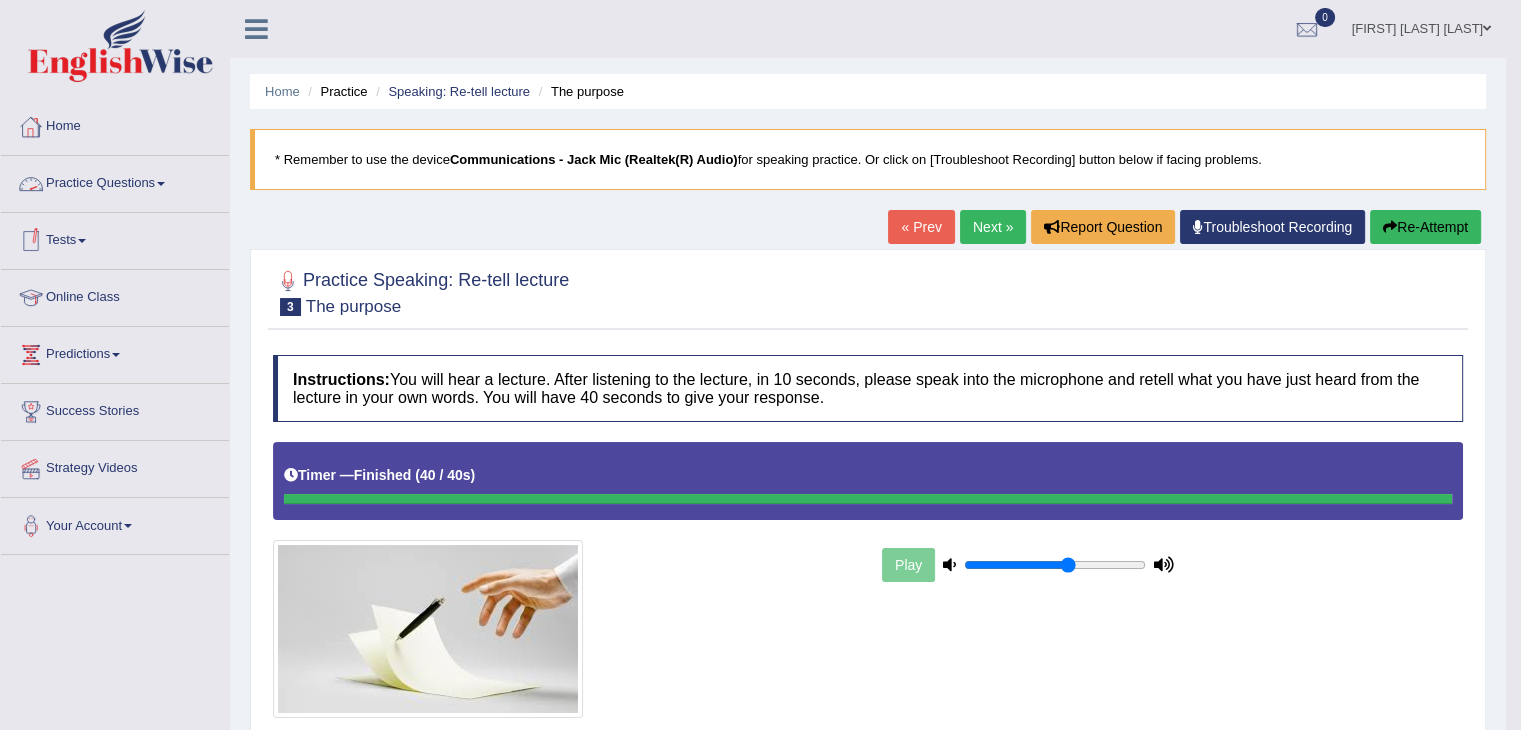 click on "Practice Questions" at bounding box center [115, 181] 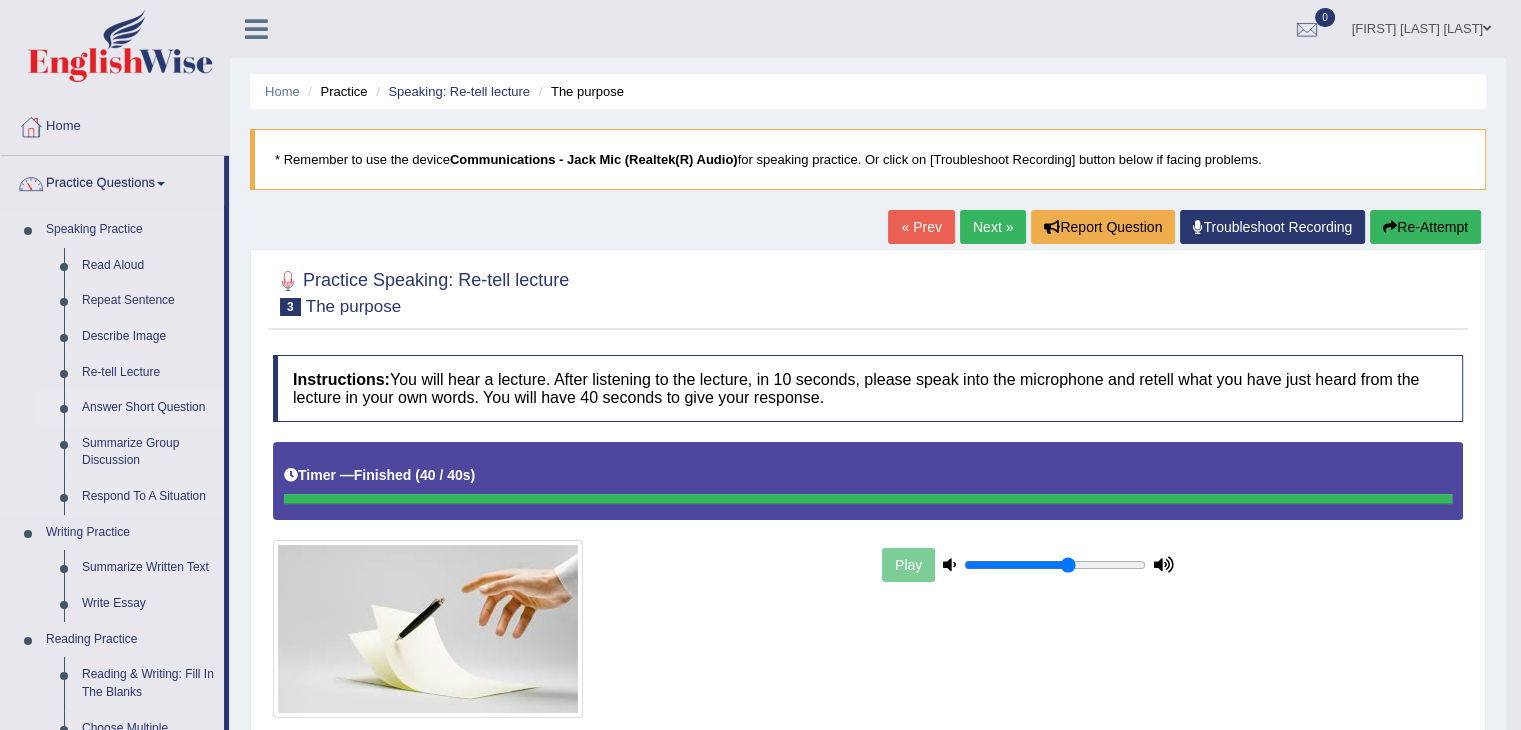 click on "Answer Short Question" at bounding box center [148, 408] 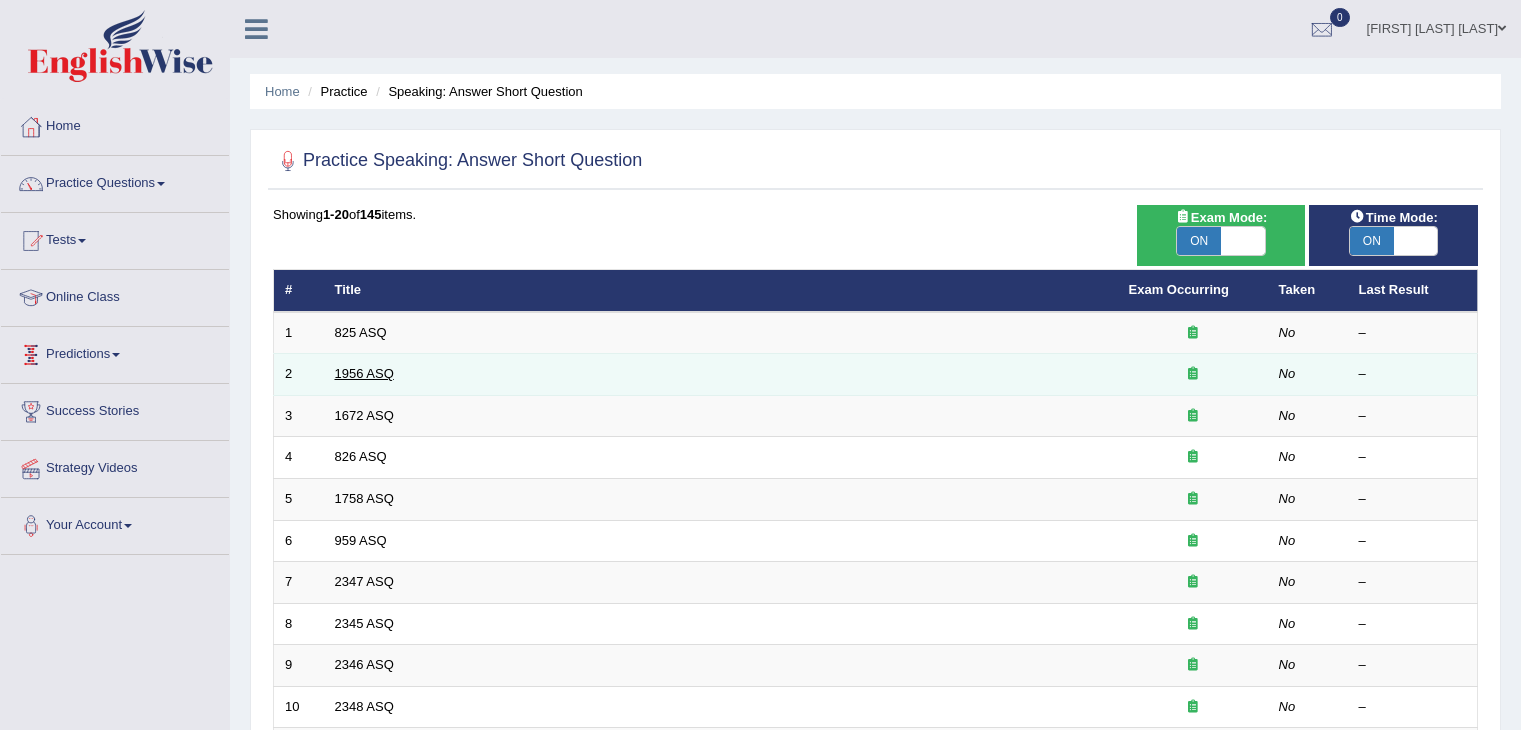 scroll, scrollTop: 0, scrollLeft: 0, axis: both 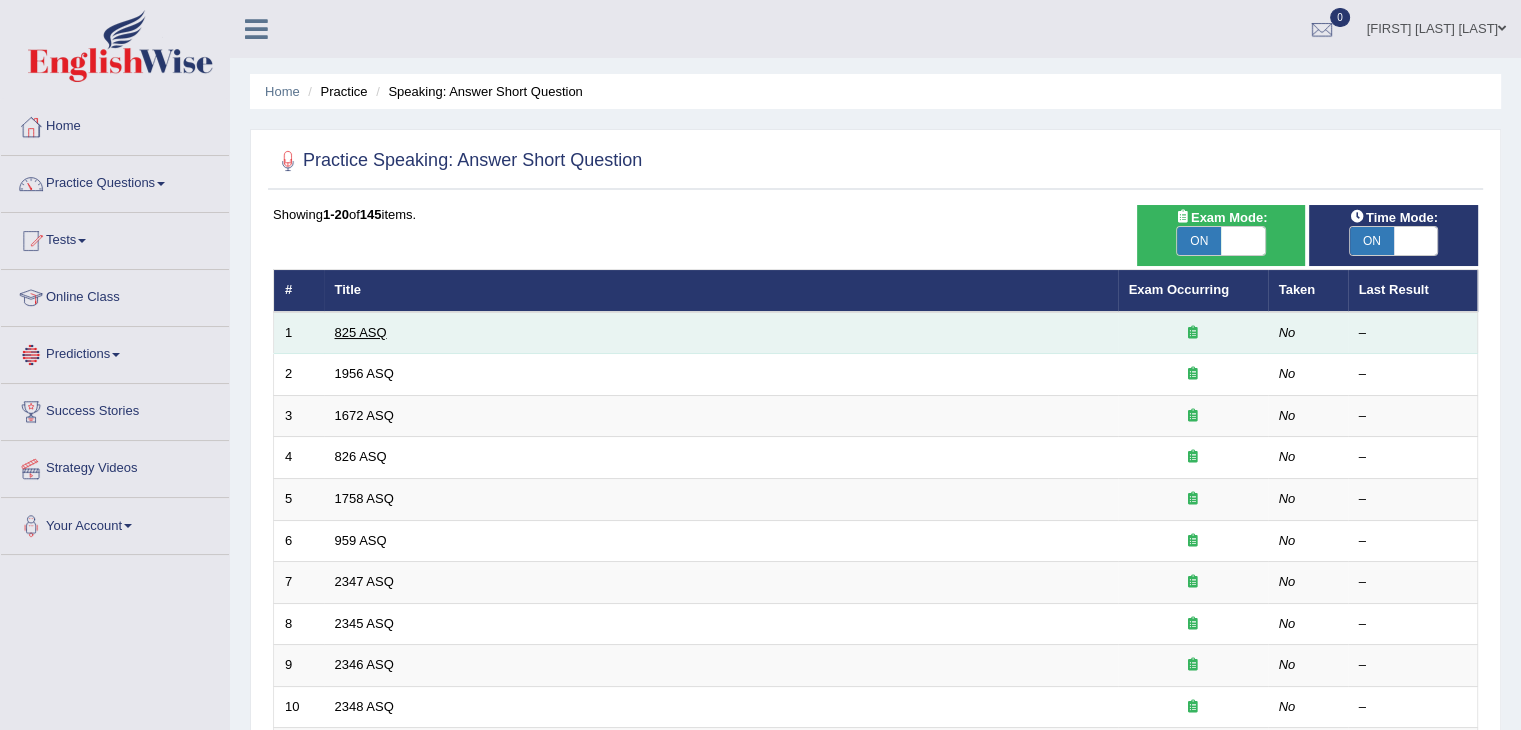 click on "825 ASQ" at bounding box center (361, 332) 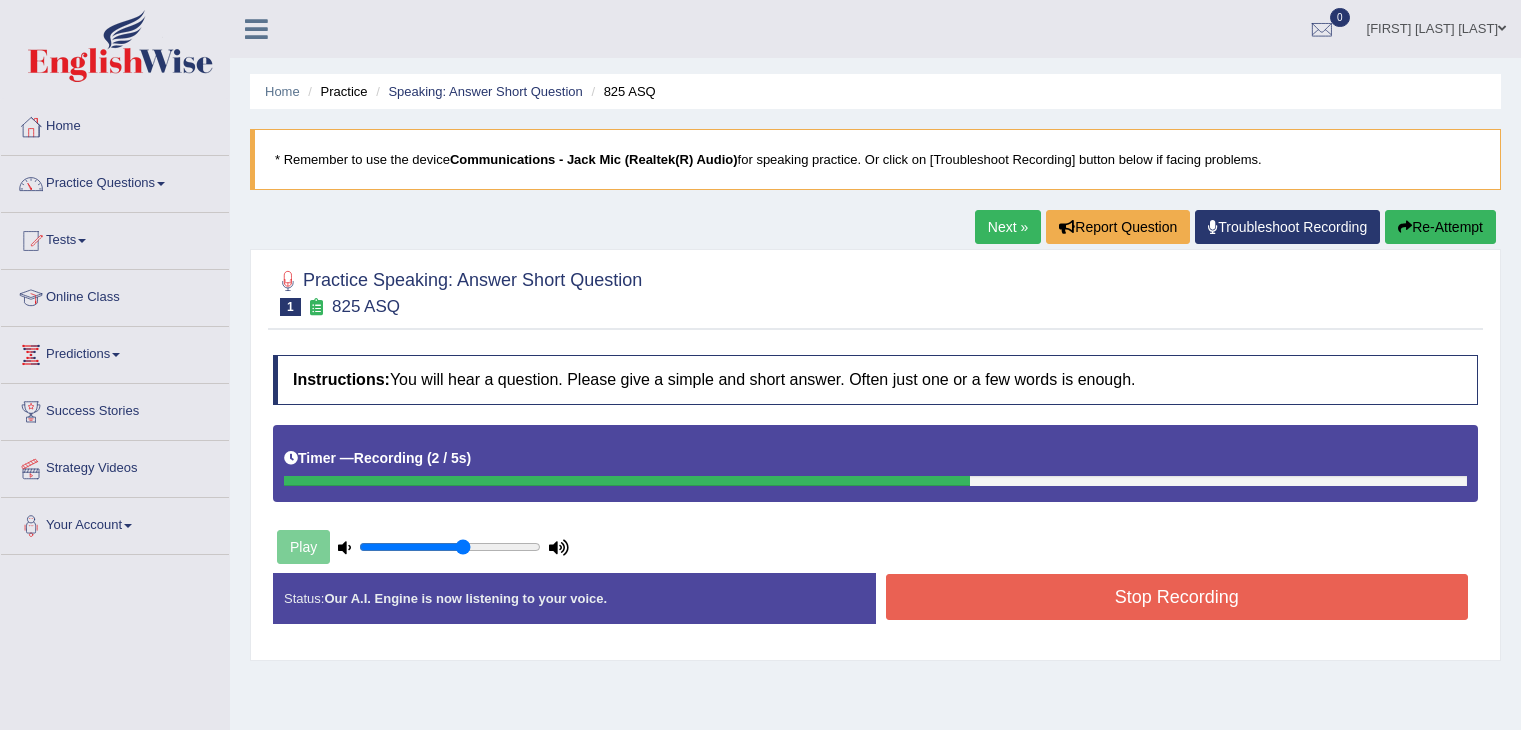 scroll, scrollTop: 0, scrollLeft: 0, axis: both 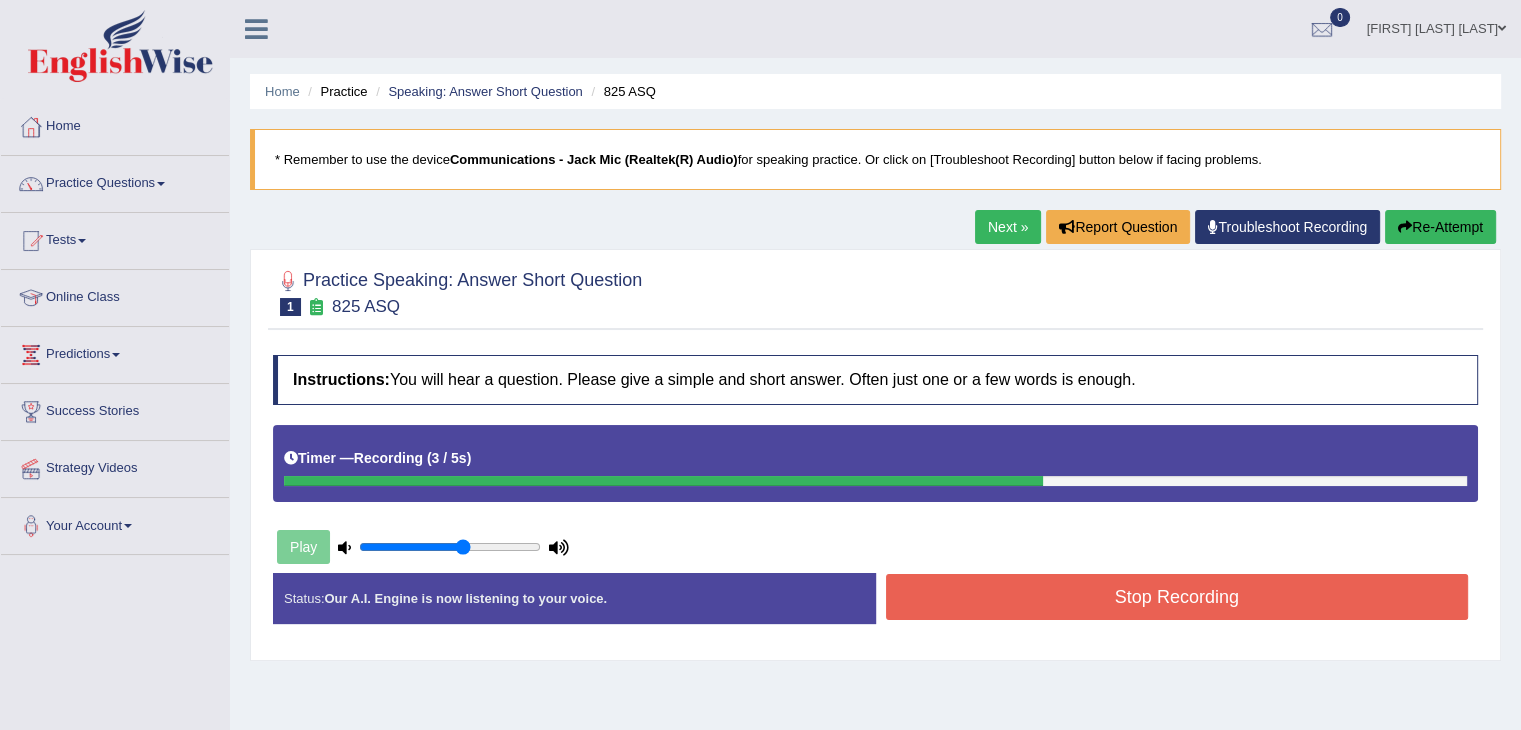 click on "Stop Recording" at bounding box center (1177, 597) 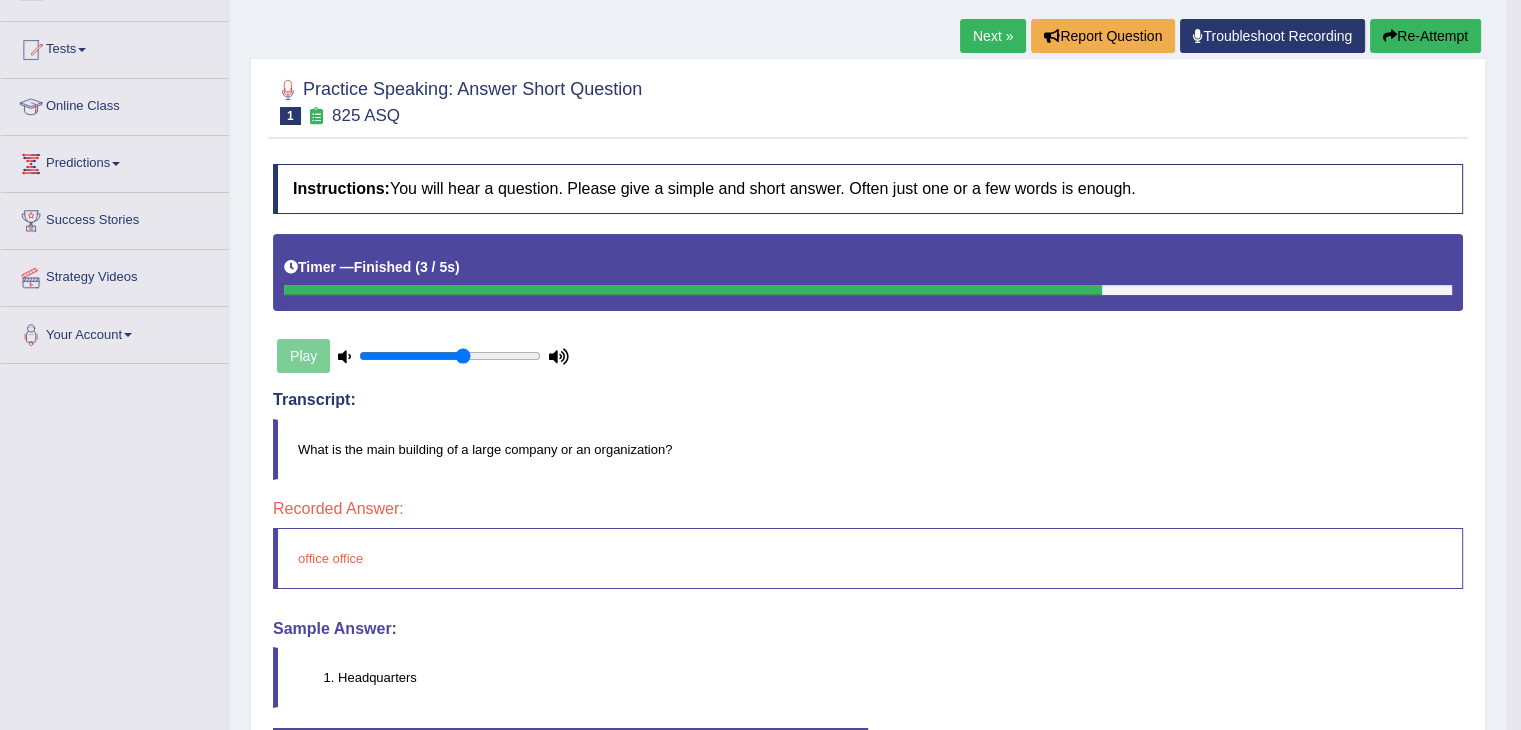 scroll, scrollTop: 144, scrollLeft: 0, axis: vertical 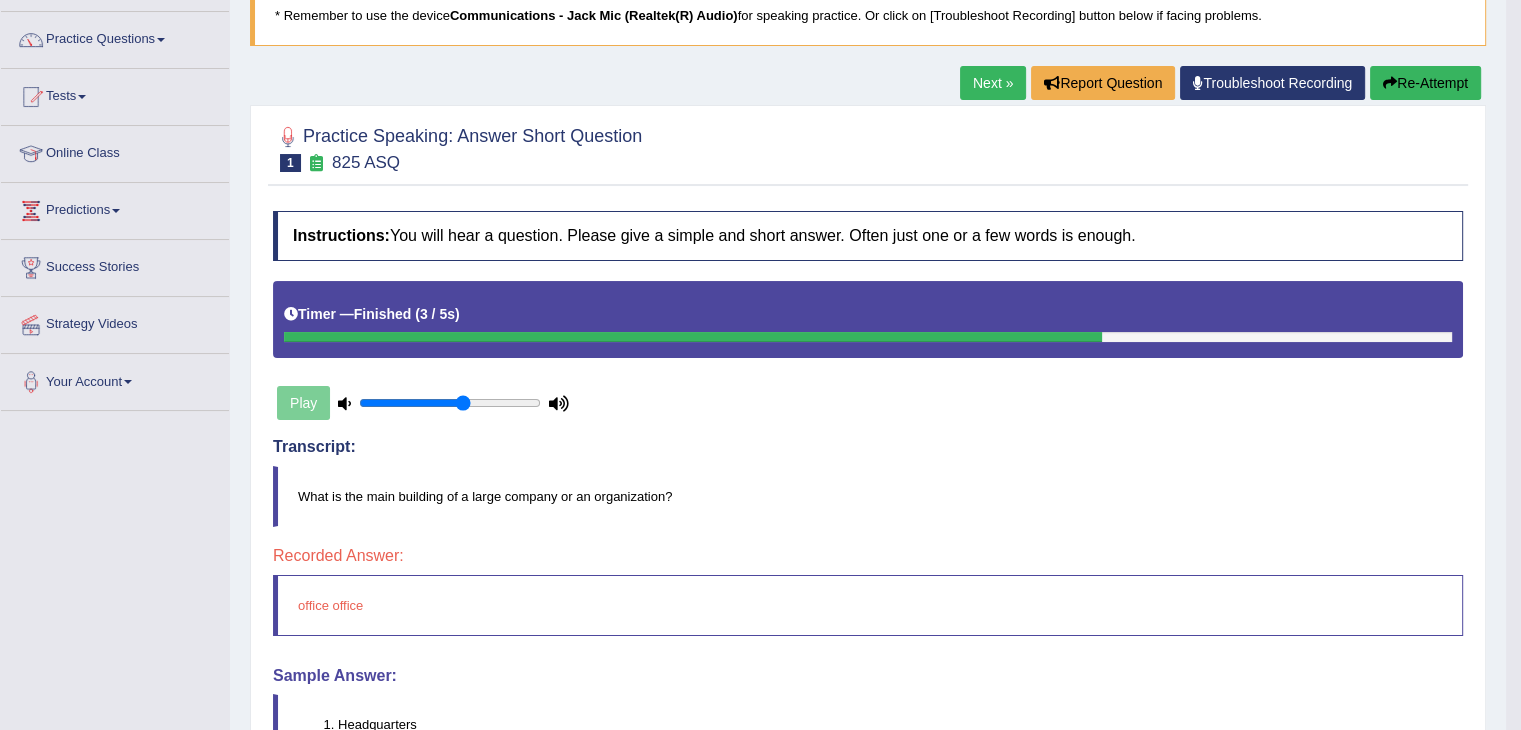 click on "Next »" at bounding box center (993, 83) 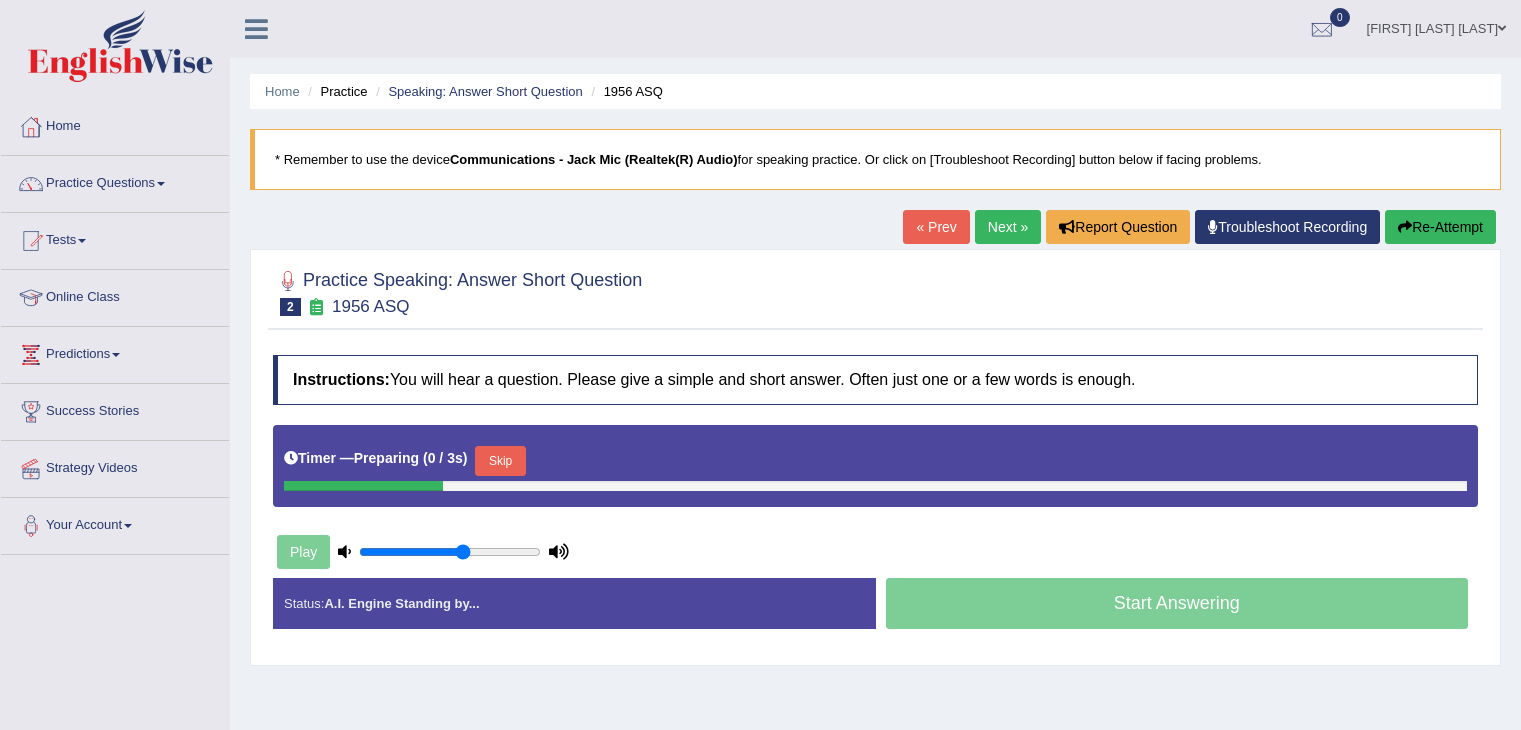 scroll, scrollTop: 0, scrollLeft: 0, axis: both 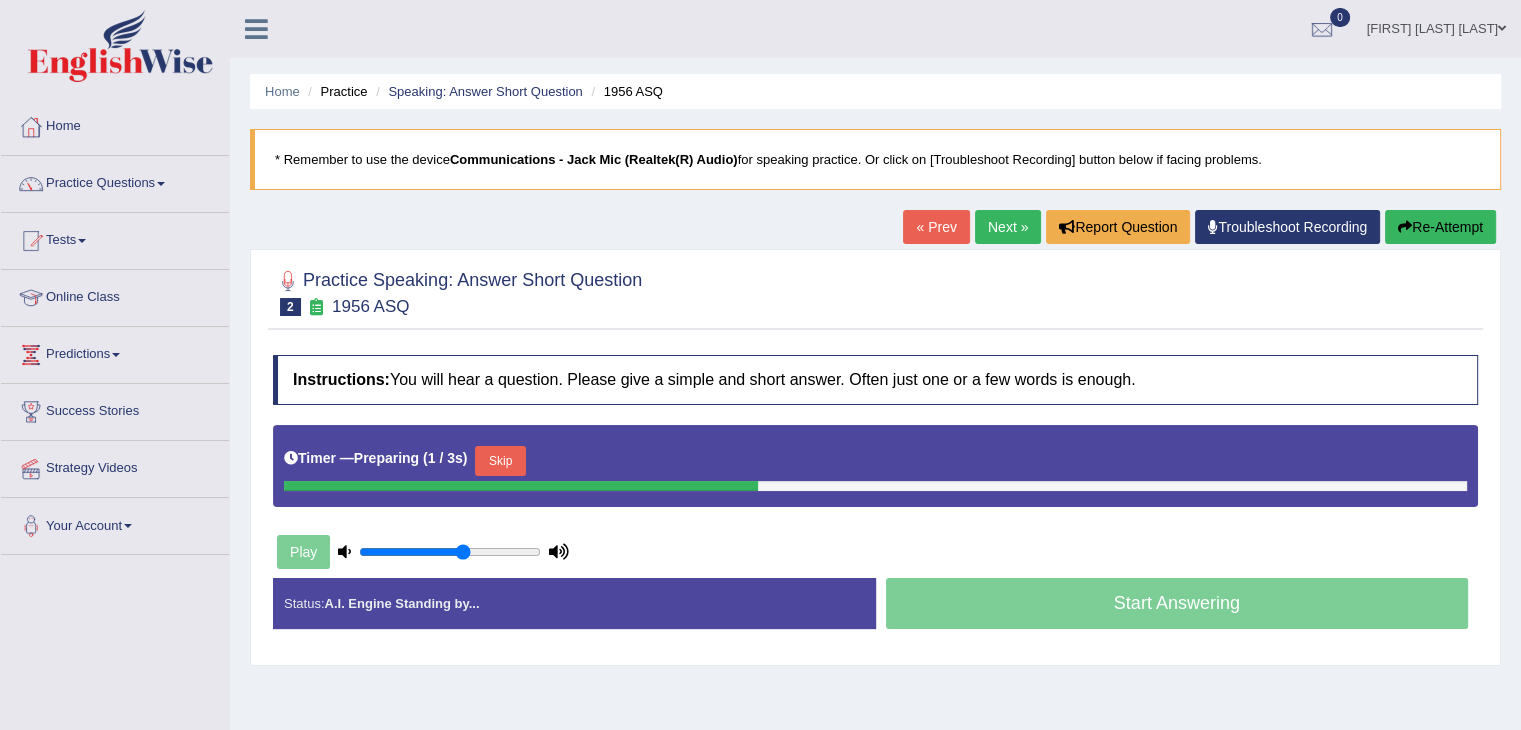 click on "Skip" at bounding box center (500, 461) 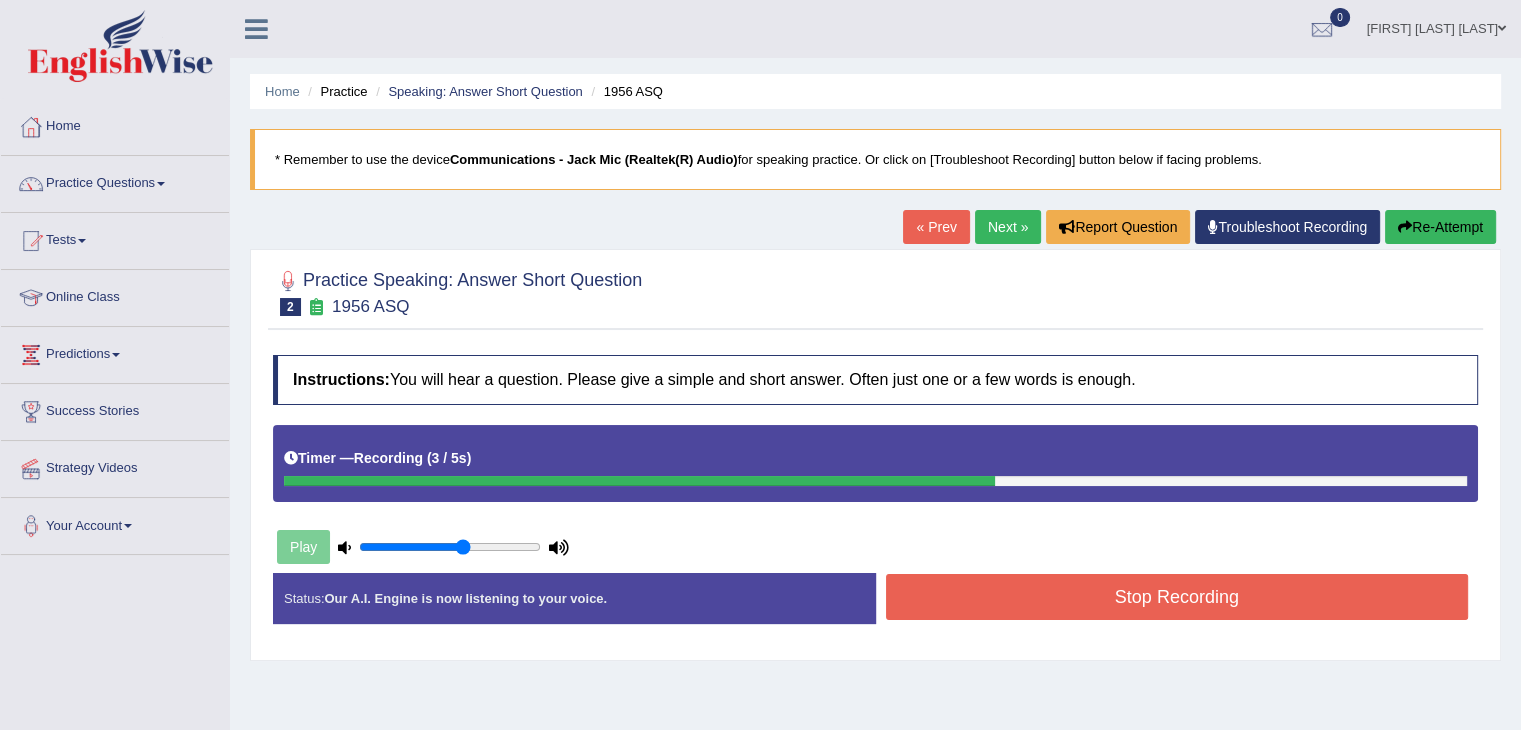 click on "Stop Recording" at bounding box center [1177, 597] 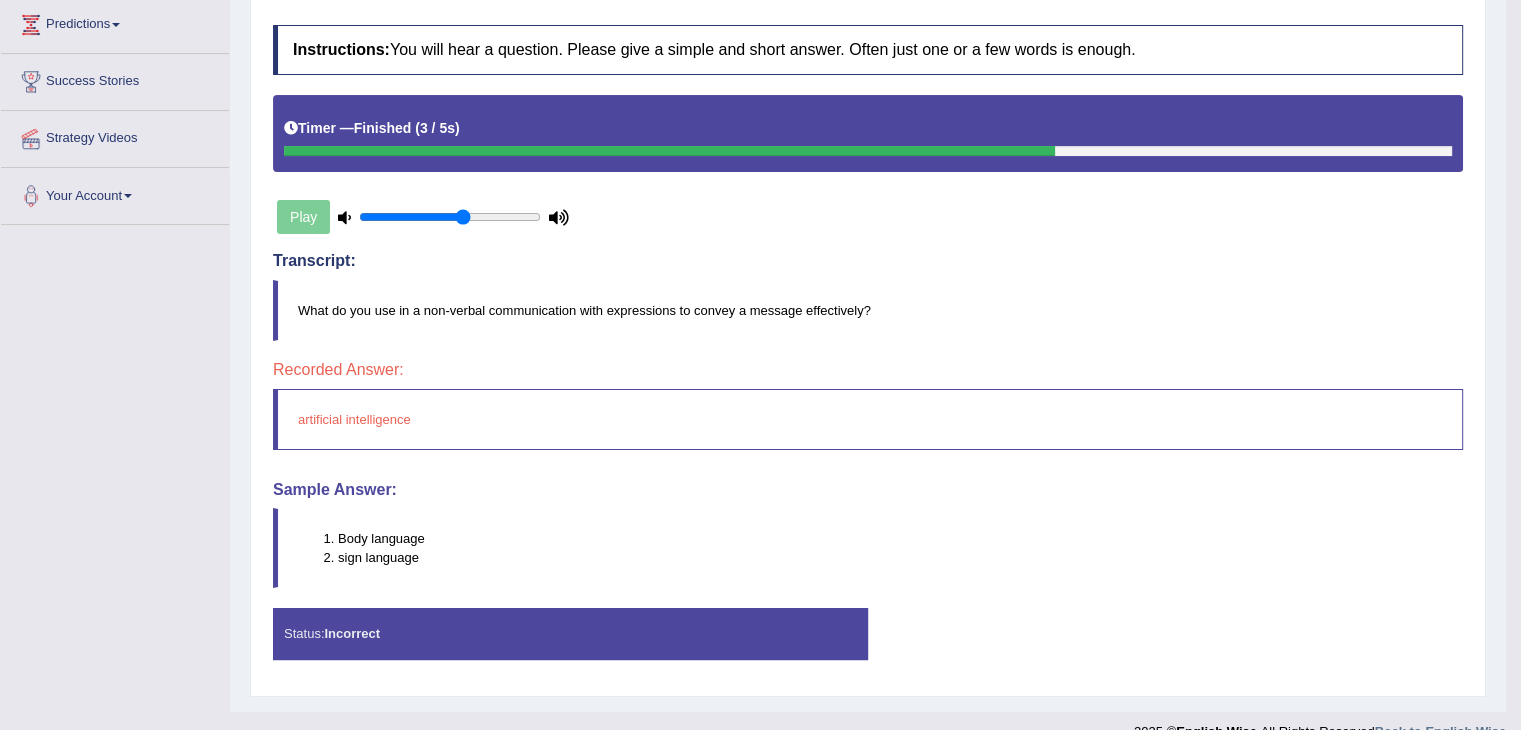 scroll, scrollTop: 328, scrollLeft: 0, axis: vertical 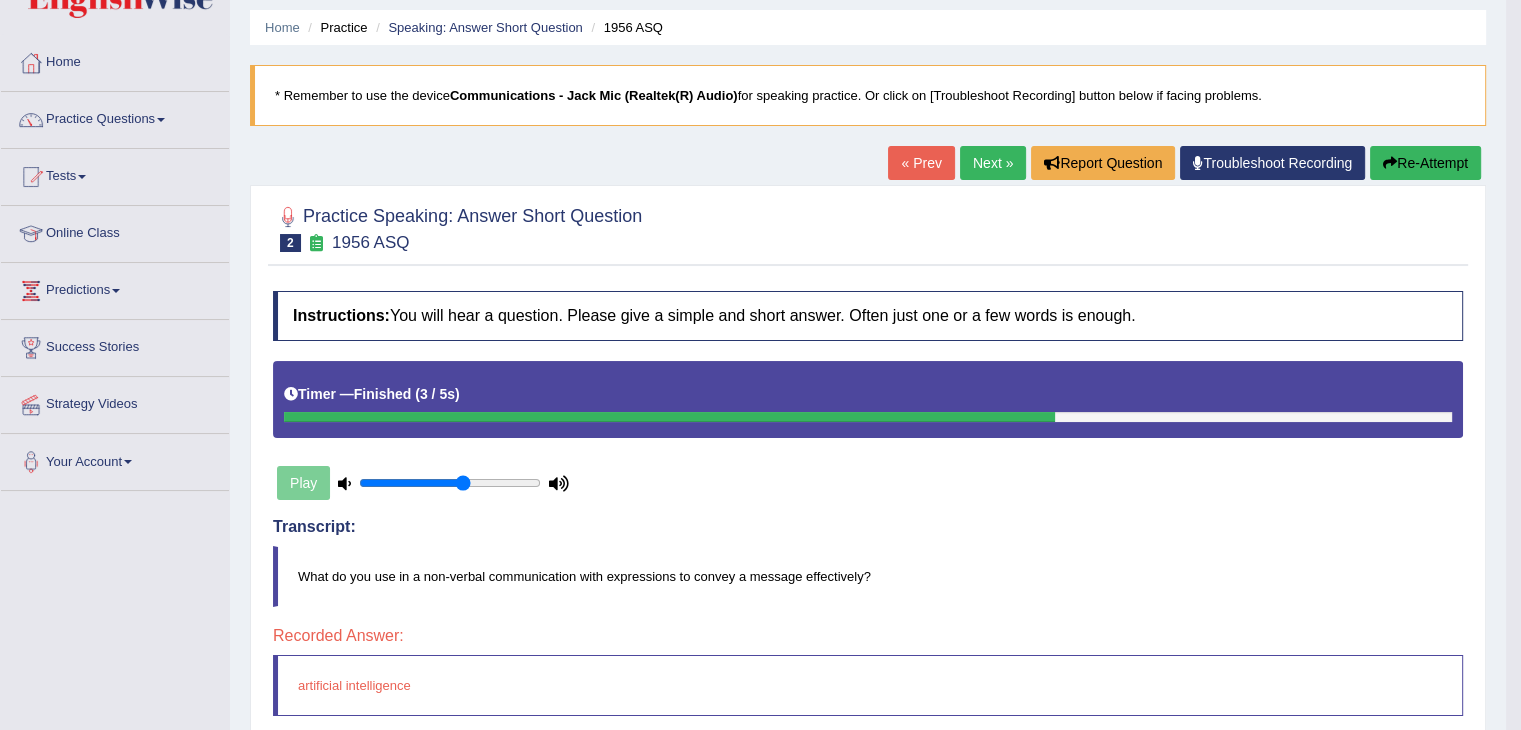 click on "Next »" at bounding box center (993, 163) 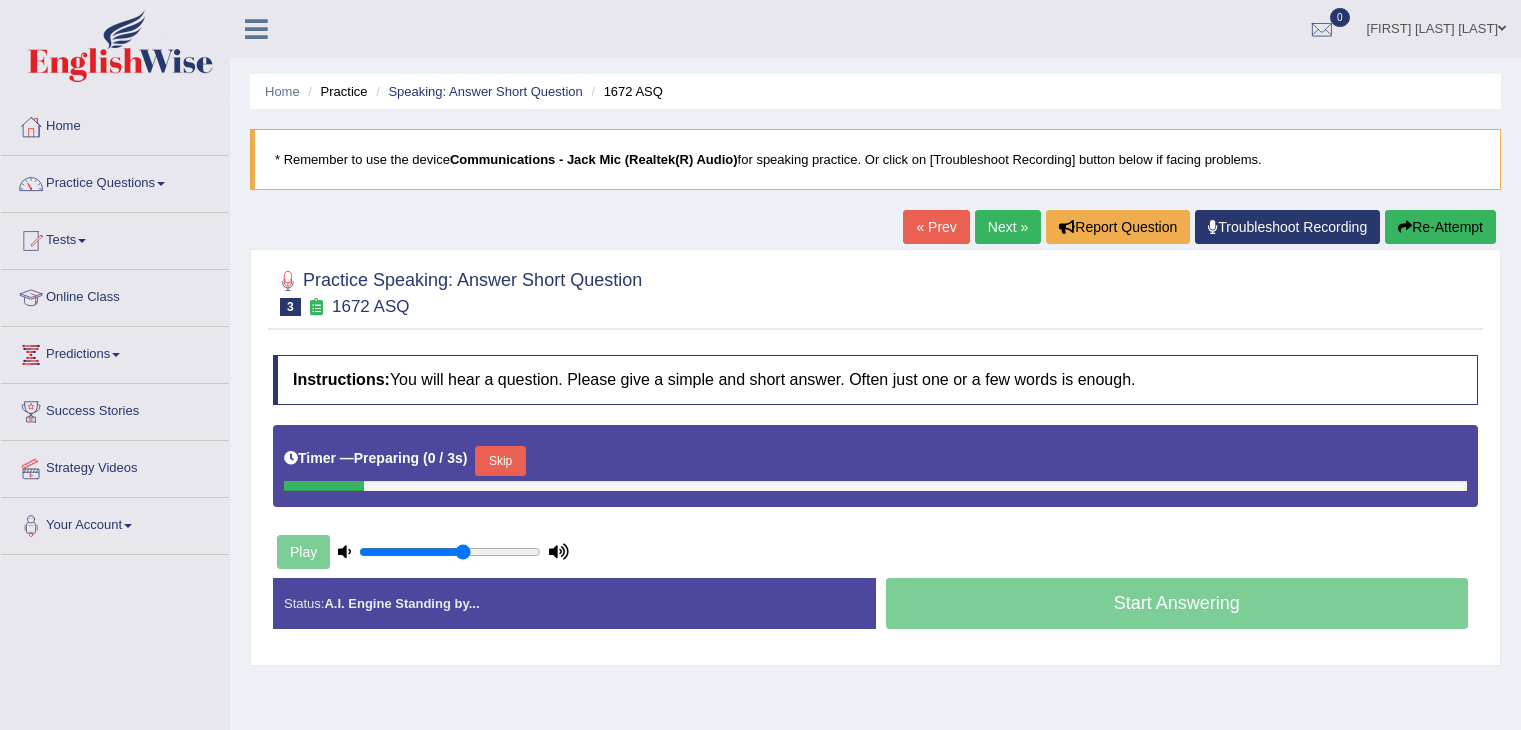 scroll, scrollTop: 0, scrollLeft: 0, axis: both 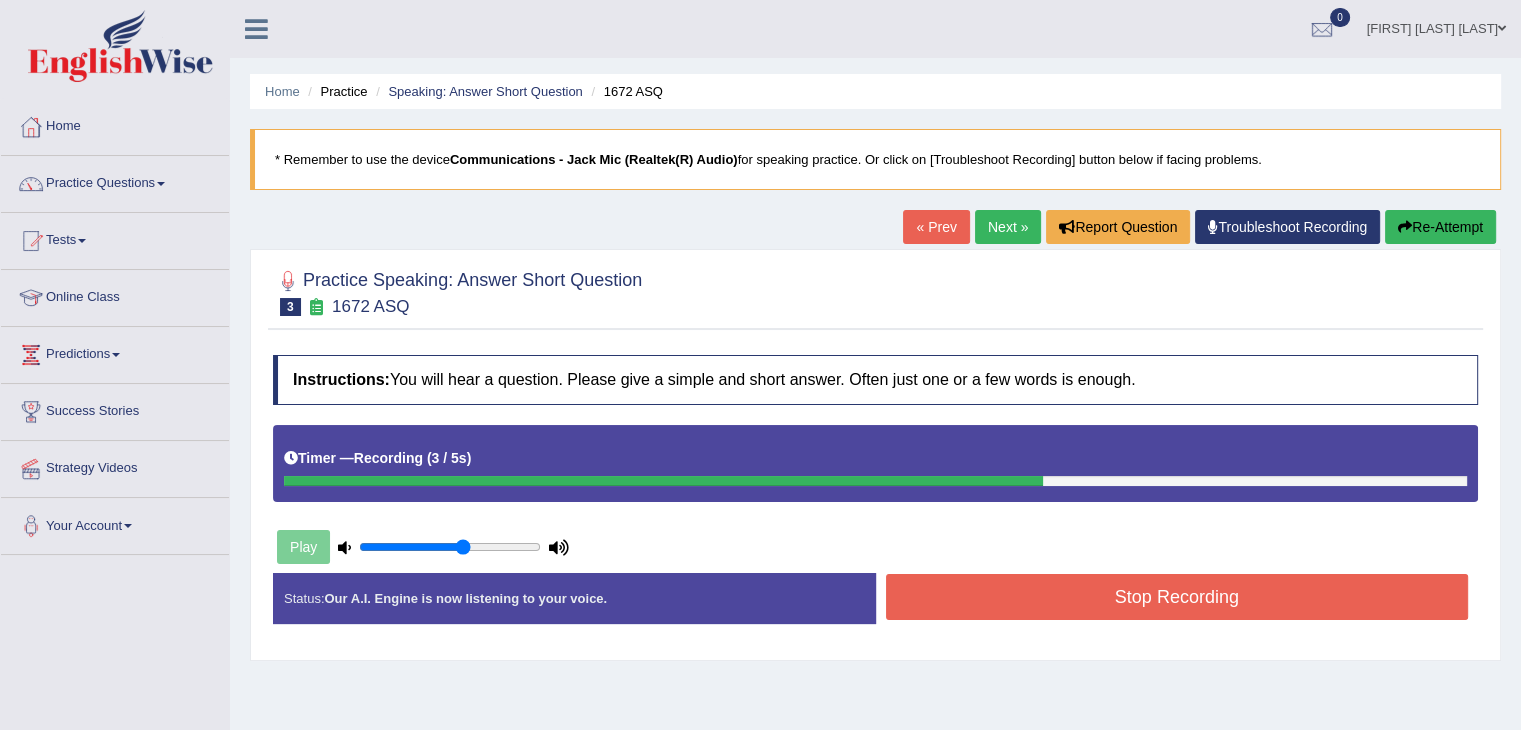 click on "Stop Recording" at bounding box center [1177, 597] 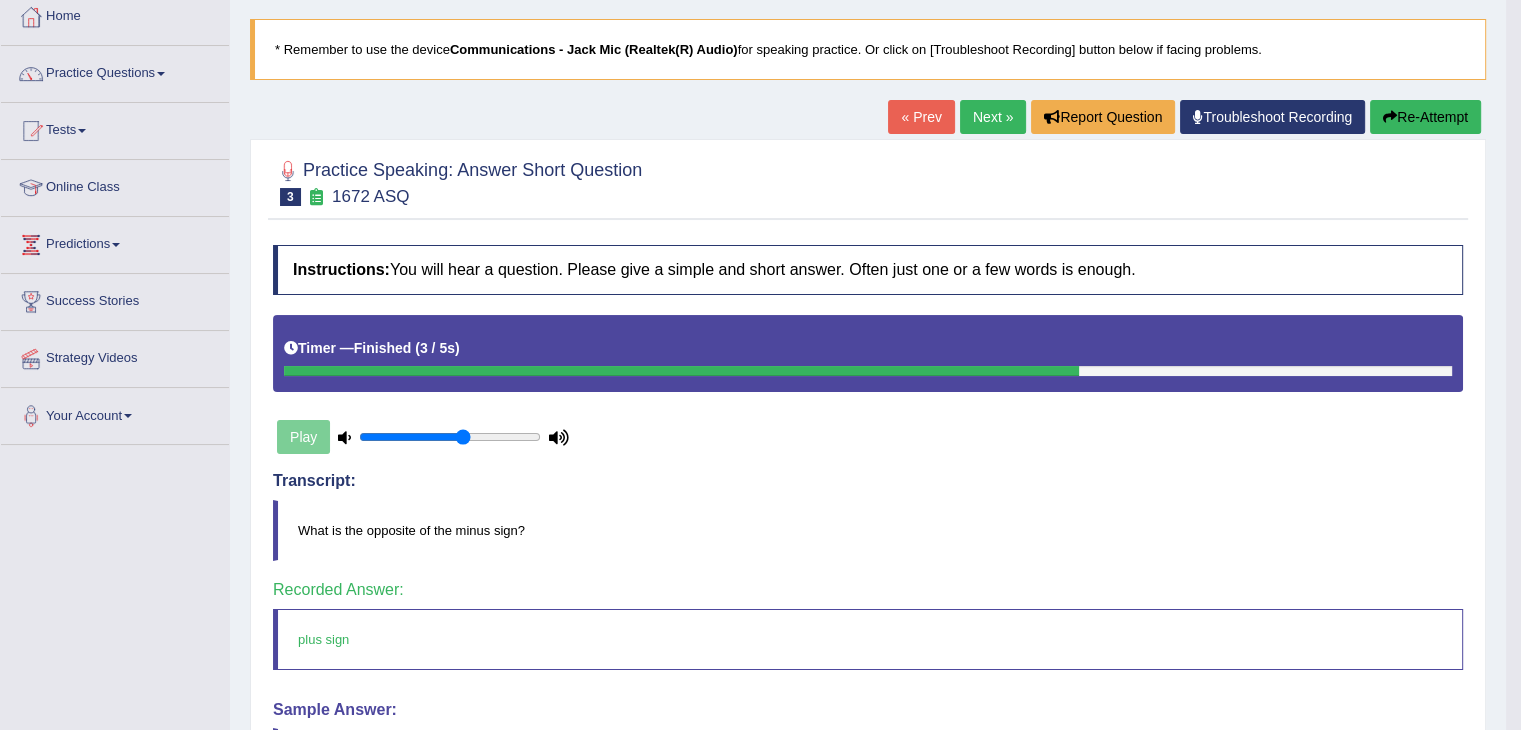 scroll, scrollTop: 108, scrollLeft: 0, axis: vertical 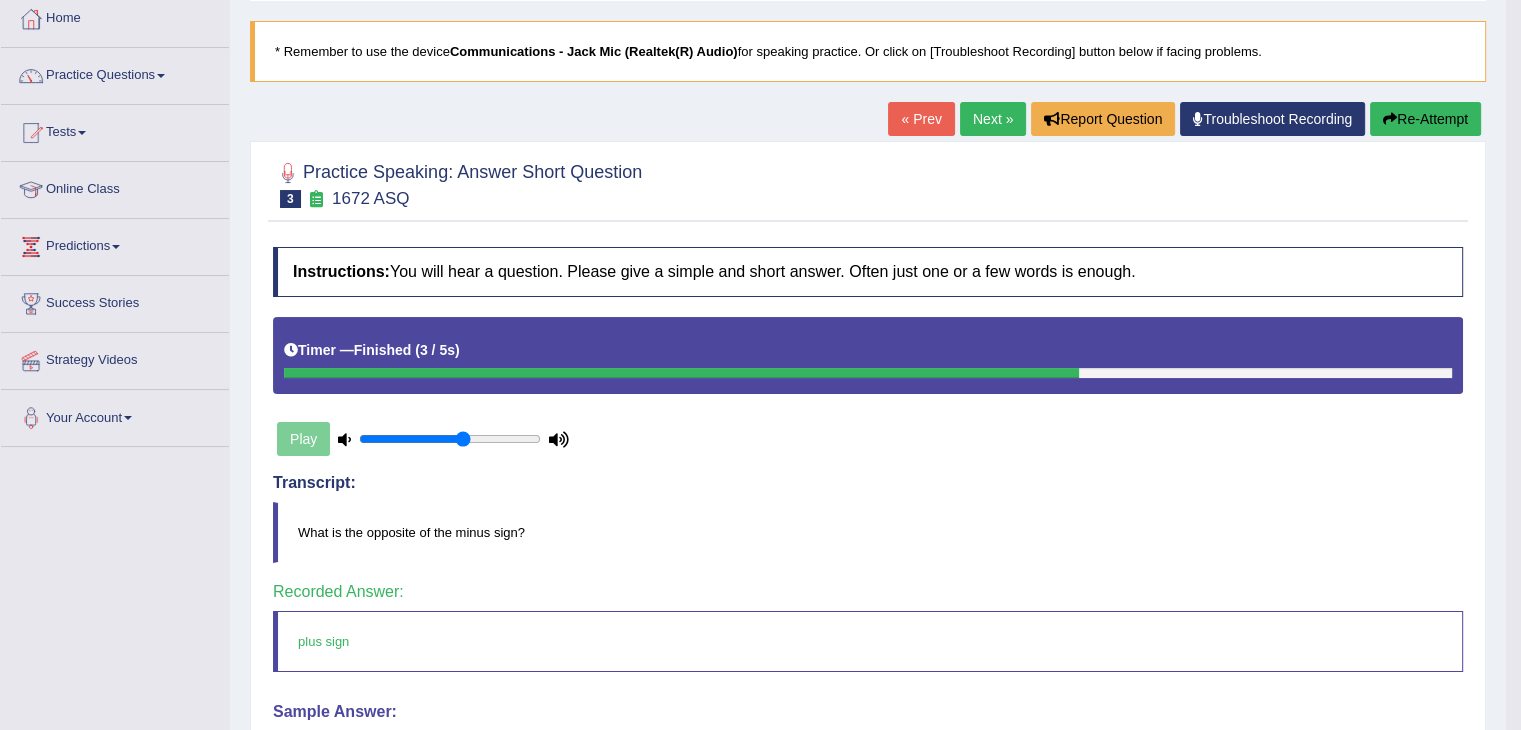 click on "Next »" at bounding box center [993, 119] 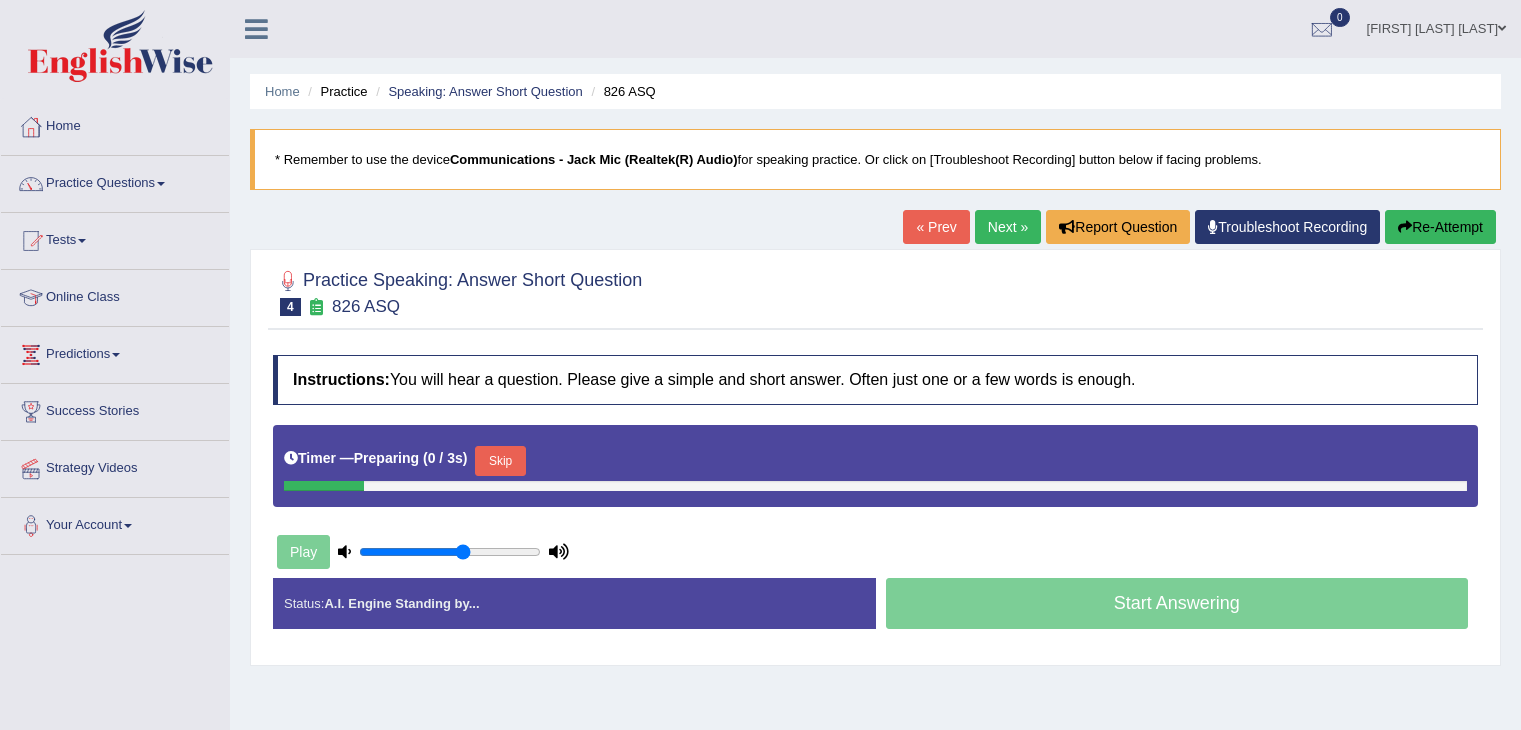 scroll, scrollTop: 0, scrollLeft: 0, axis: both 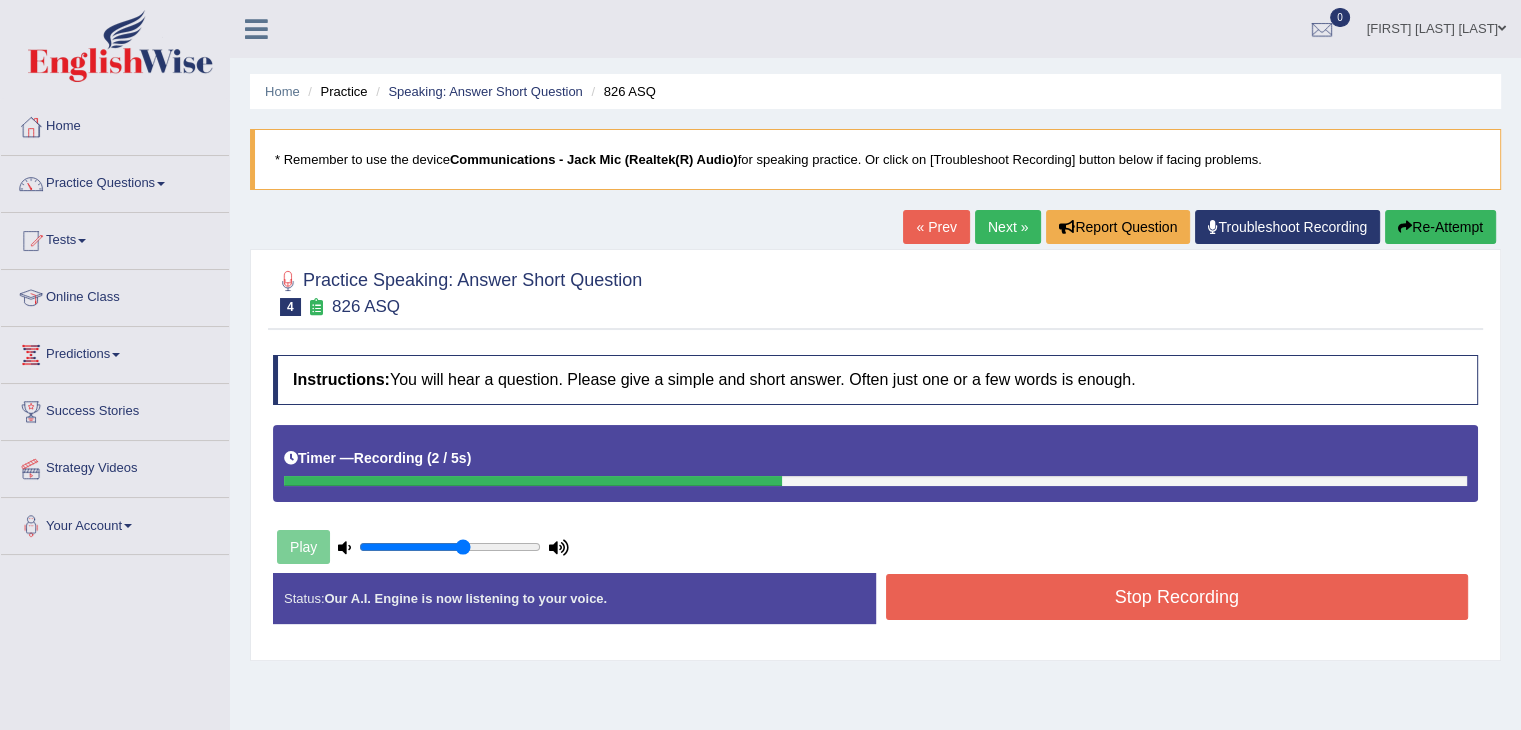 click on "Stop Recording" at bounding box center [1177, 597] 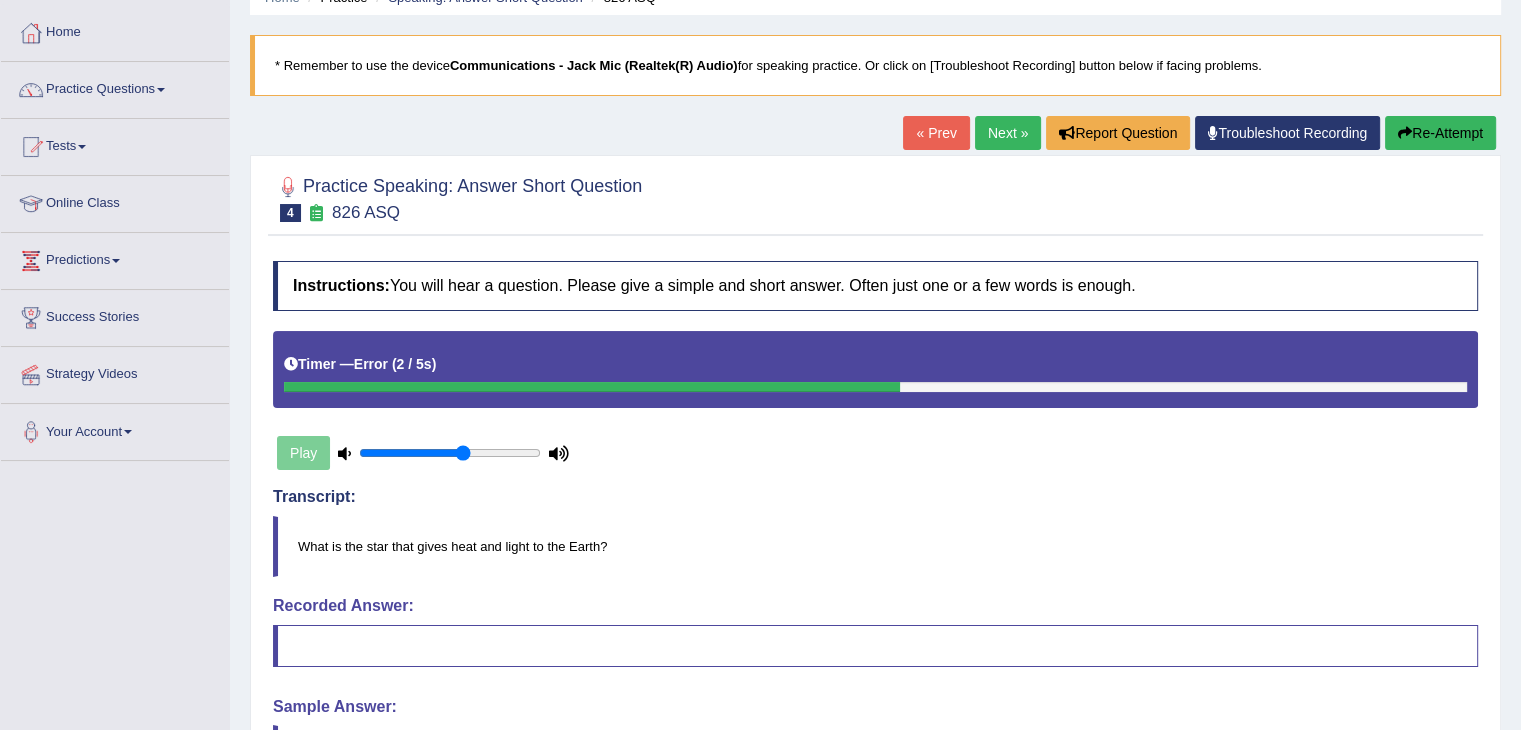 scroll, scrollTop: 61, scrollLeft: 0, axis: vertical 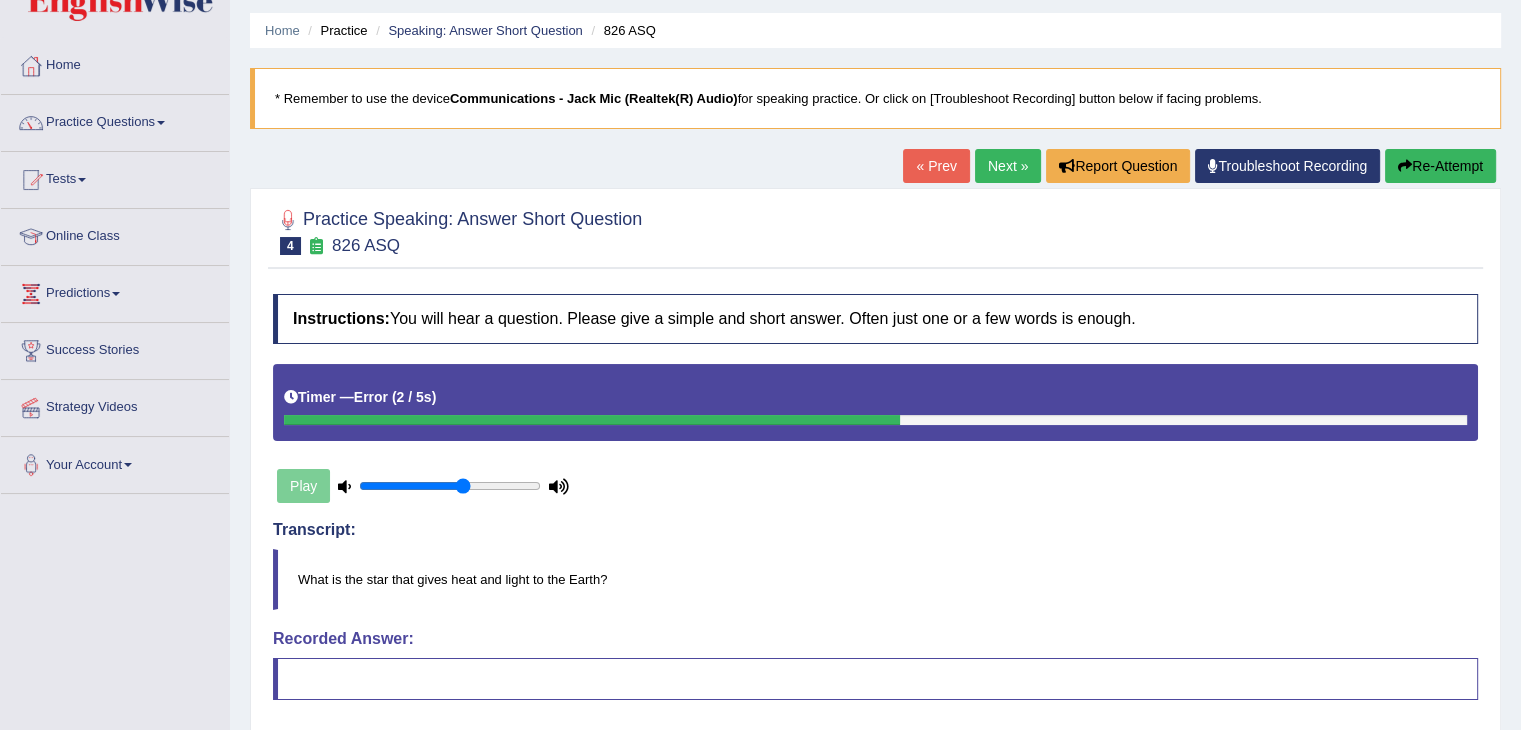 click on "Re-Attempt" at bounding box center (1440, 166) 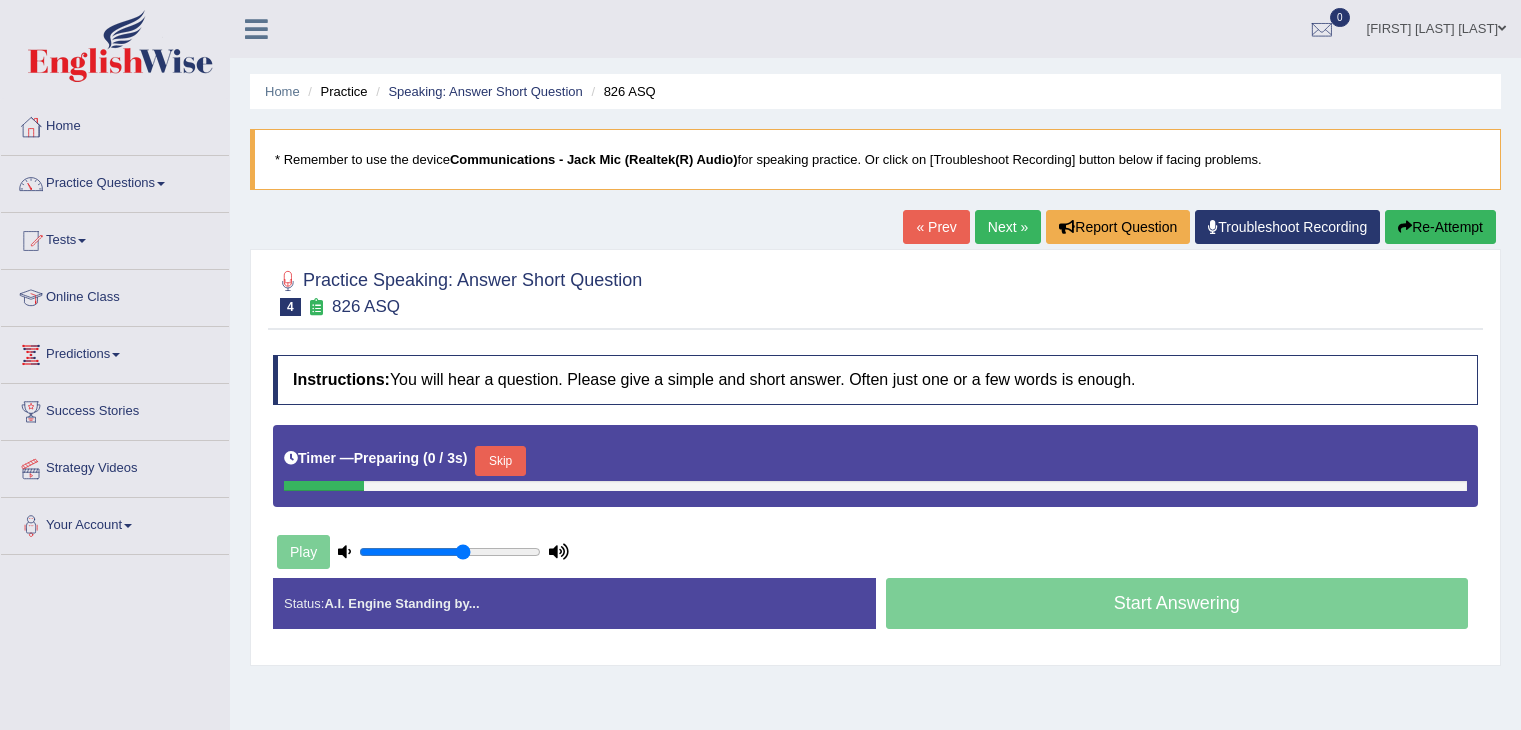 scroll, scrollTop: 61, scrollLeft: 0, axis: vertical 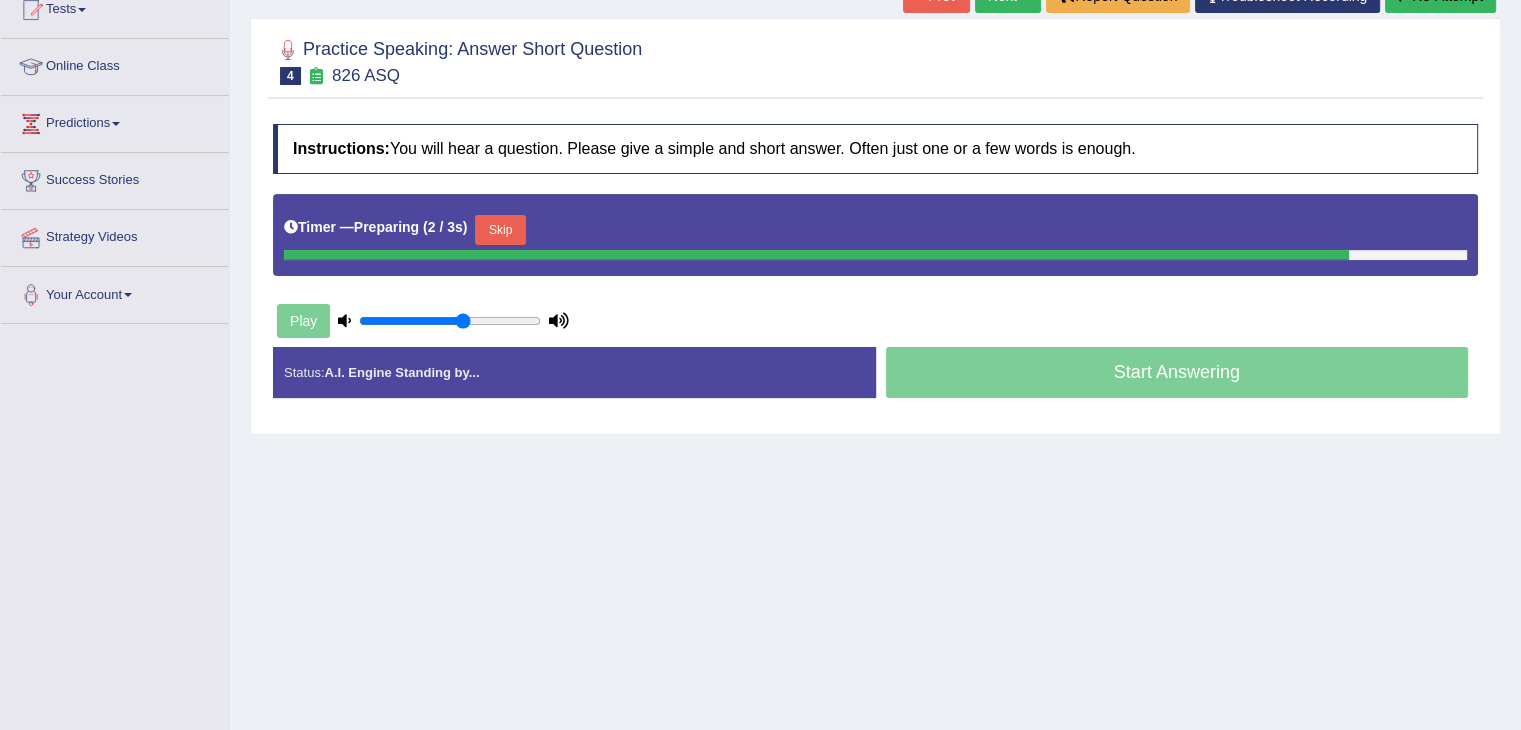 click on "Skip" at bounding box center [500, 230] 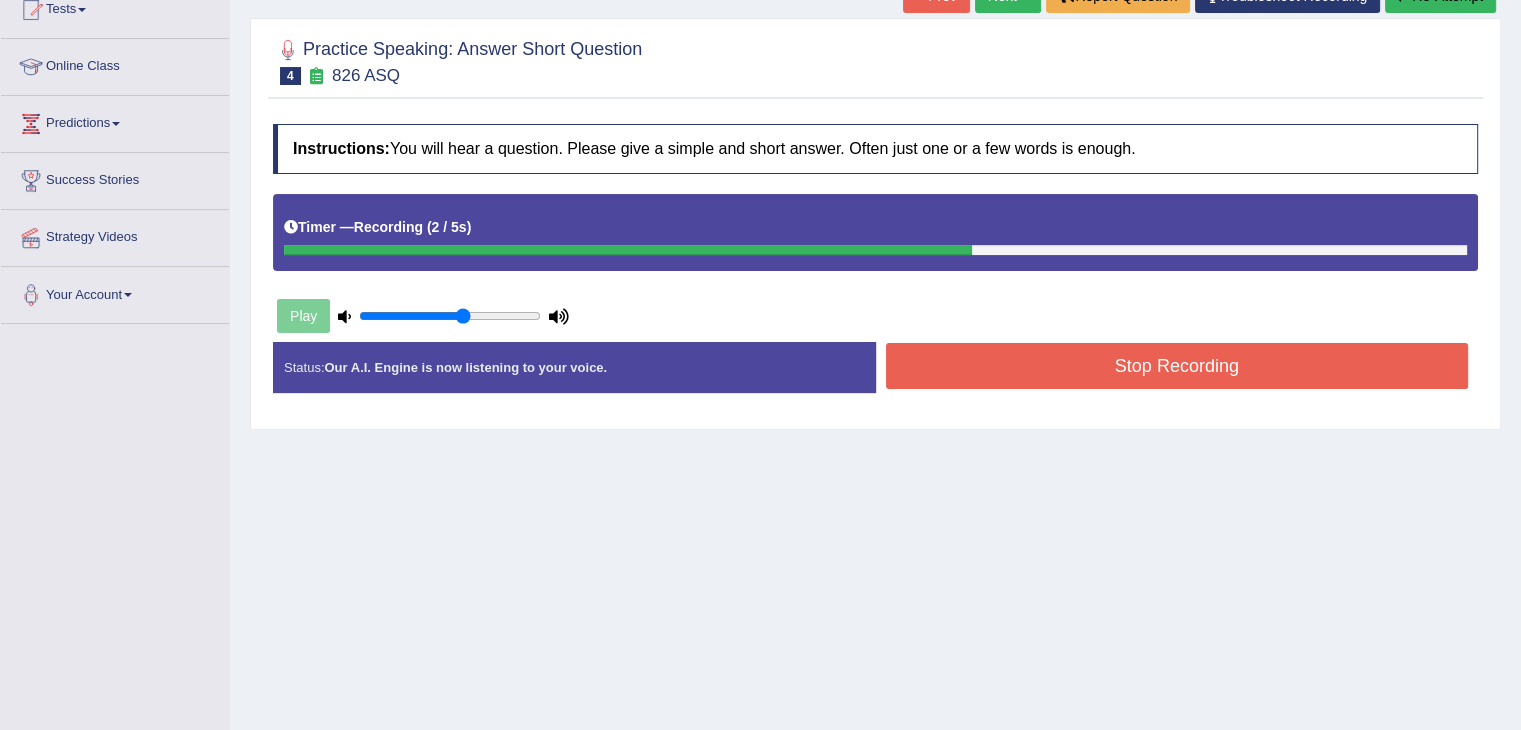 click on "Stop Recording" at bounding box center [1177, 366] 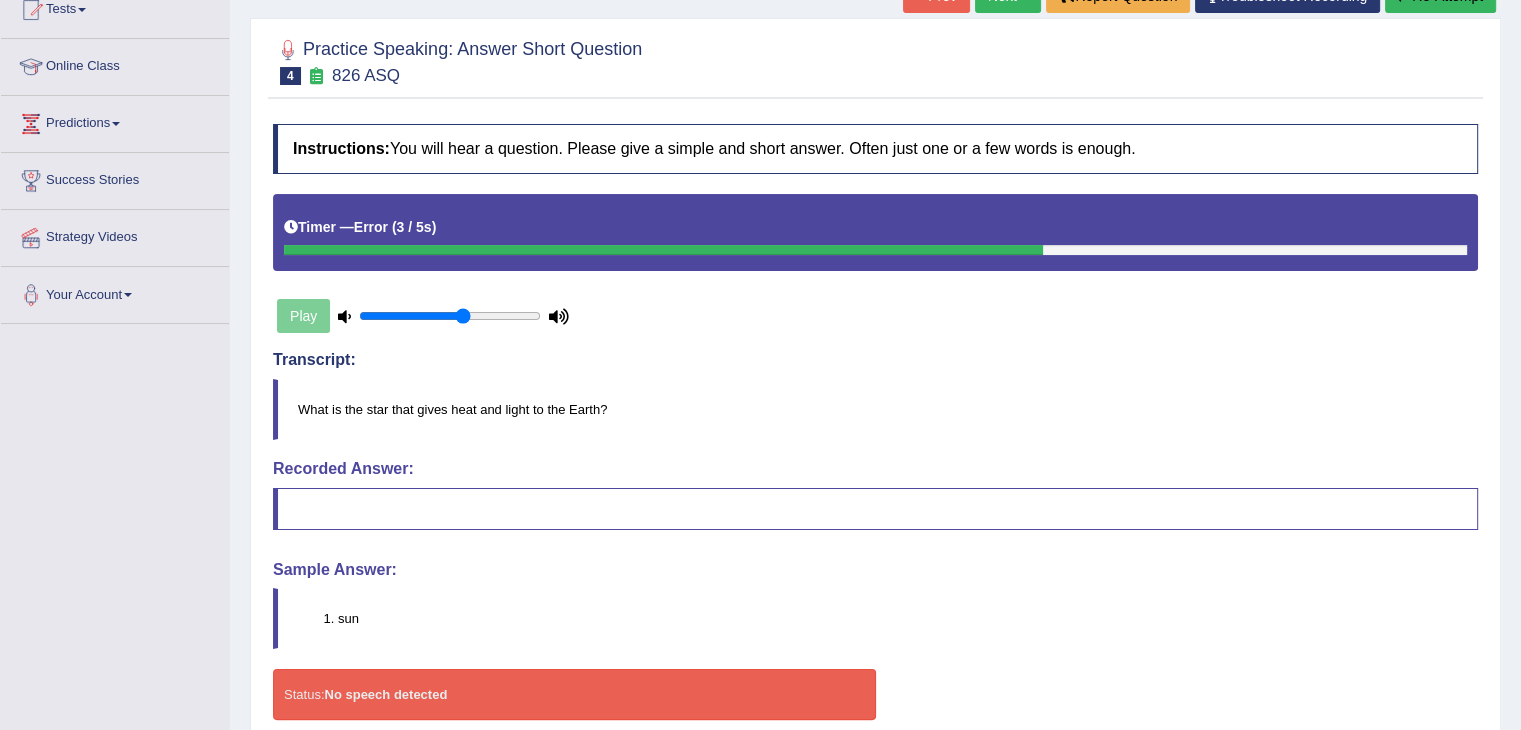 click on "Re-Attempt" at bounding box center [1440, -4] 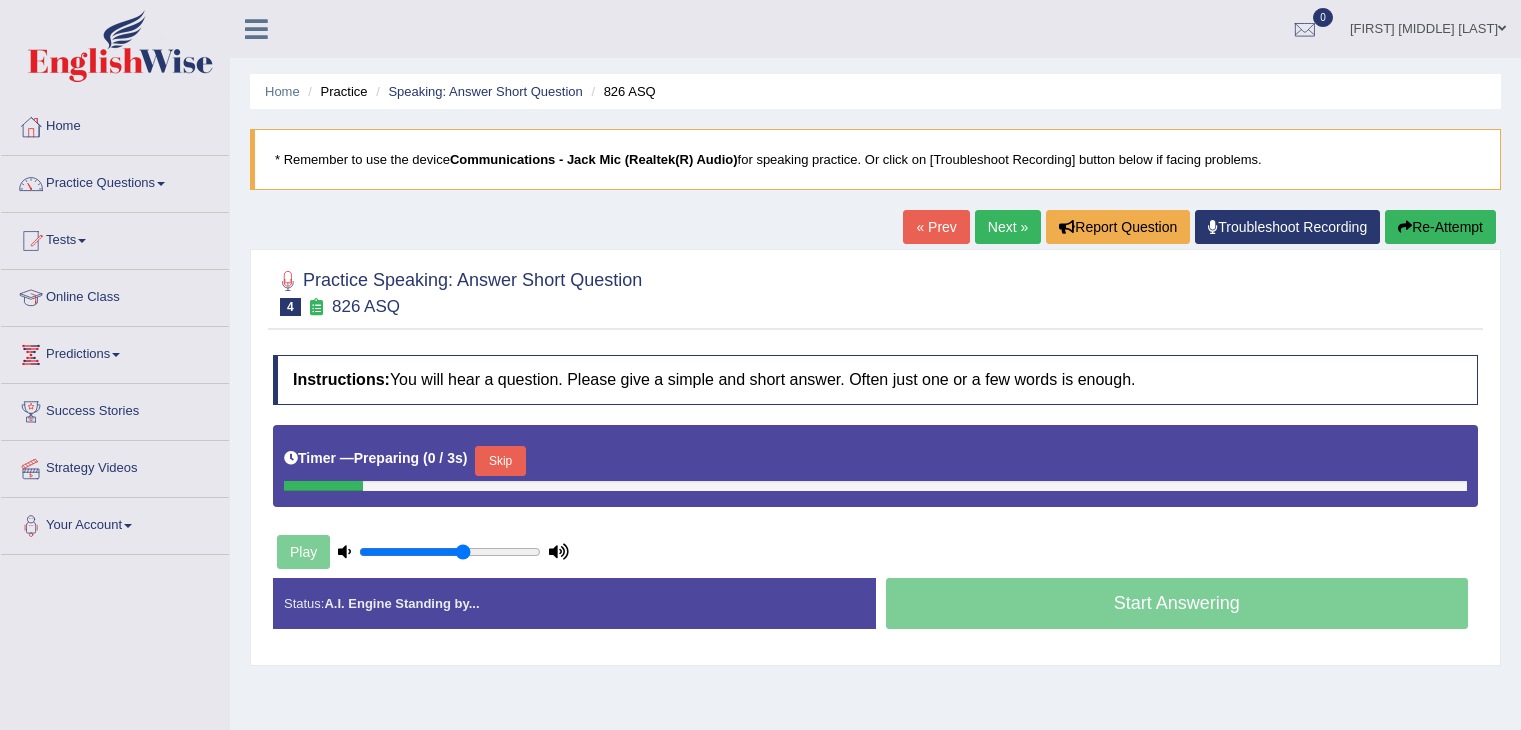 scroll, scrollTop: 253, scrollLeft: 0, axis: vertical 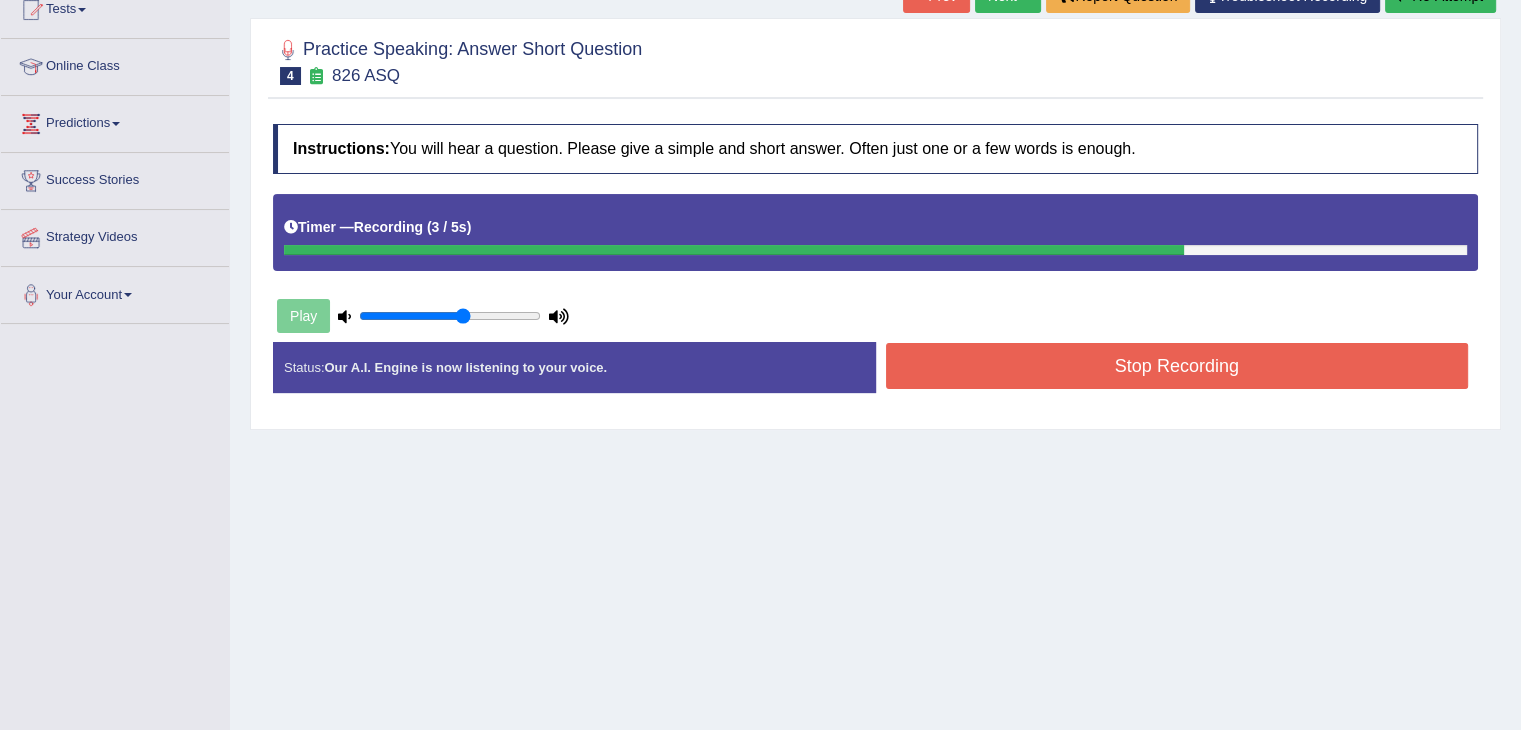 click on "Stop Recording" at bounding box center [1177, 366] 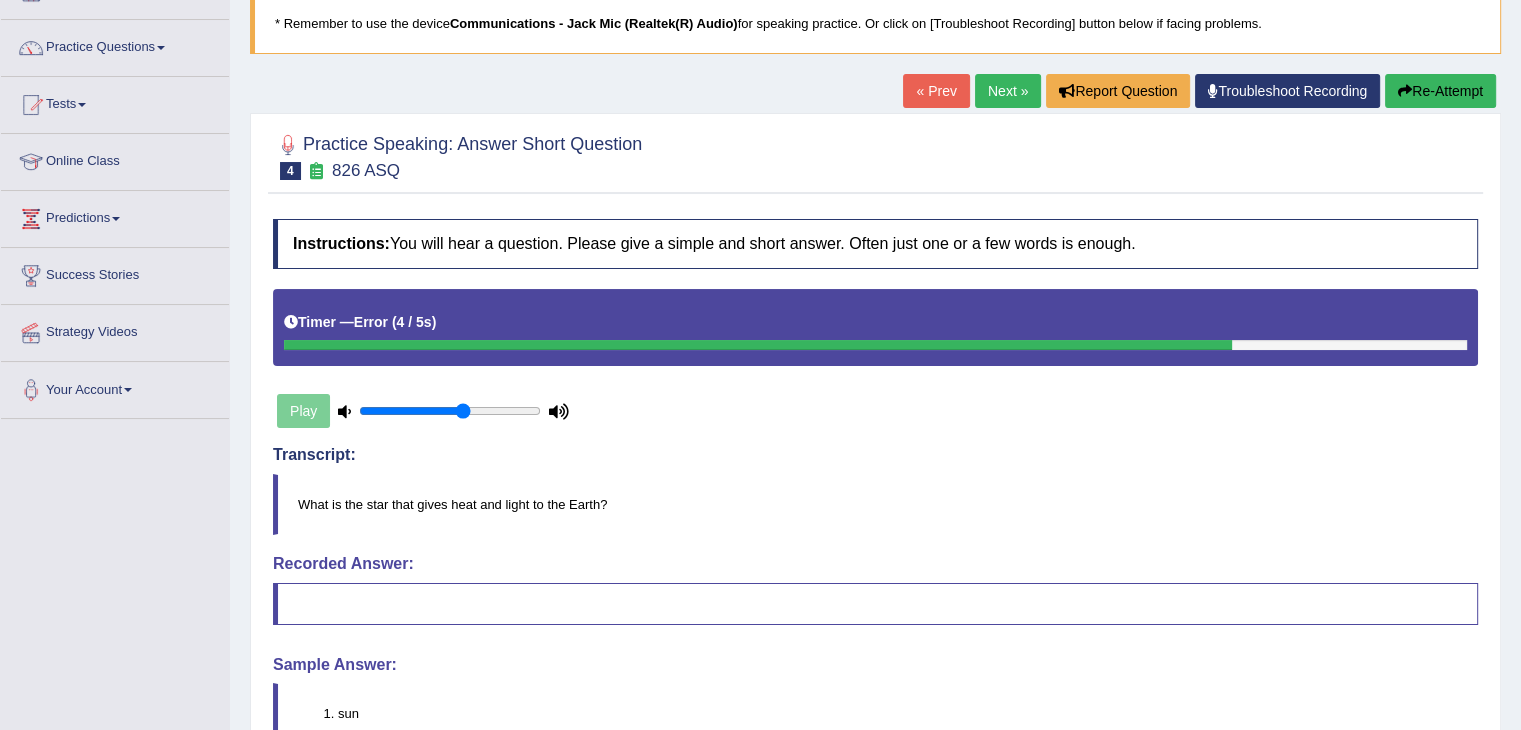 scroll, scrollTop: 131, scrollLeft: 0, axis: vertical 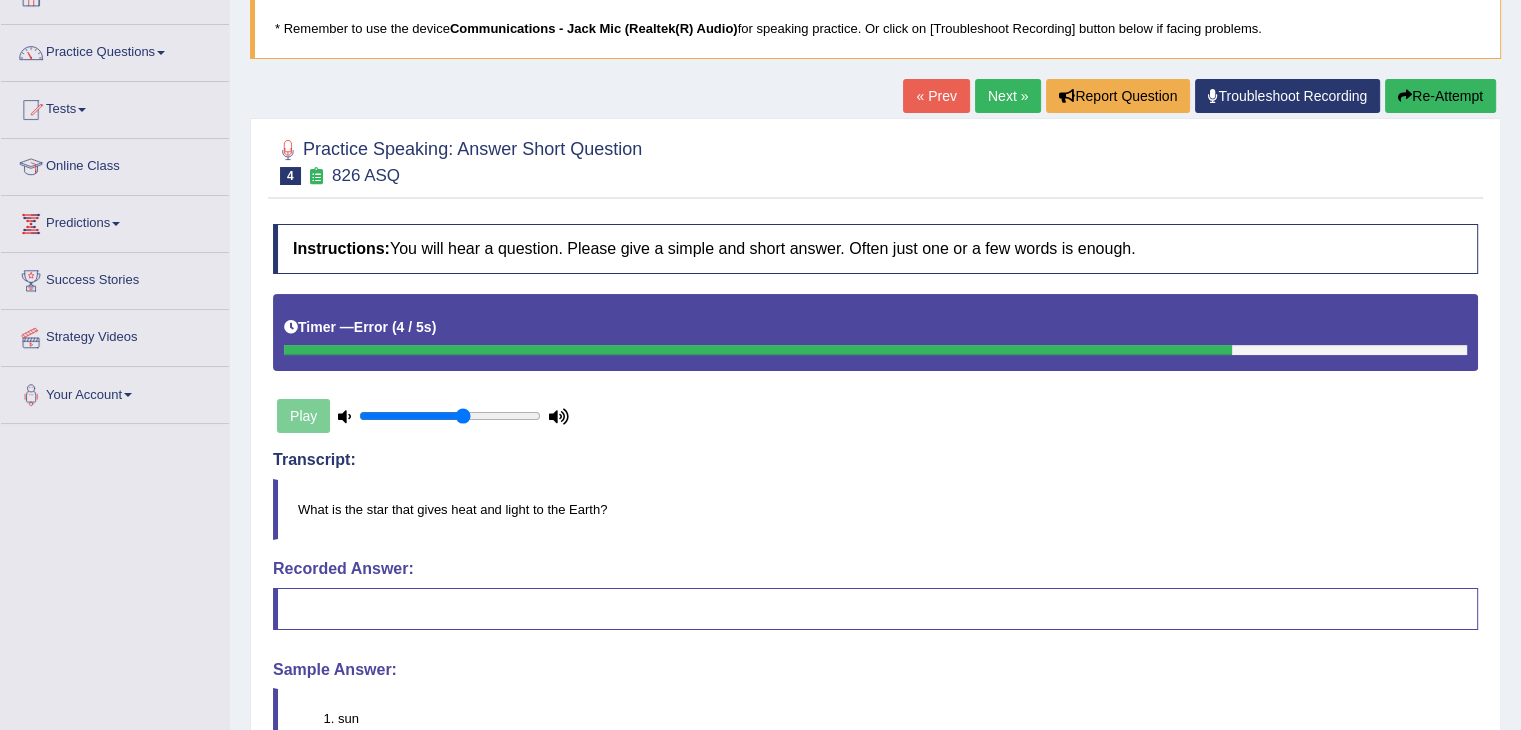 click on "Re-Attempt" at bounding box center [1440, 96] 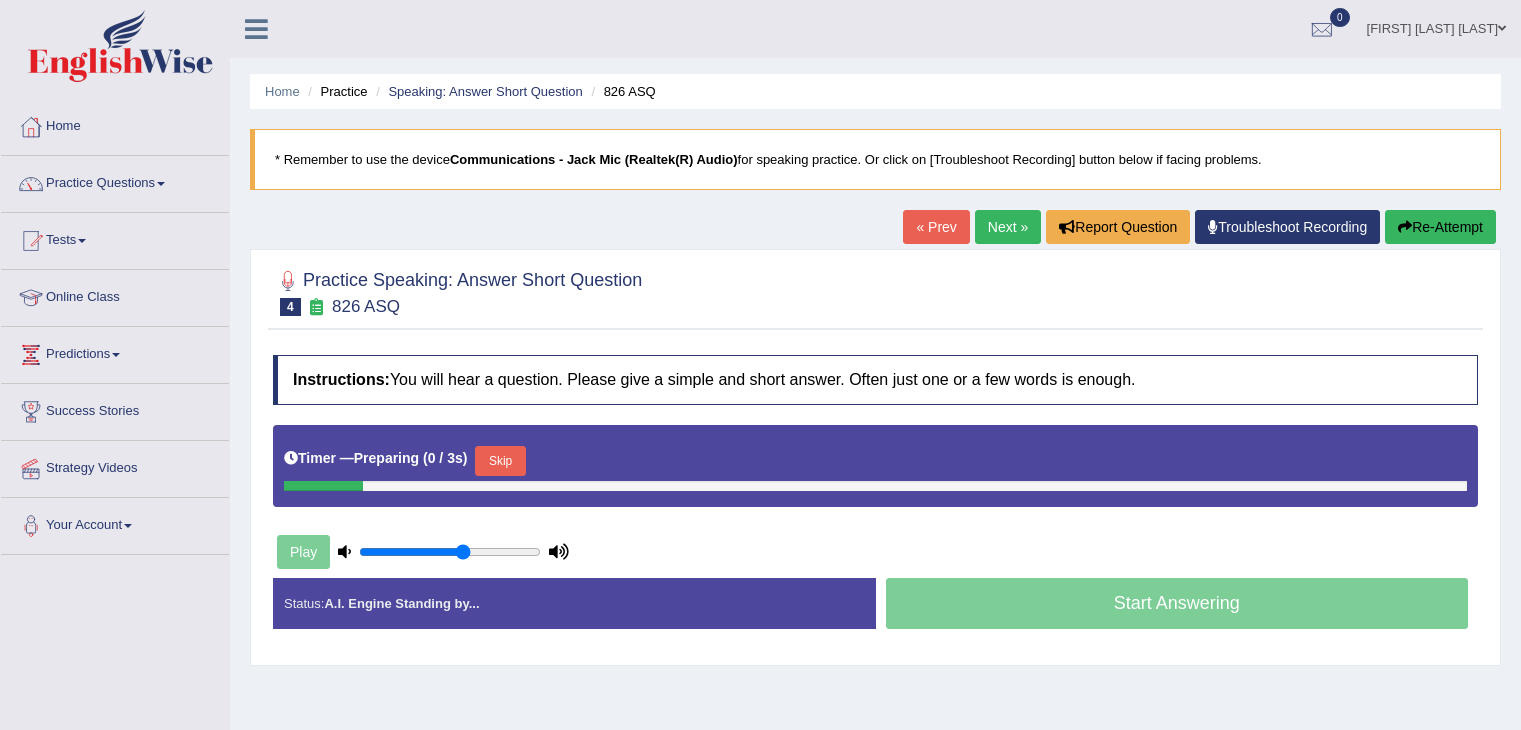 scroll, scrollTop: 131, scrollLeft: 0, axis: vertical 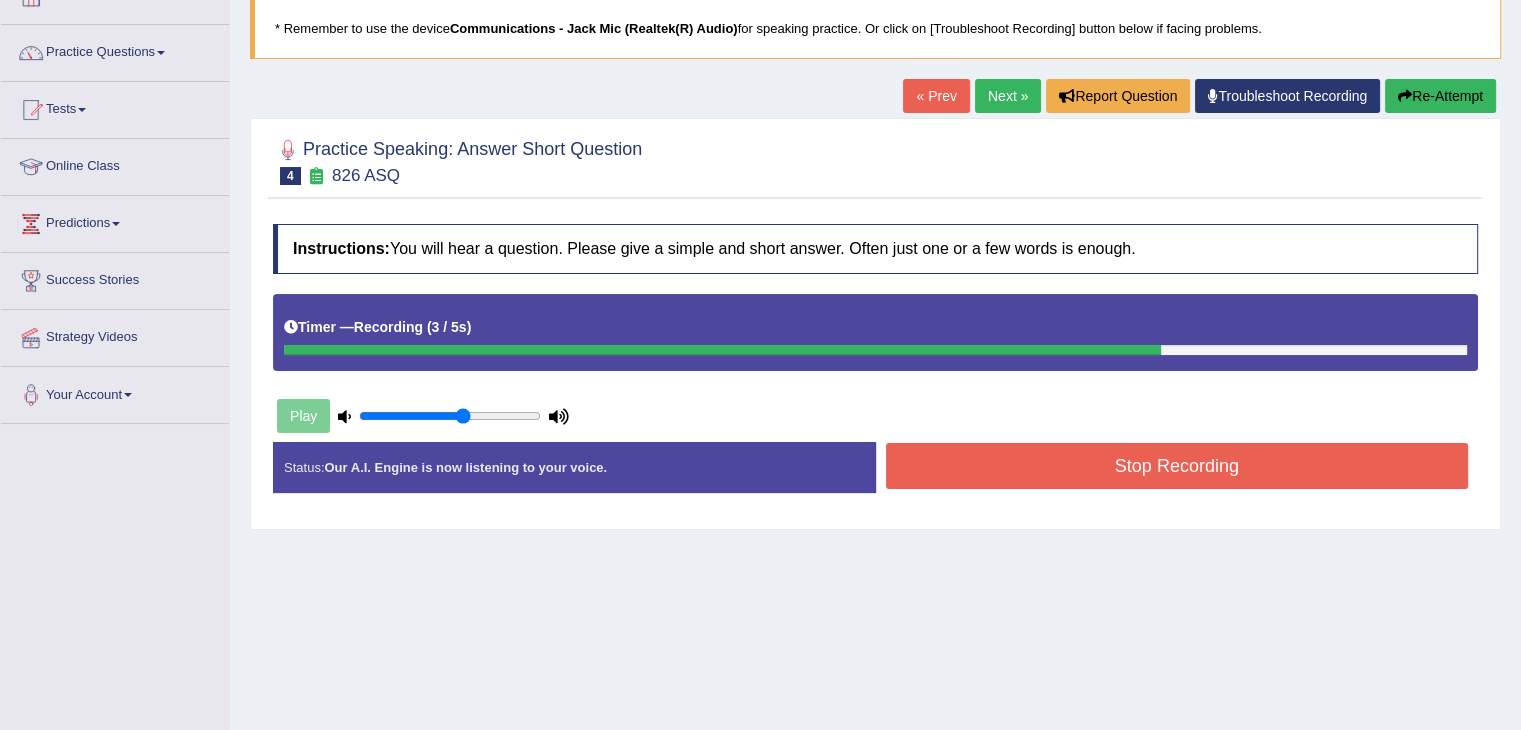 click on "Stop Recording" at bounding box center (1177, 466) 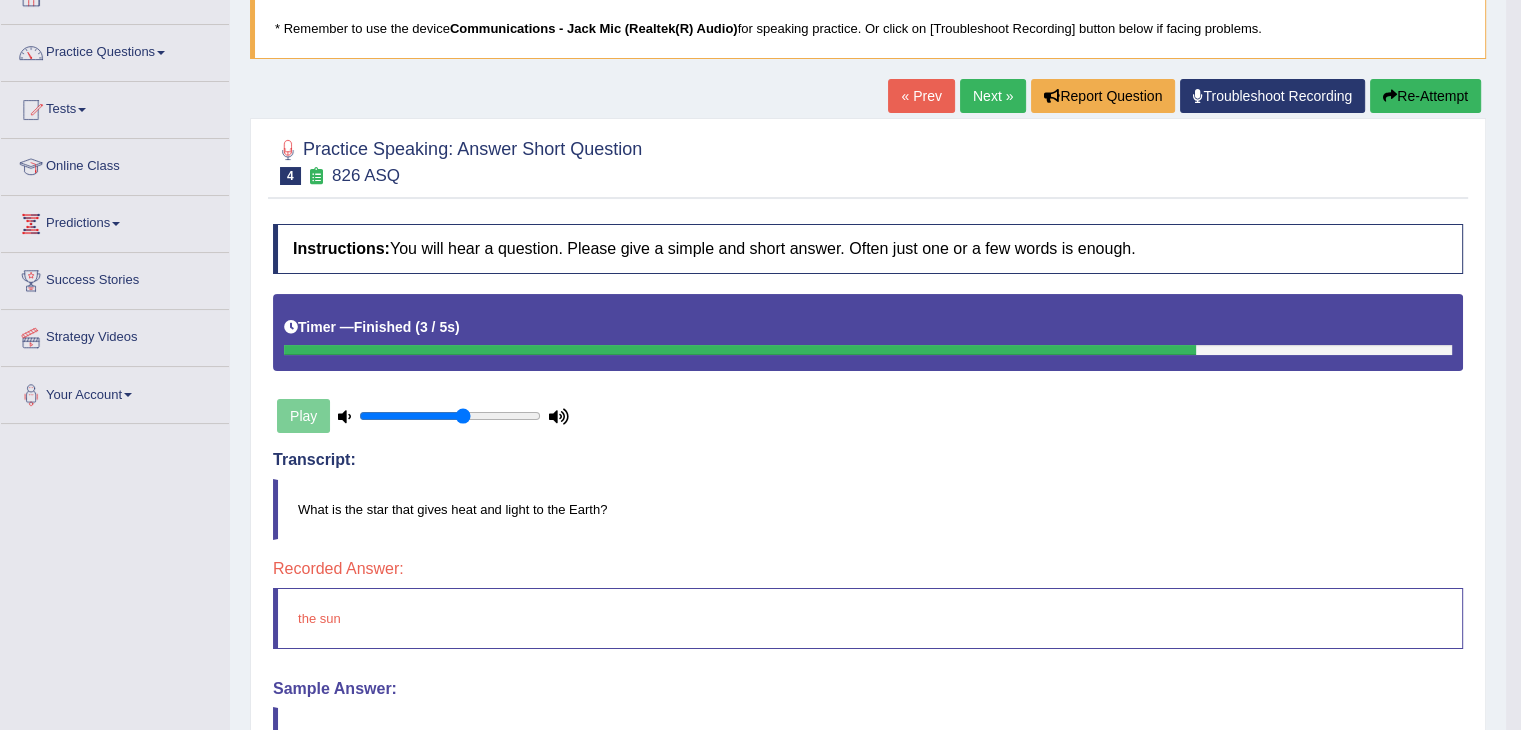 scroll, scrollTop: 339, scrollLeft: 0, axis: vertical 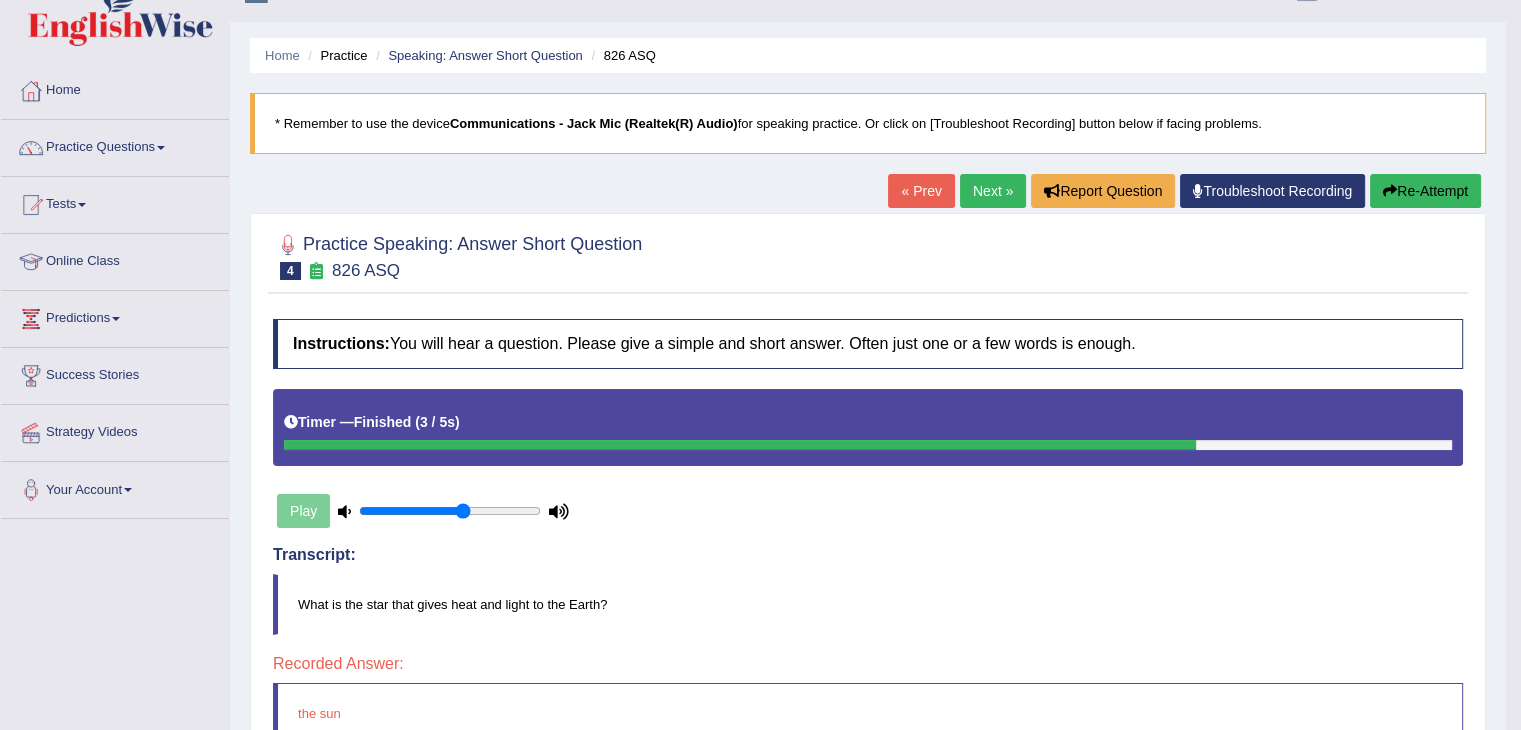 click on "Next »" at bounding box center (993, 191) 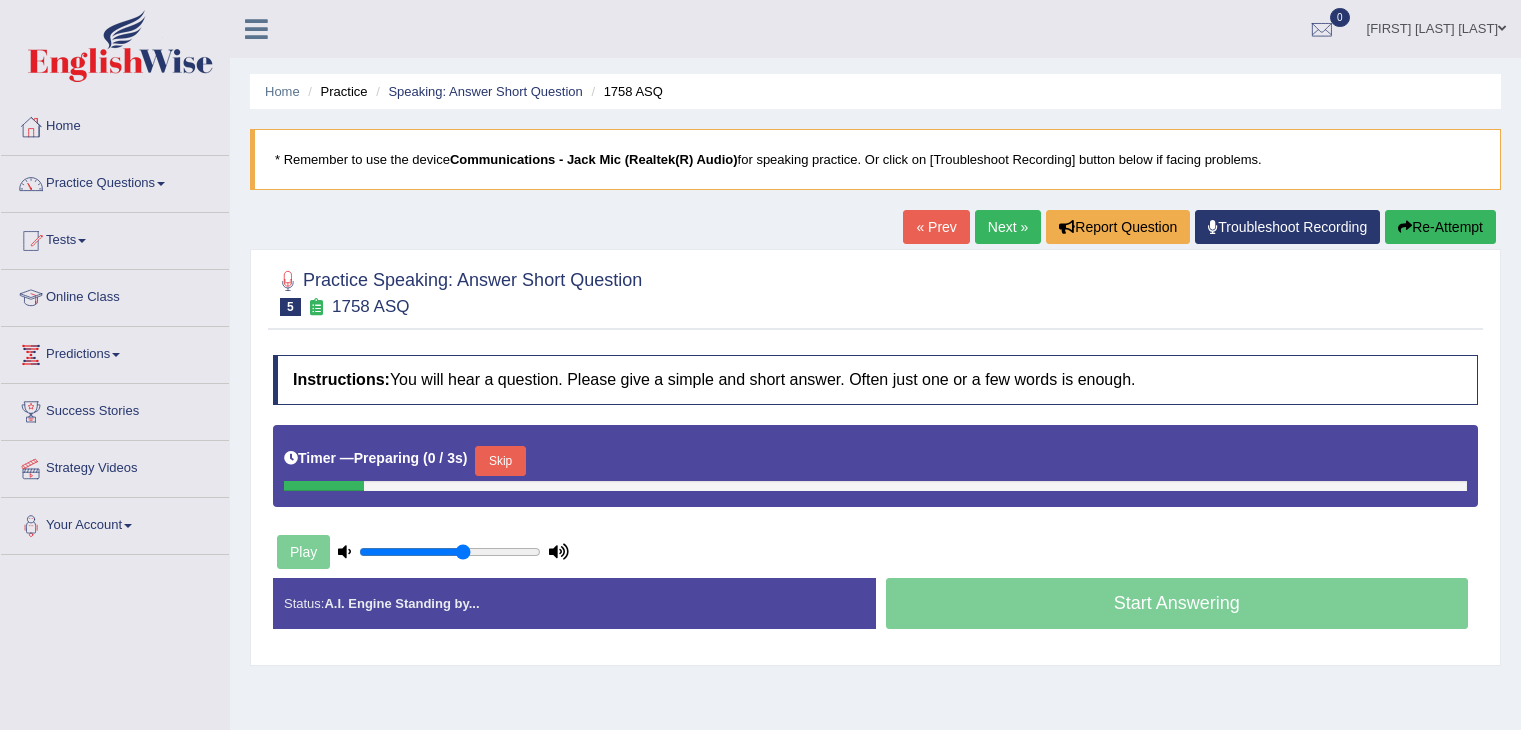 scroll, scrollTop: 0, scrollLeft: 0, axis: both 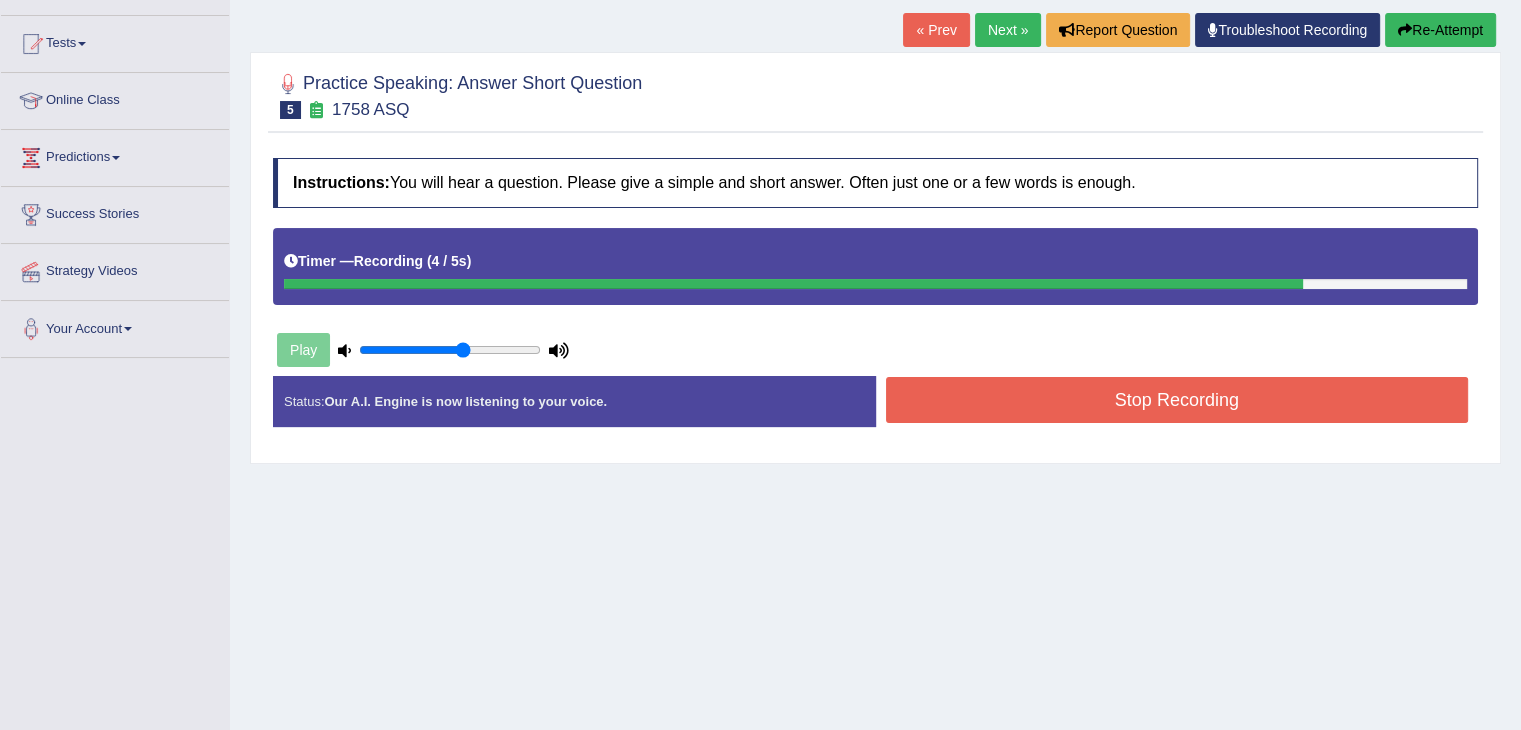 click on "Play" at bounding box center (875, 301) 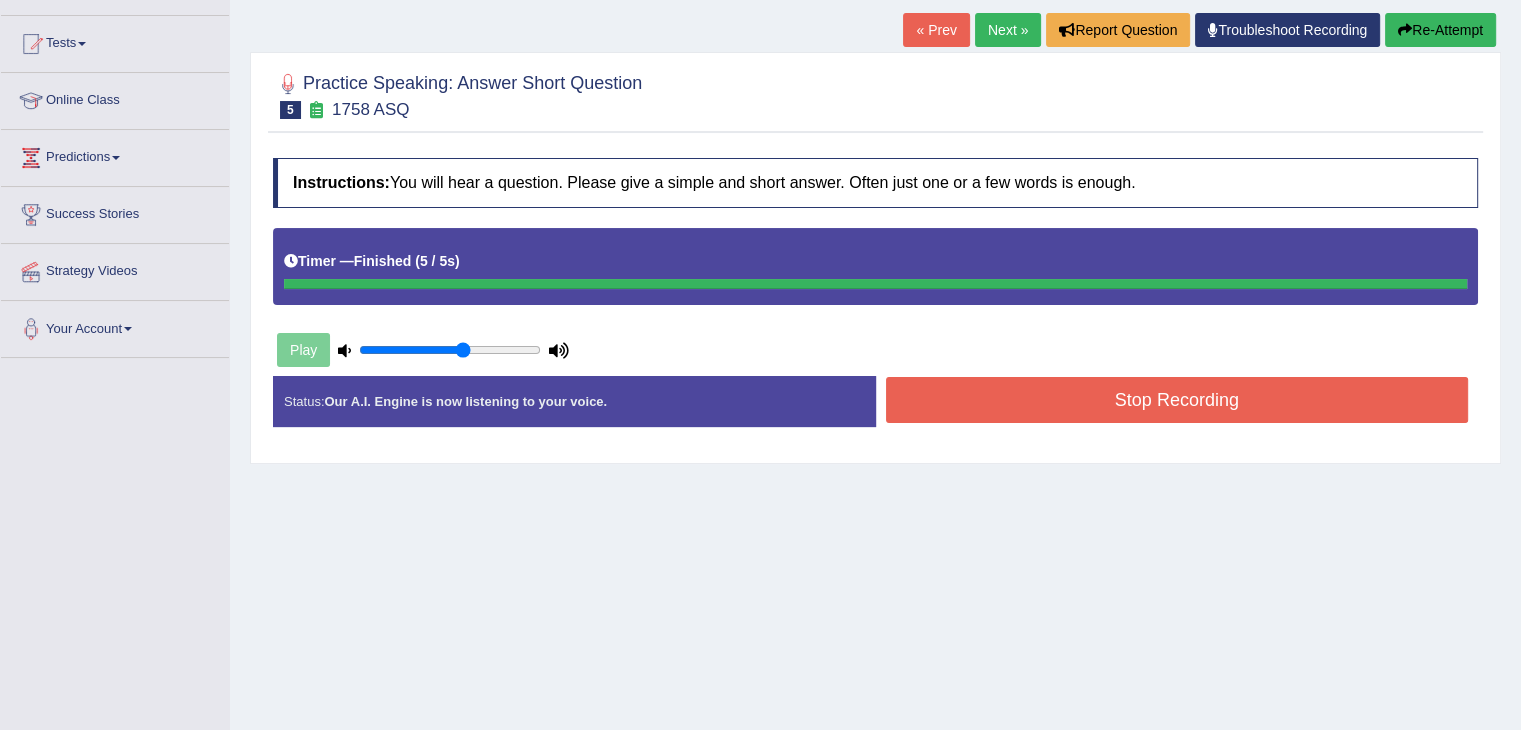 click on "Instructions:  You will hear a question. Please give a simple and short answer. Often just one or a few words is enough.
Timer —  Finished   ( 5 / 5s ) Play Transcript: What is full of water and separates continents? Recorded Answer: Created with Highcharts 7.1.2 Too low Too high Time Pitch meter: 0 1 2 3 4 5 Sample Answer: Ocean Status:  Our A.I. Engine is now listening to your voice. Start Answering Stop Recording" at bounding box center [875, 300] 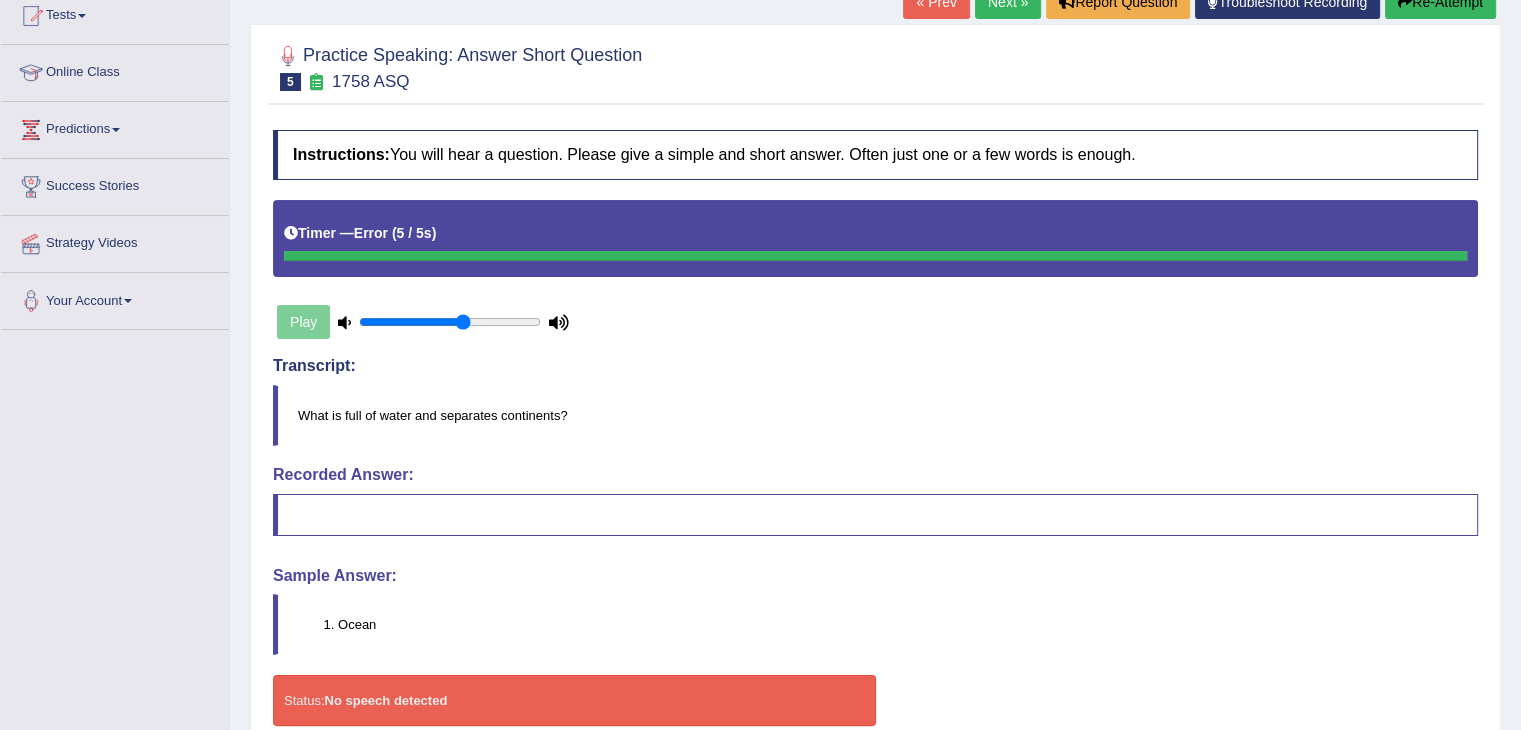 scroll, scrollTop: 174, scrollLeft: 0, axis: vertical 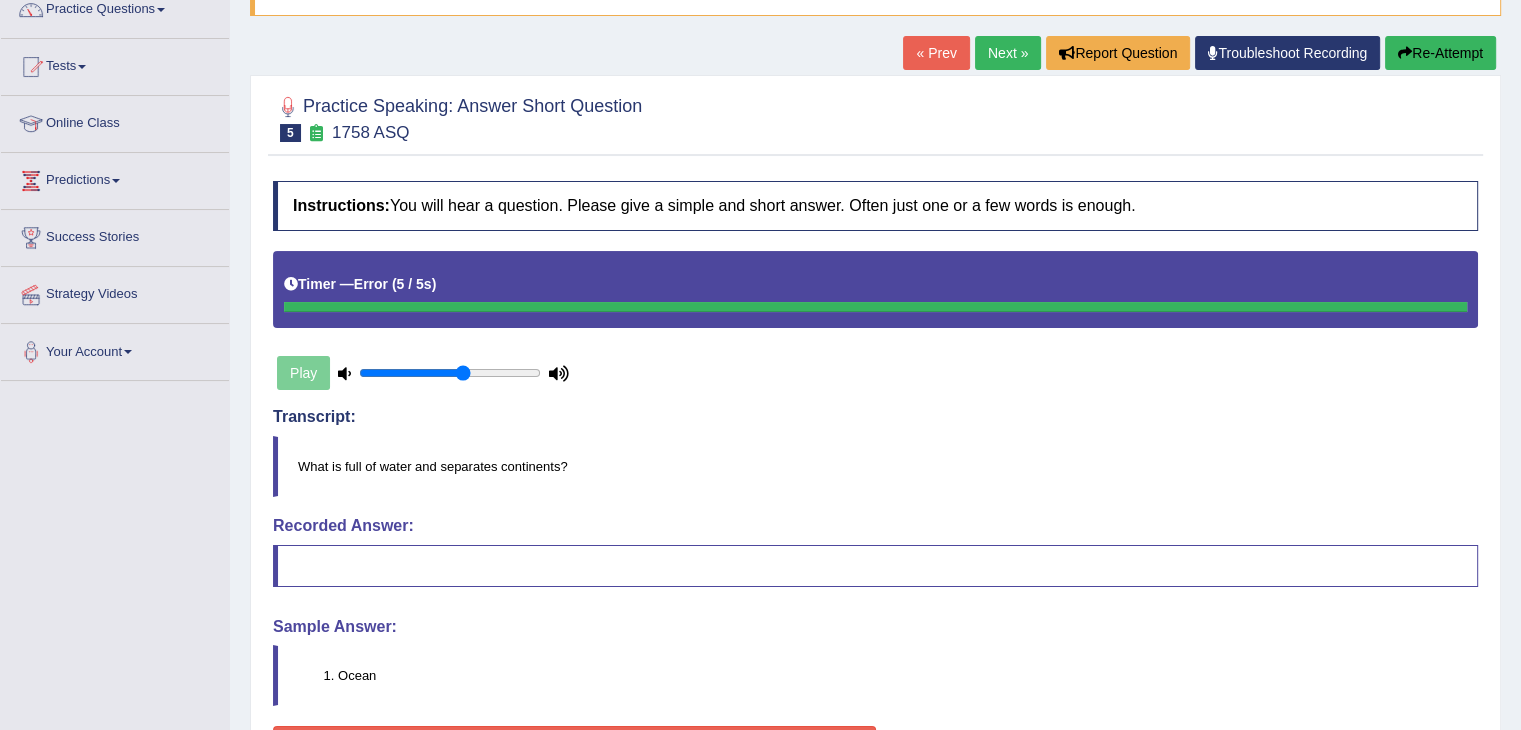 click on "Next »" at bounding box center [1008, 53] 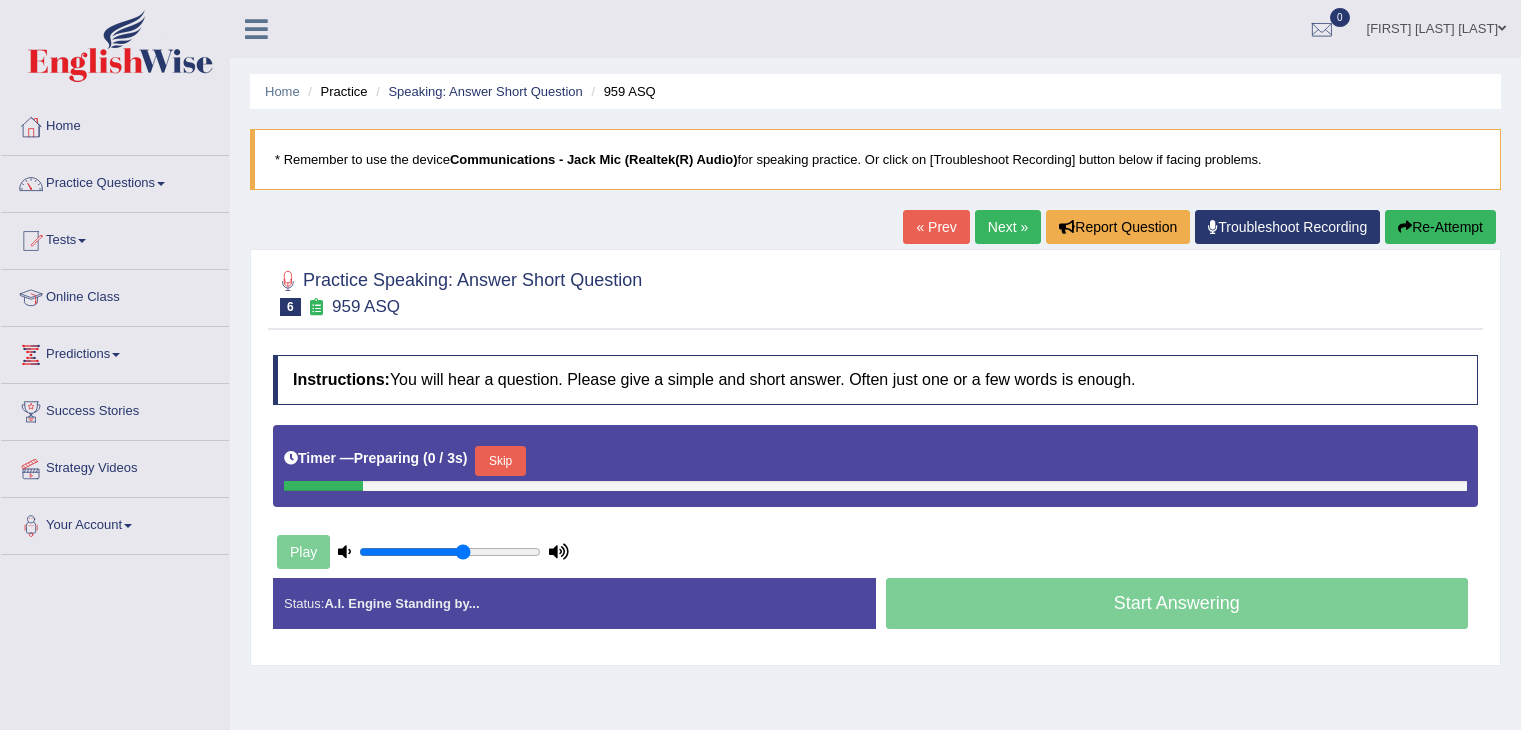 scroll, scrollTop: 0, scrollLeft: 0, axis: both 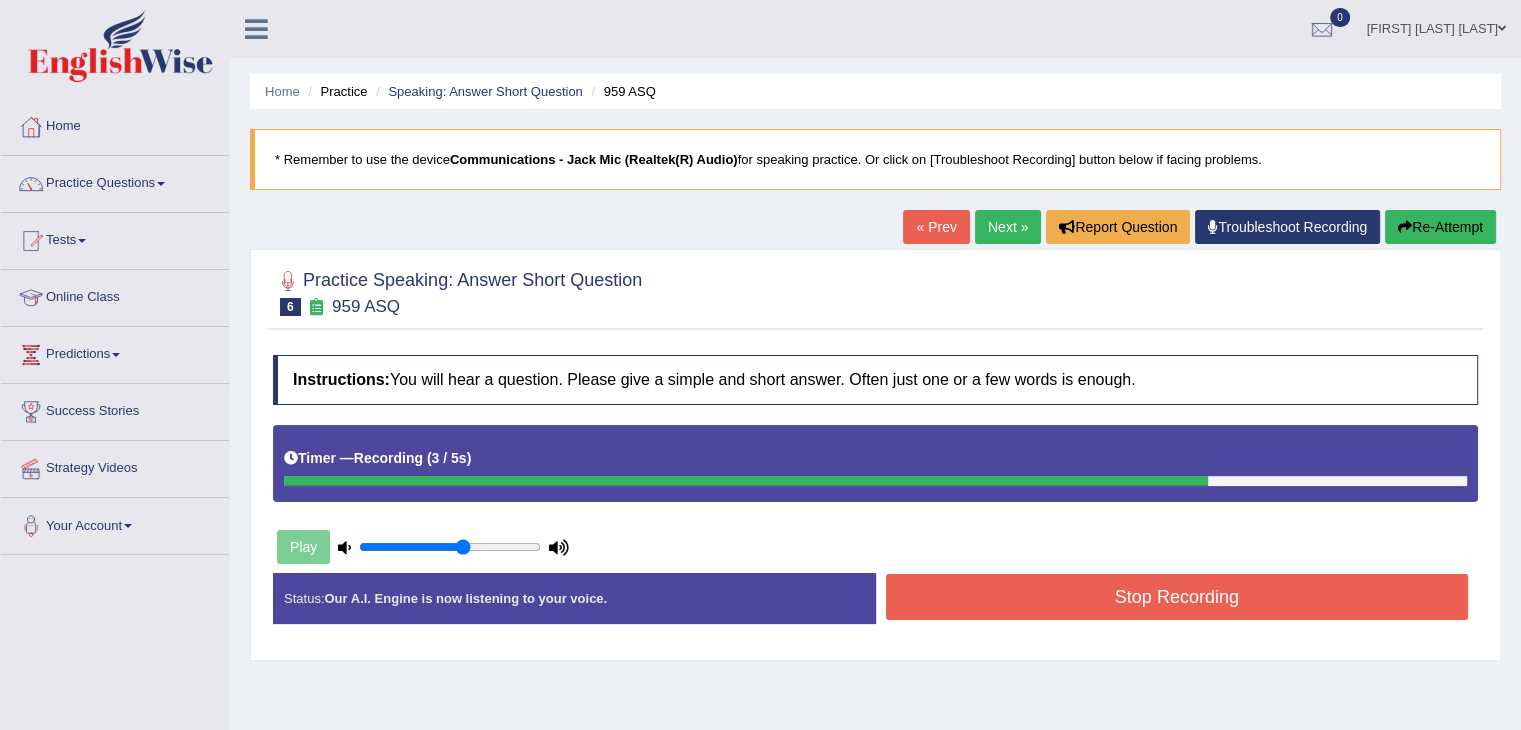 click on "Stop Recording" at bounding box center (1177, 597) 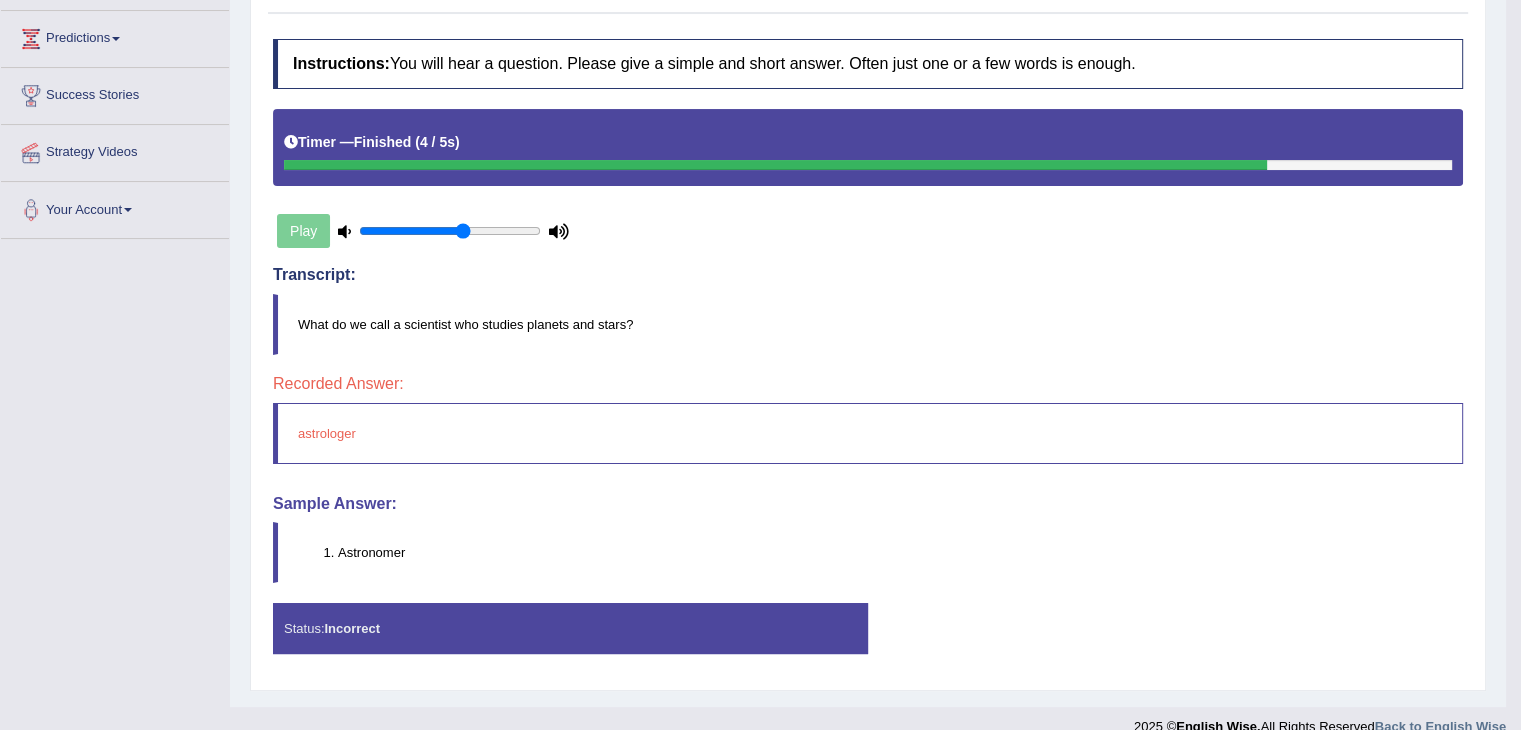 scroll, scrollTop: 339, scrollLeft: 0, axis: vertical 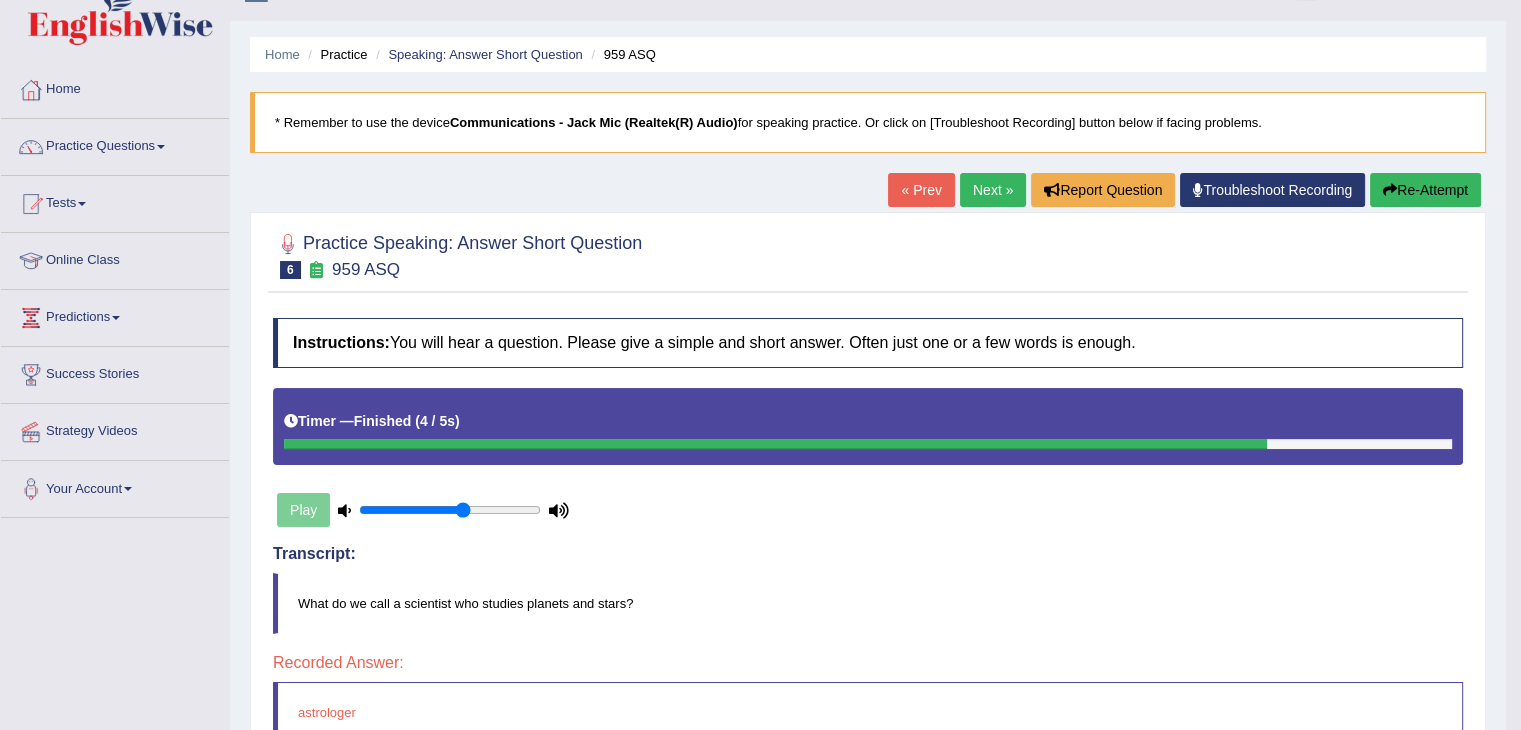 click on "Next »" at bounding box center (993, 190) 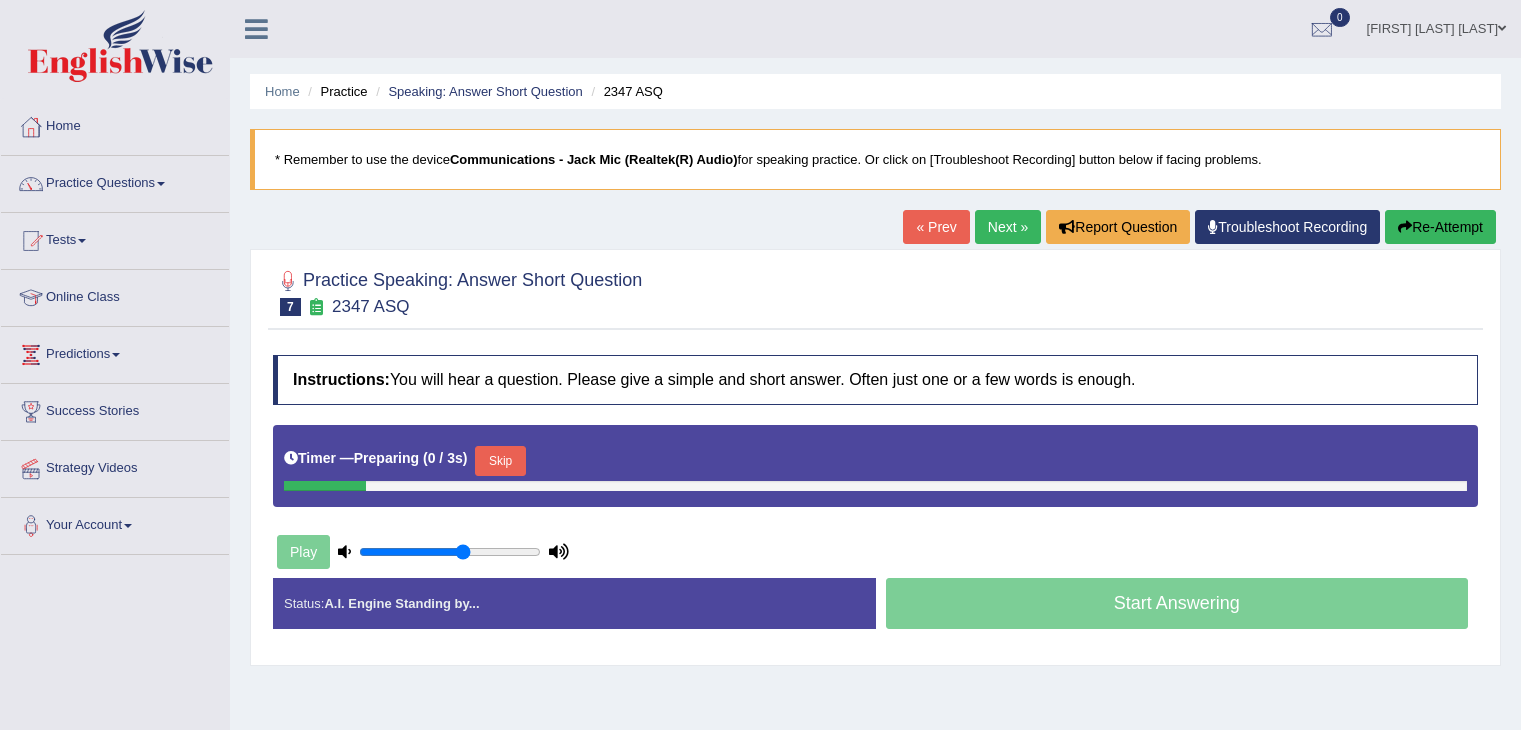 scroll, scrollTop: 0, scrollLeft: 0, axis: both 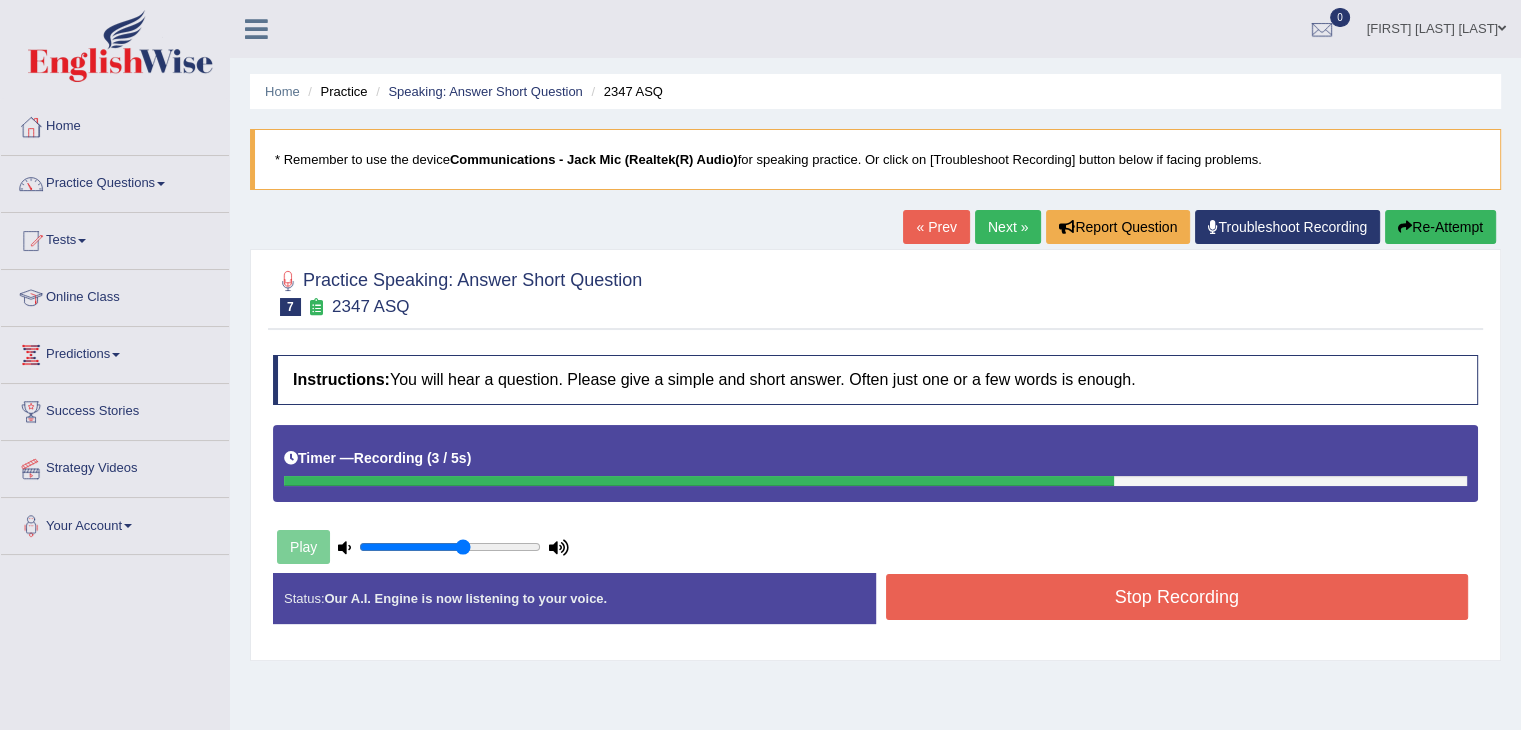 click on "Stop Recording" at bounding box center [1177, 597] 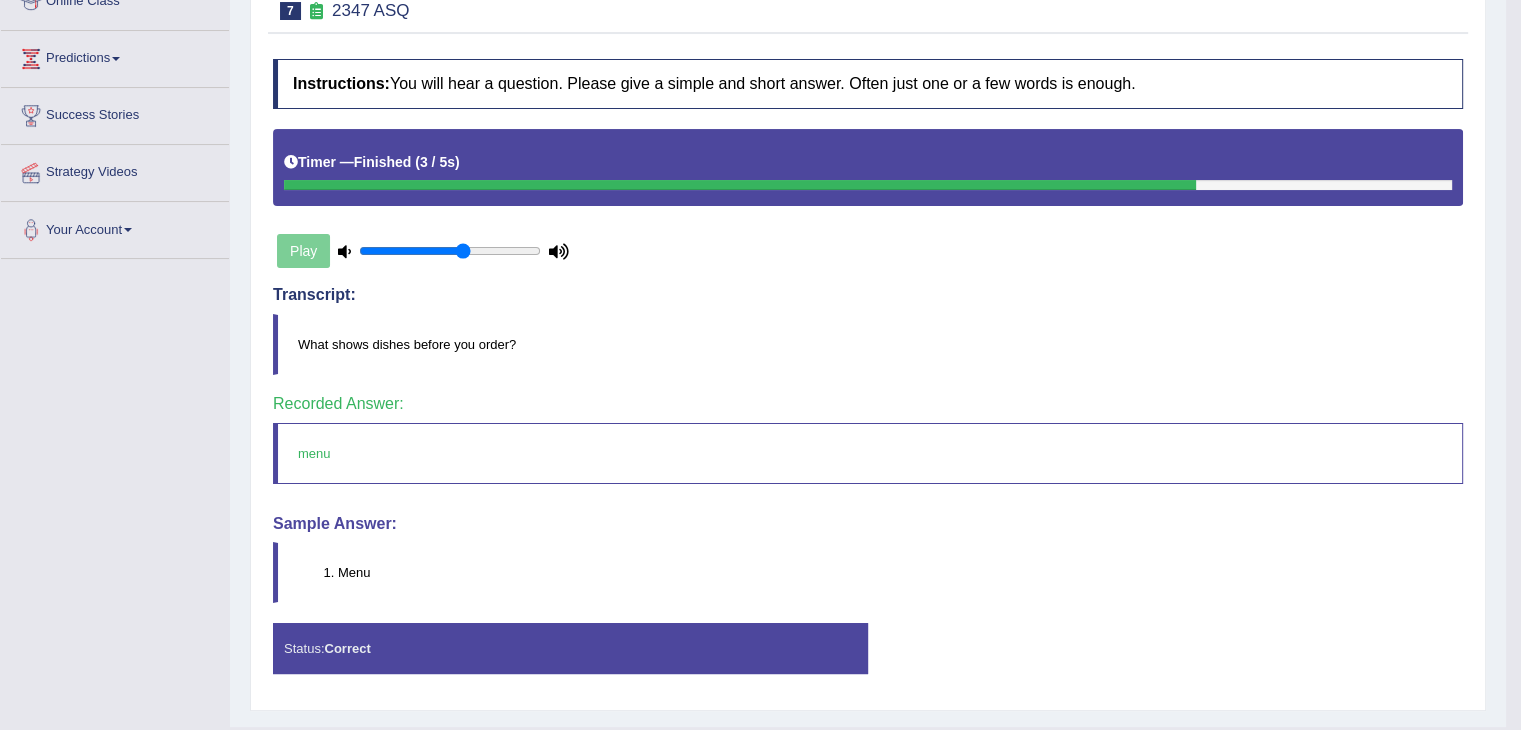 scroll, scrollTop: 294, scrollLeft: 0, axis: vertical 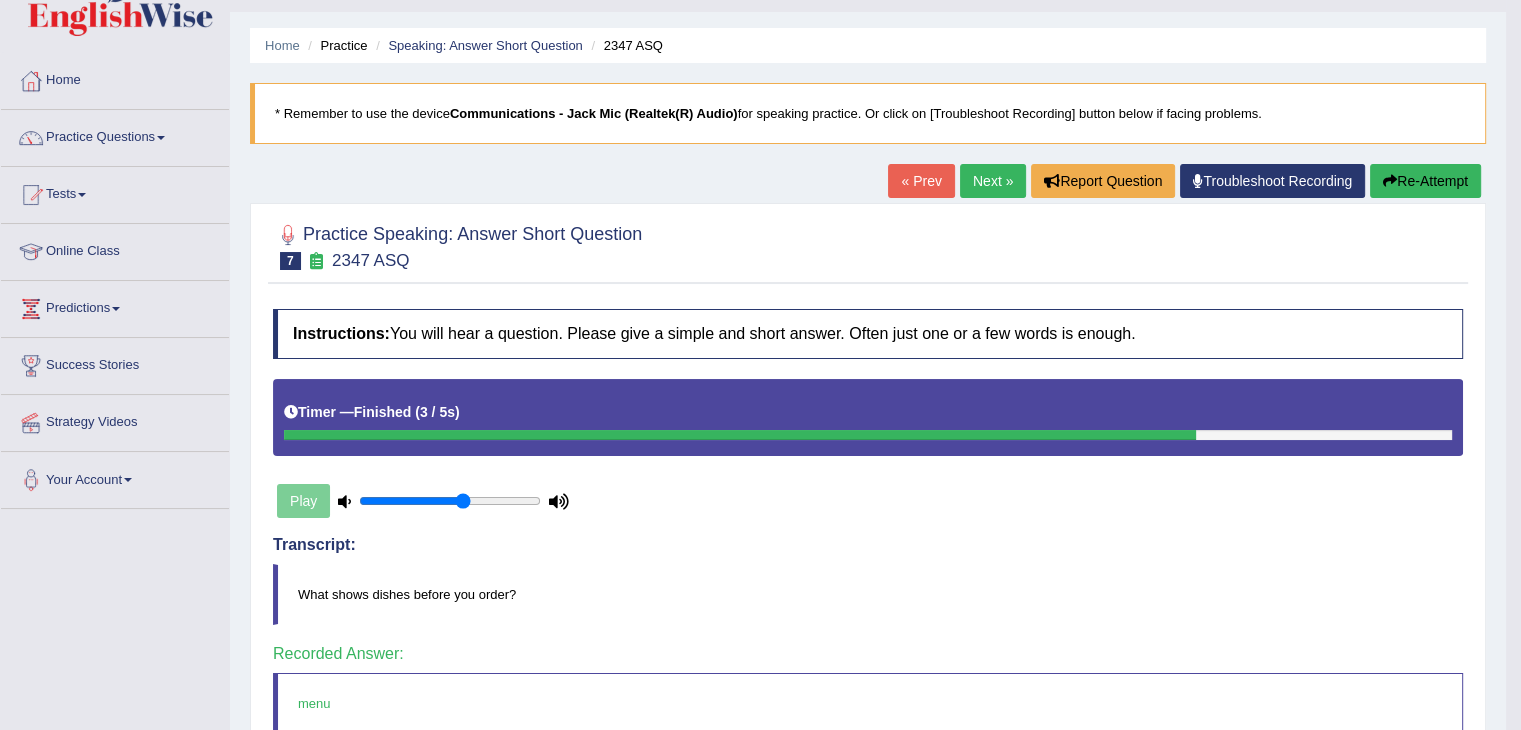 click on "Next »" at bounding box center (993, 181) 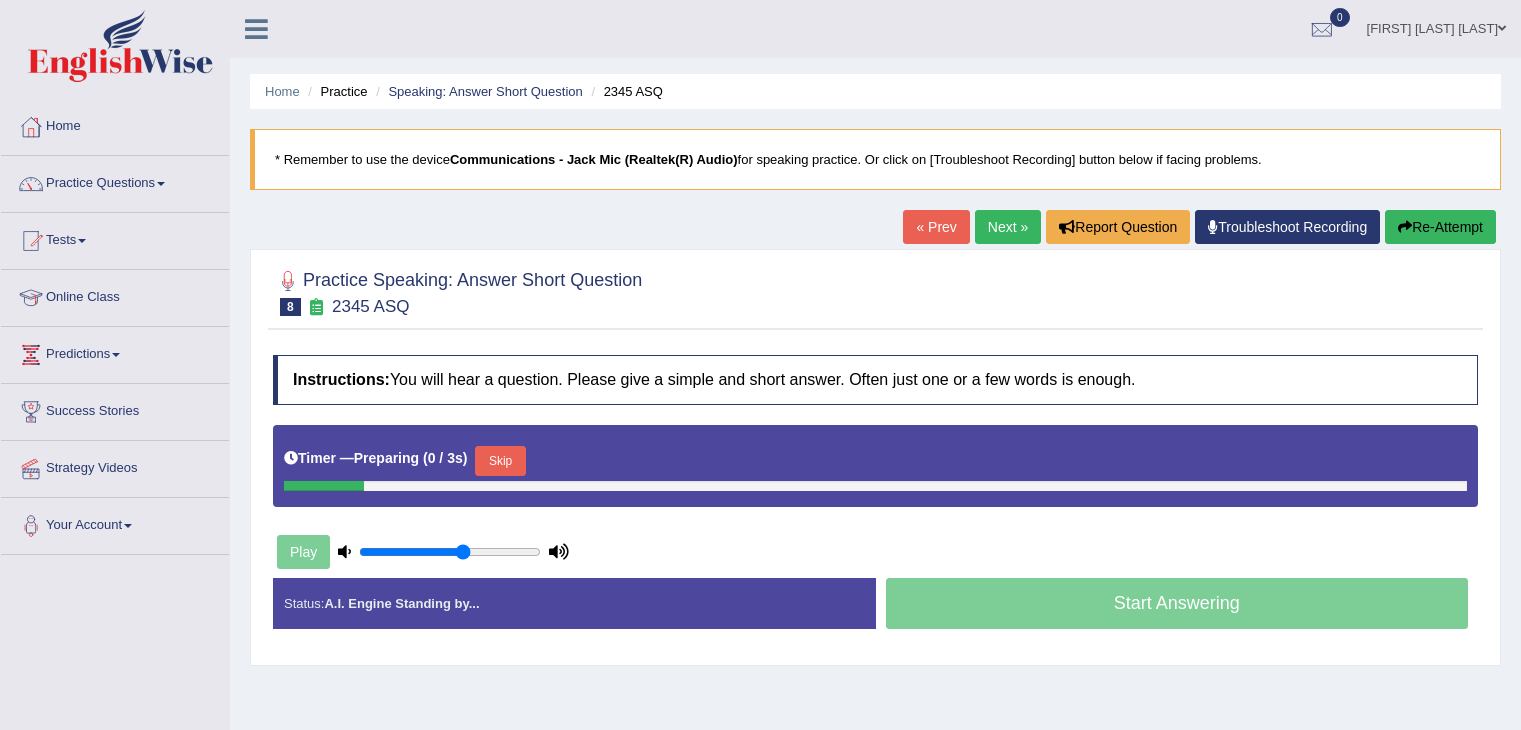 scroll, scrollTop: 0, scrollLeft: 0, axis: both 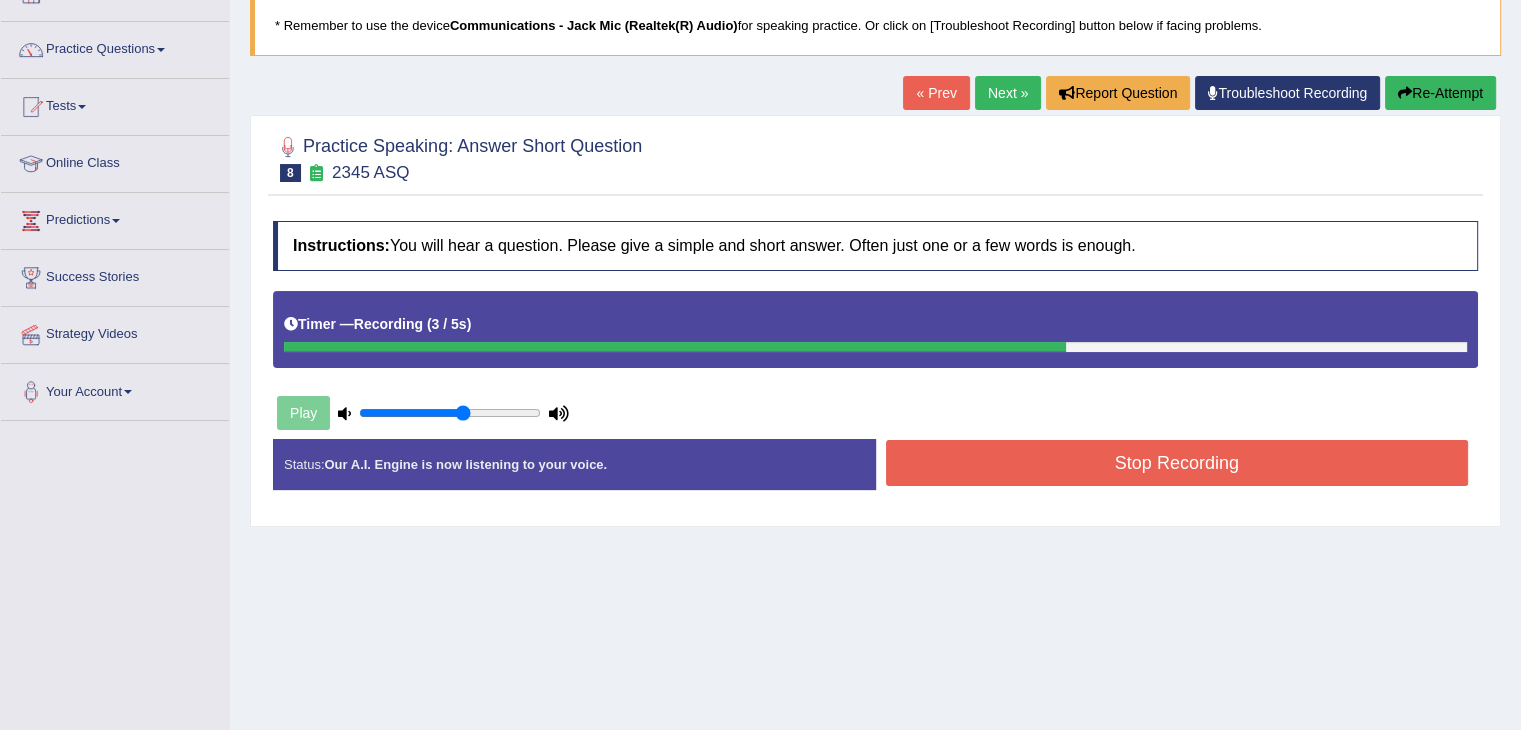 click on "Stop Recording" at bounding box center [1177, 463] 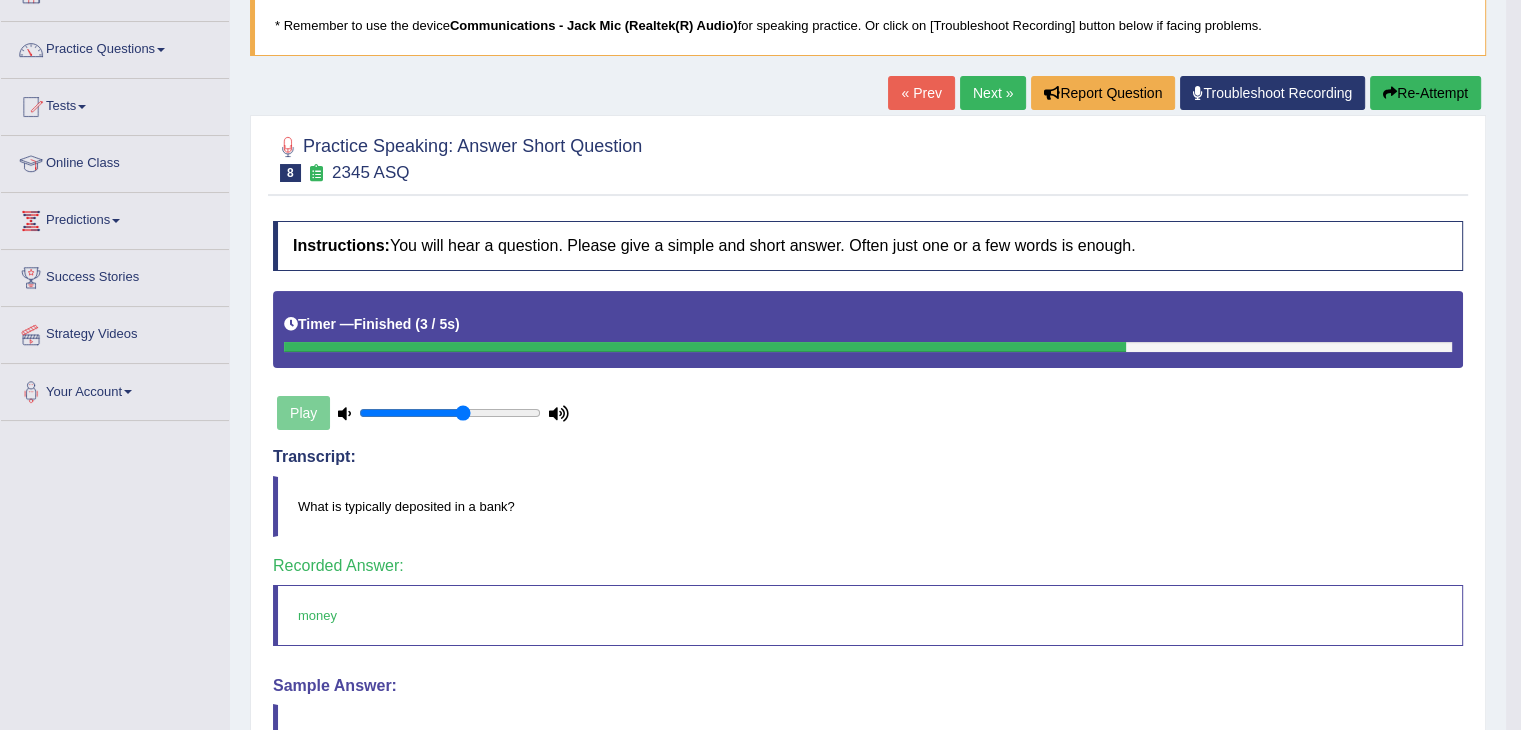 scroll, scrollTop: 377, scrollLeft: 0, axis: vertical 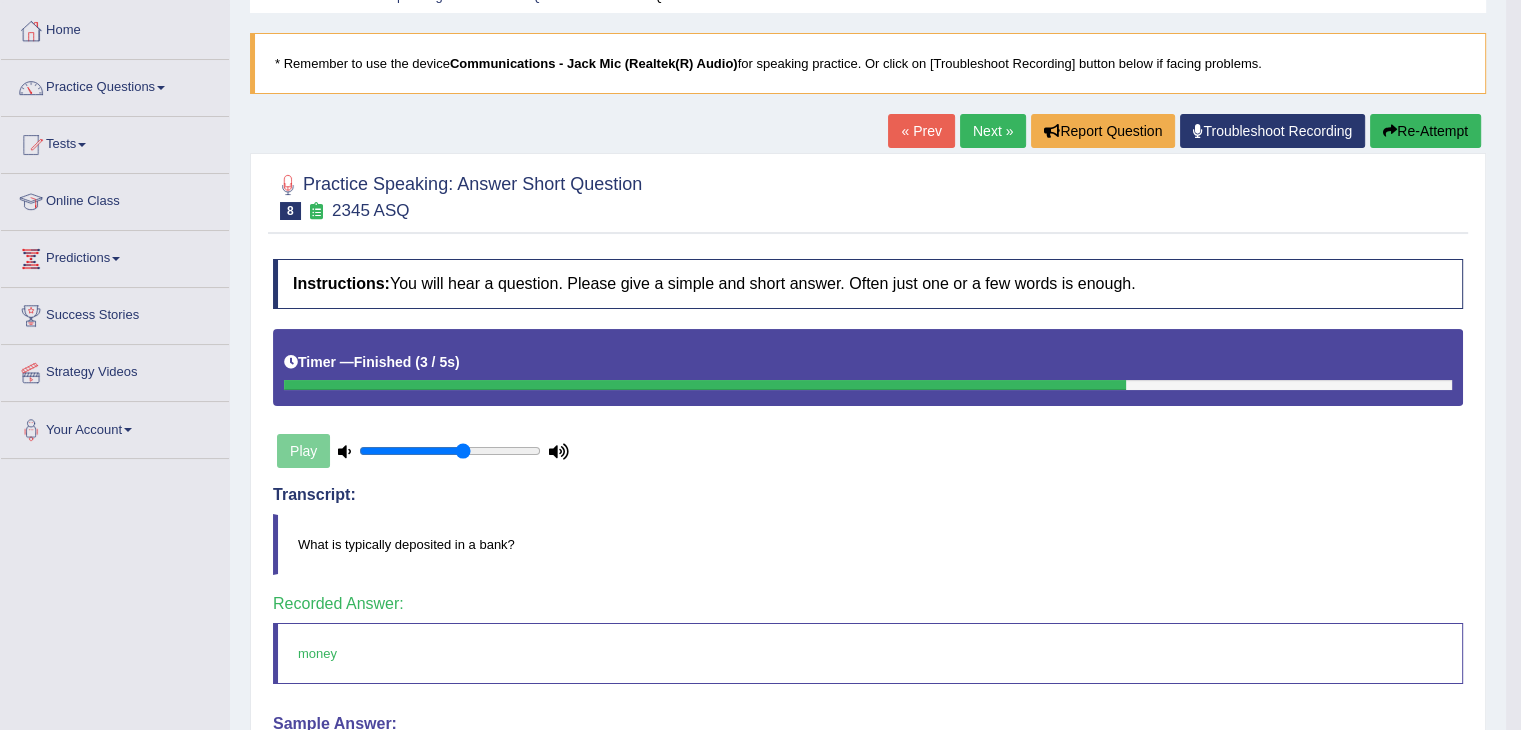 click on "Next »" at bounding box center (993, 131) 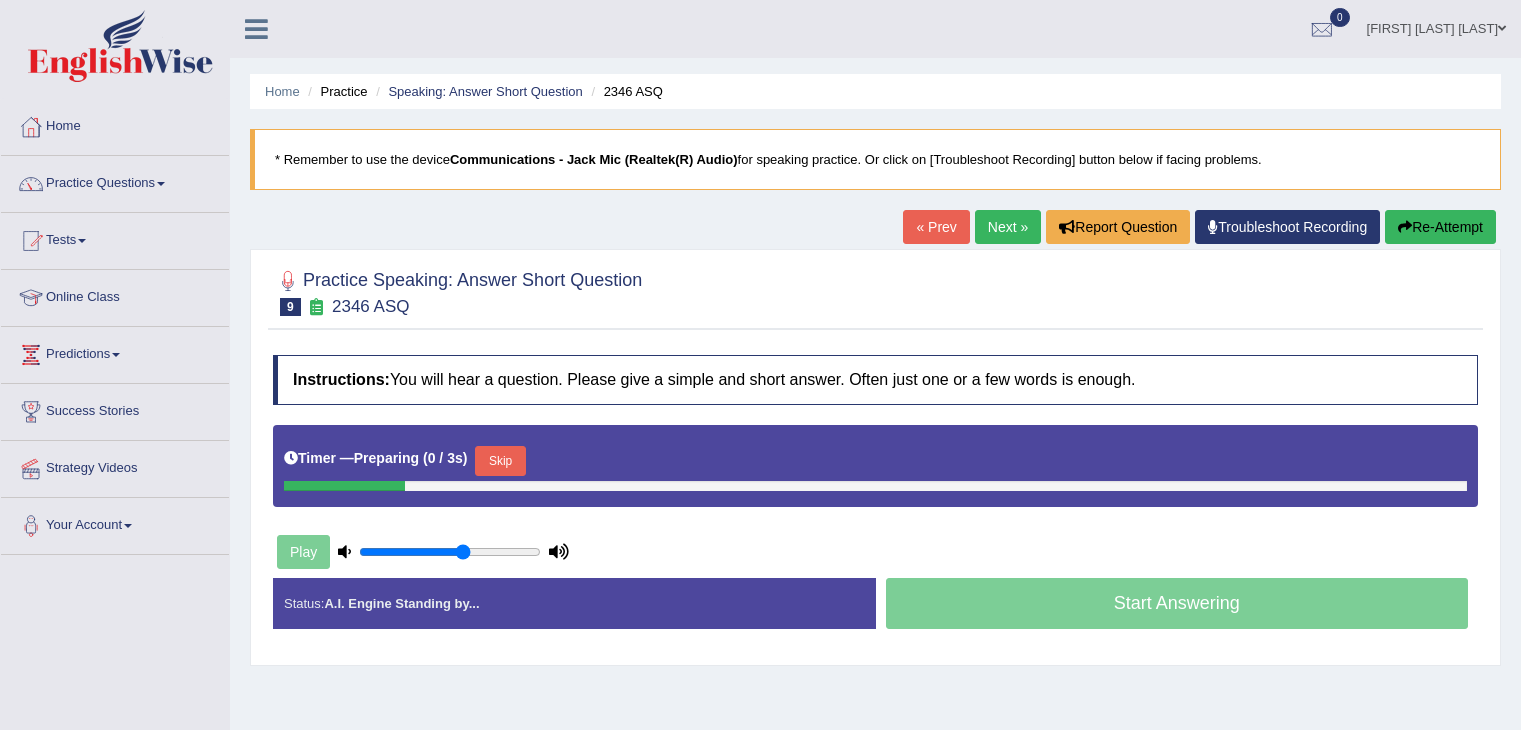 scroll, scrollTop: 0, scrollLeft: 0, axis: both 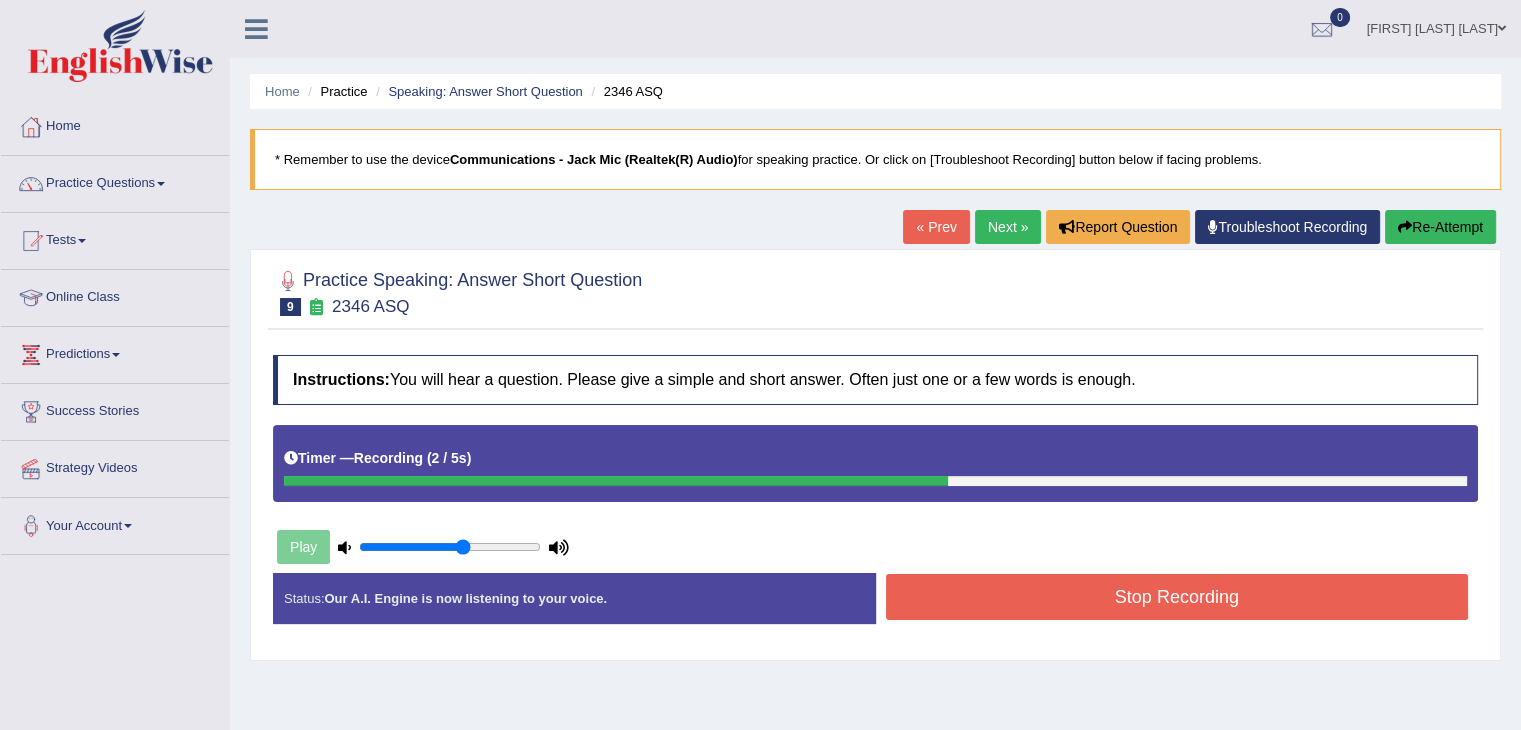 click on "Stop Recording" at bounding box center (1177, 597) 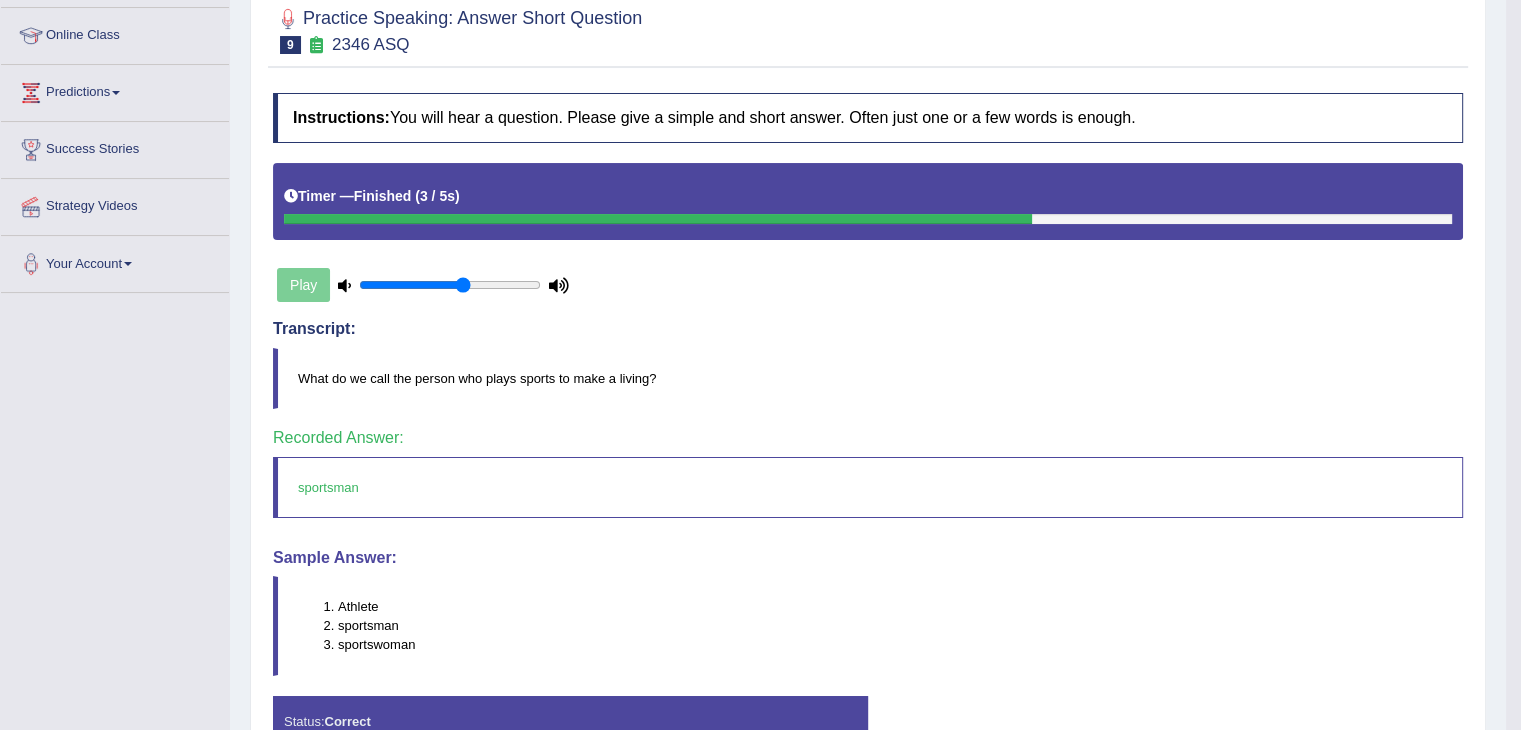scroll, scrollTop: 0, scrollLeft: 0, axis: both 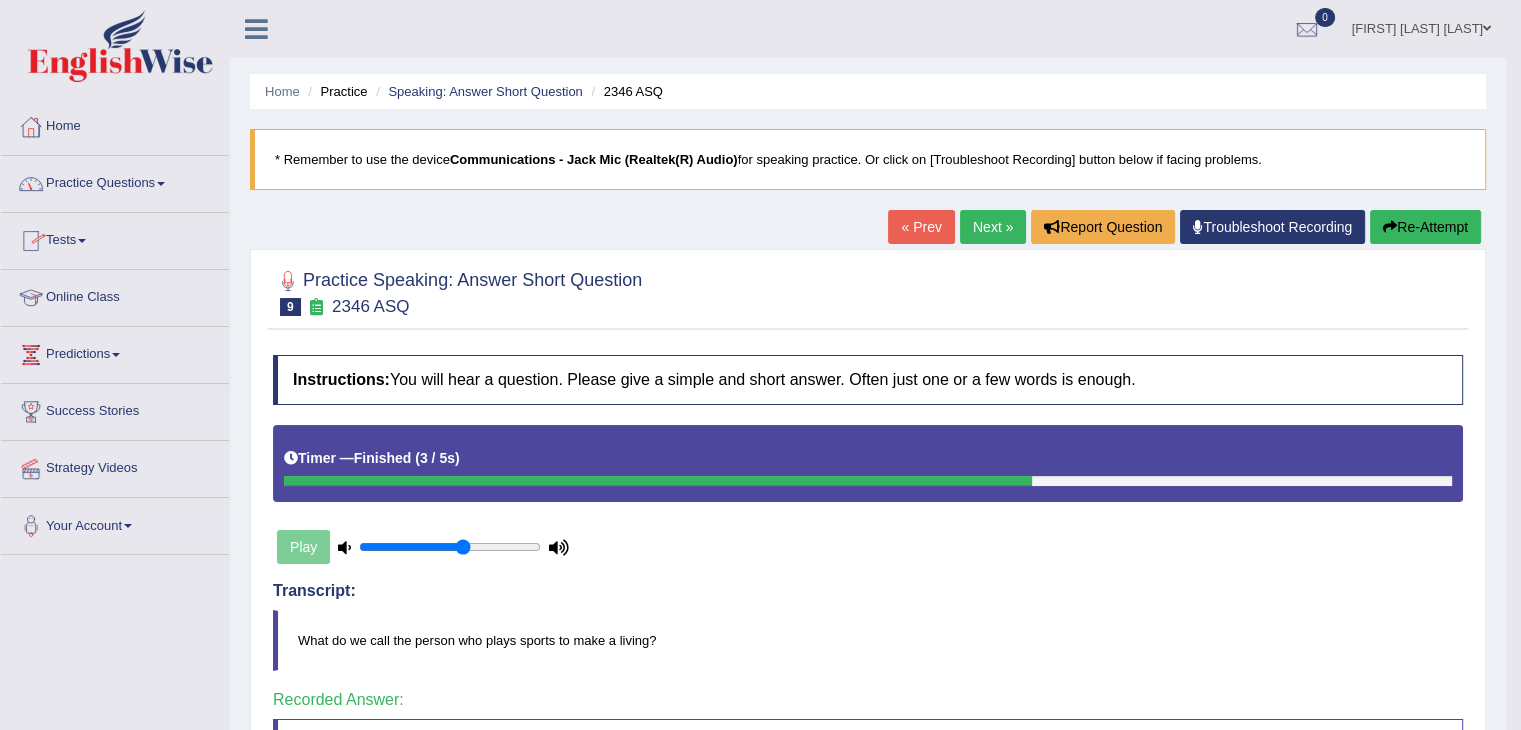 click on "Practice Questions" at bounding box center [115, 181] 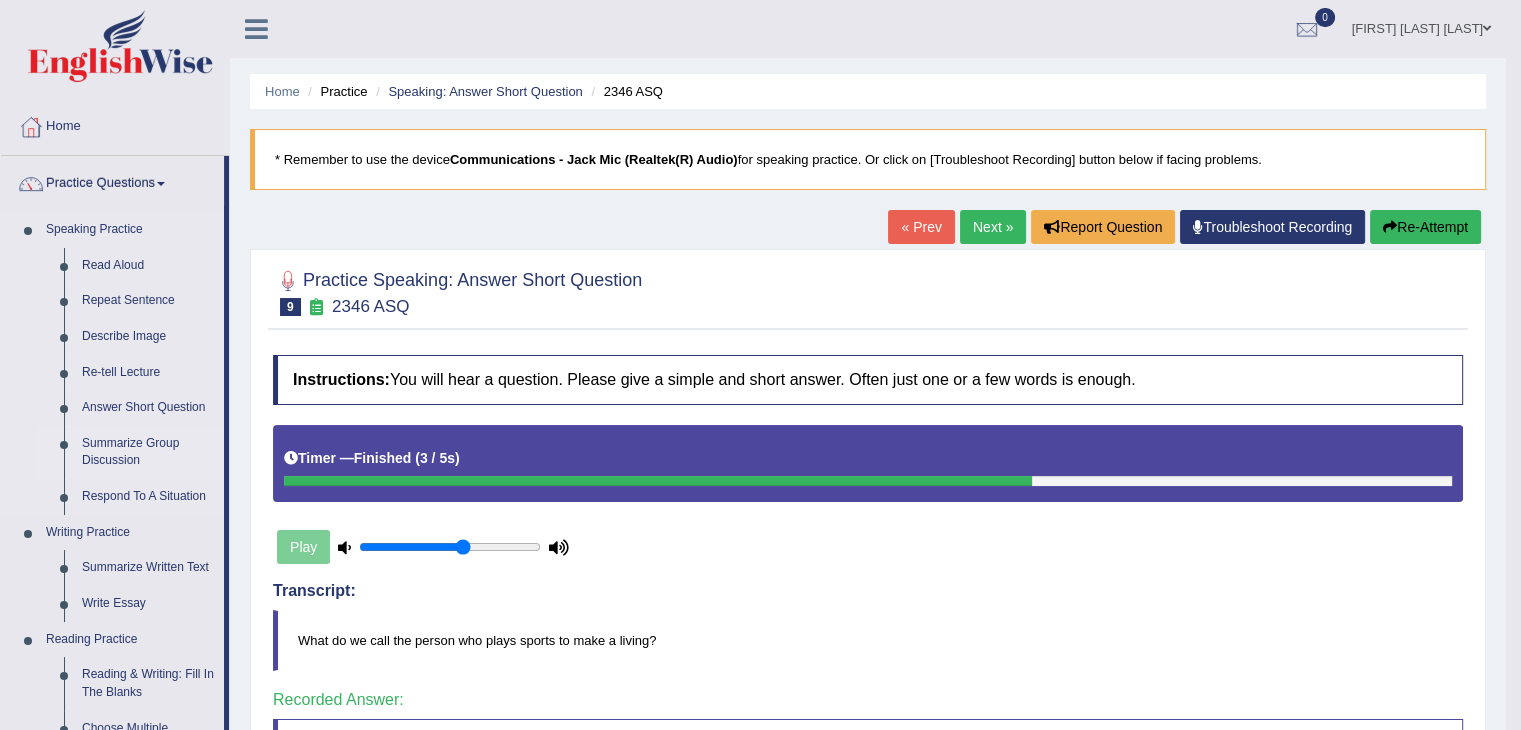 click on "Summarize Group Discussion" at bounding box center [148, 452] 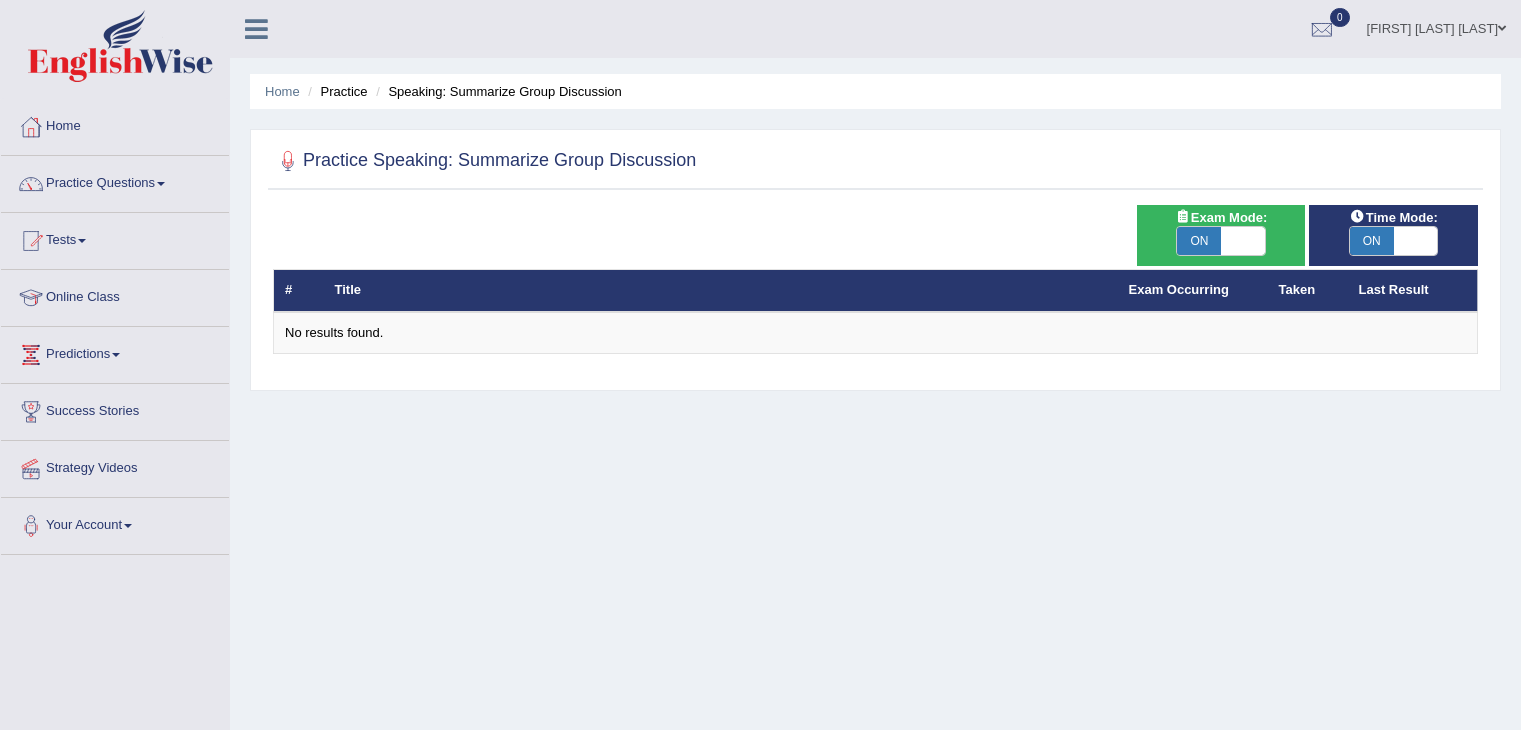 scroll, scrollTop: 0, scrollLeft: 0, axis: both 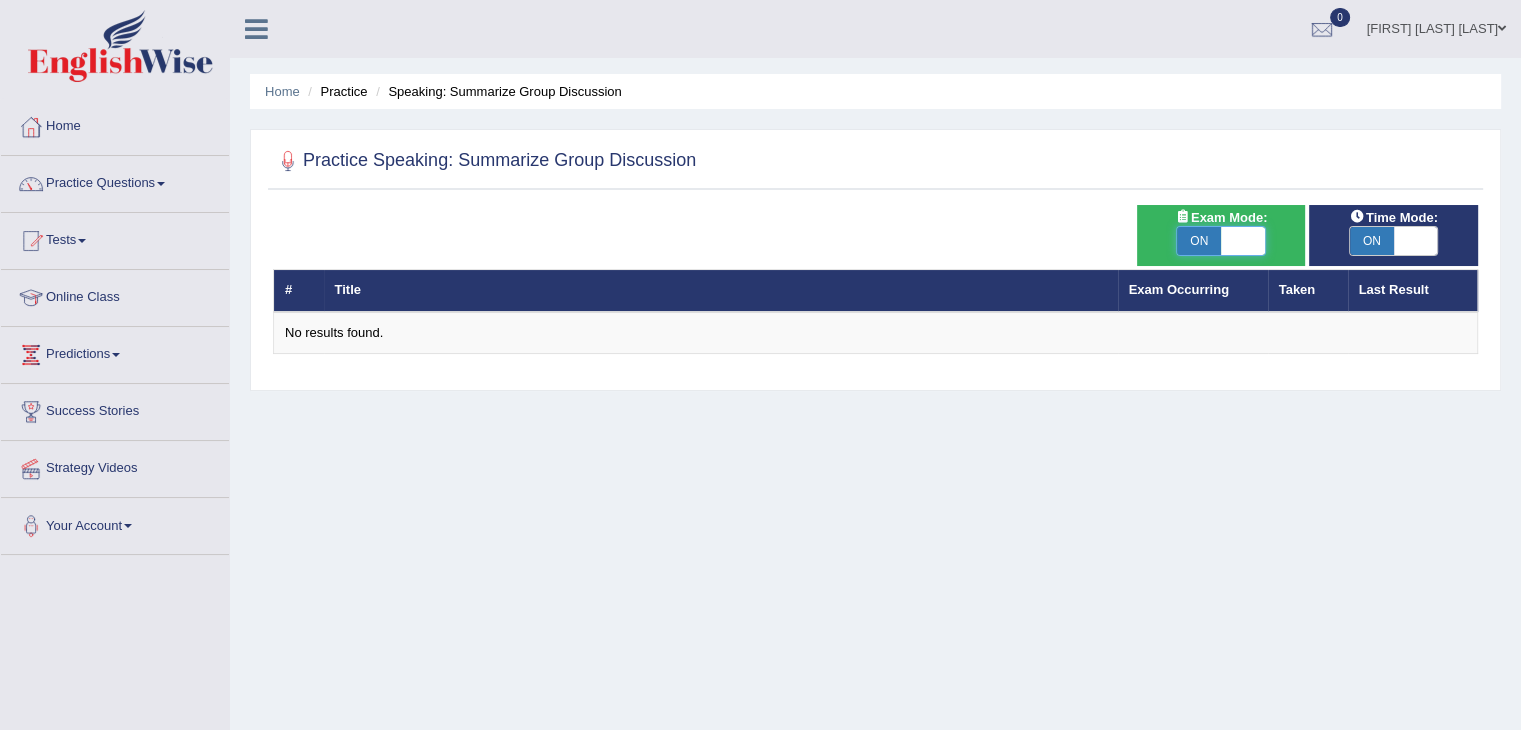 click at bounding box center (1243, 241) 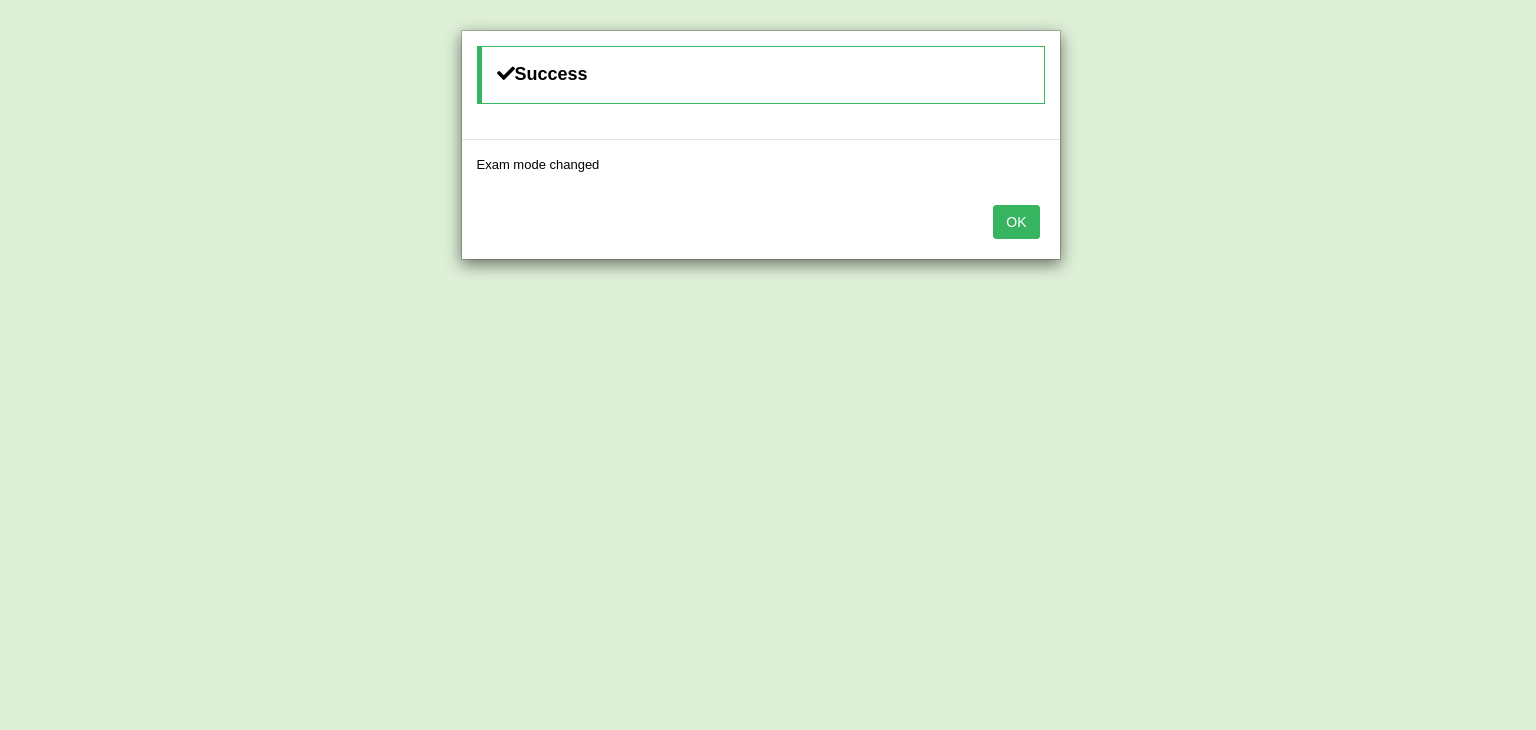 click on "OK" at bounding box center [1016, 222] 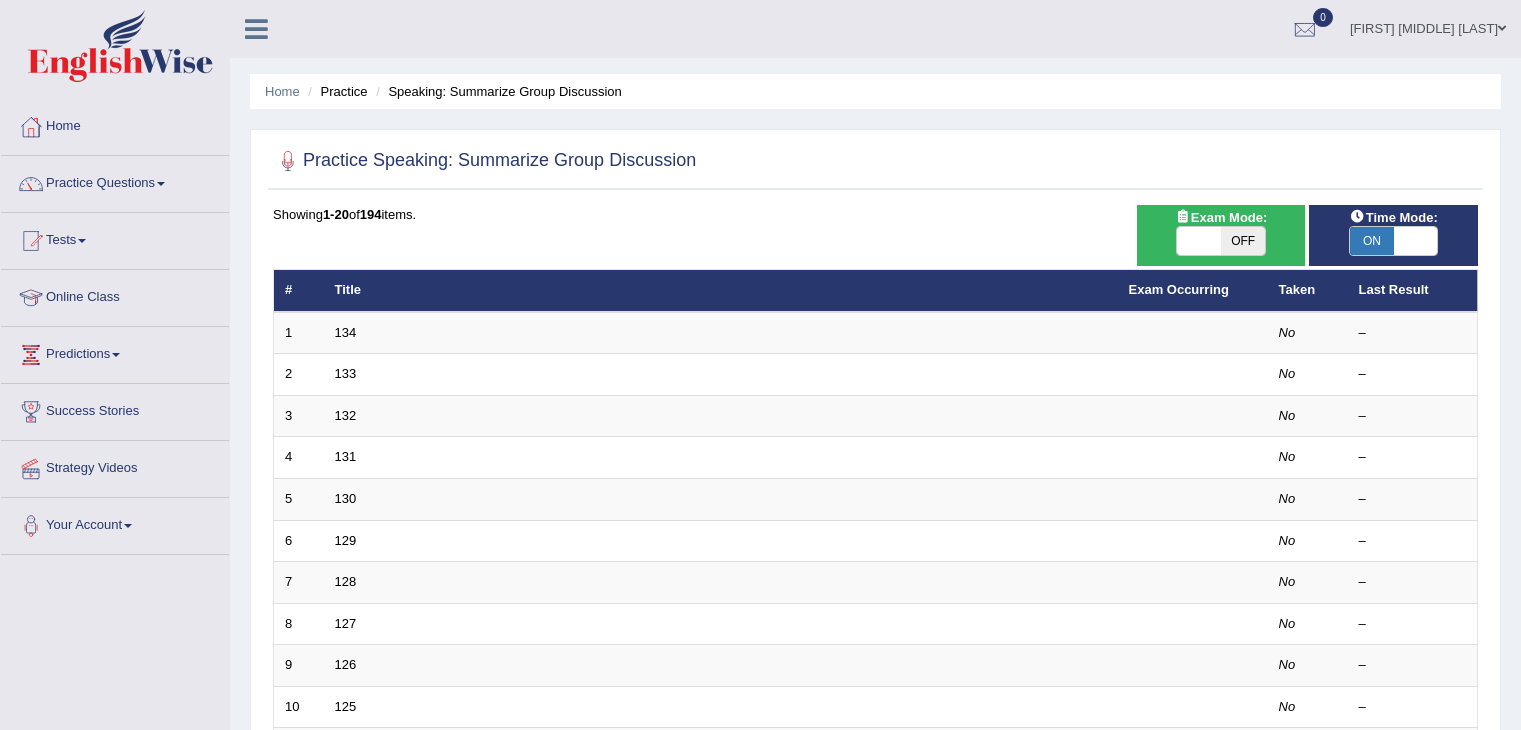 scroll, scrollTop: 0, scrollLeft: 0, axis: both 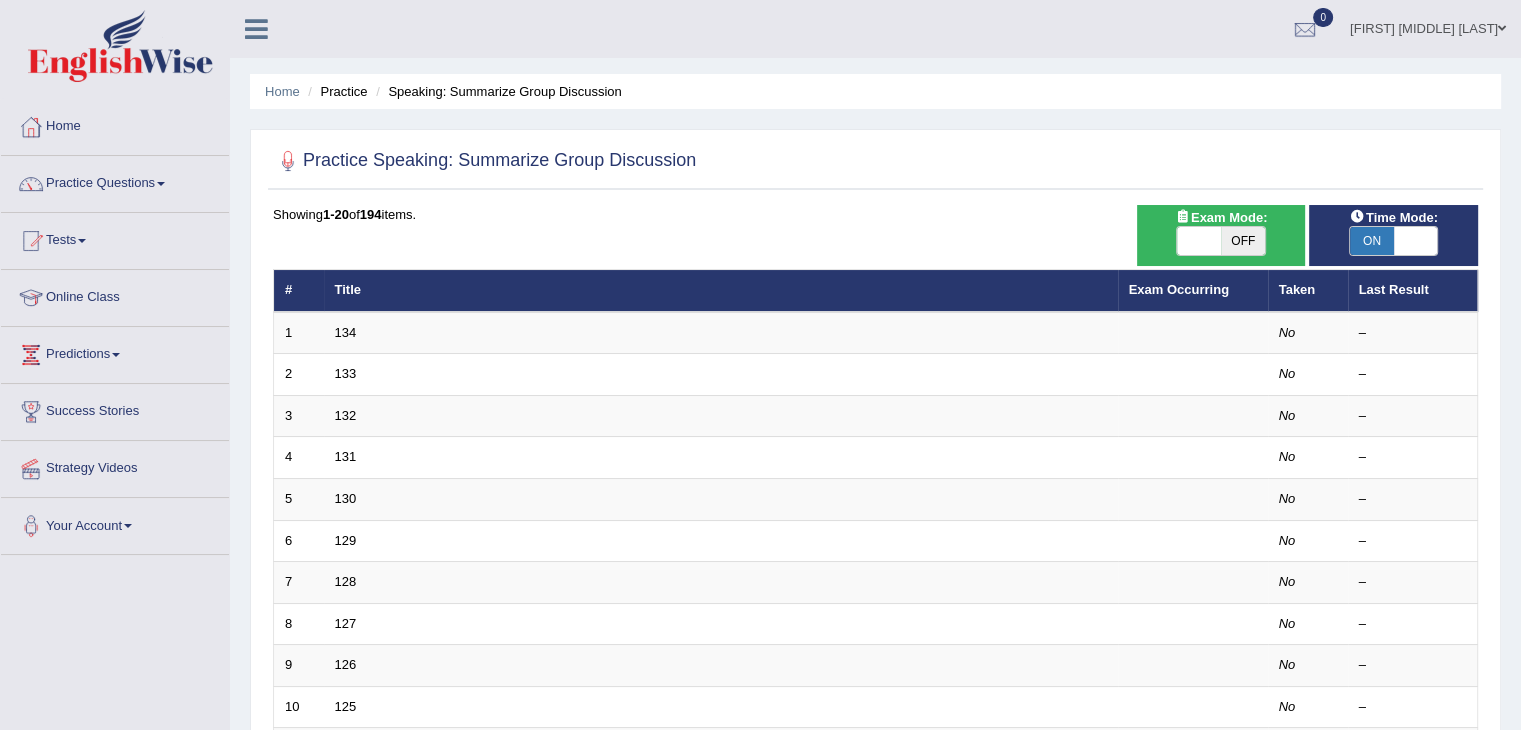click at bounding box center (1416, 241) 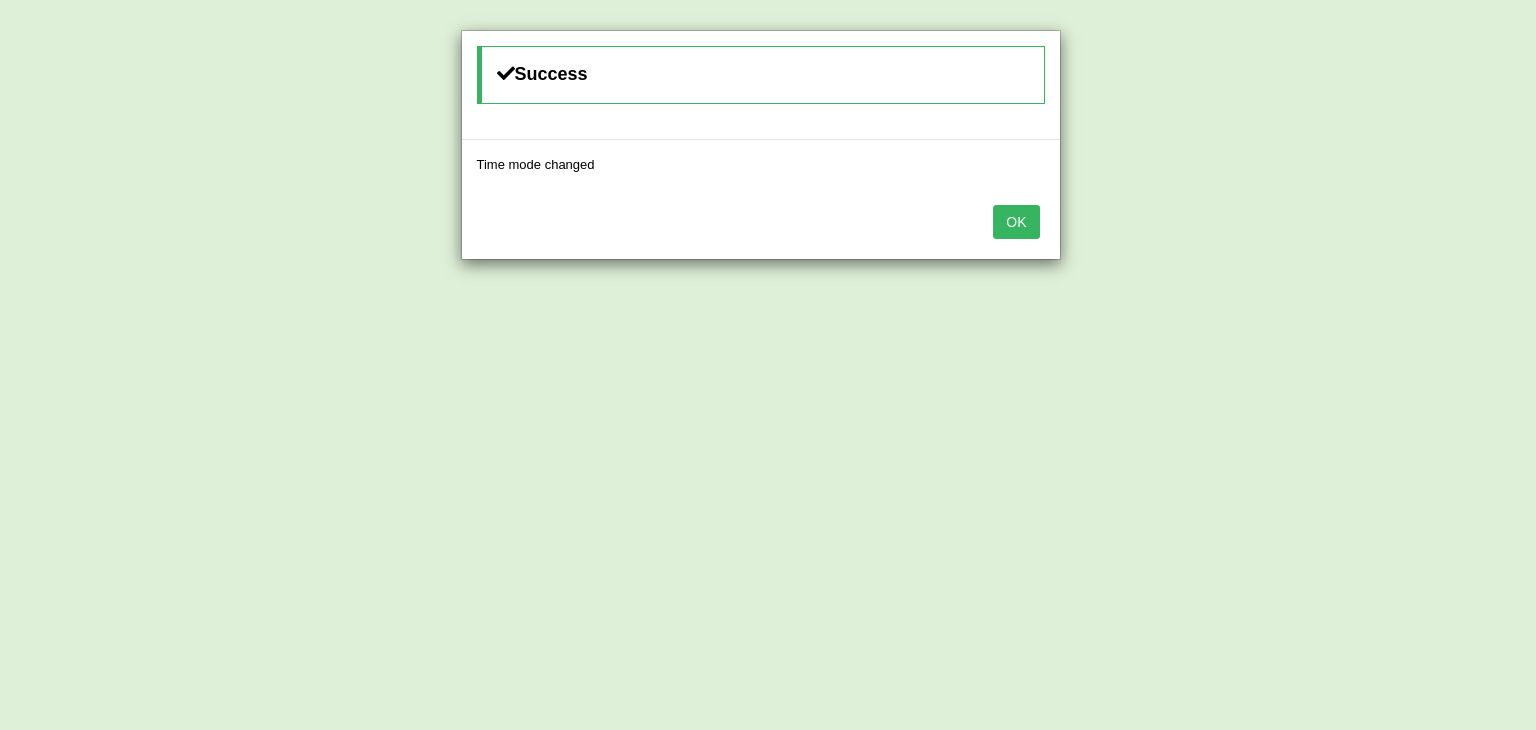 click on "OK" at bounding box center [1016, 222] 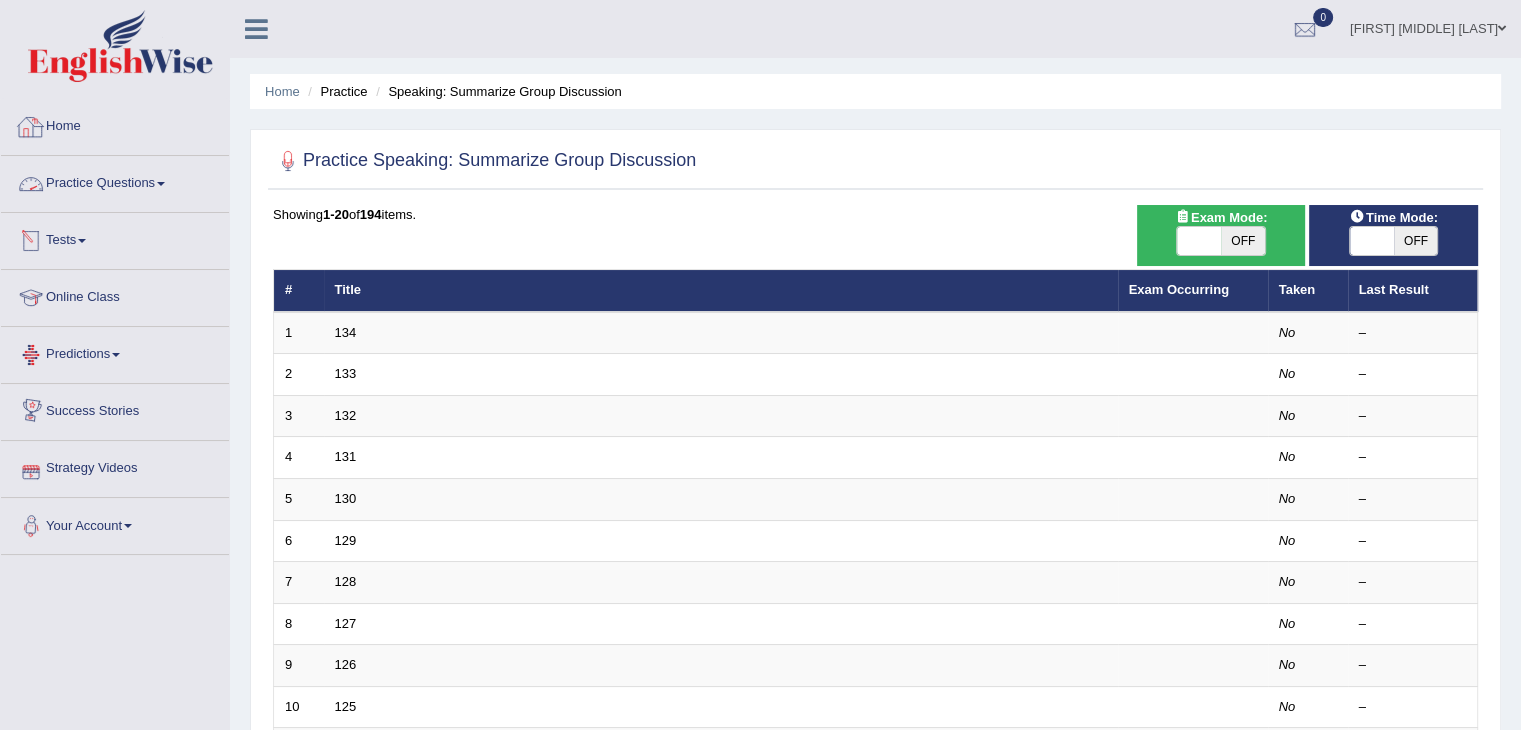 click on "Home" at bounding box center (115, 124) 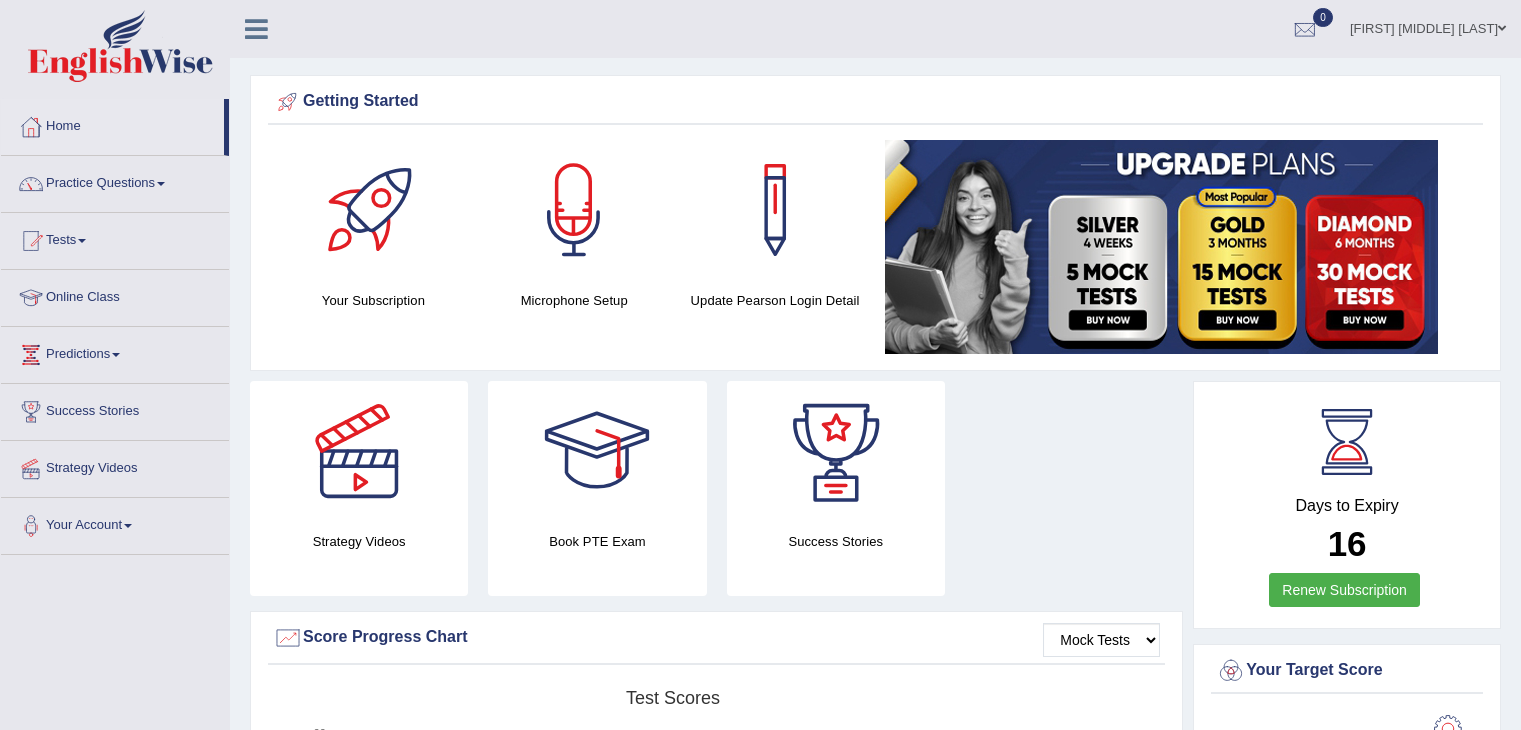 scroll, scrollTop: 0, scrollLeft: 0, axis: both 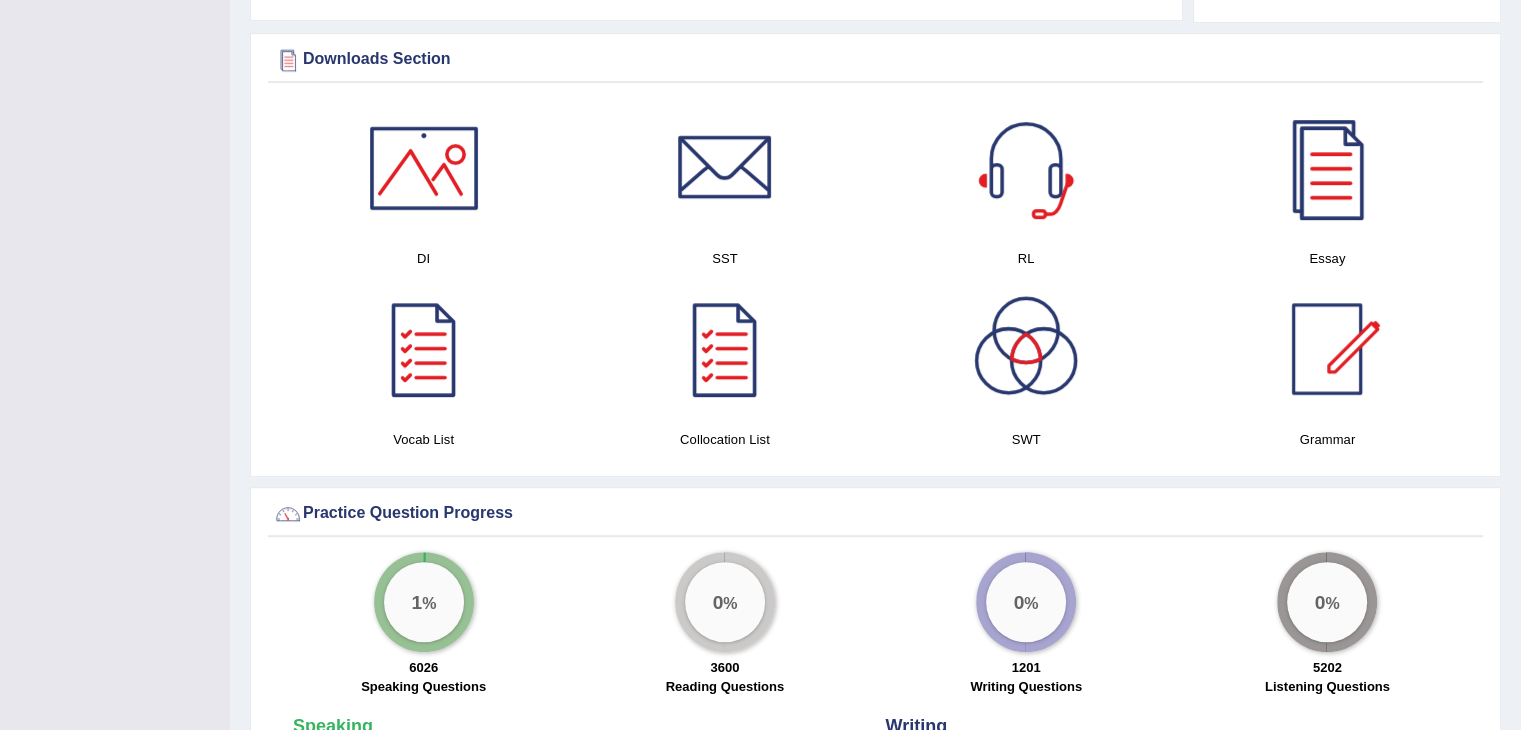 click at bounding box center [1026, 349] 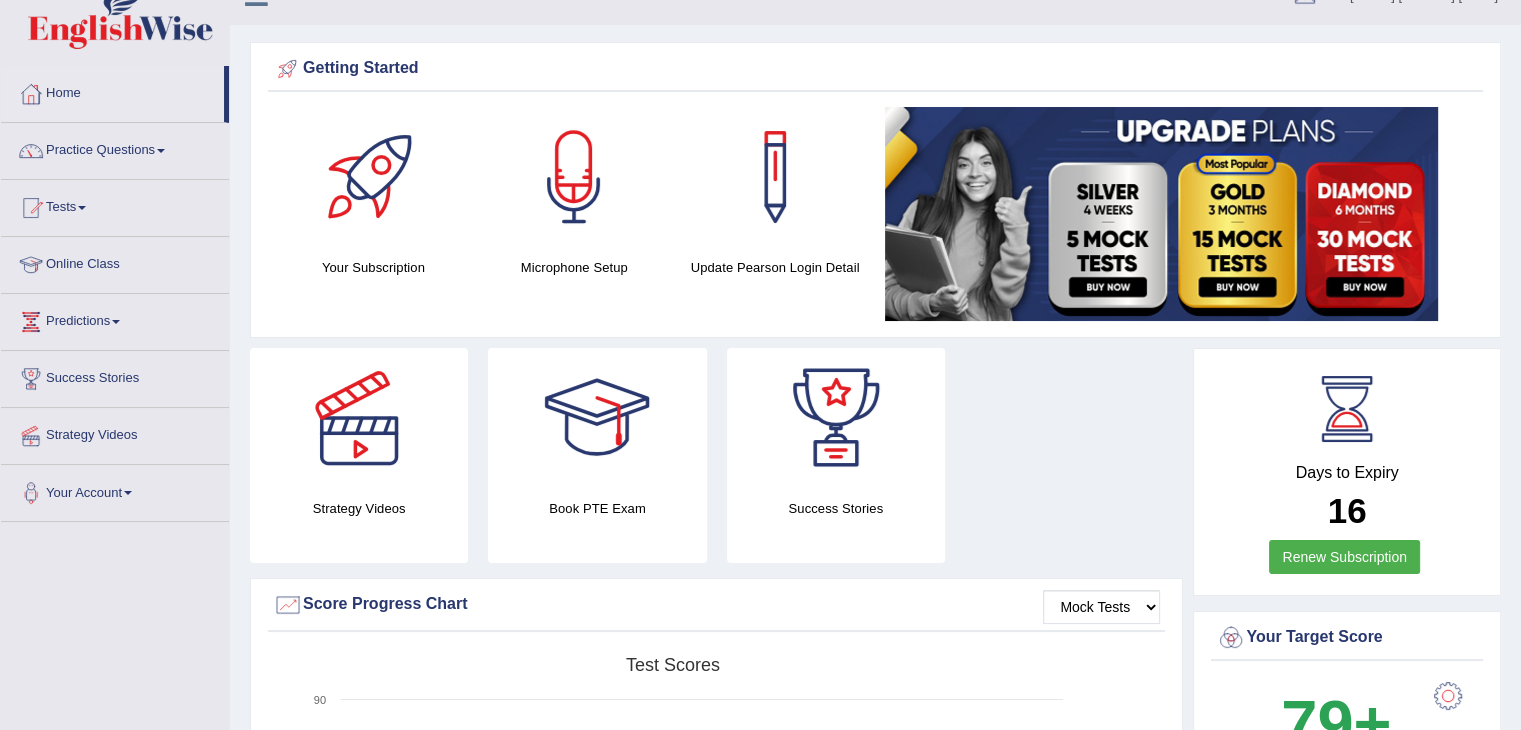 scroll, scrollTop: 30, scrollLeft: 0, axis: vertical 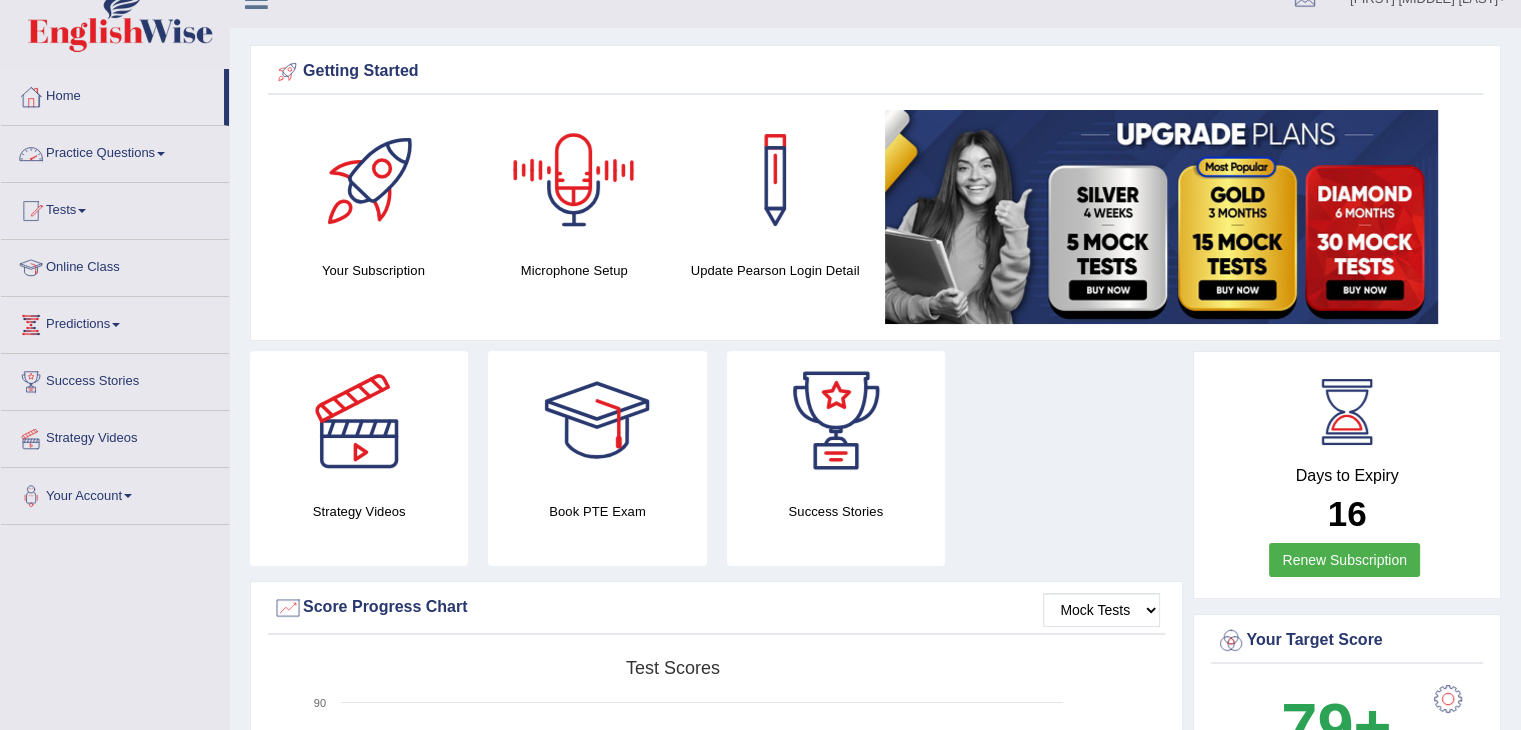 click on "Practice Questions" at bounding box center [115, 151] 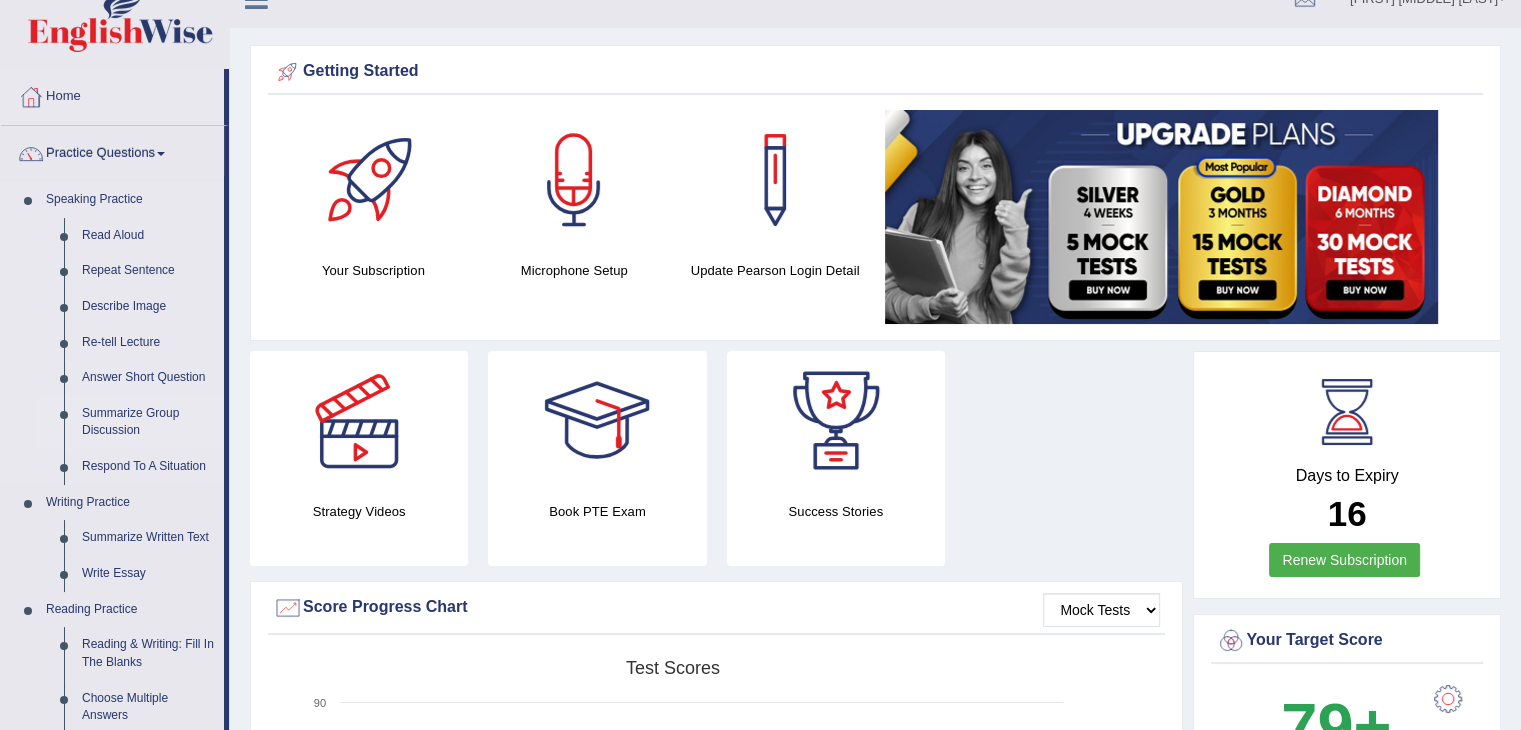 click on "Summarize Group Discussion" at bounding box center [148, 422] 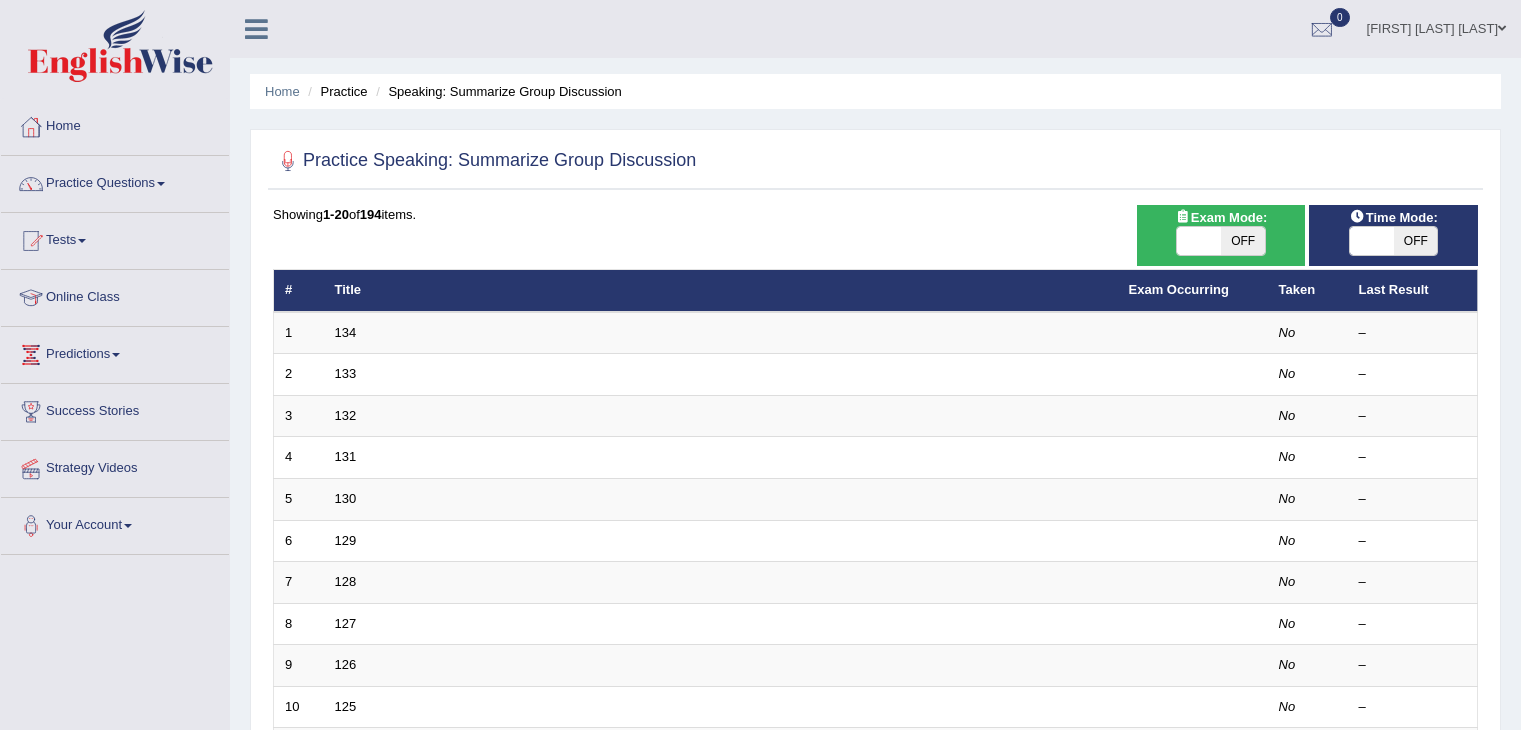 scroll, scrollTop: 0, scrollLeft: 0, axis: both 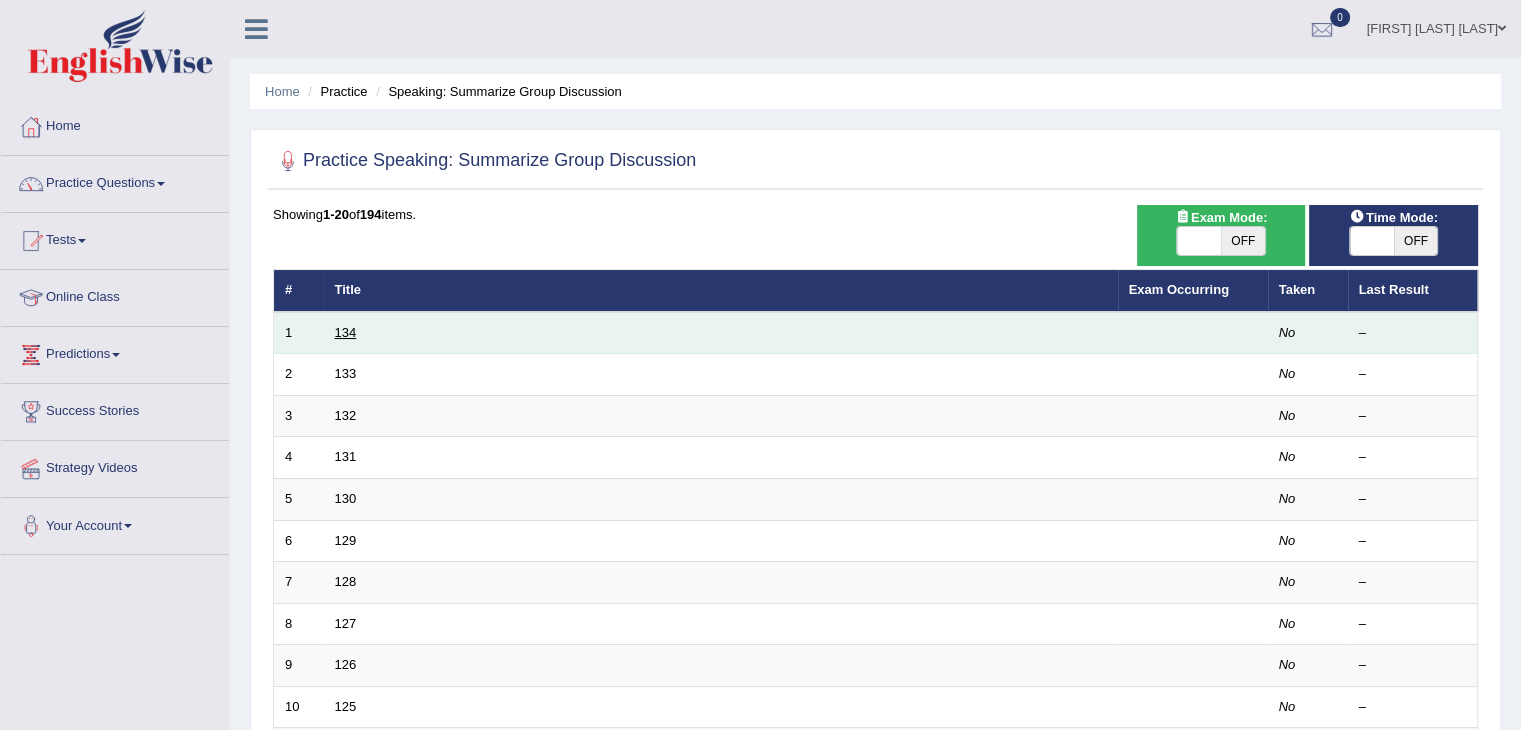 click on "134" at bounding box center (346, 332) 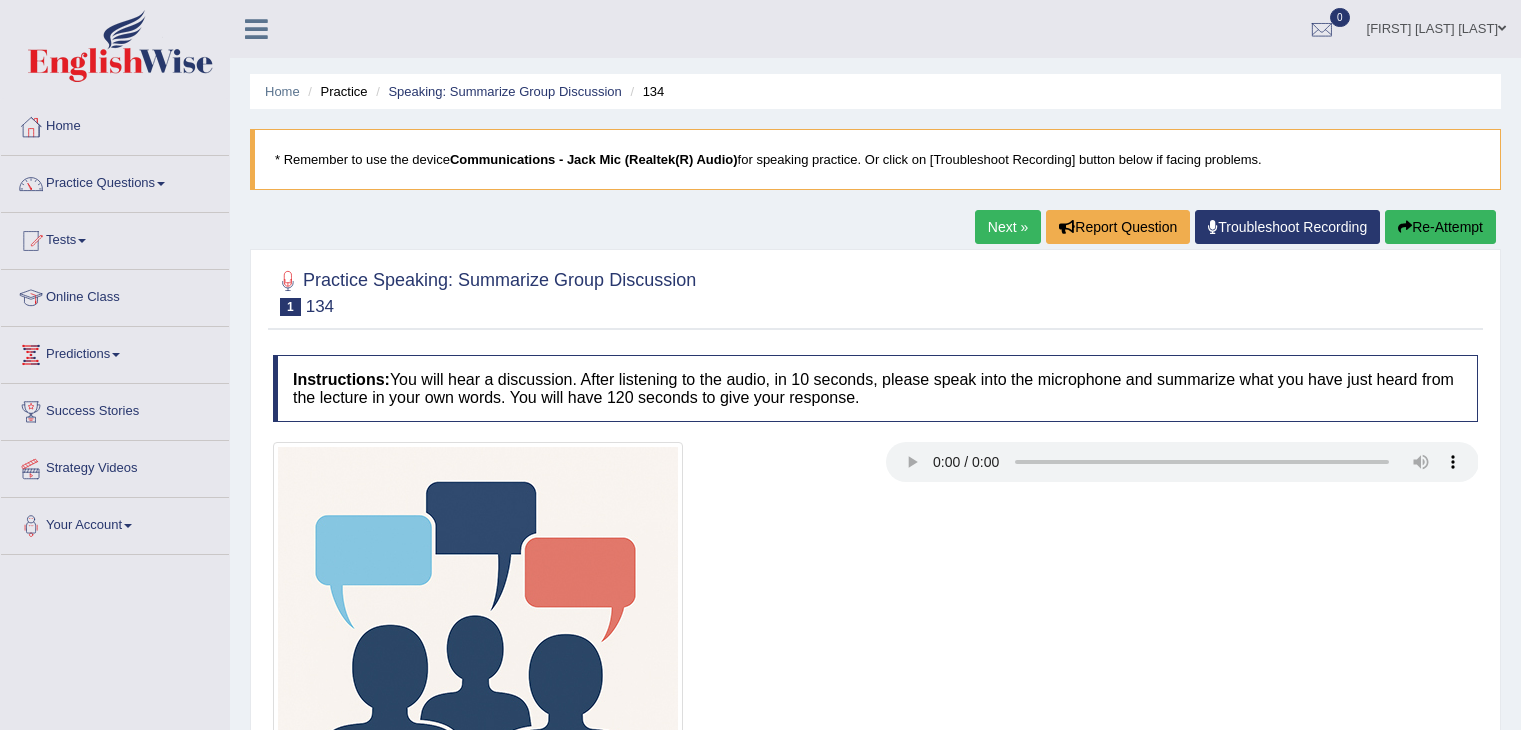 scroll, scrollTop: 0, scrollLeft: 0, axis: both 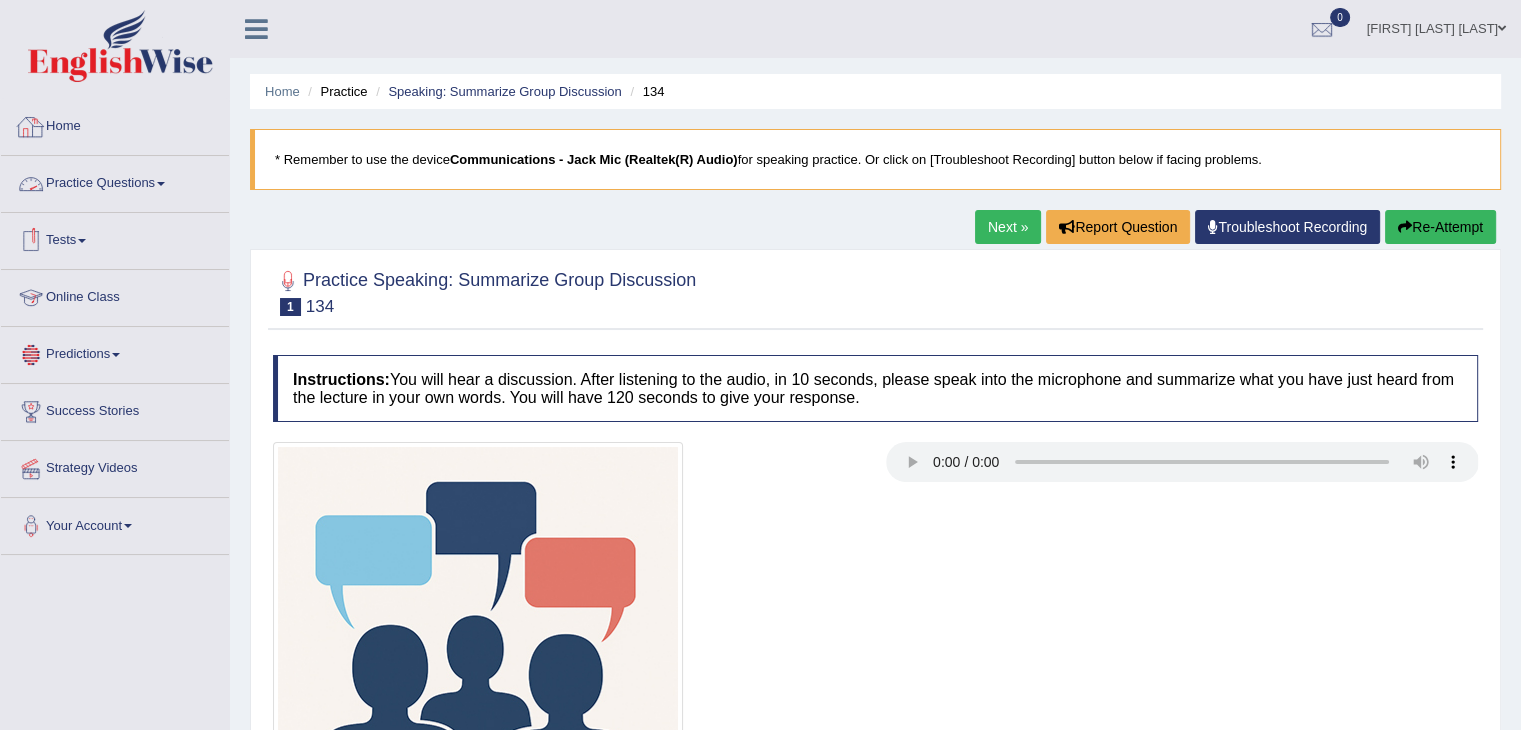 click on "Home" at bounding box center (115, 124) 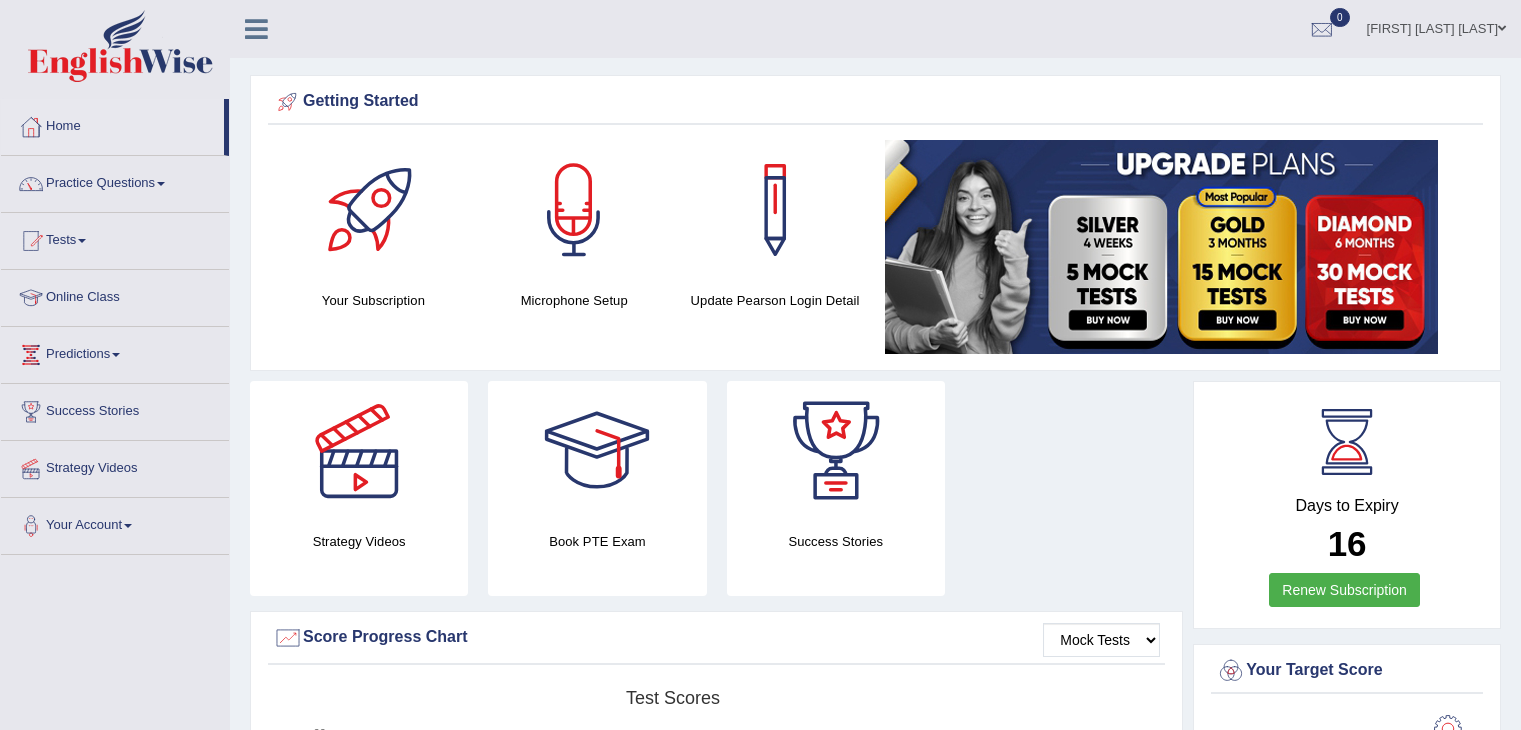 scroll, scrollTop: 0, scrollLeft: 0, axis: both 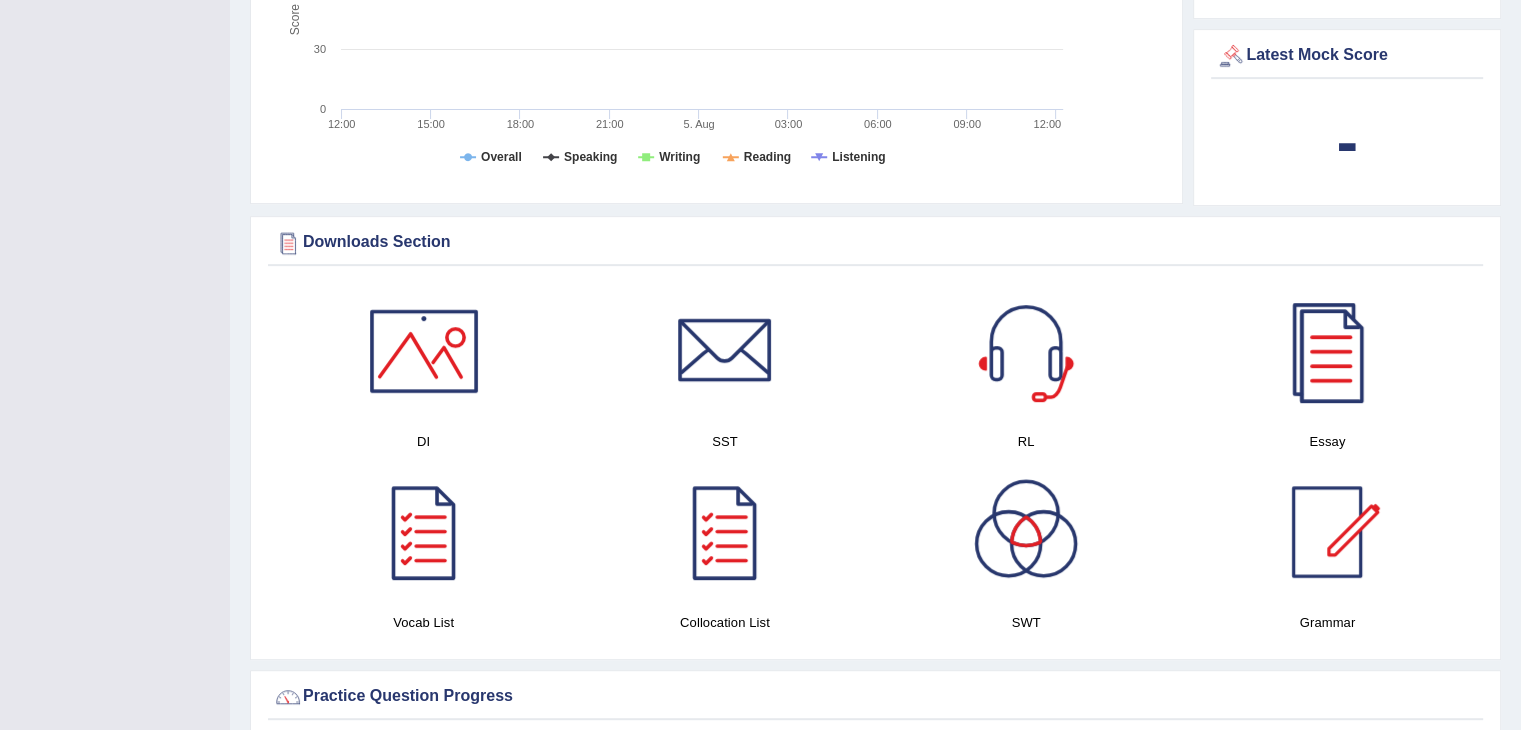 click at bounding box center [1026, 351] 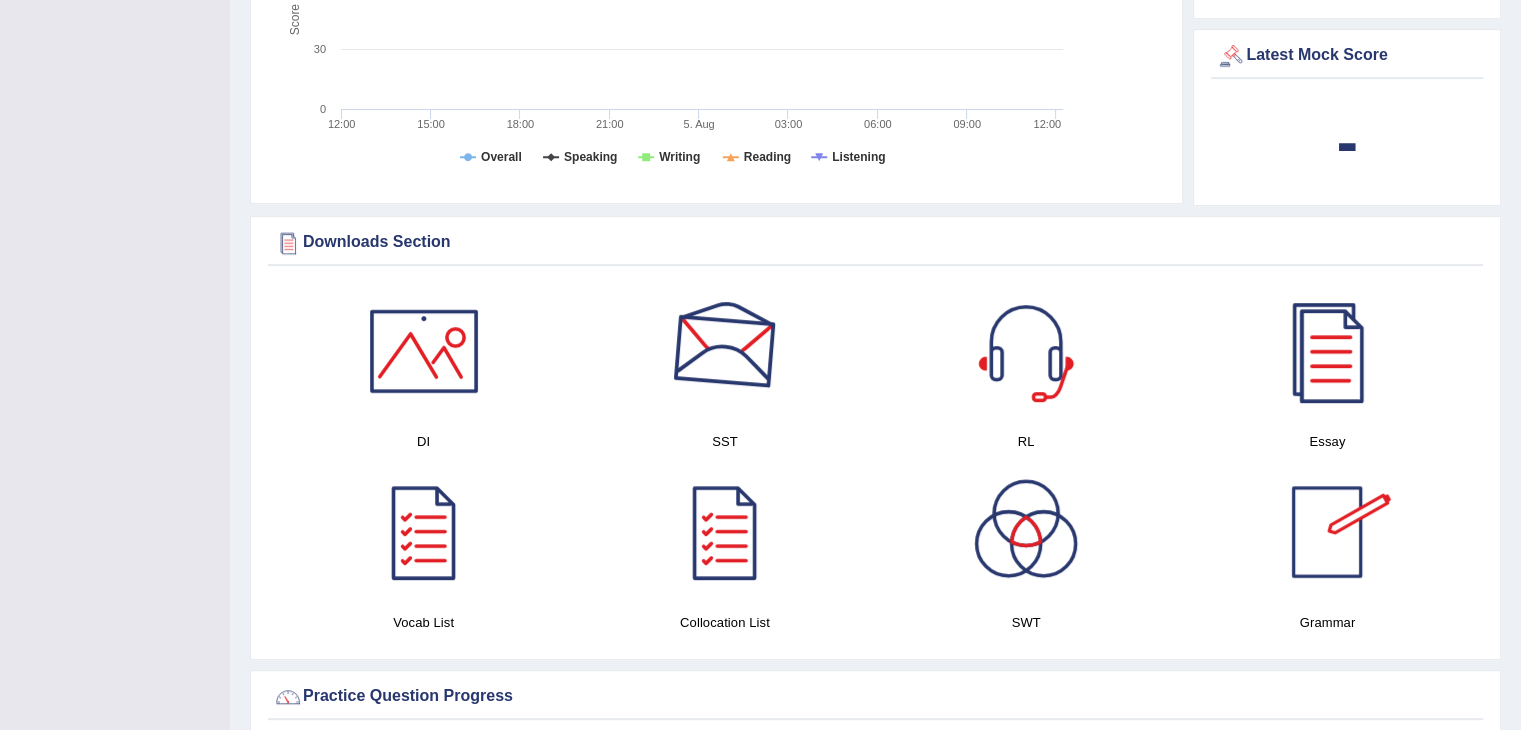 click at bounding box center [725, 351] 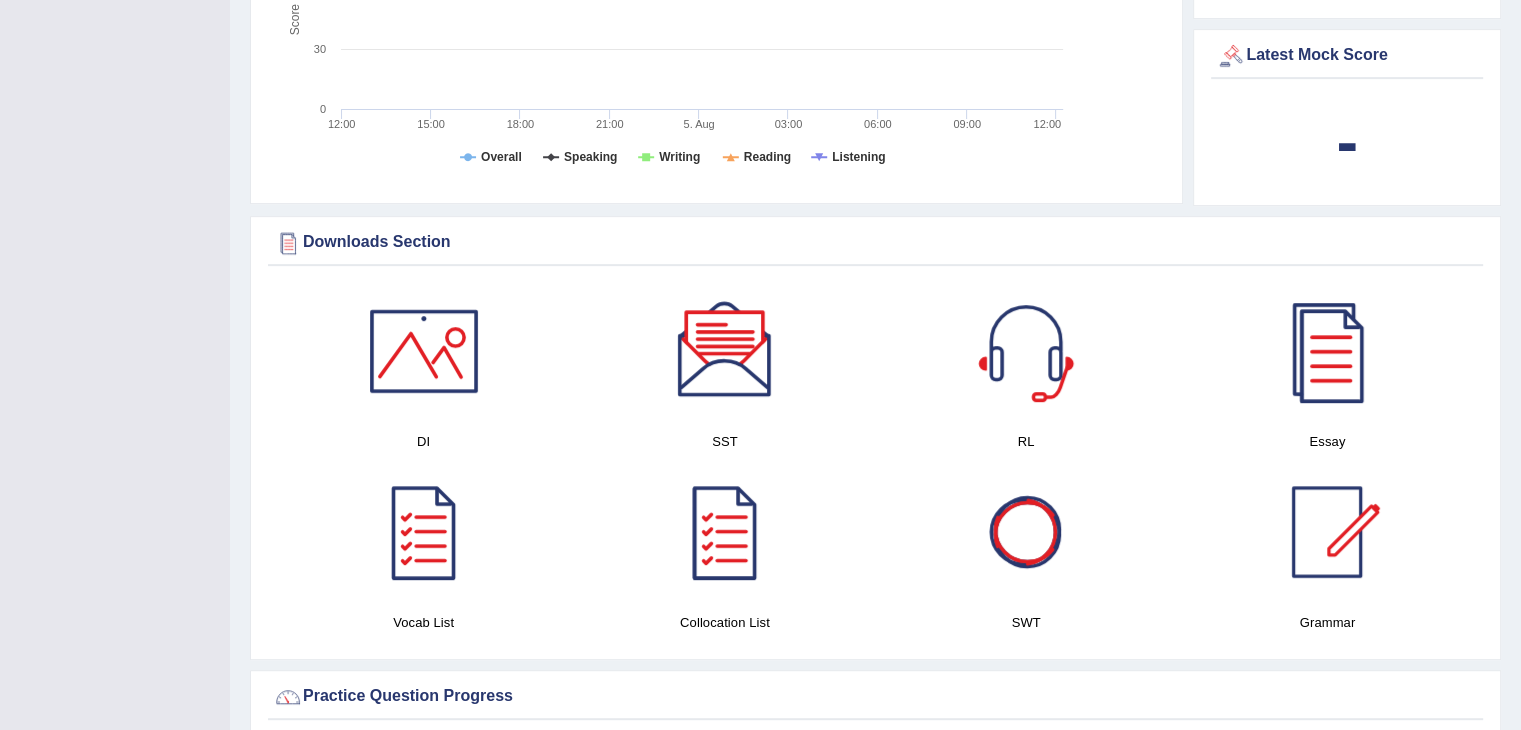 click at bounding box center (424, 351) 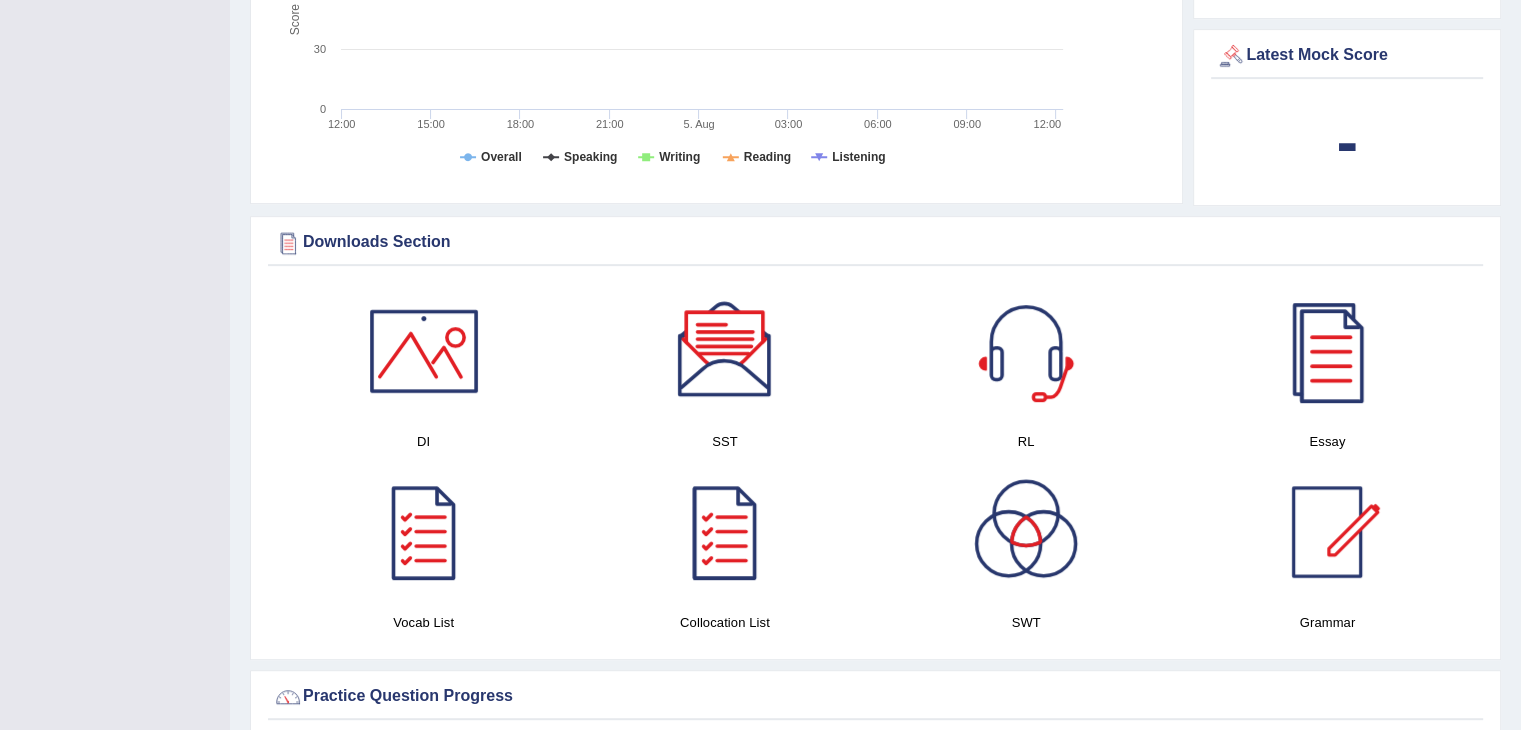 click at bounding box center [725, 351] 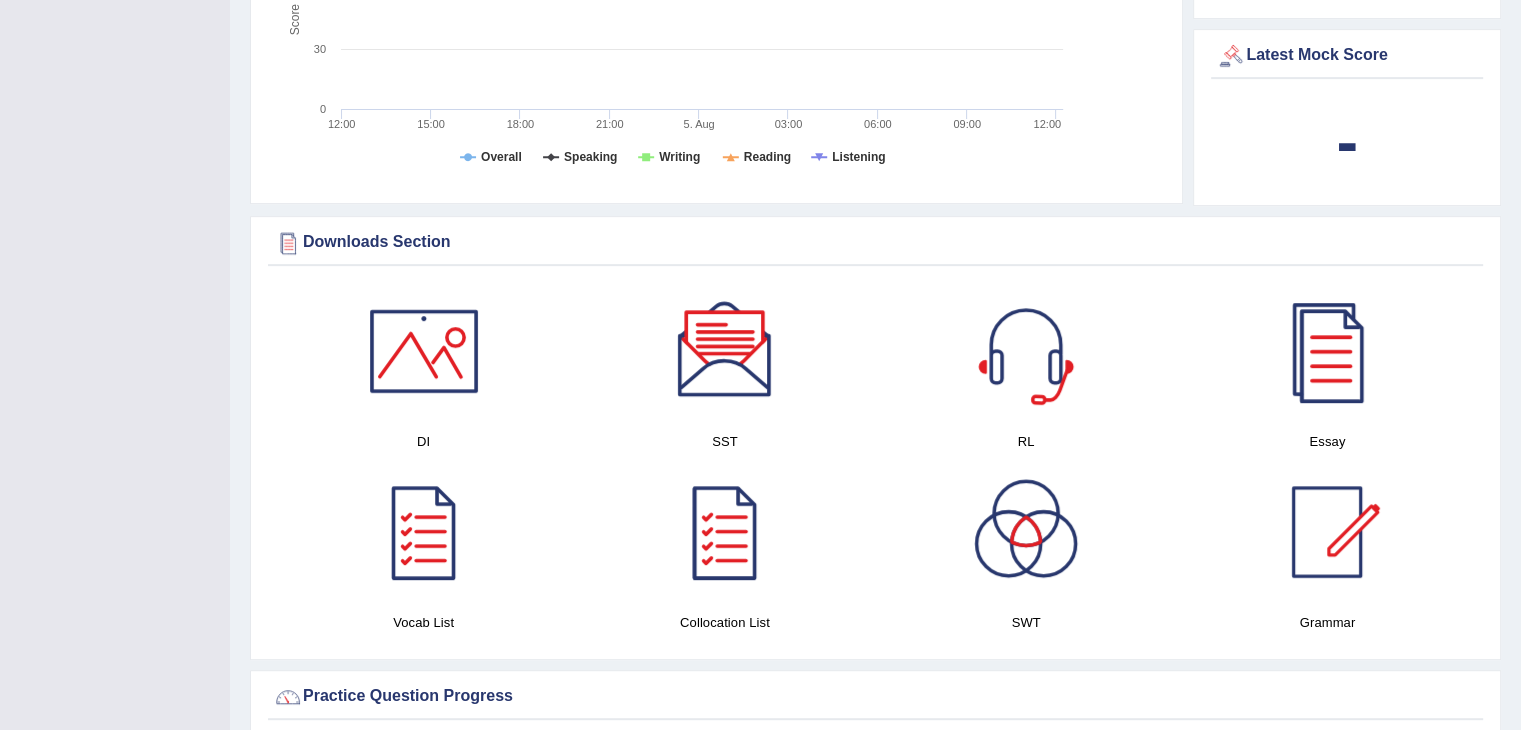 click at bounding box center [1026, 351] 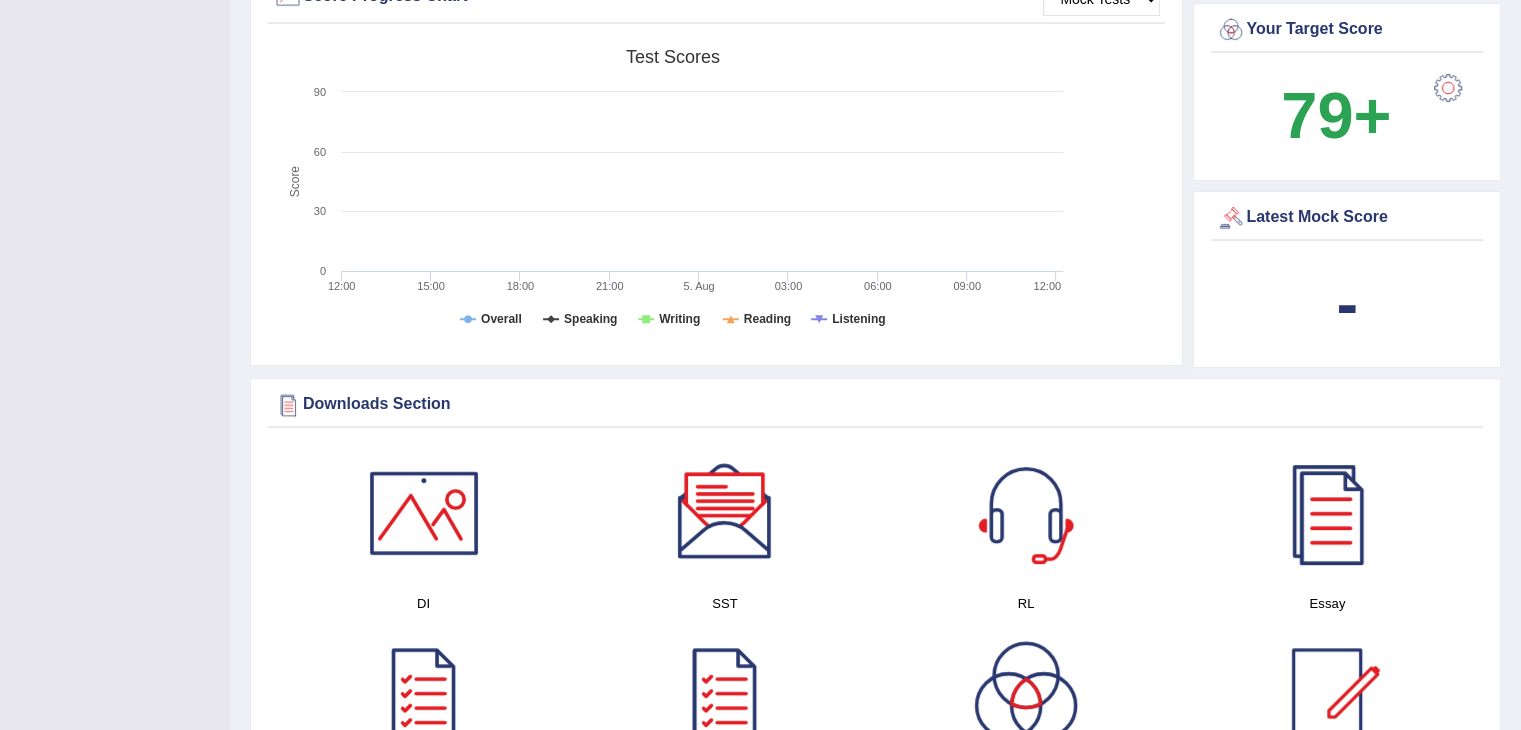 scroll, scrollTop: 579, scrollLeft: 0, axis: vertical 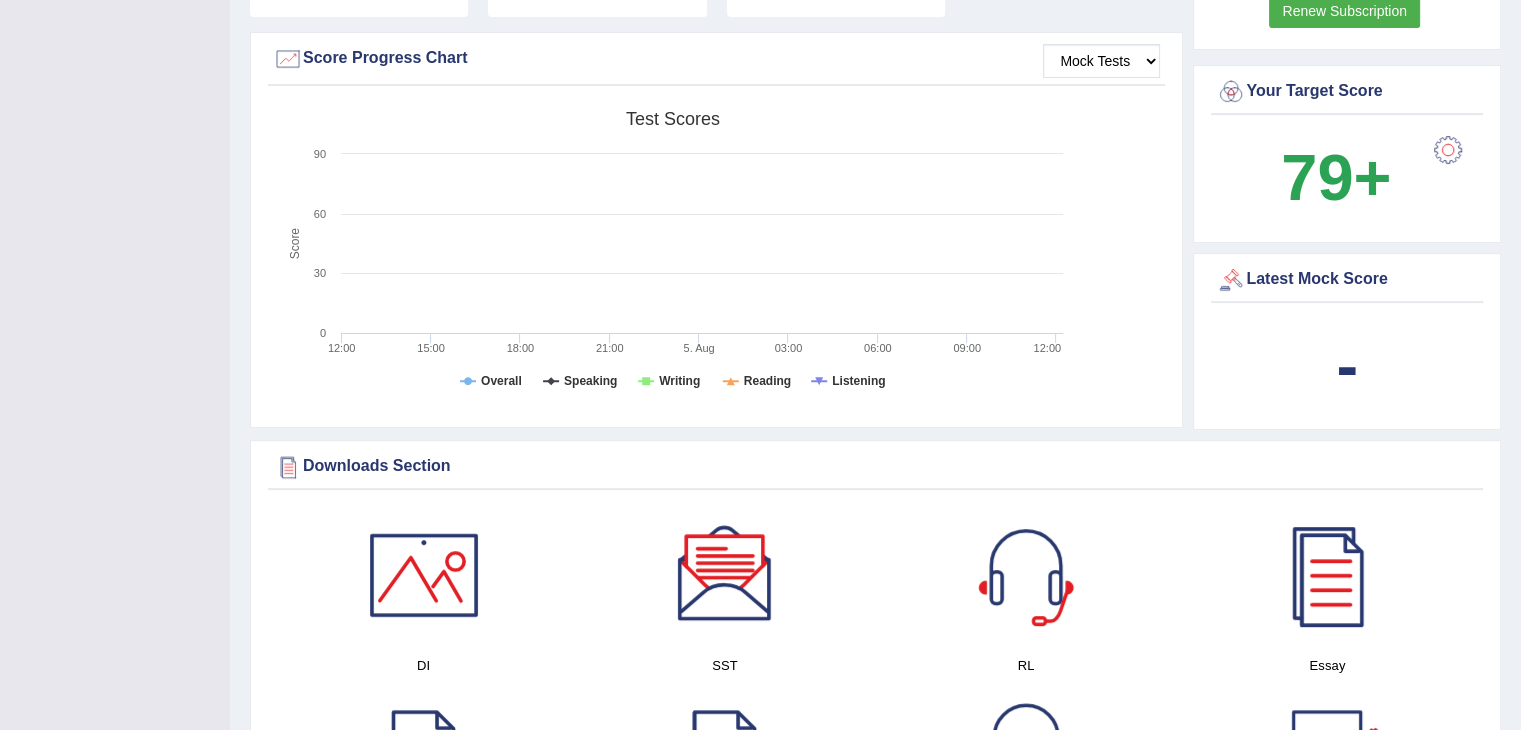 click 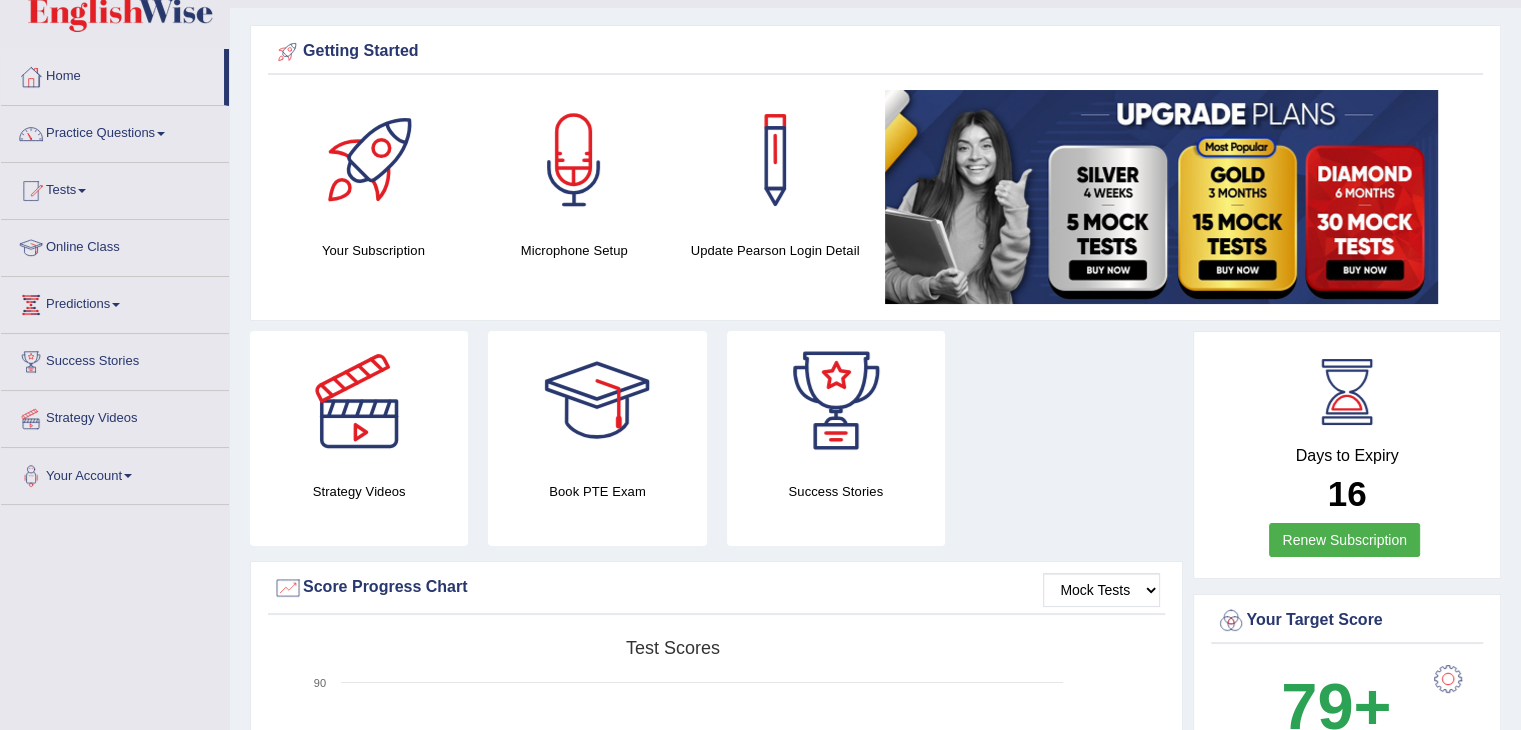 scroll, scrollTop: 30, scrollLeft: 0, axis: vertical 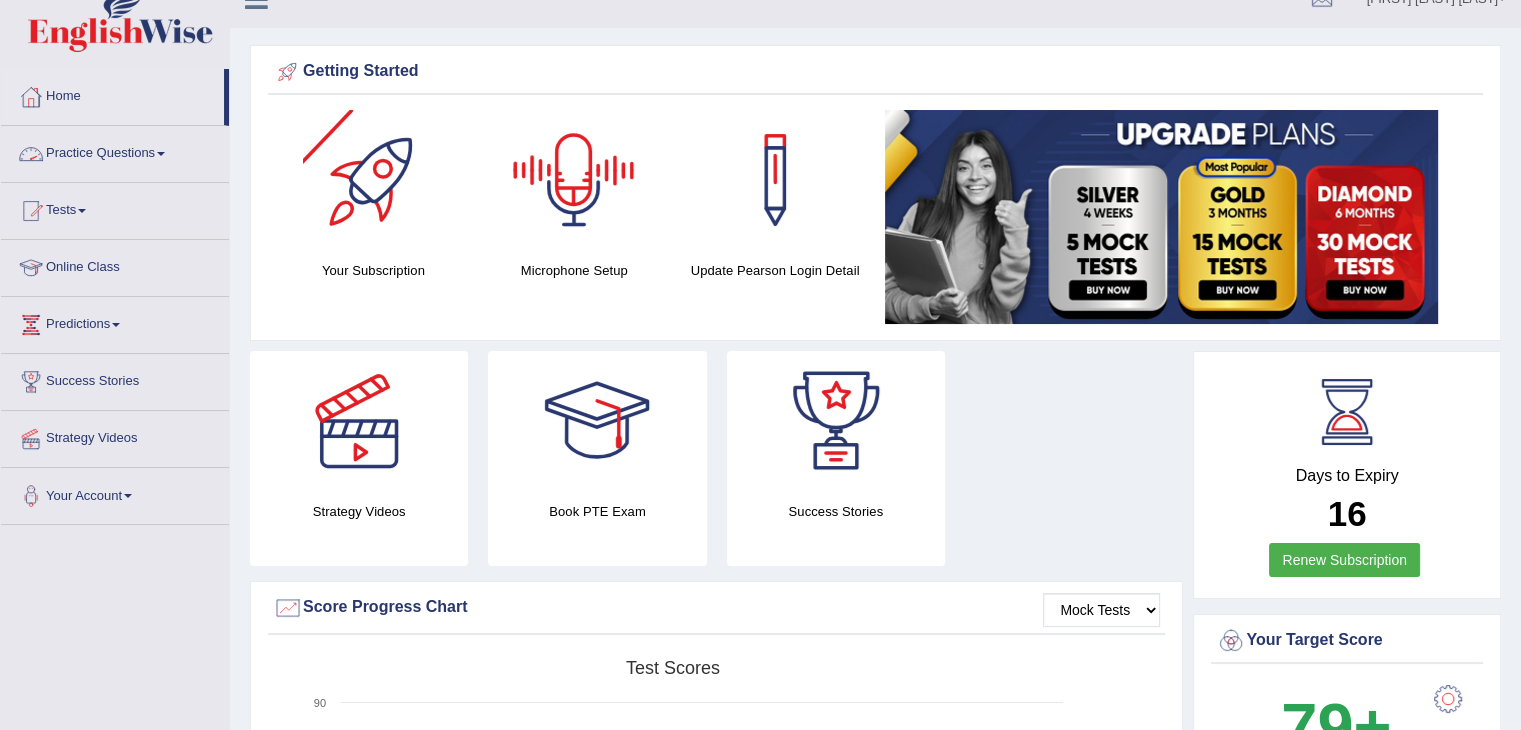 click on "Practice Questions" at bounding box center (115, 151) 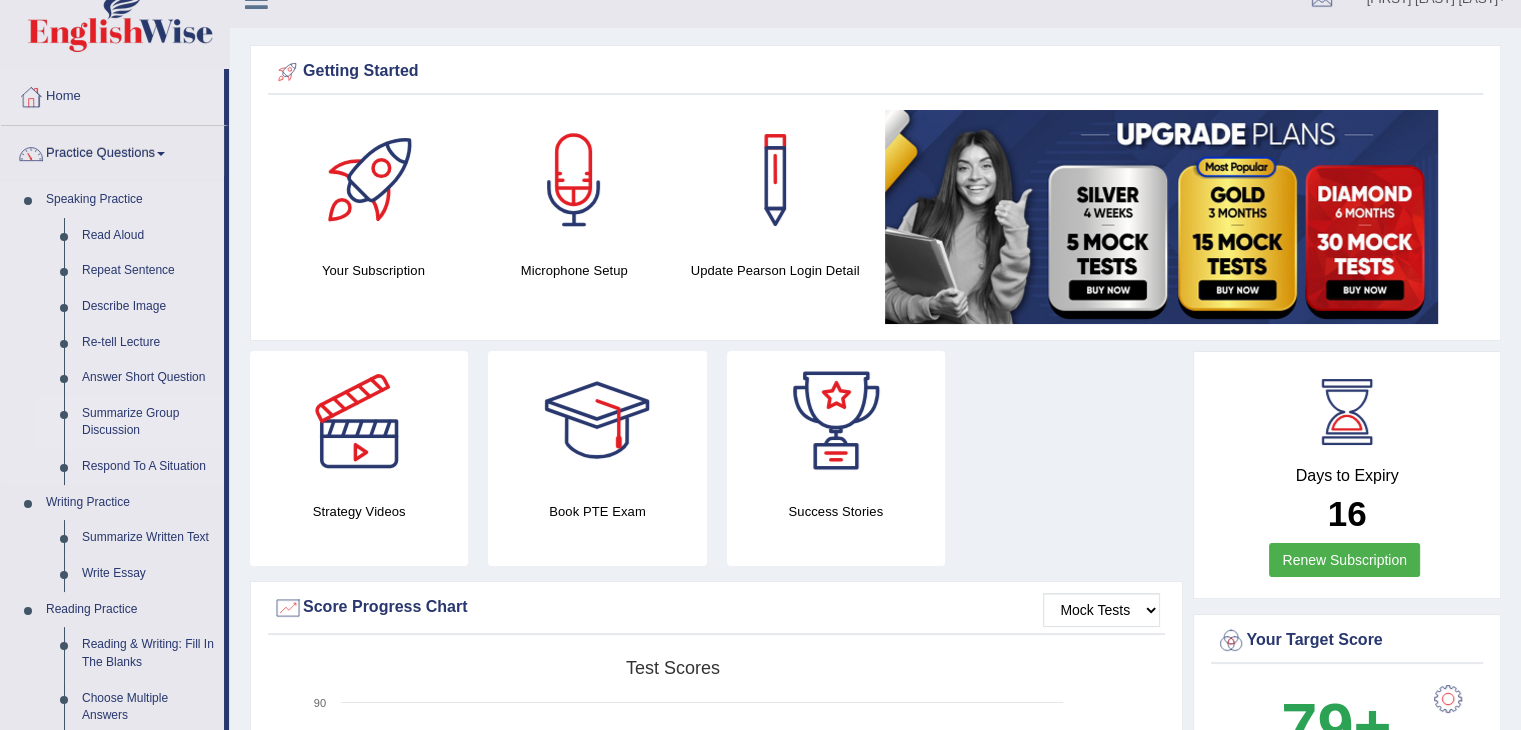 click on "Summarize Group Discussion" at bounding box center [148, 422] 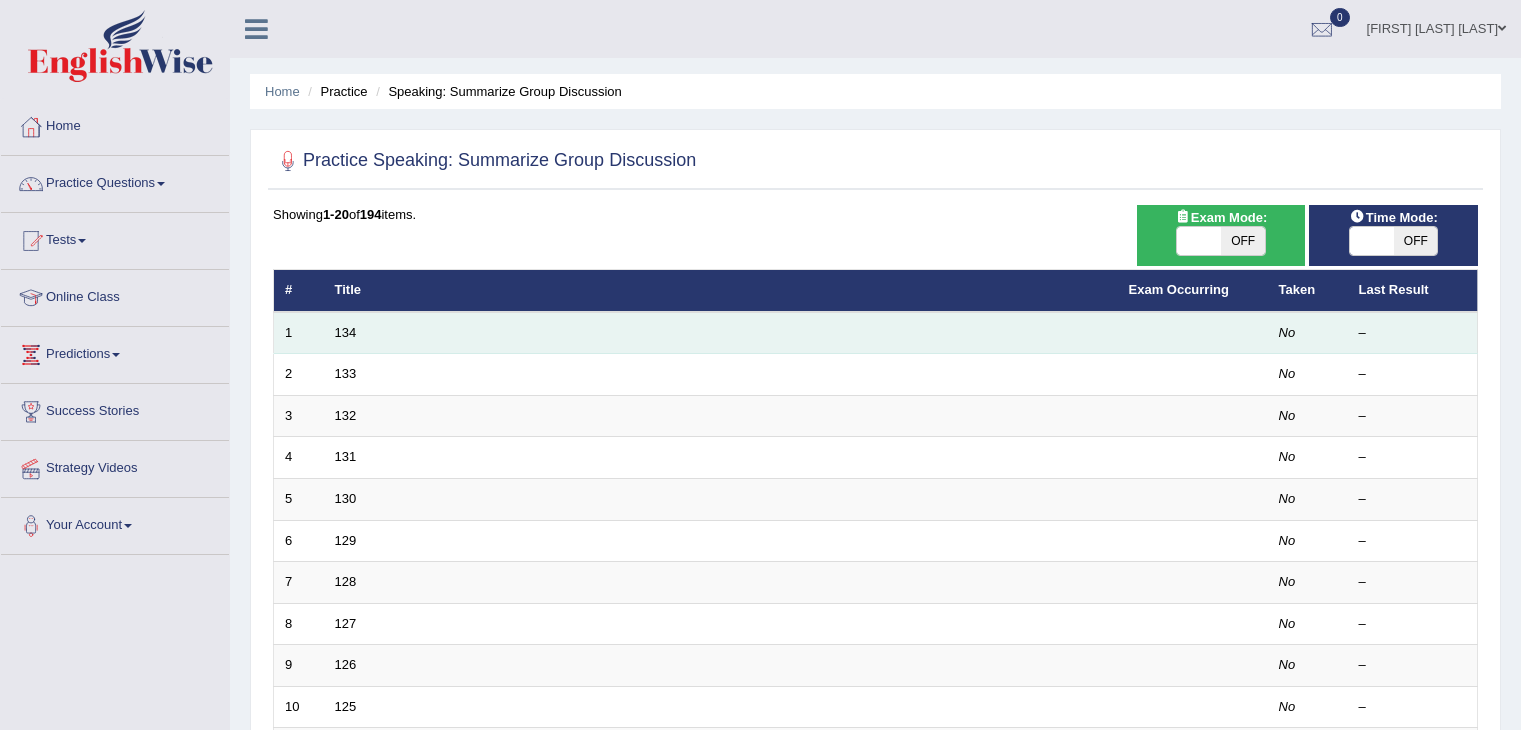 scroll, scrollTop: 0, scrollLeft: 0, axis: both 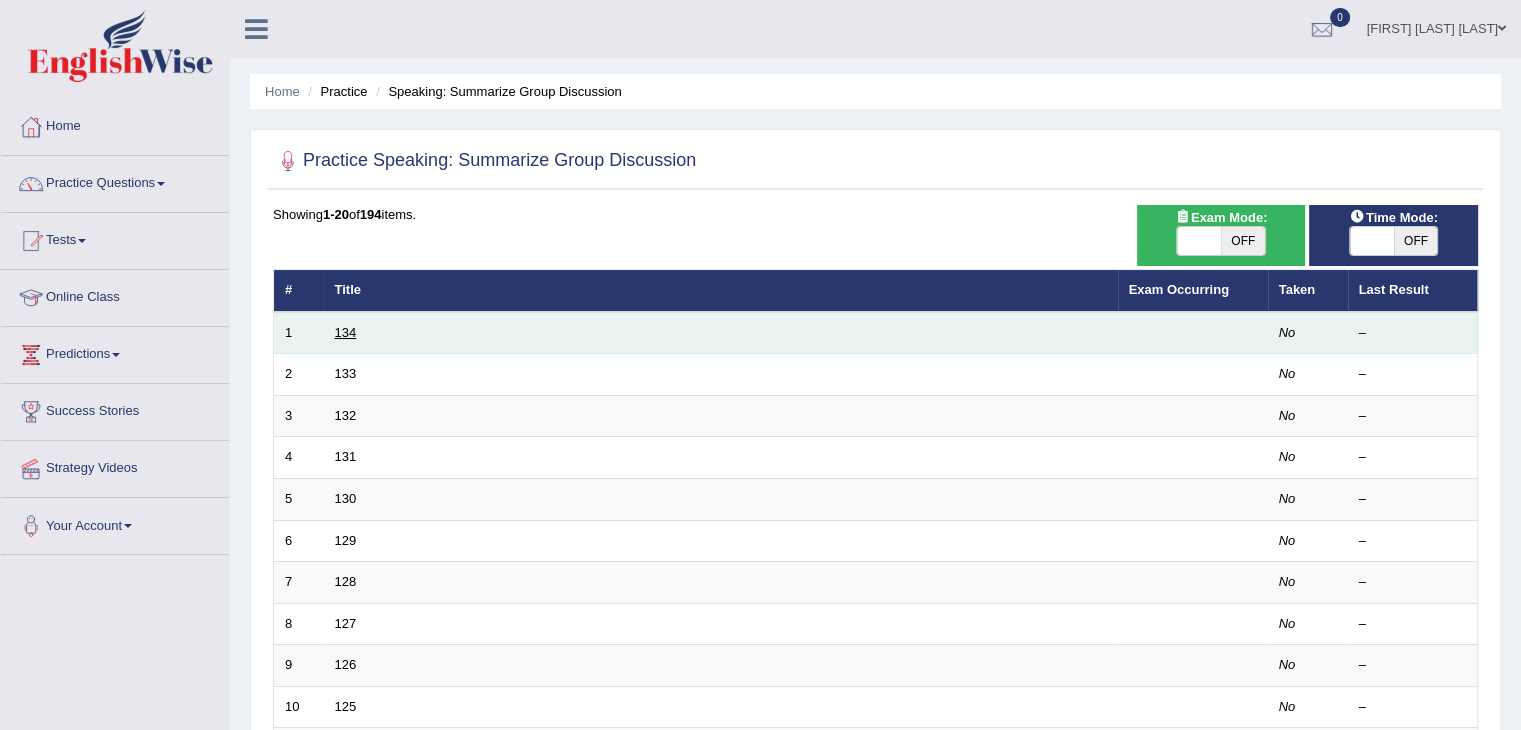 click on "134" at bounding box center (346, 332) 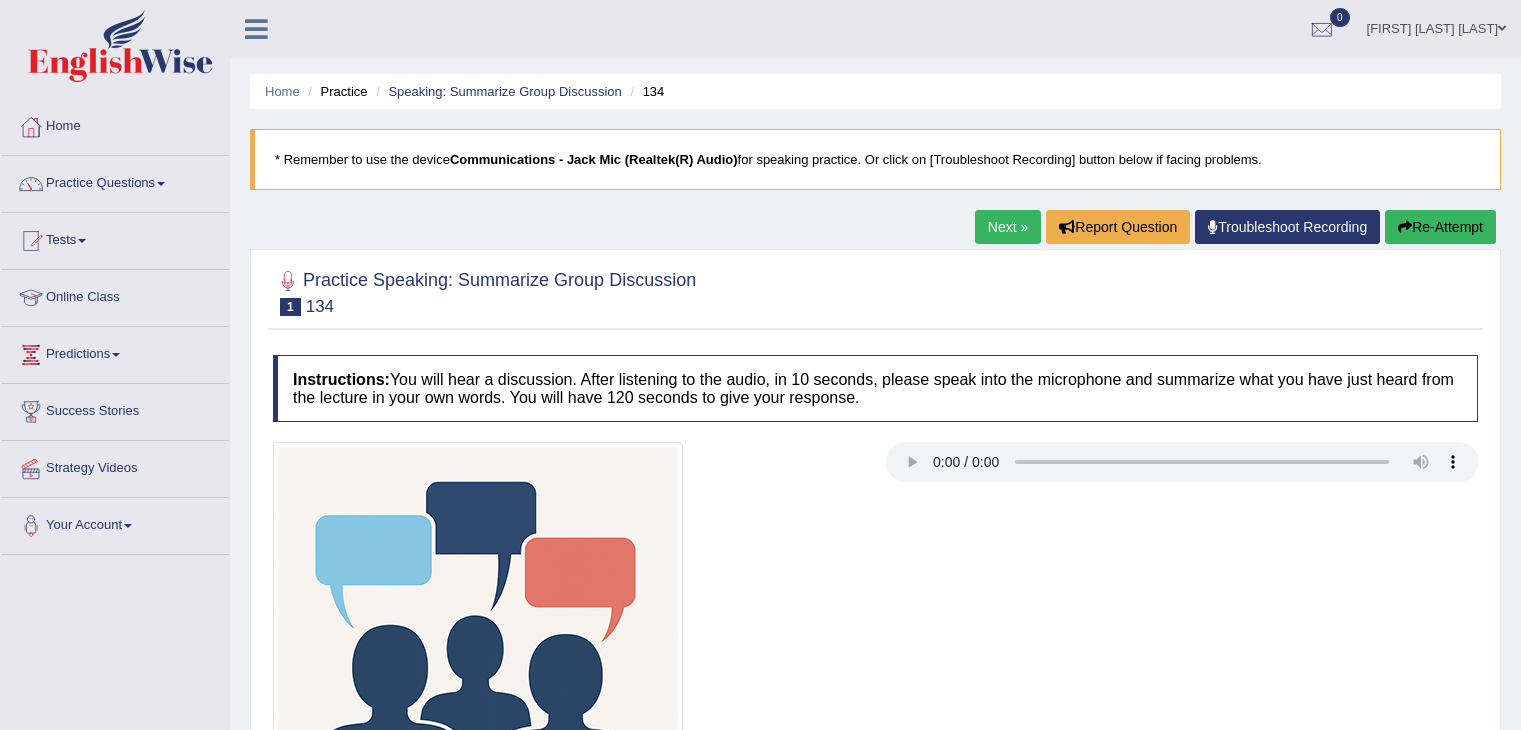 scroll, scrollTop: 0, scrollLeft: 0, axis: both 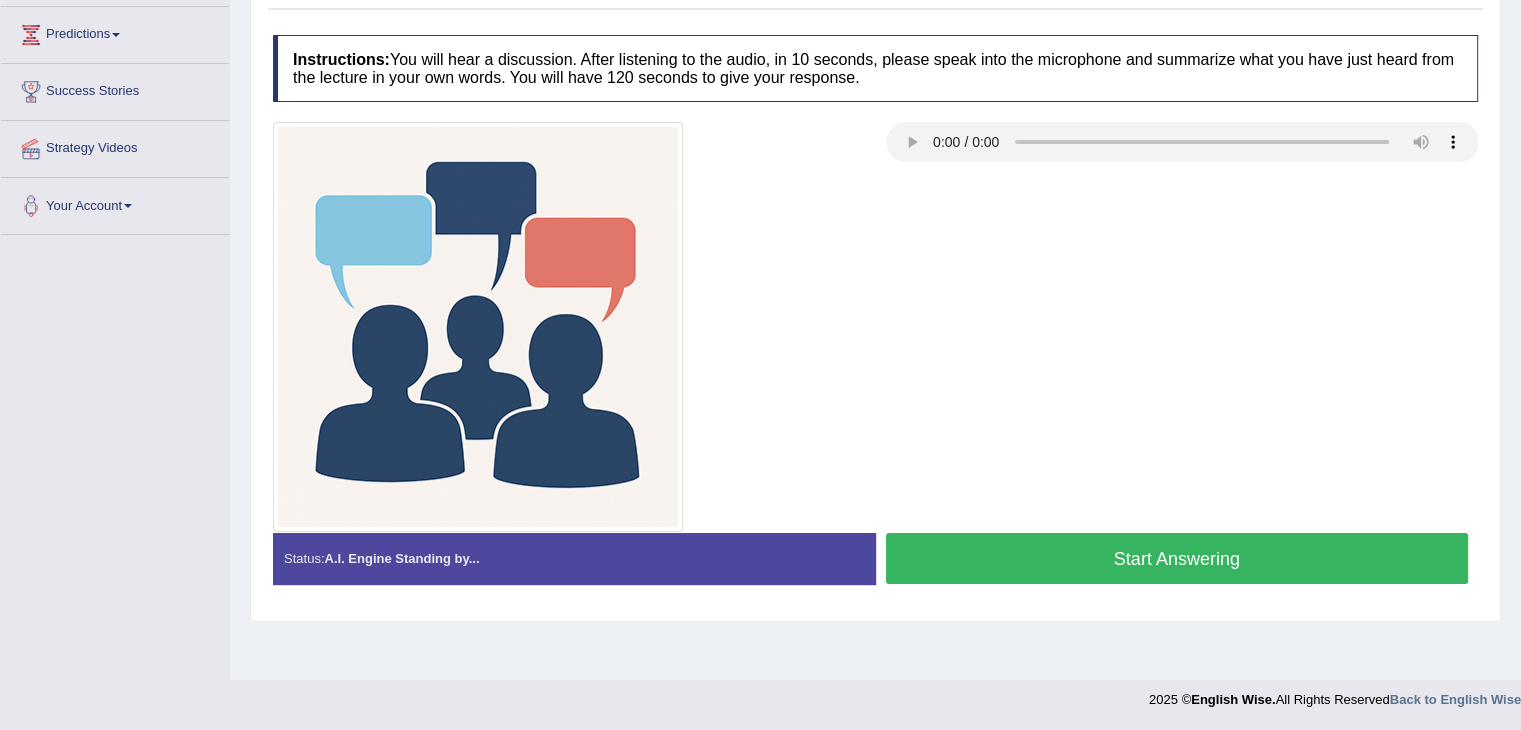 click on "Start Answering" at bounding box center [1177, 558] 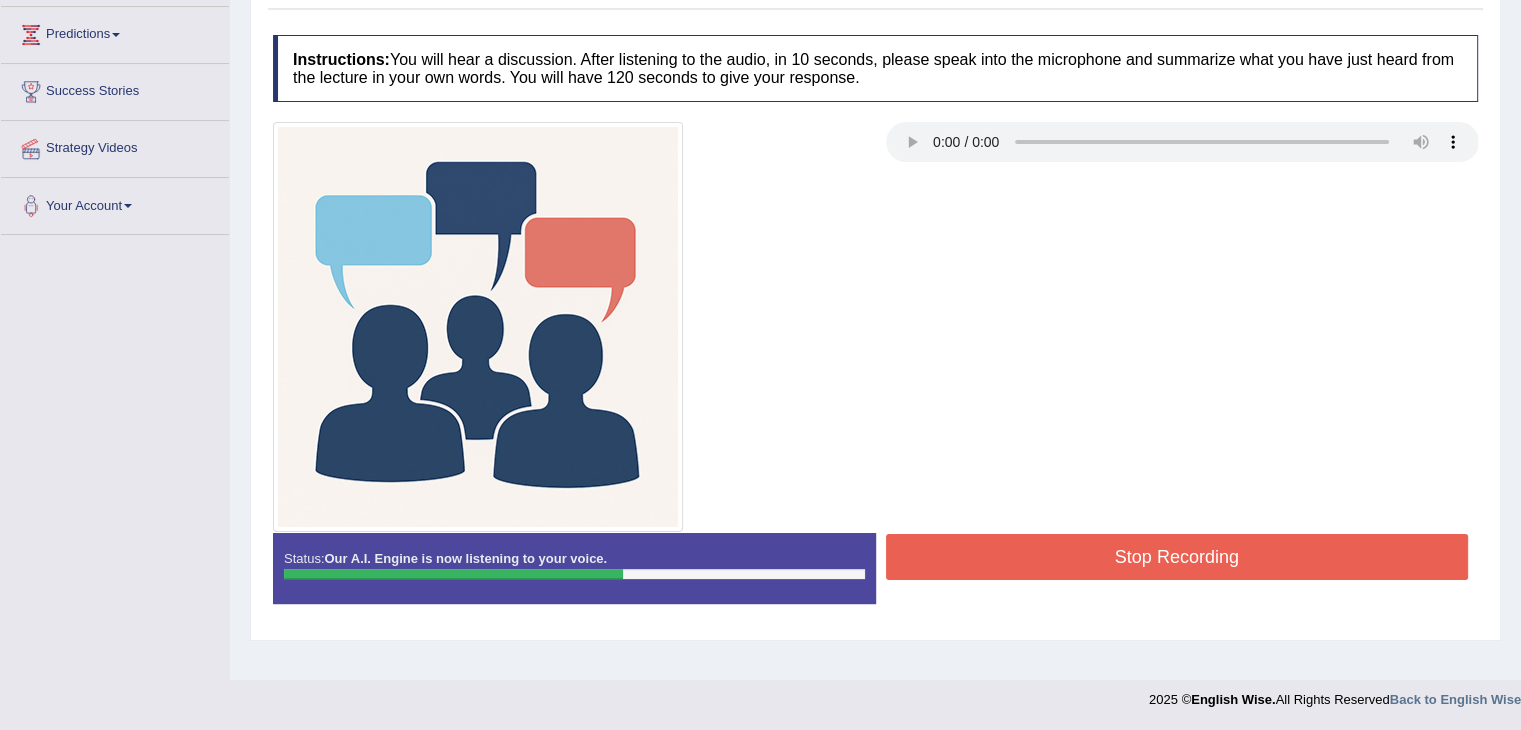 click on "Stop Recording" at bounding box center [1177, 557] 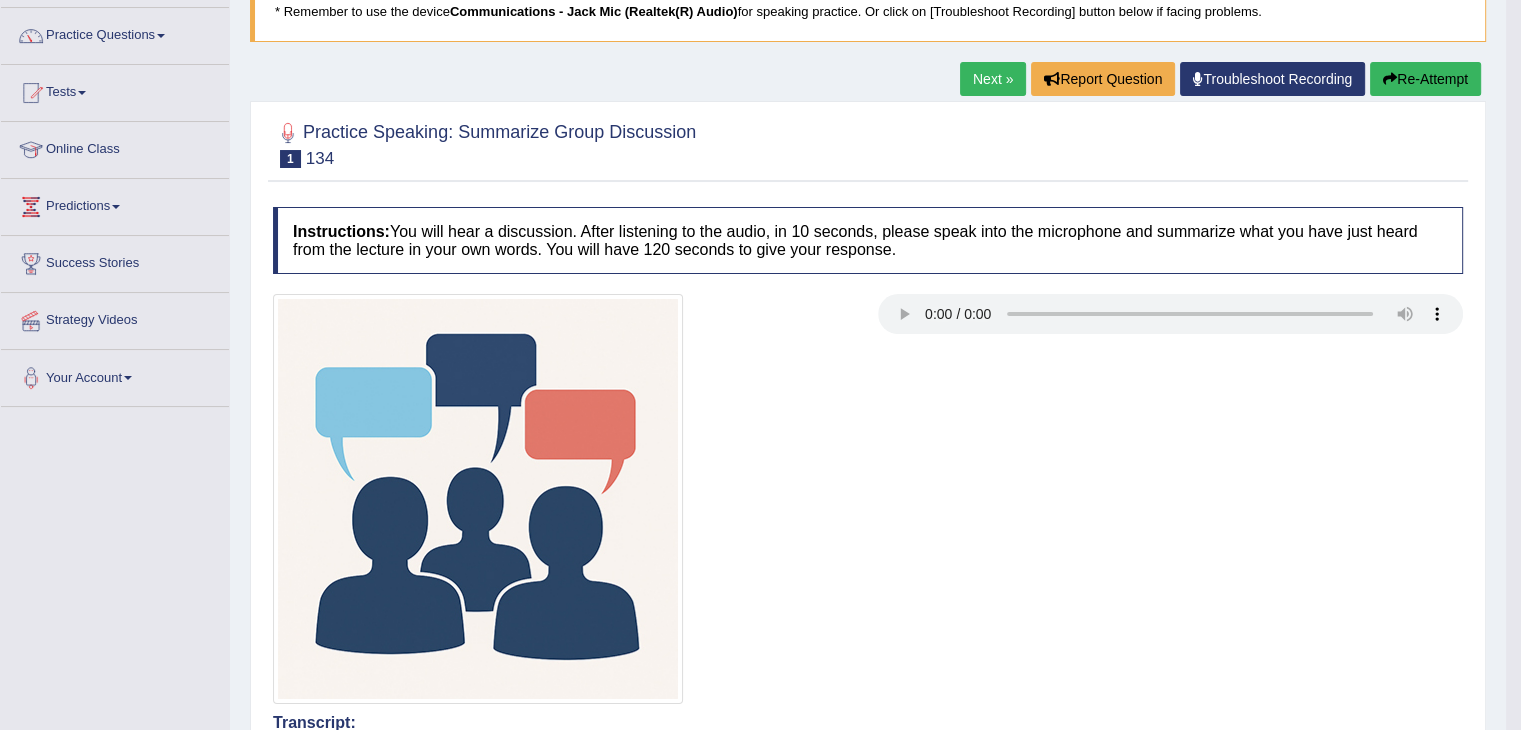 scroll, scrollTop: 78, scrollLeft: 0, axis: vertical 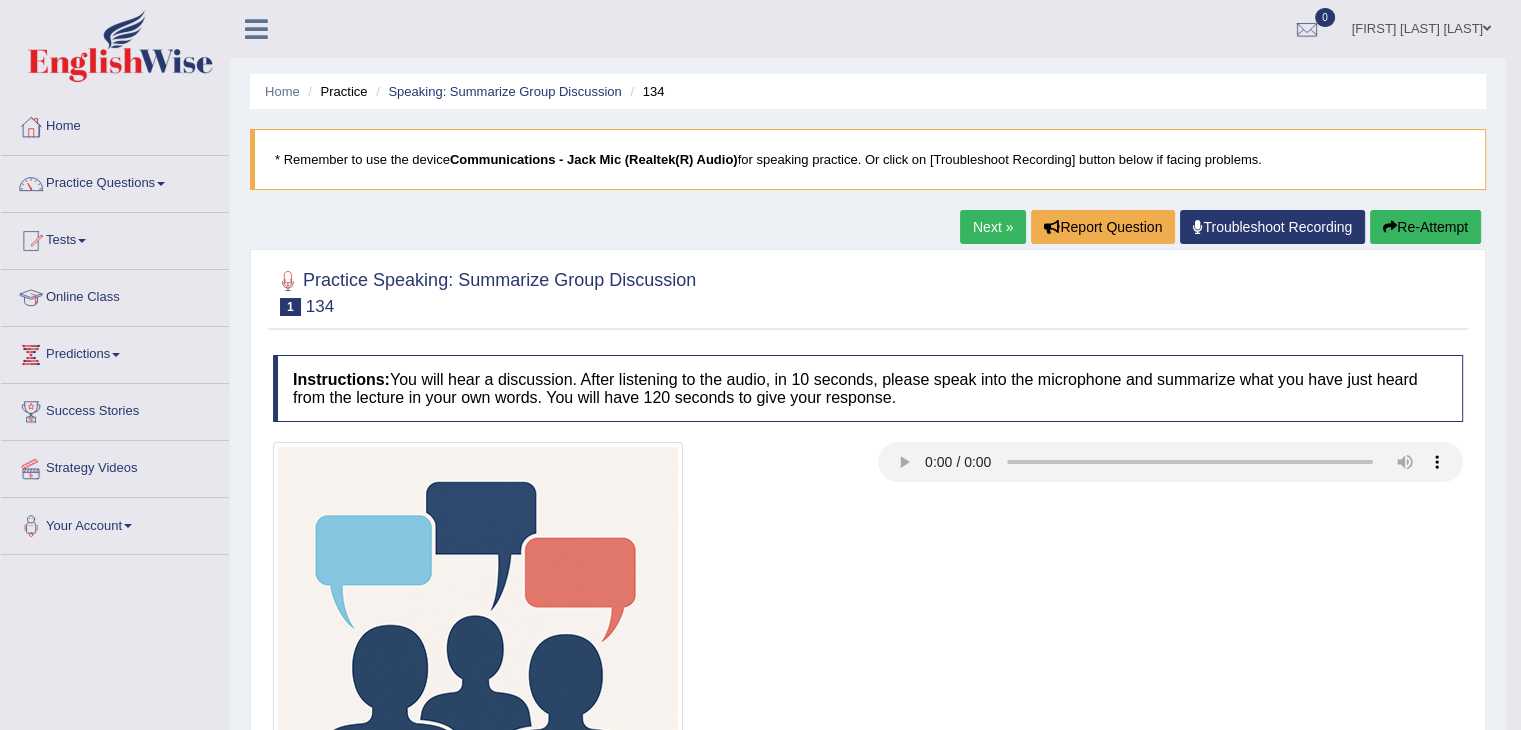 click on "Next »" at bounding box center [993, 227] 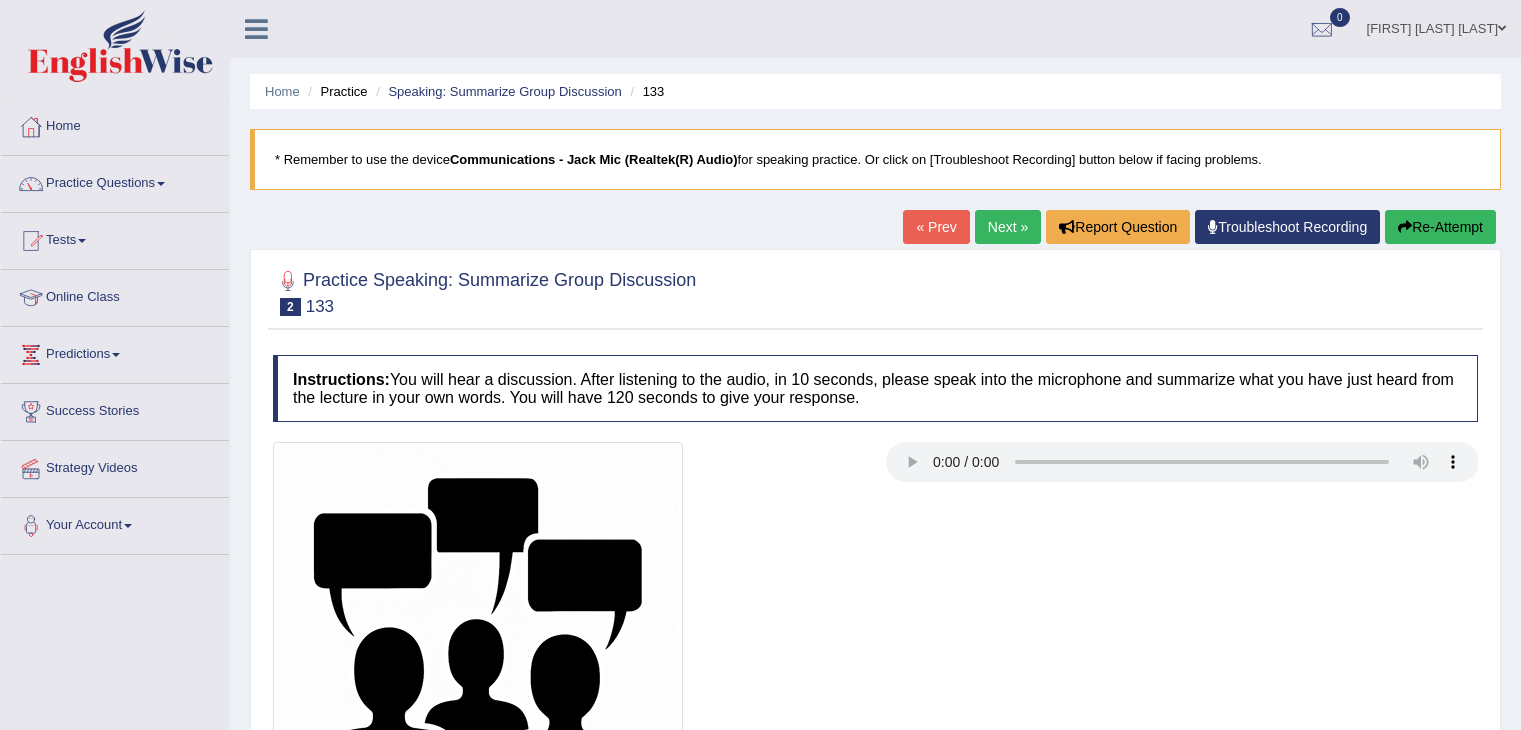 scroll, scrollTop: 0, scrollLeft: 0, axis: both 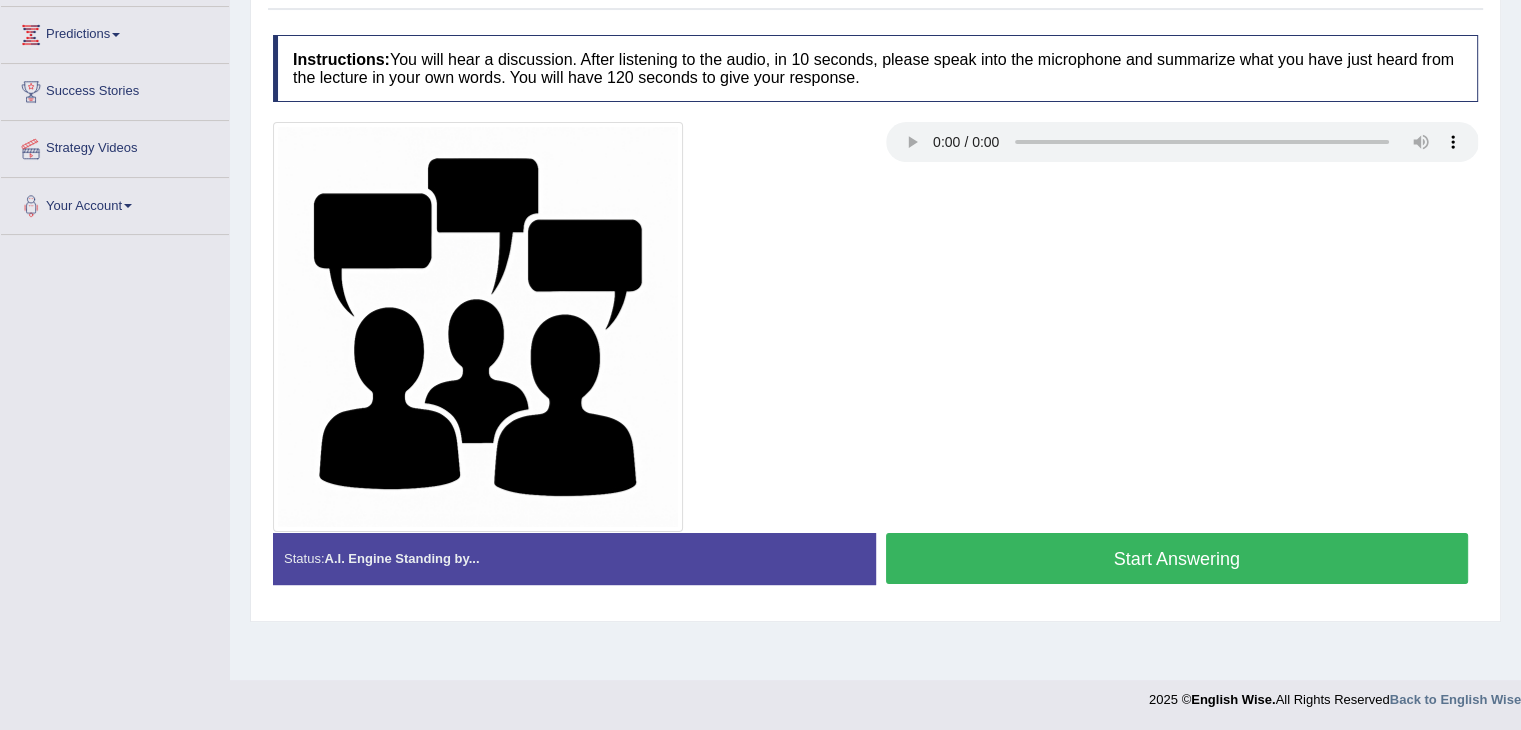 click on "Start Answering" at bounding box center (1177, 558) 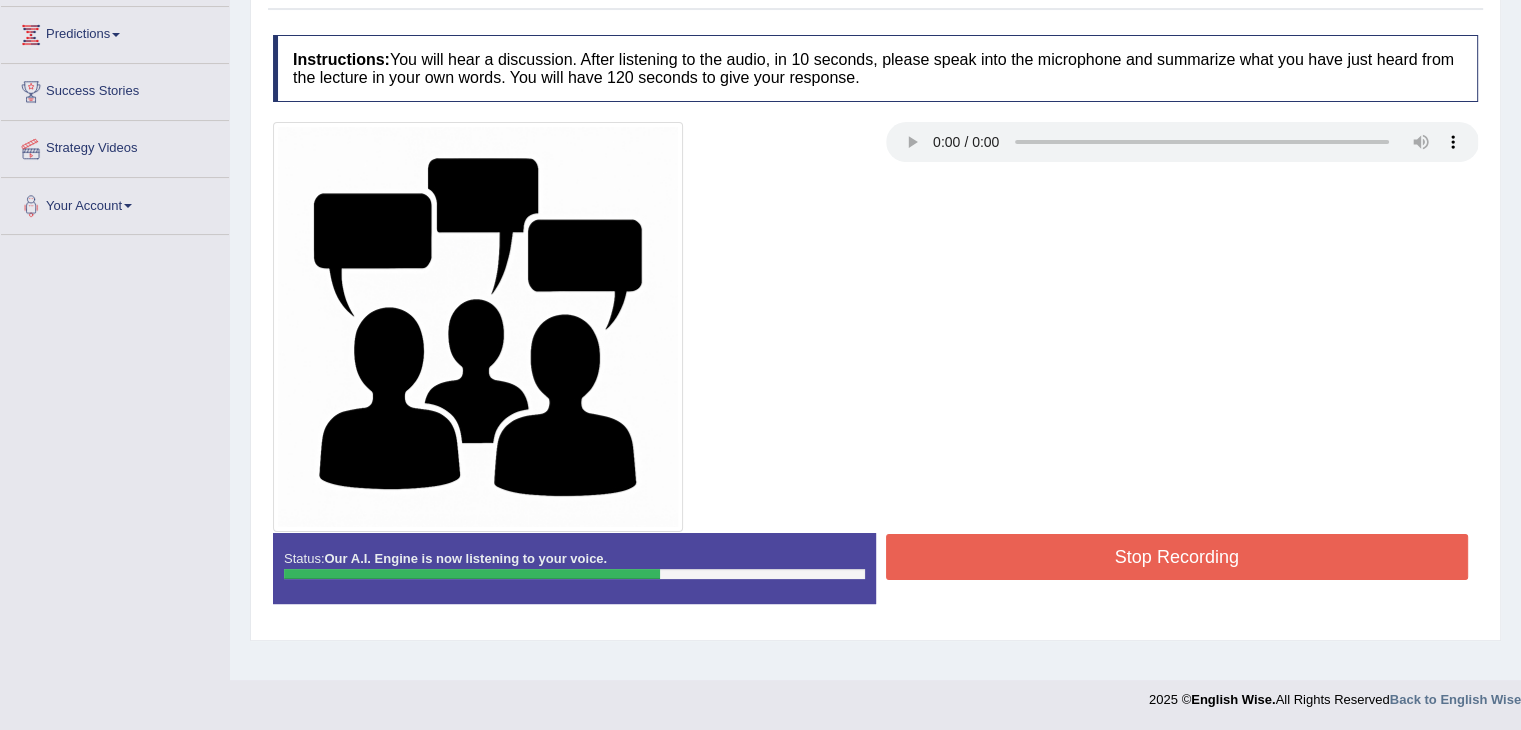 click on "Stop Recording" at bounding box center [1177, 557] 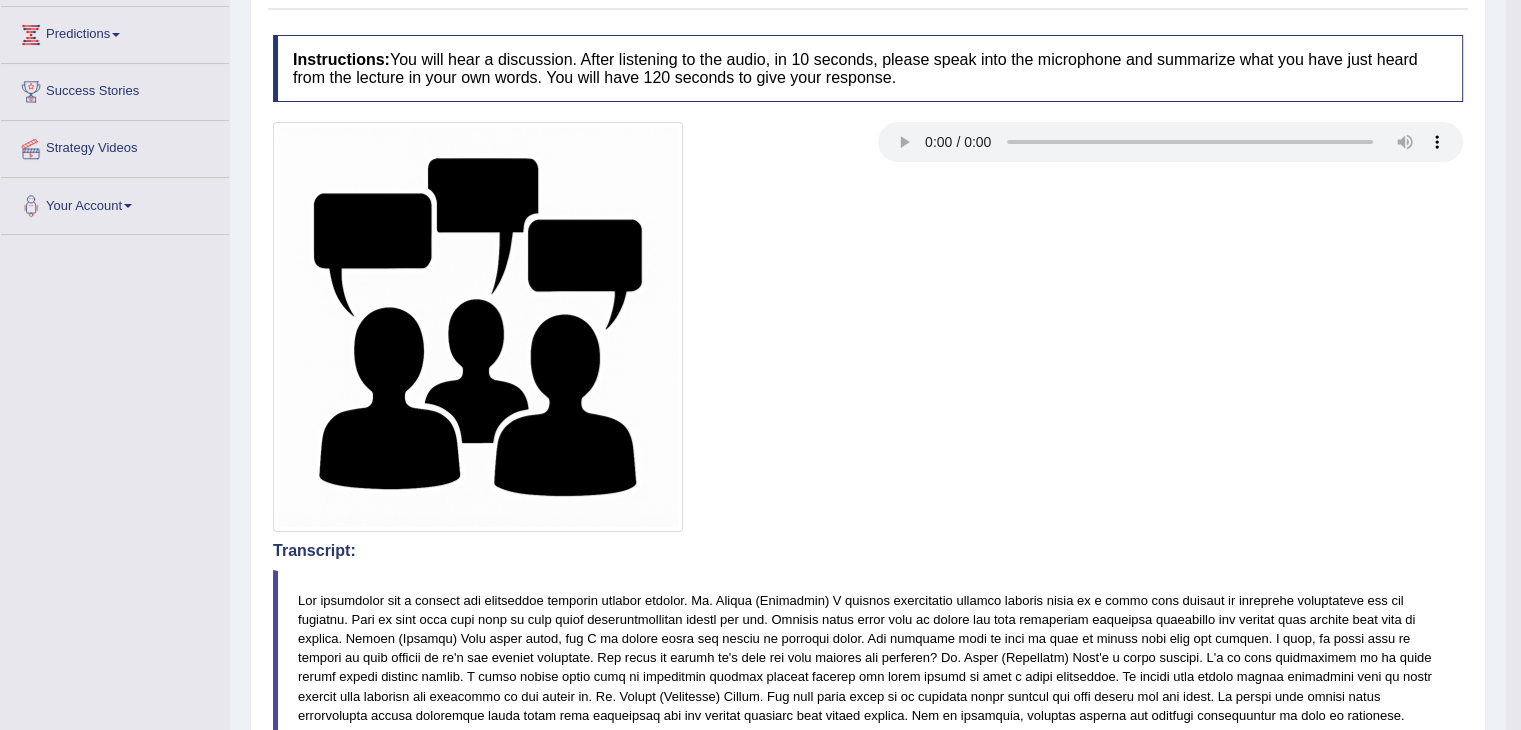 drag, startPoint x: 1523, startPoint y: 189, endPoint x: 1527, endPoint y: 226, distance: 37.215588 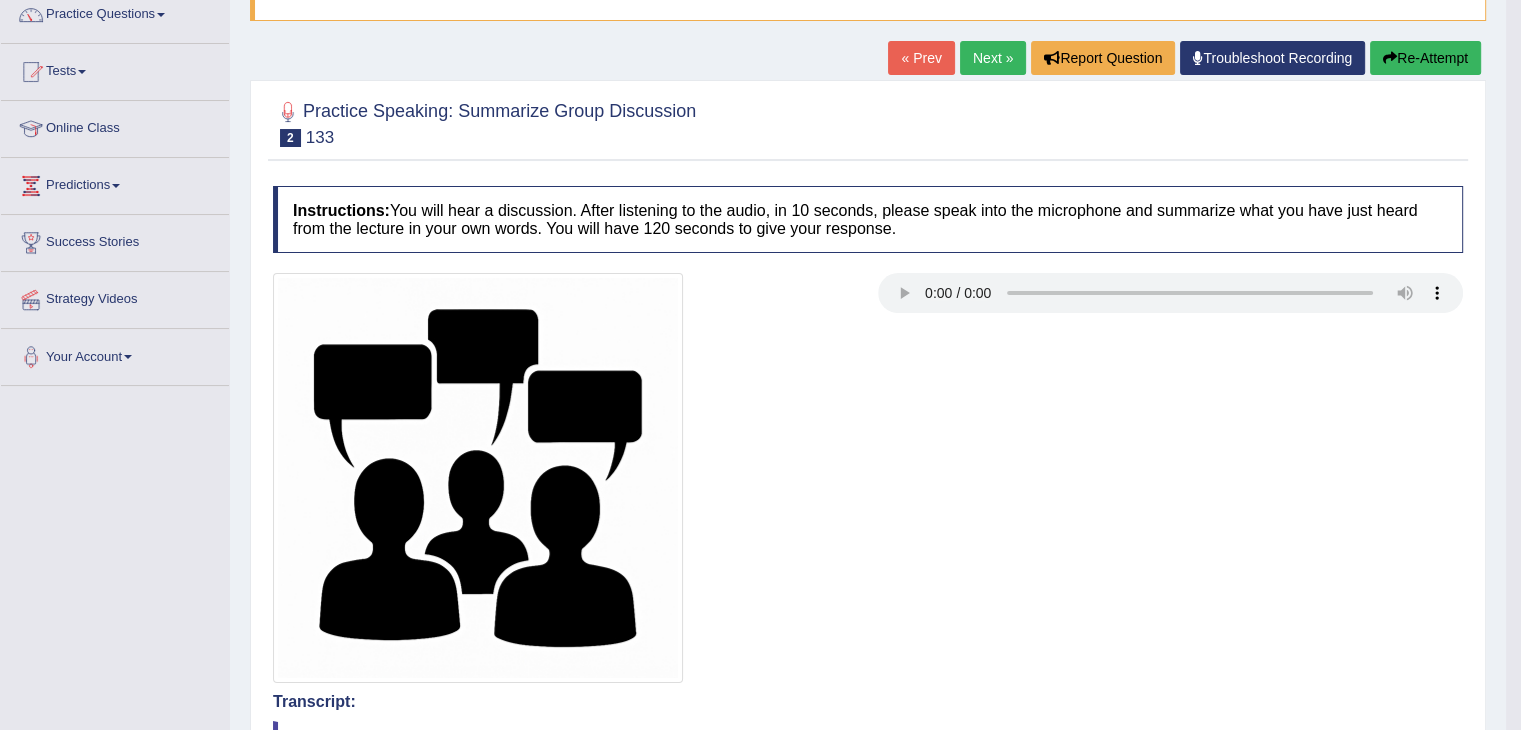 scroll, scrollTop: 119, scrollLeft: 0, axis: vertical 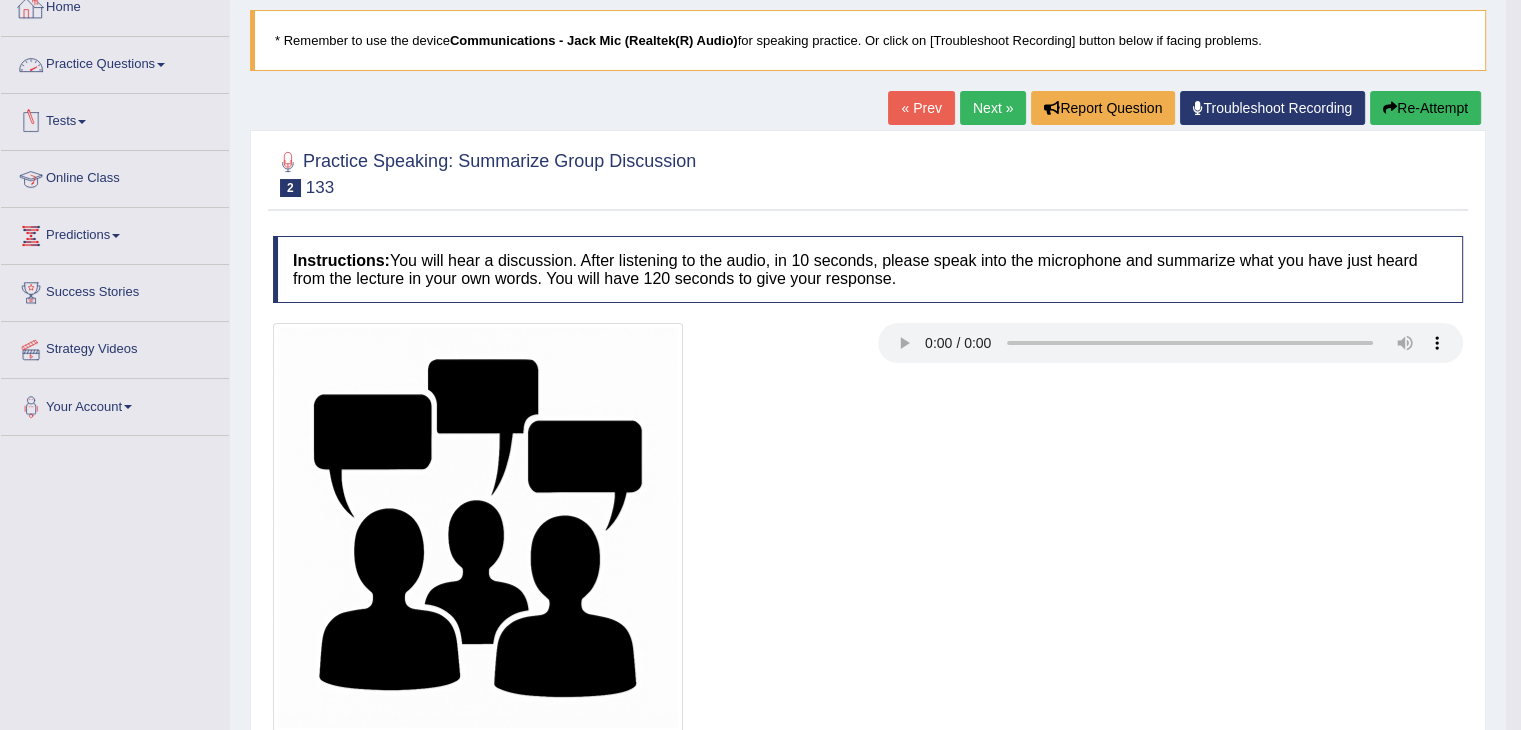 click on "Practice Questions" at bounding box center (115, 62) 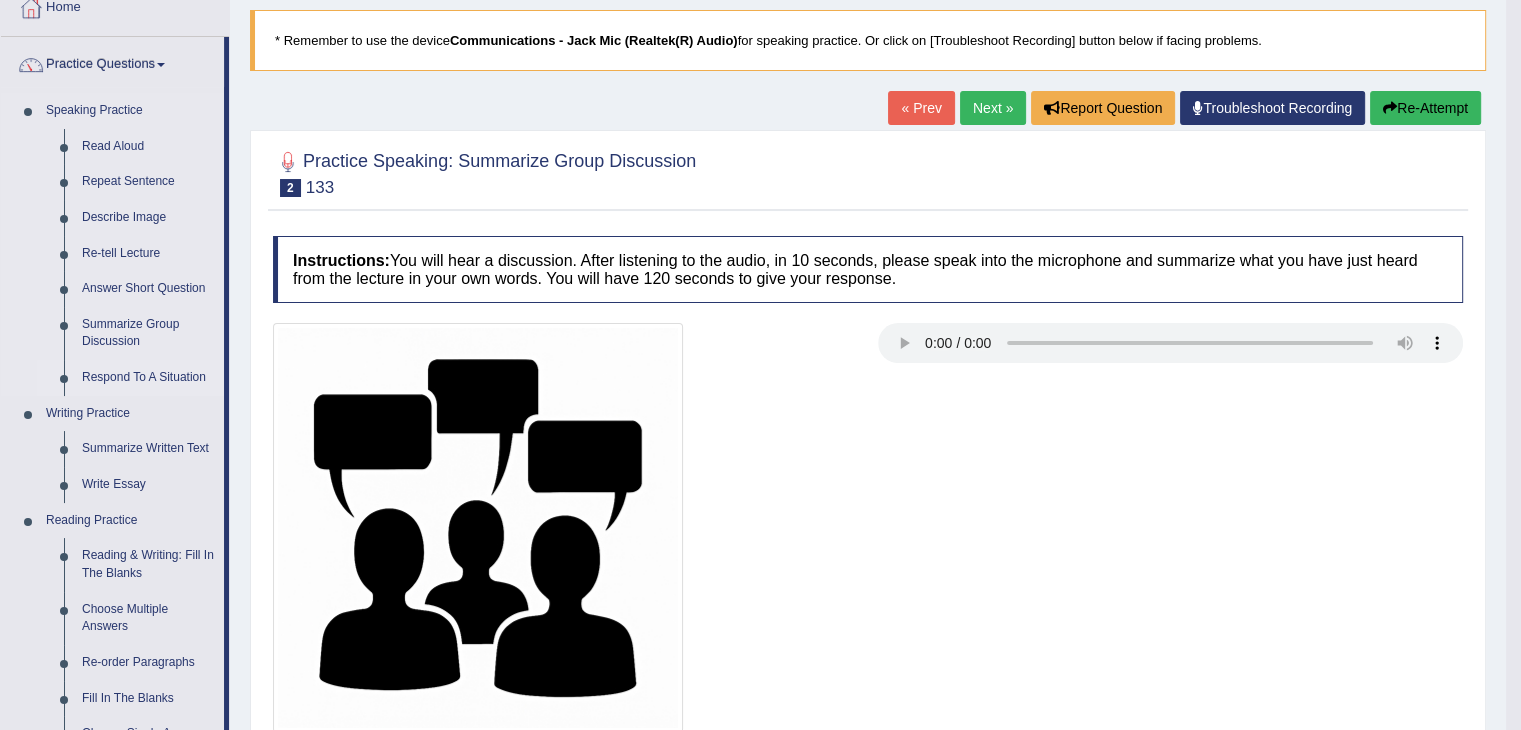 click on "Respond To A Situation" at bounding box center [148, 378] 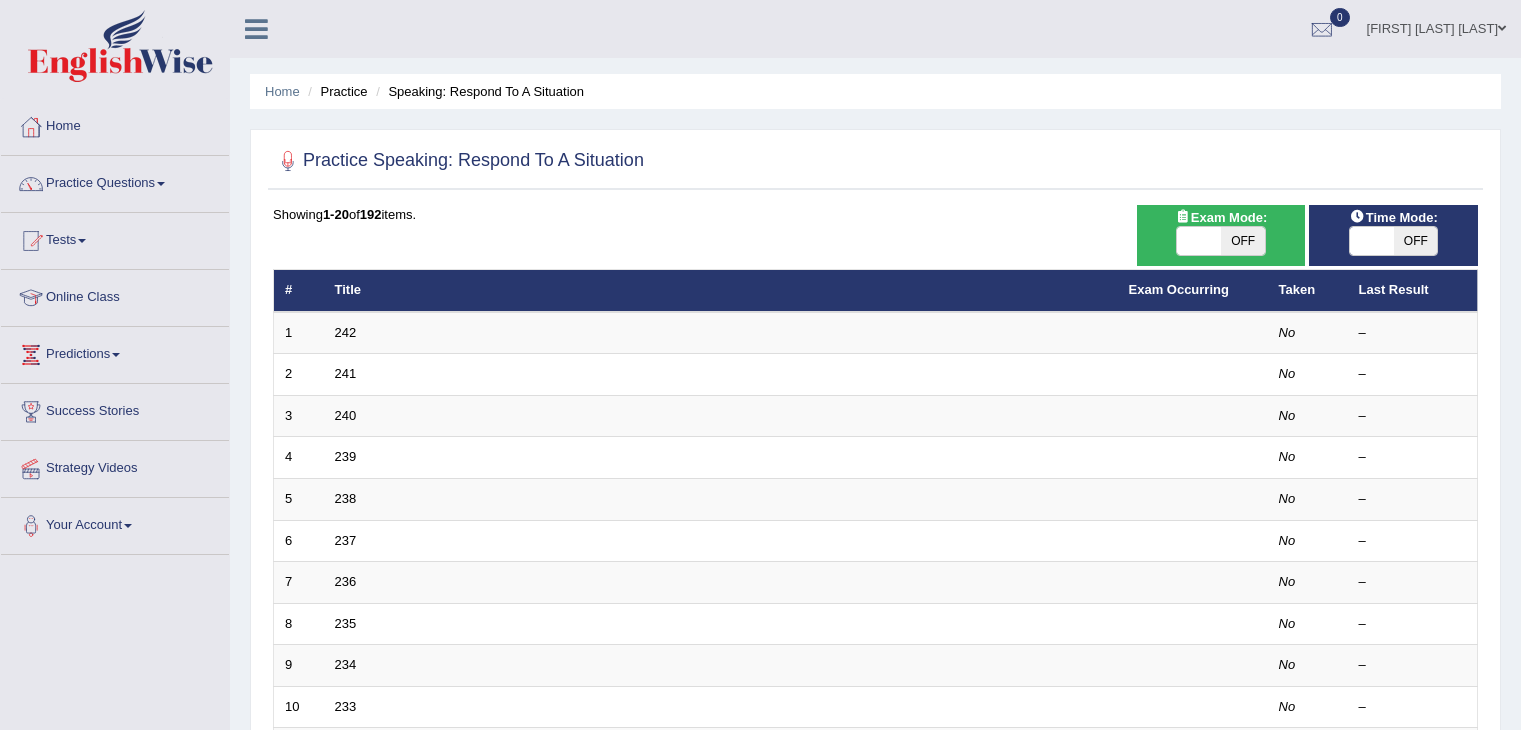 scroll, scrollTop: 0, scrollLeft: 0, axis: both 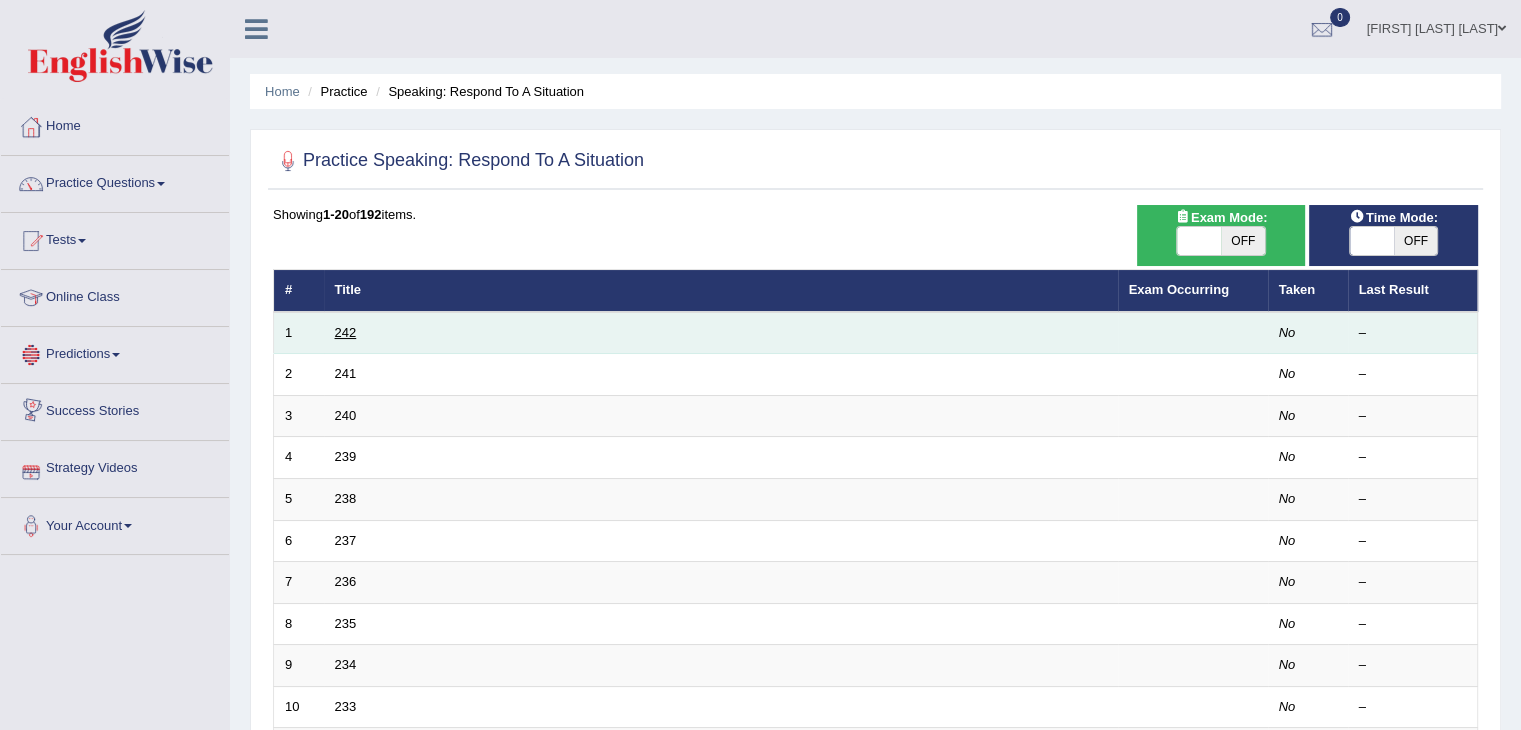 click on "242" at bounding box center (346, 332) 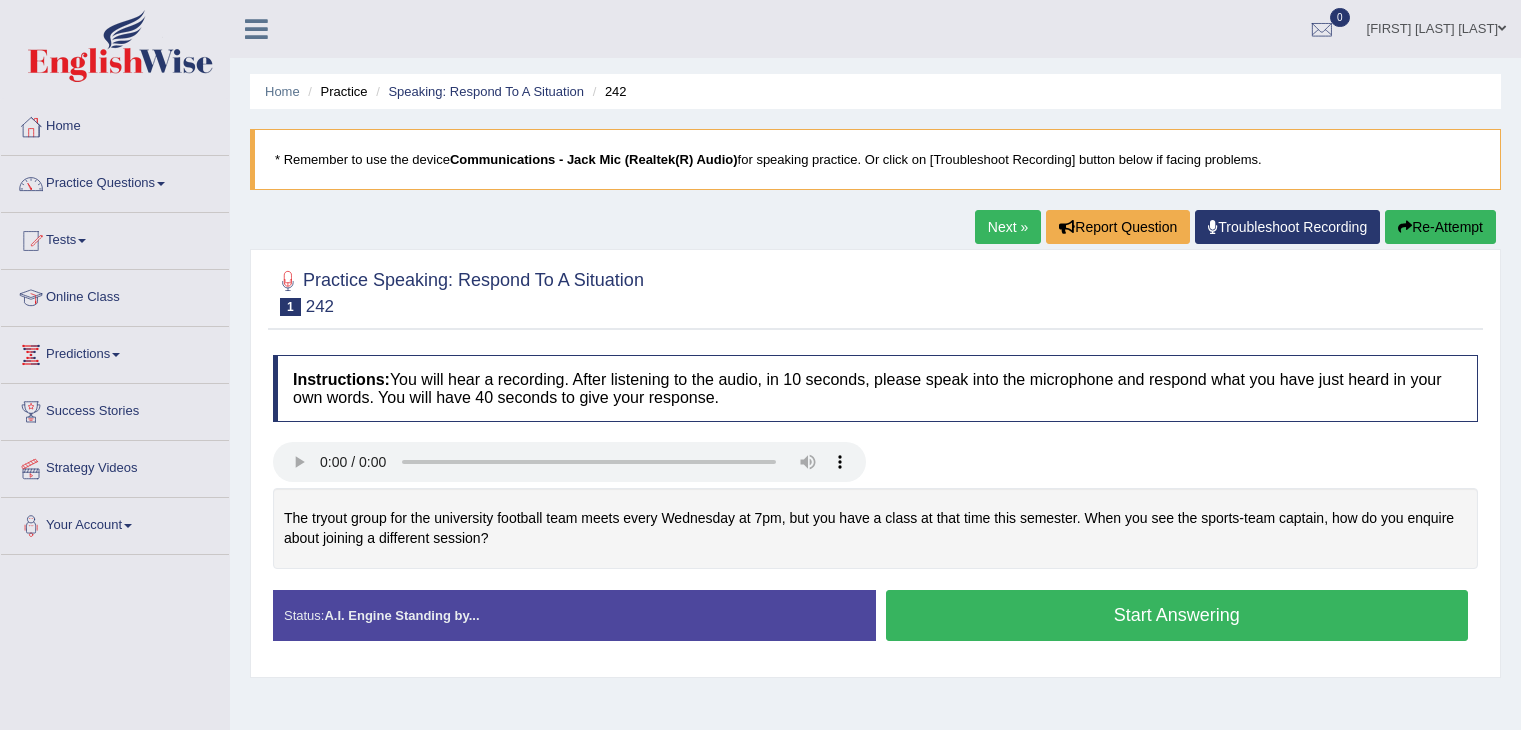 scroll, scrollTop: 0, scrollLeft: 0, axis: both 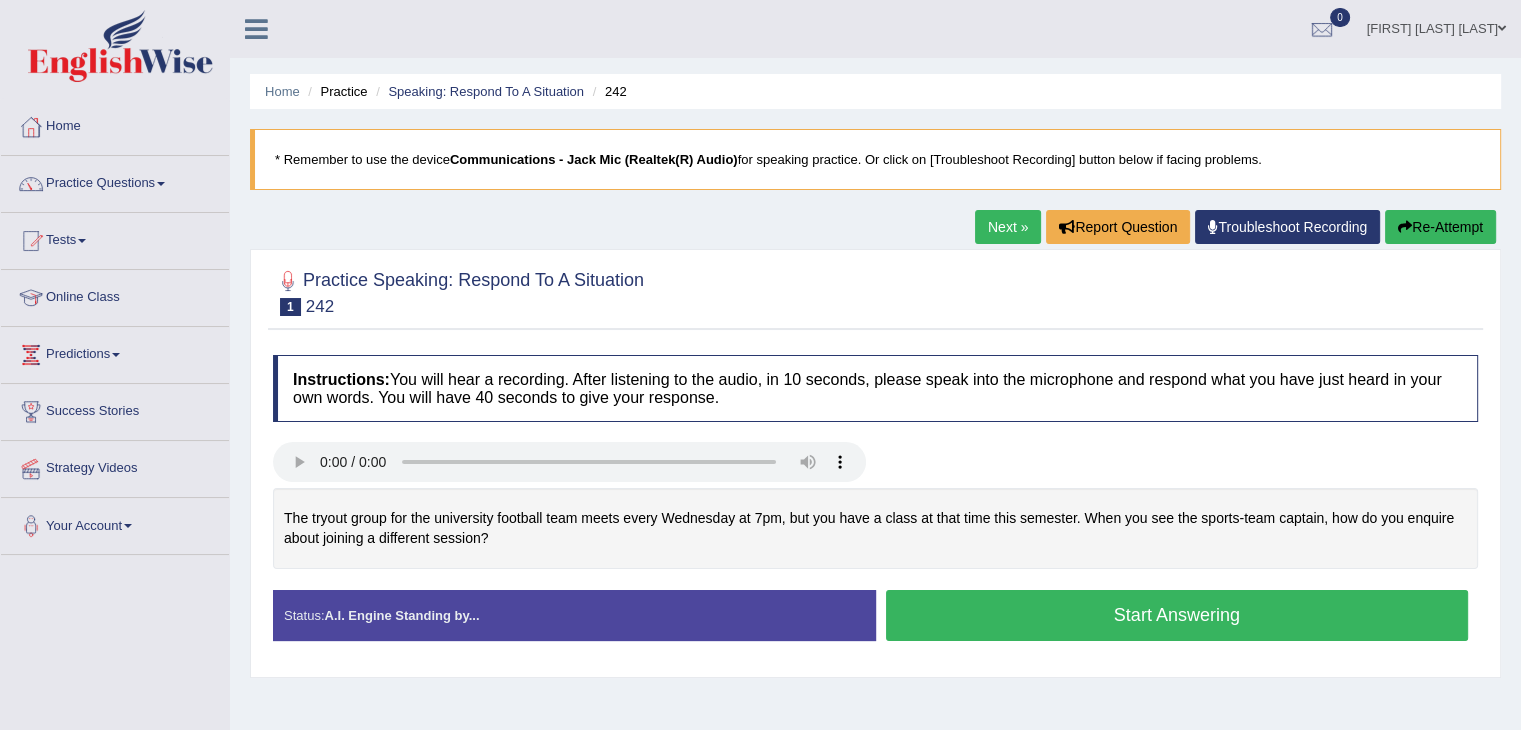 click on "Start Answering" at bounding box center (1177, 615) 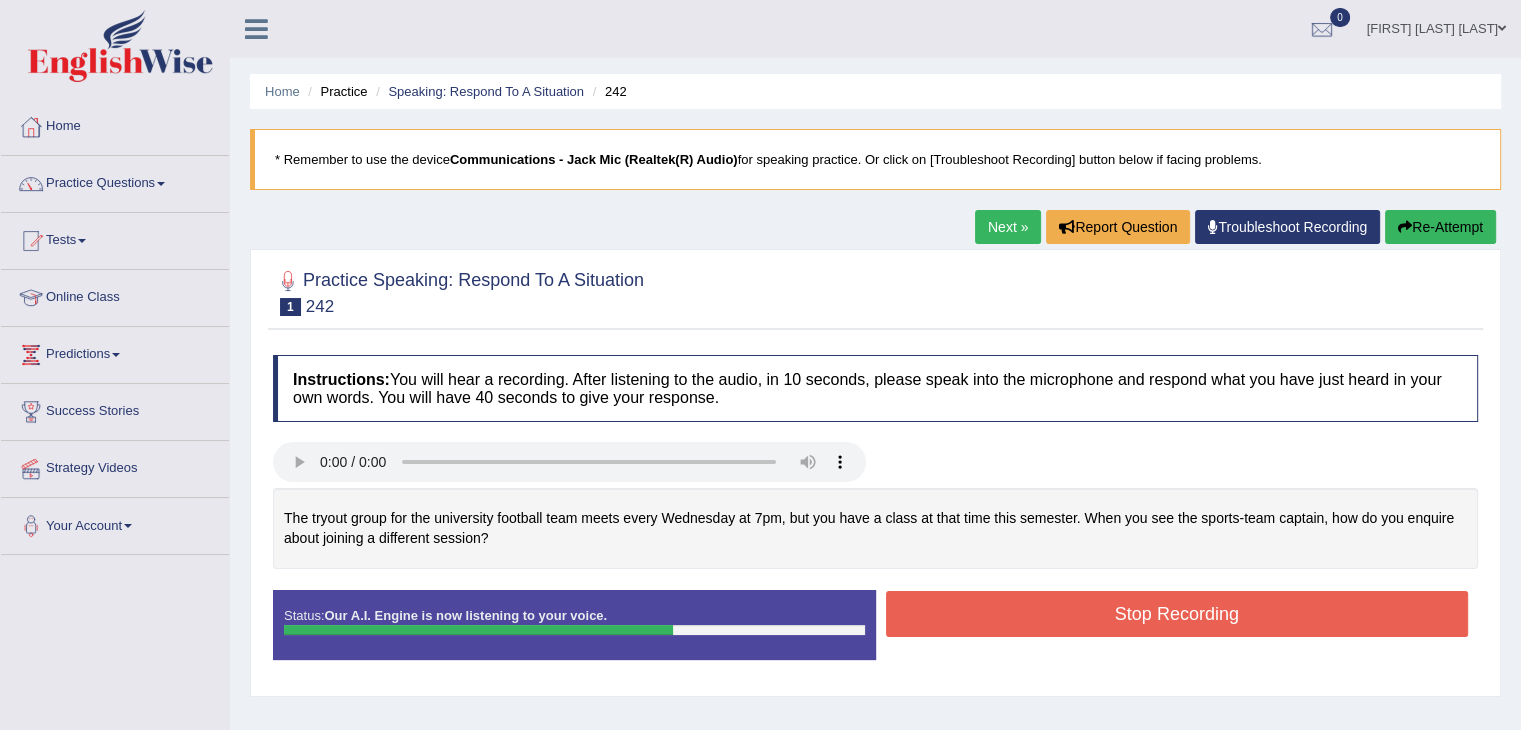 click on "Stop Recording" at bounding box center [1177, 614] 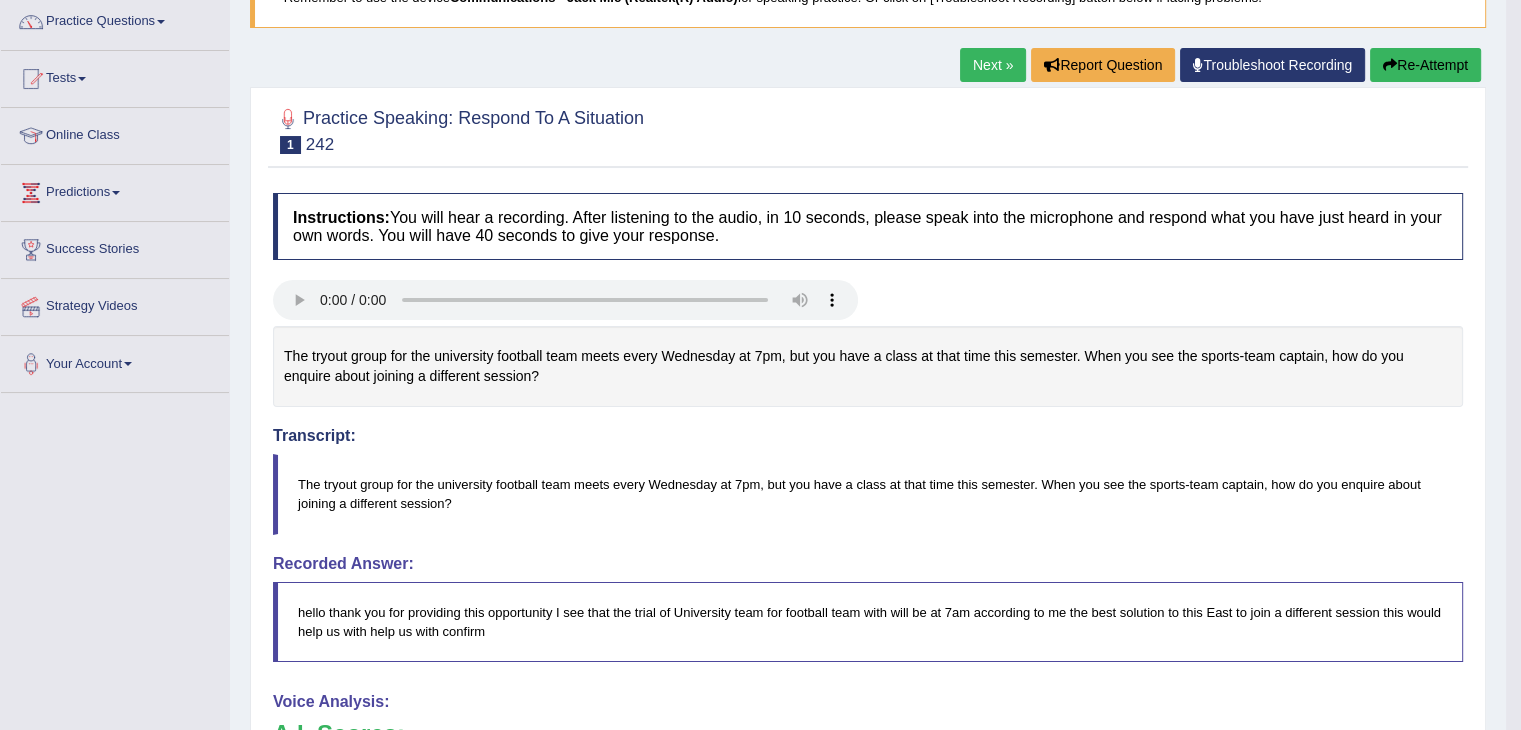 scroll, scrollTop: 170, scrollLeft: 0, axis: vertical 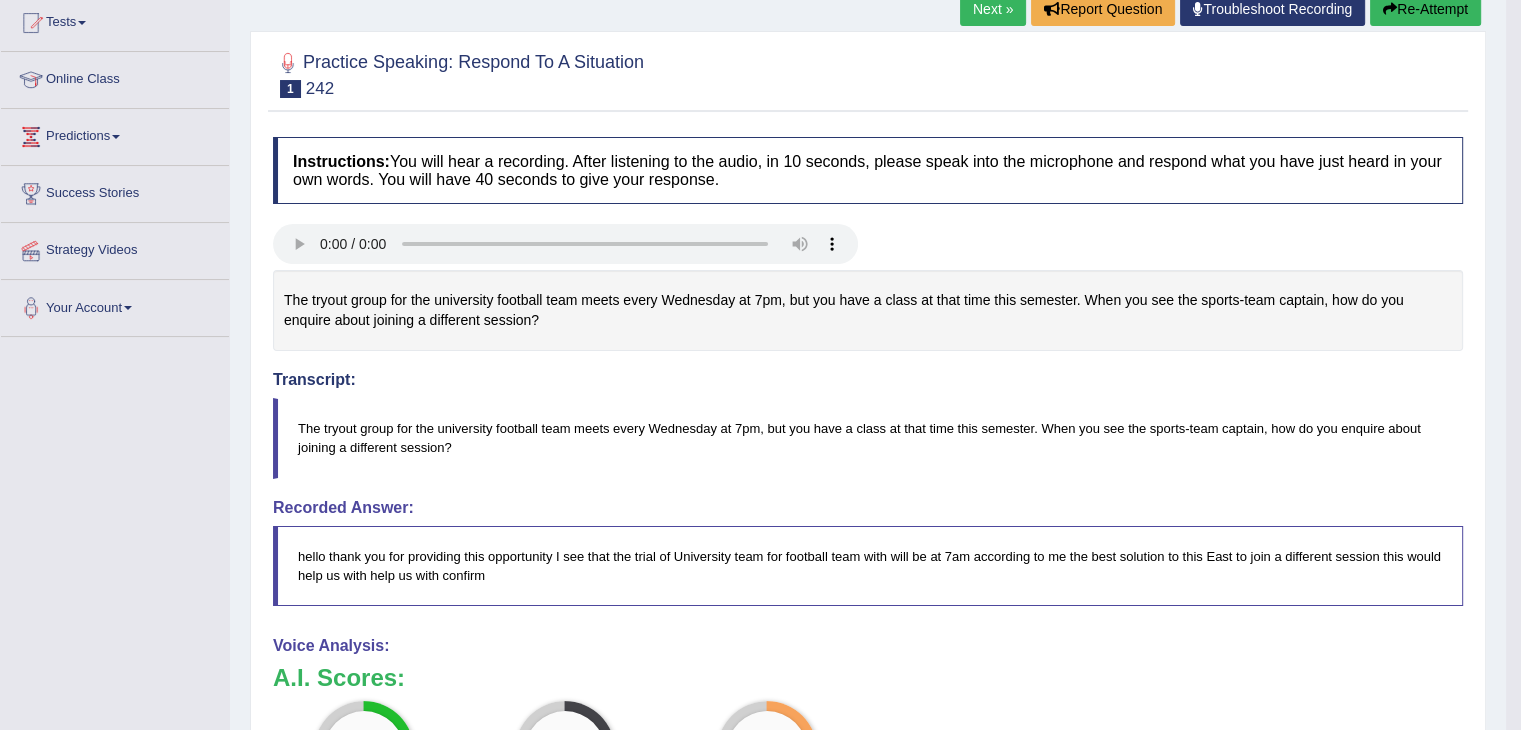 drag, startPoint x: 1525, startPoint y: 191, endPoint x: 1530, endPoint y: 414, distance: 223.05605 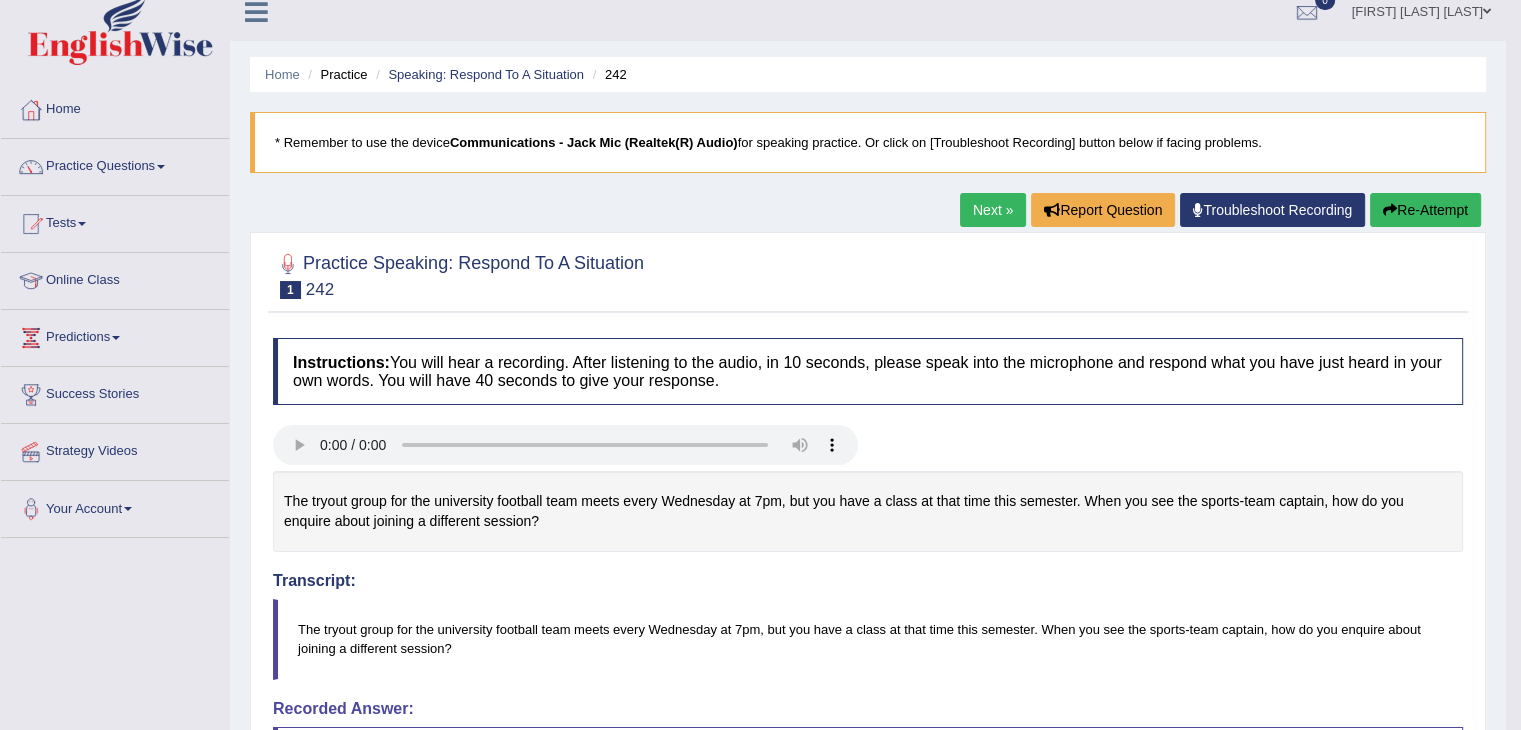 scroll, scrollTop: 16, scrollLeft: 0, axis: vertical 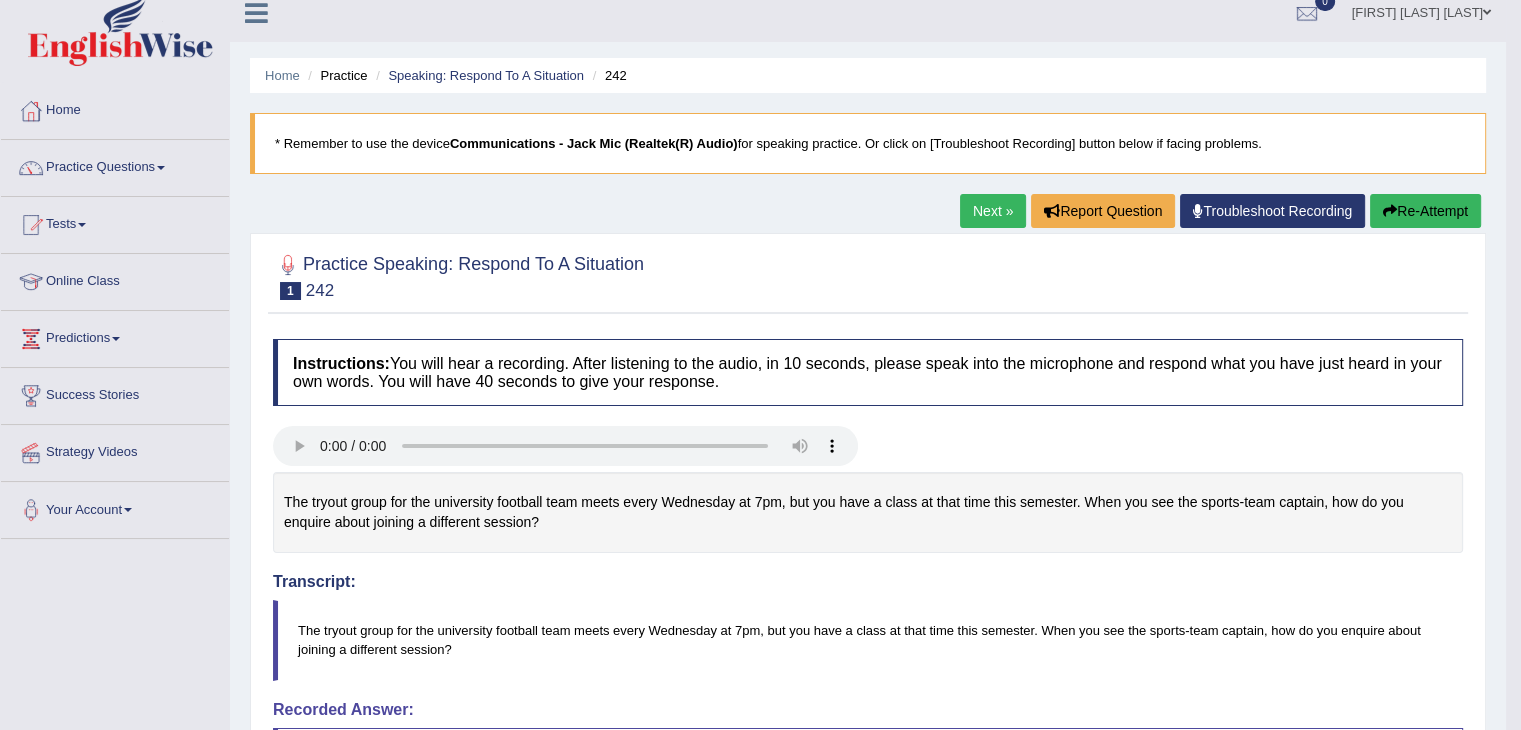 click on "Next »" at bounding box center (993, 211) 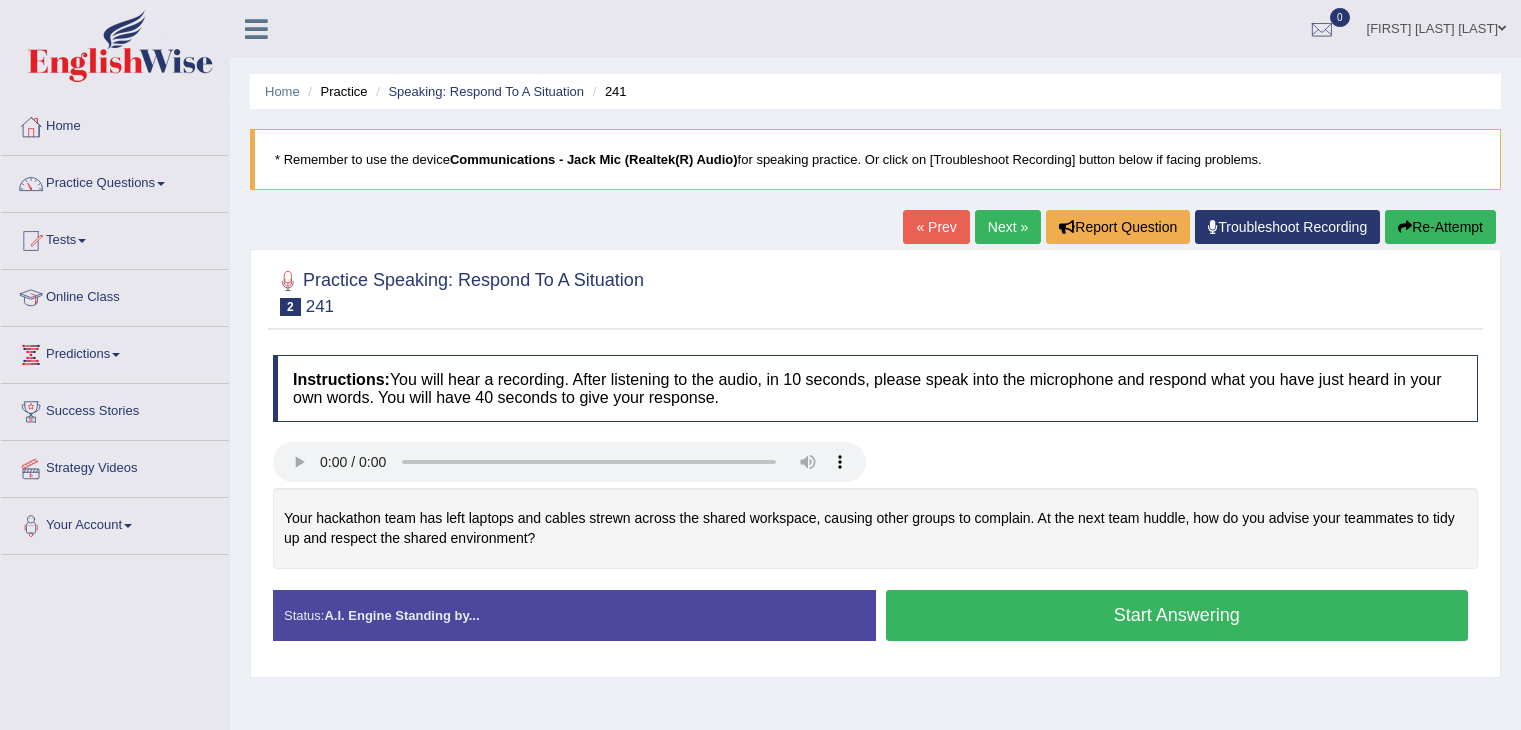 scroll, scrollTop: 0, scrollLeft: 0, axis: both 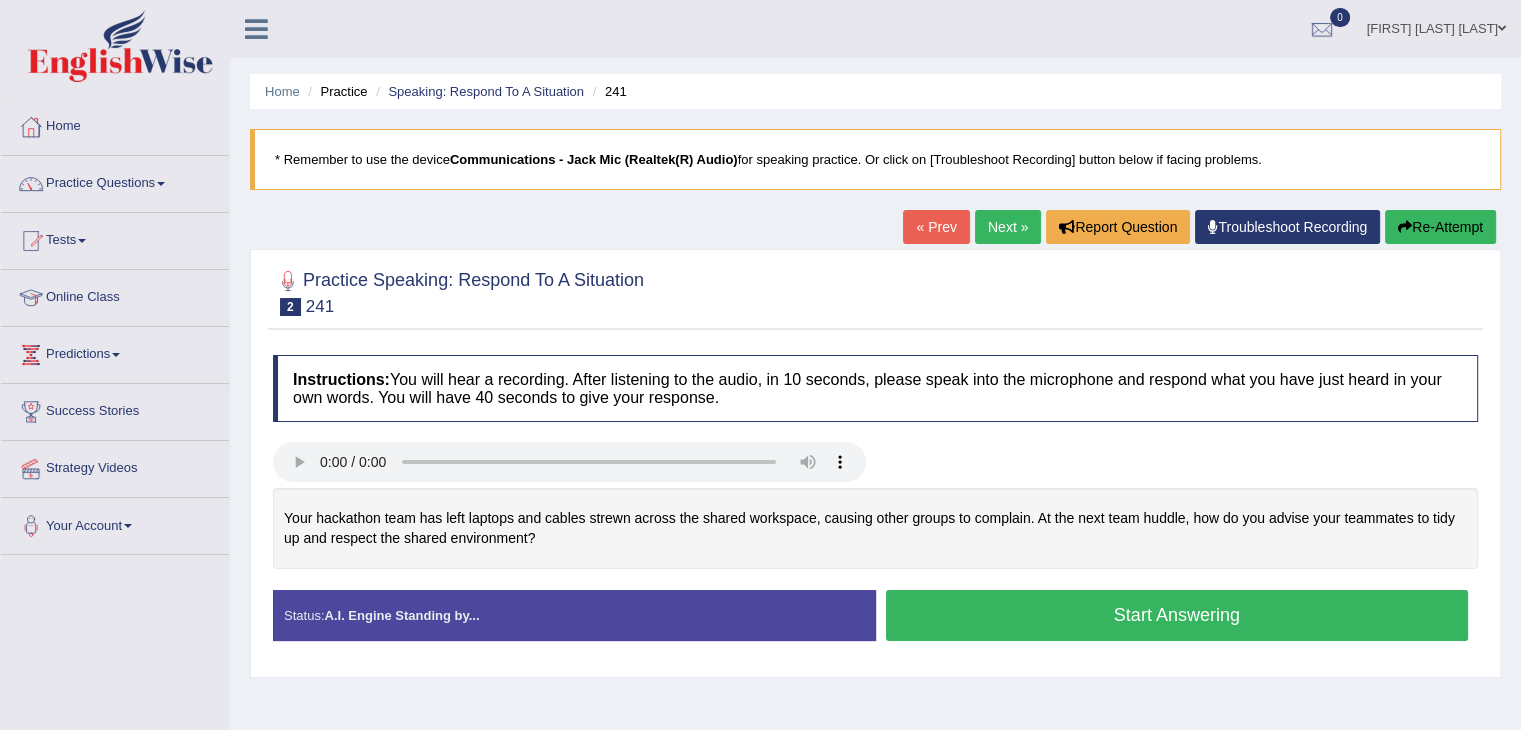 click on "Start Answering" at bounding box center (1177, 615) 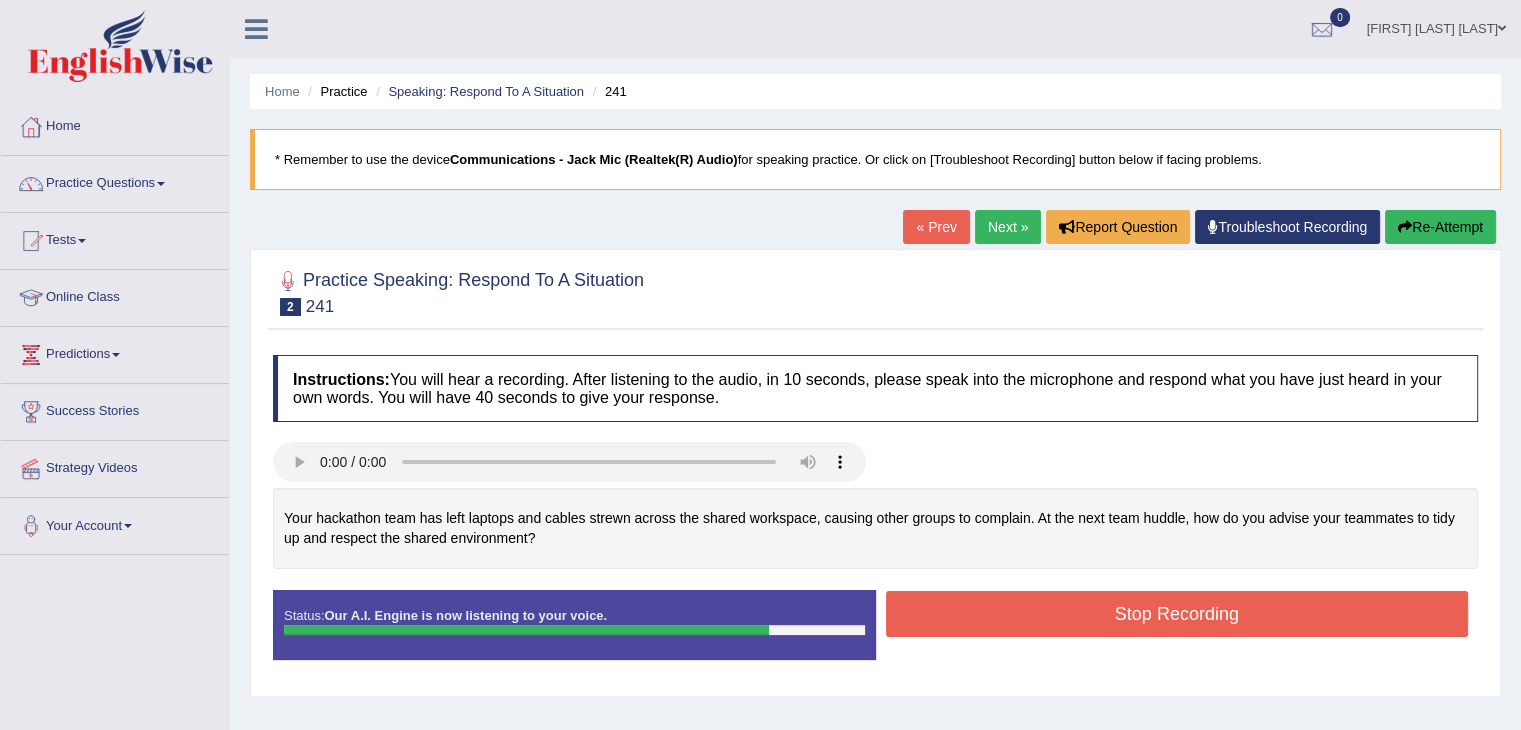 click on "Stop Recording" at bounding box center [1177, 614] 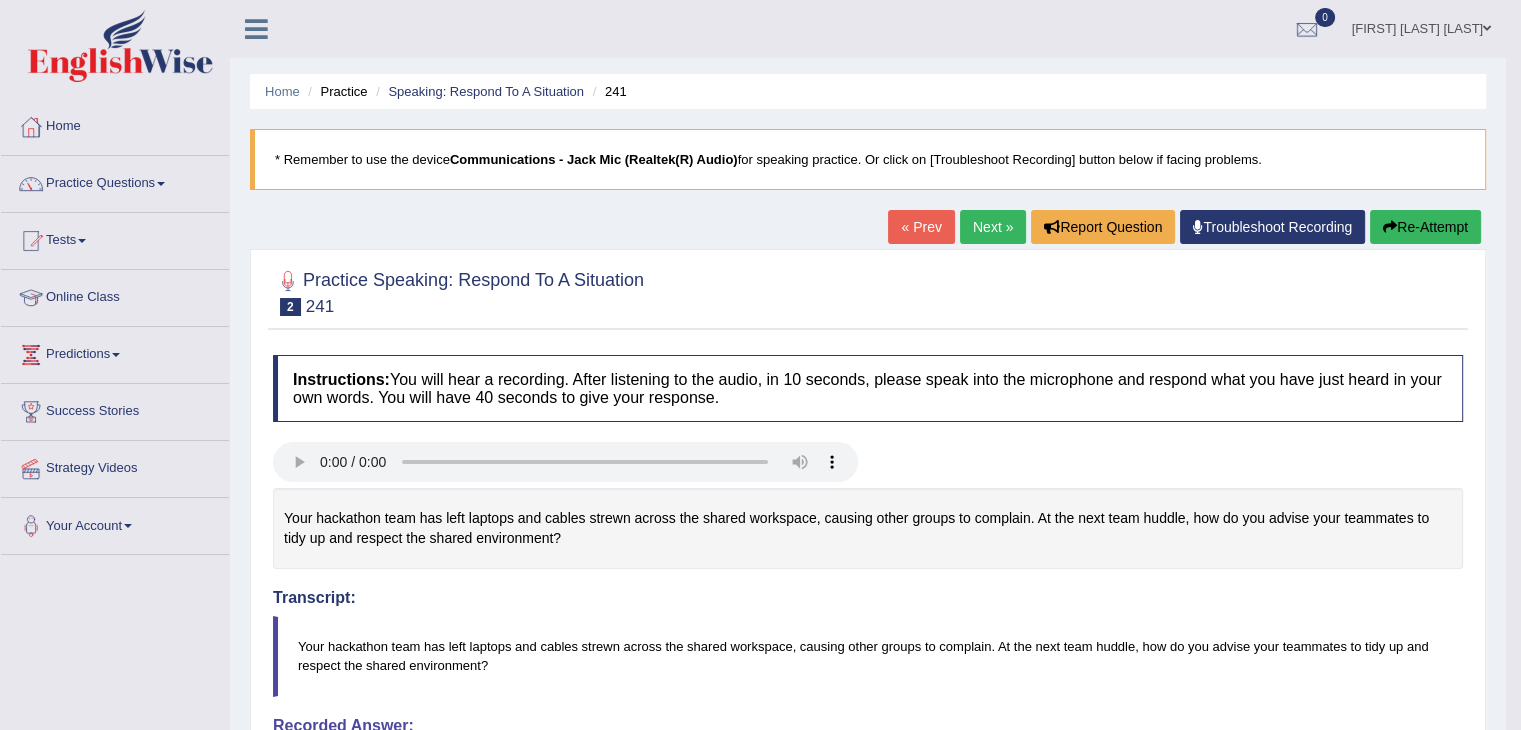 drag, startPoint x: 1527, startPoint y: 170, endPoint x: 1522, endPoint y: 308, distance: 138.09055 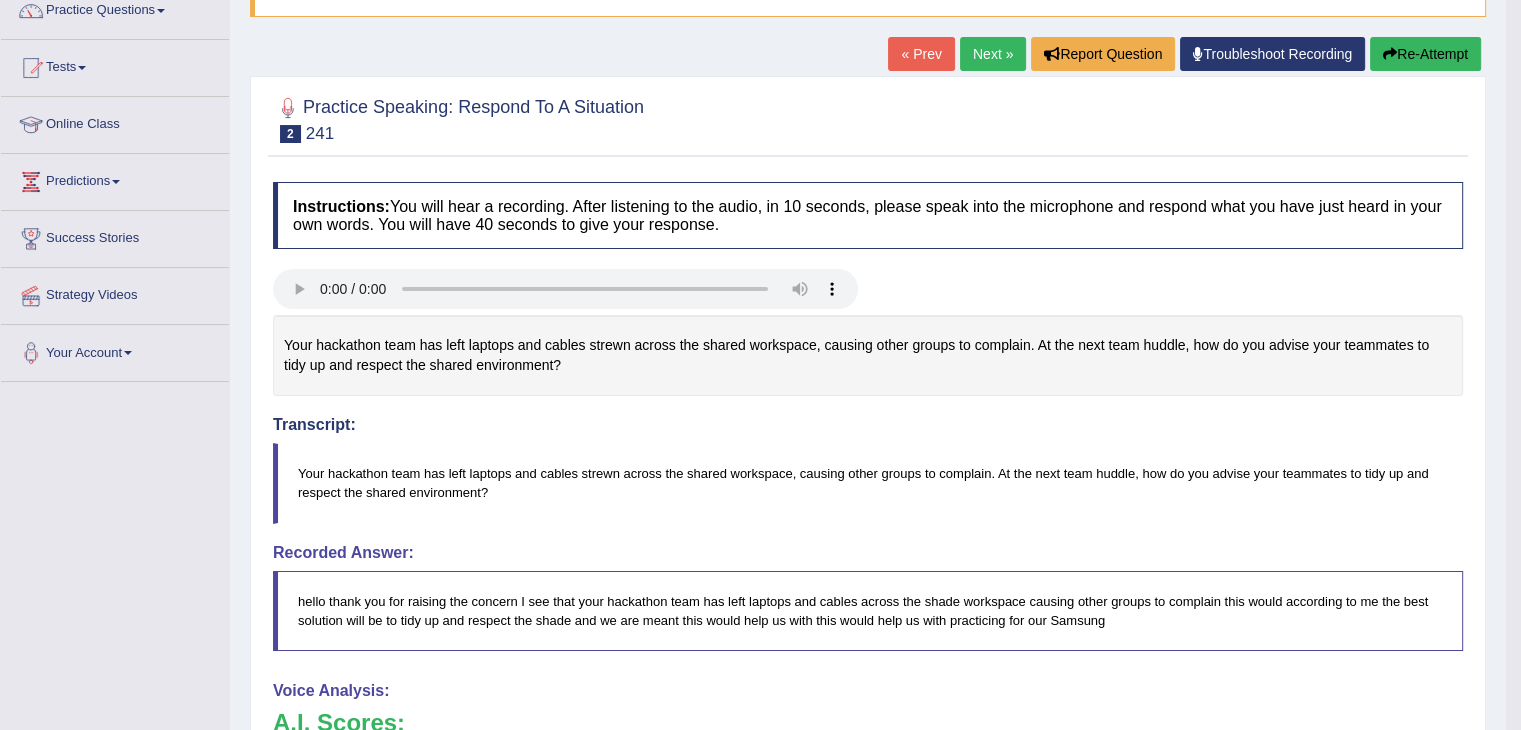 scroll, scrollTop: 168, scrollLeft: 0, axis: vertical 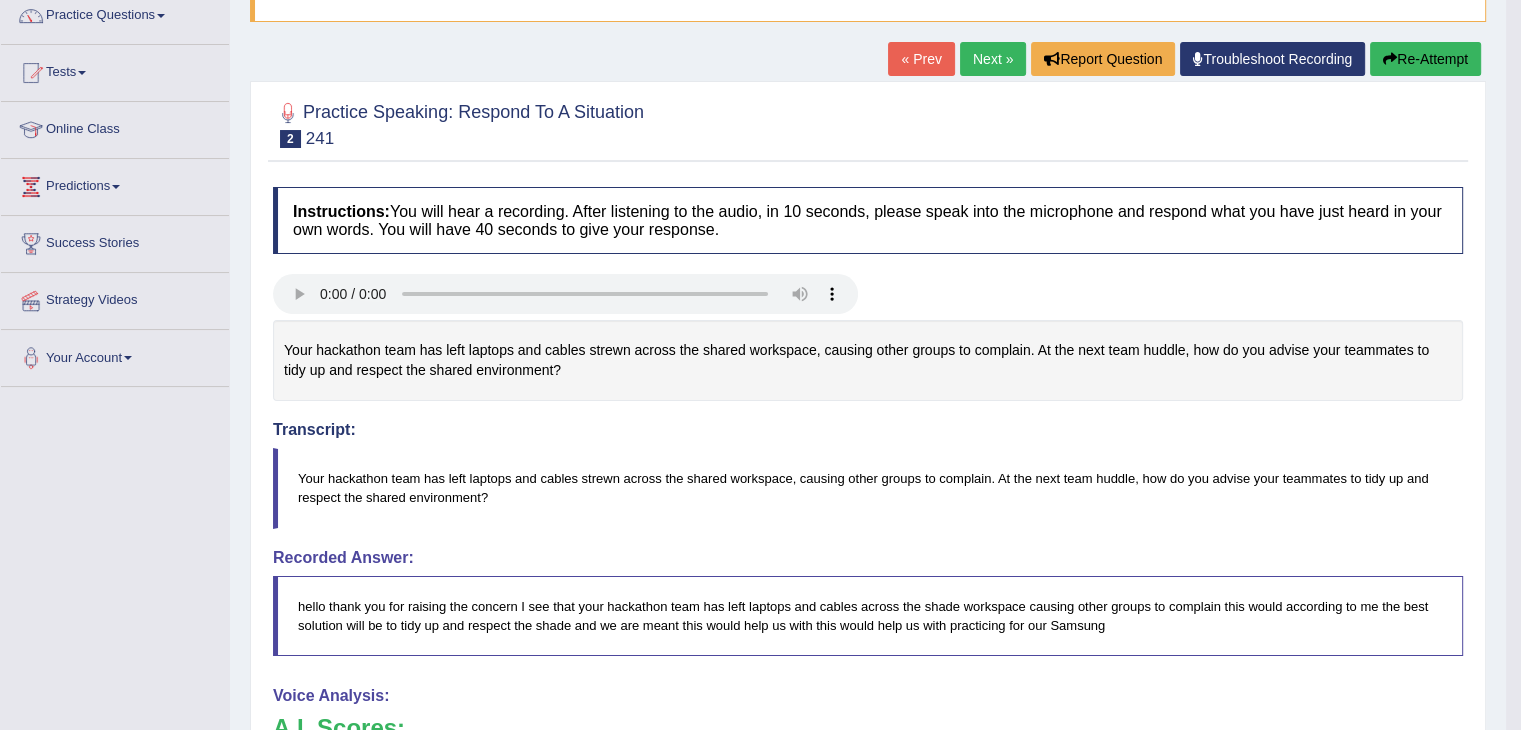 click on "Re-Attempt" at bounding box center (1425, 59) 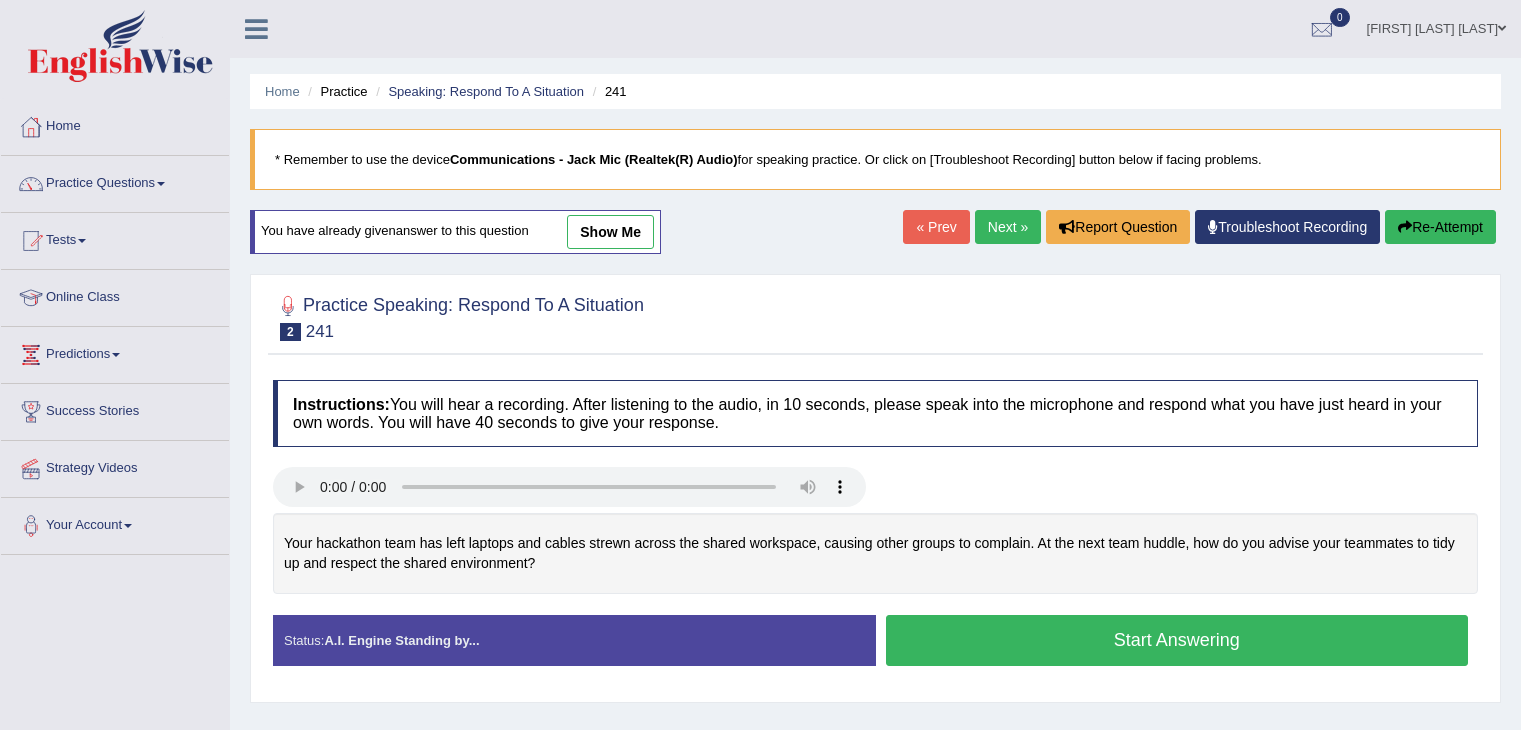 scroll, scrollTop: 184, scrollLeft: 0, axis: vertical 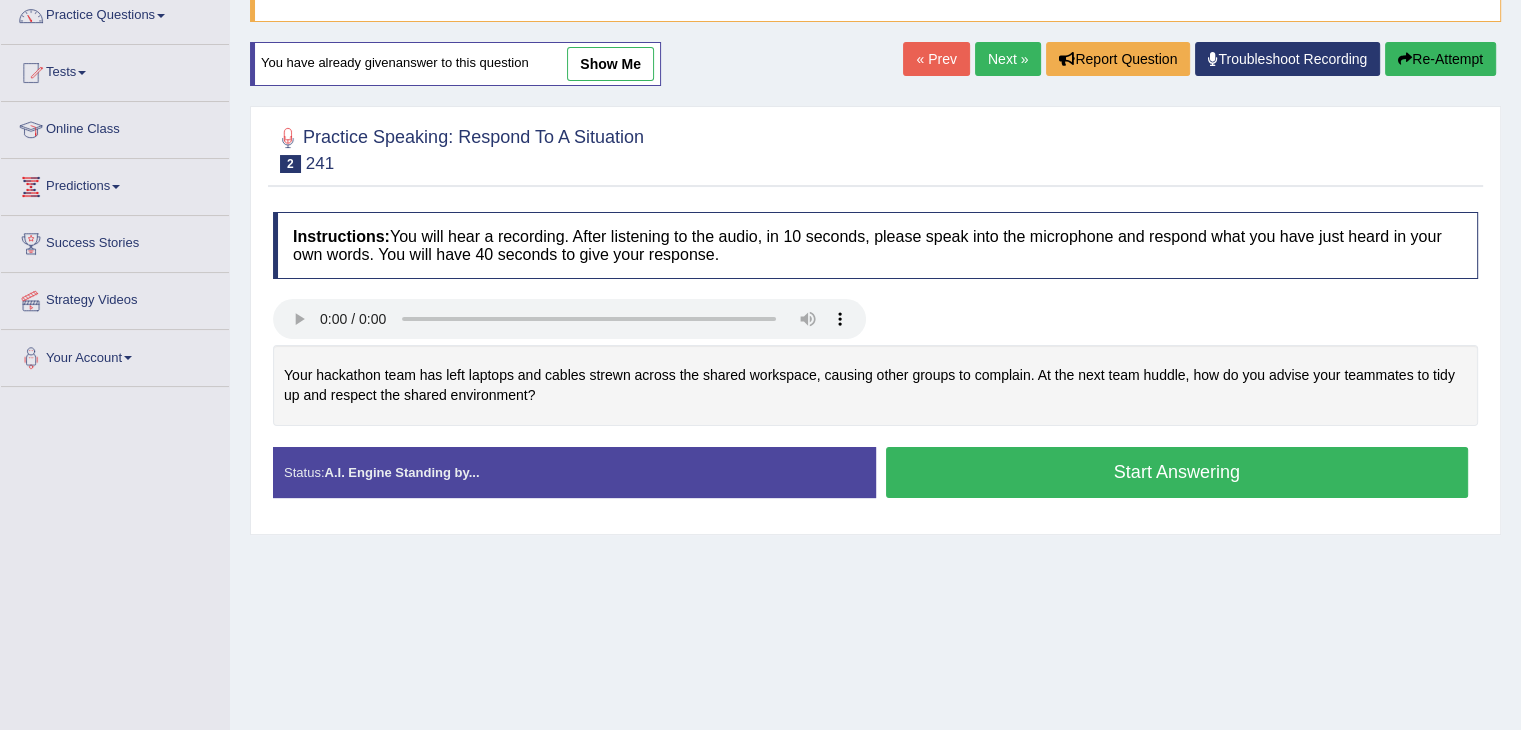 click on "Start Answering" at bounding box center [1177, 472] 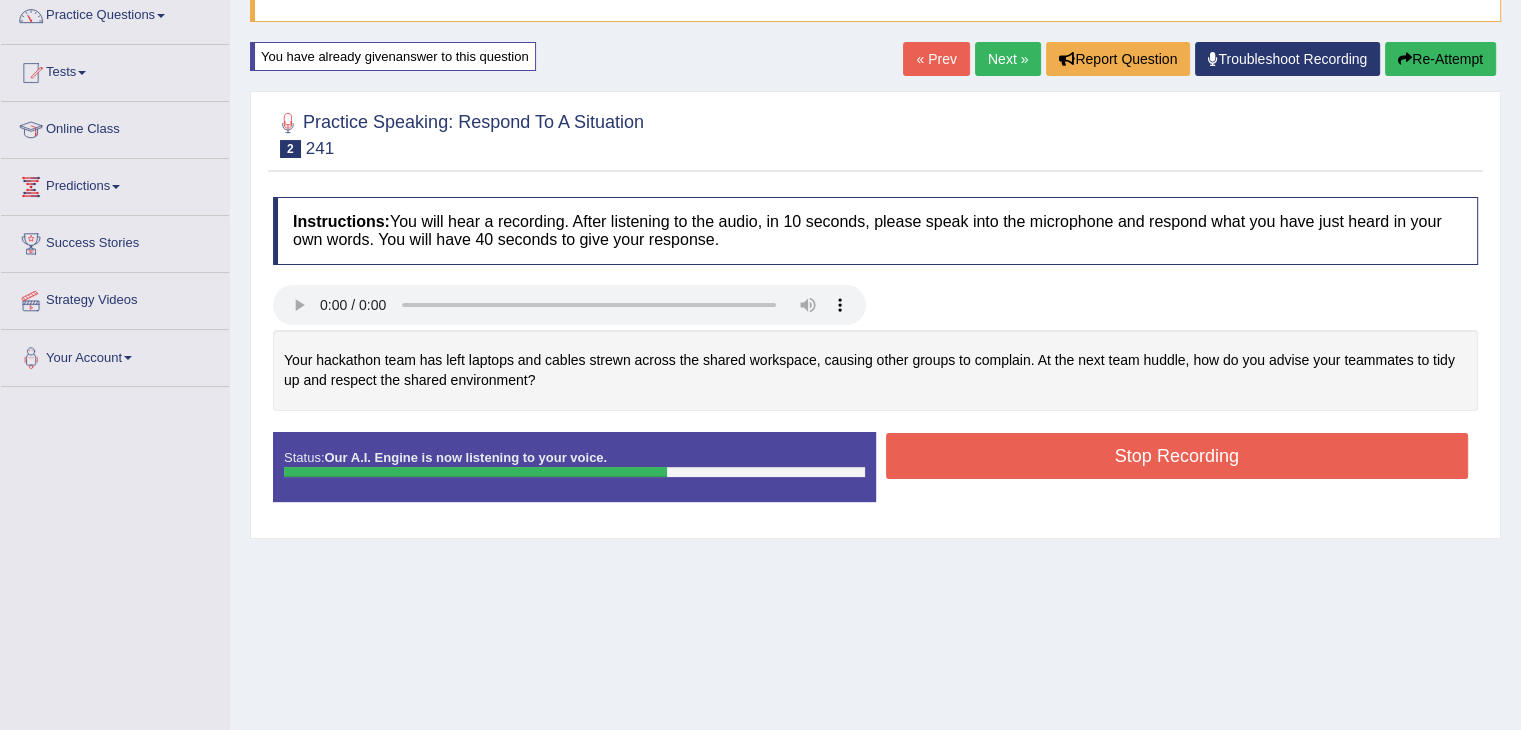 click on "Stop Recording" at bounding box center [1177, 456] 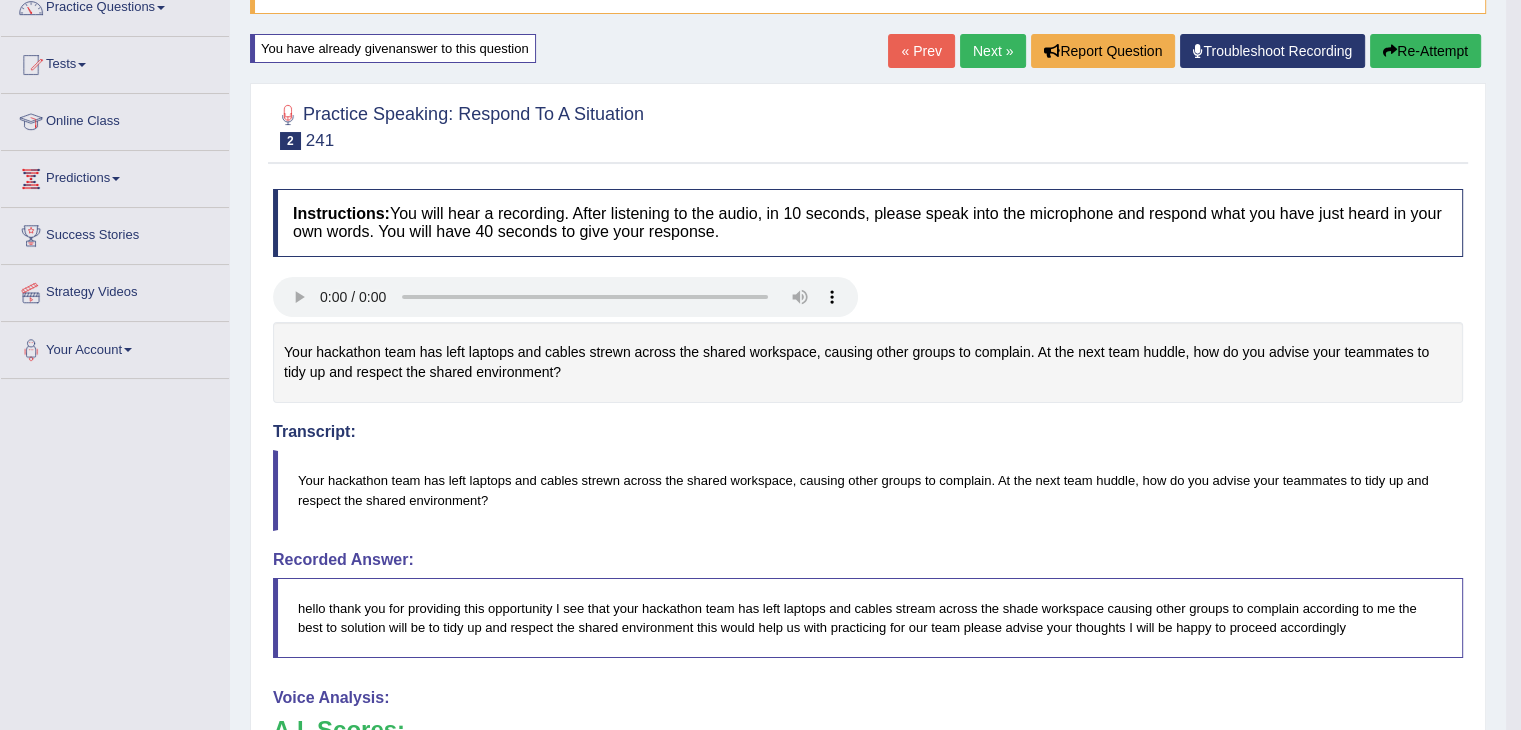 scroll, scrollTop: 171, scrollLeft: 0, axis: vertical 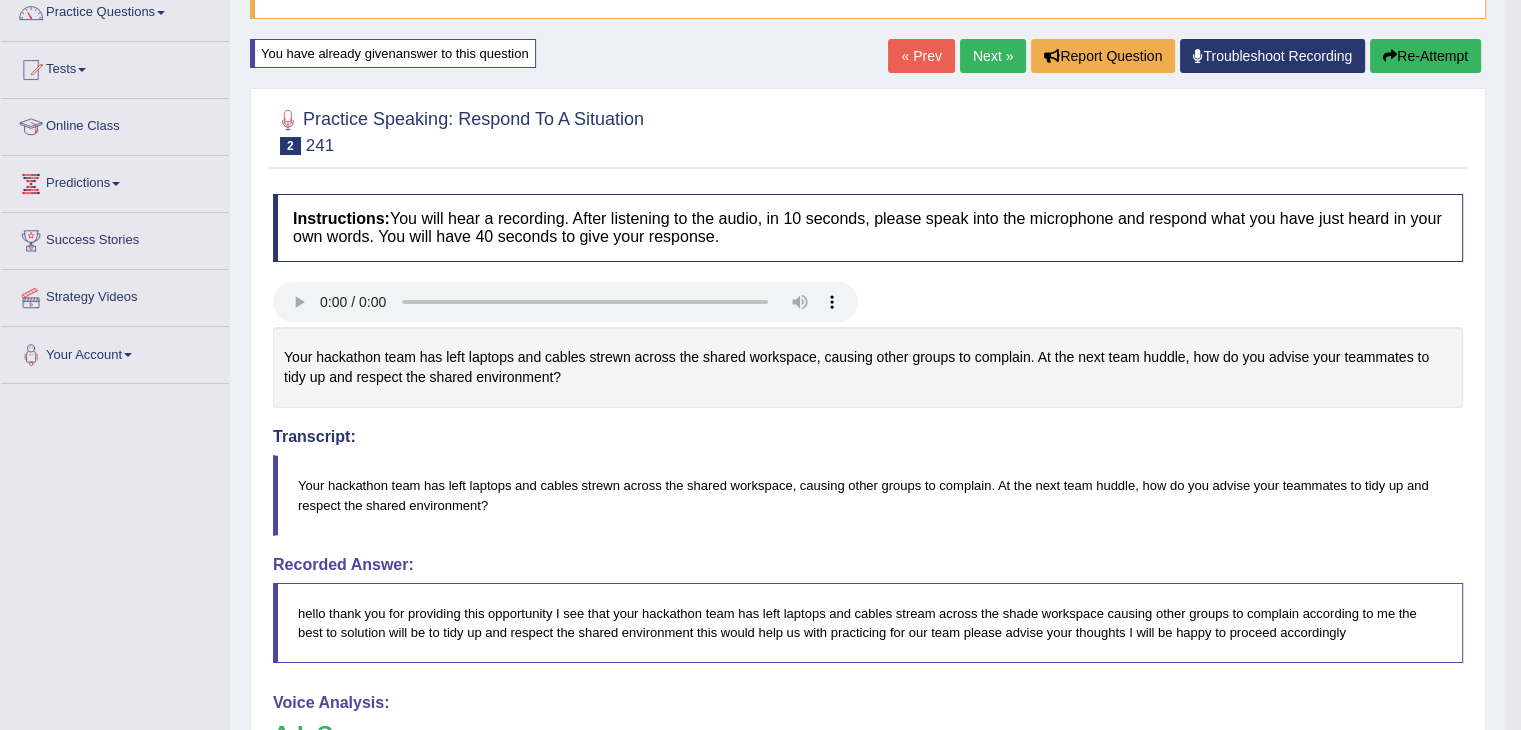 drag, startPoint x: 1528, startPoint y: 169, endPoint x: 1532, endPoint y: 269, distance: 100.07997 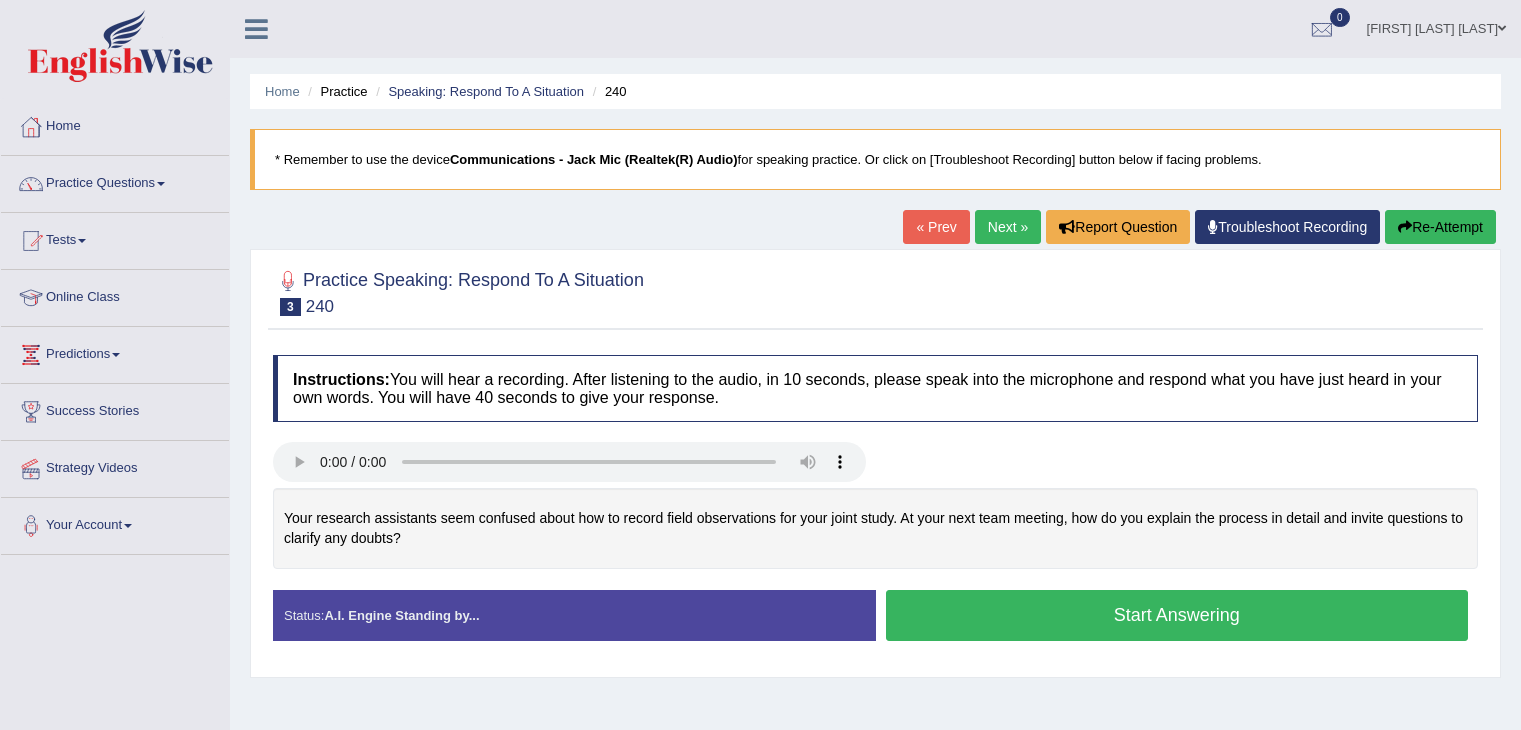 scroll, scrollTop: 0, scrollLeft: 0, axis: both 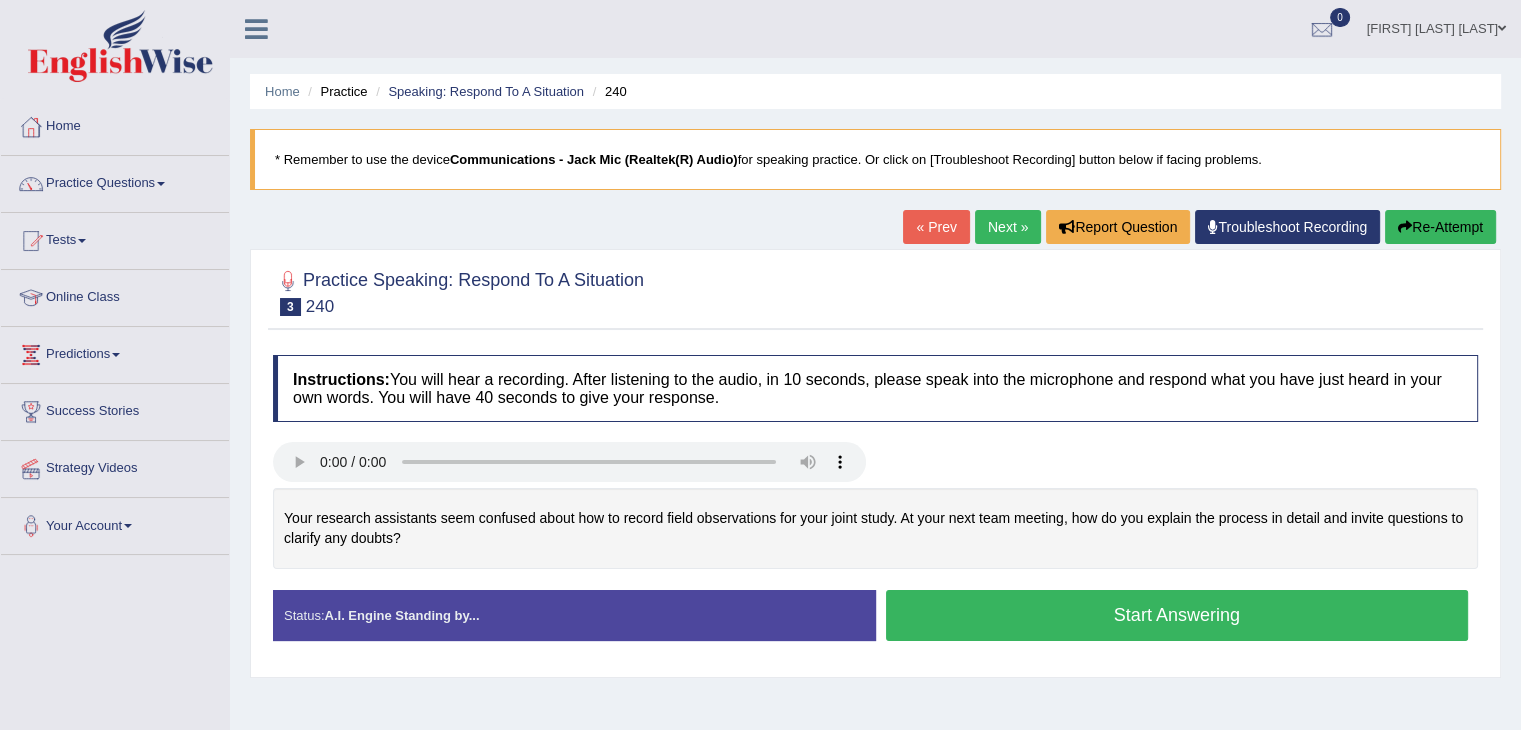 click on "Start Answering" at bounding box center (1177, 615) 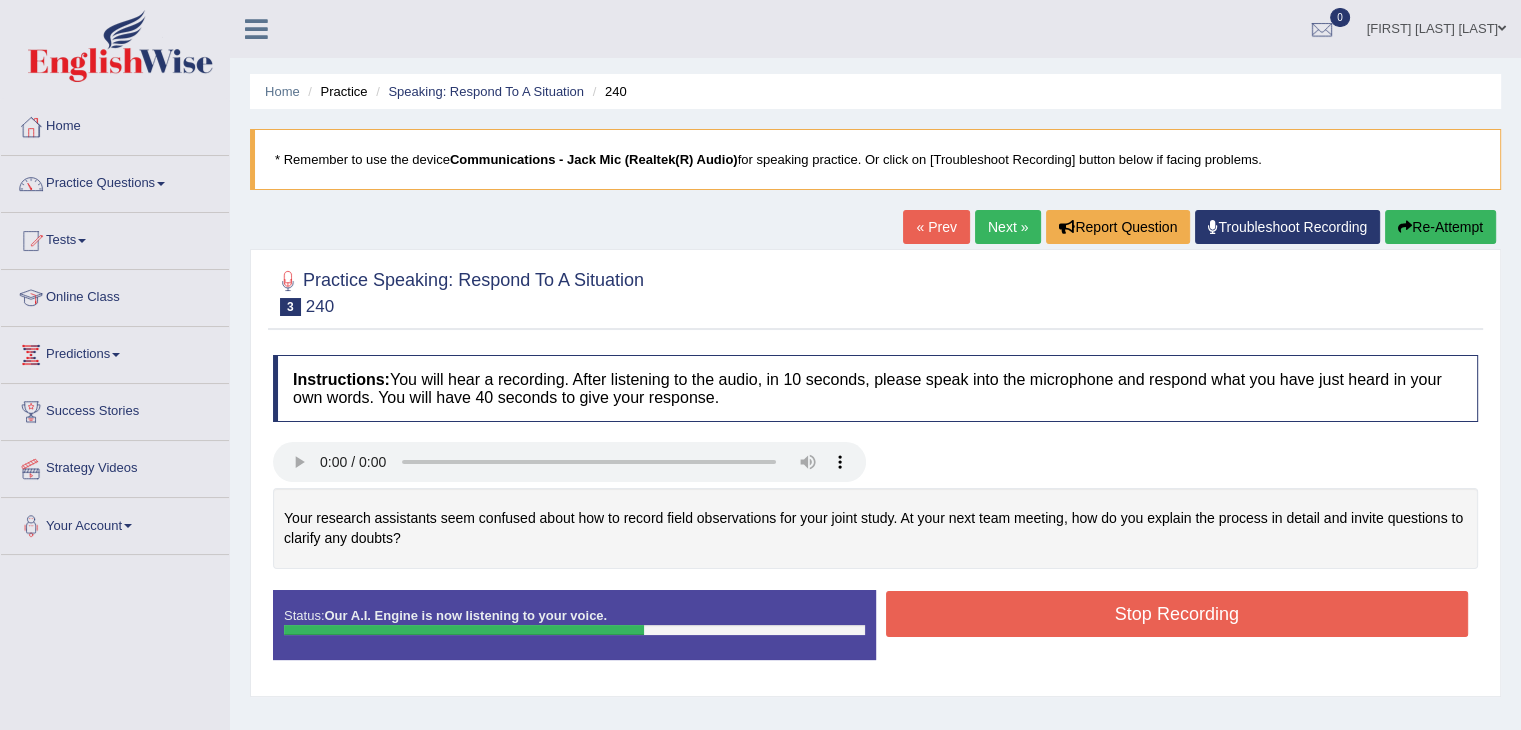 click on "Stop Recording" at bounding box center (1177, 614) 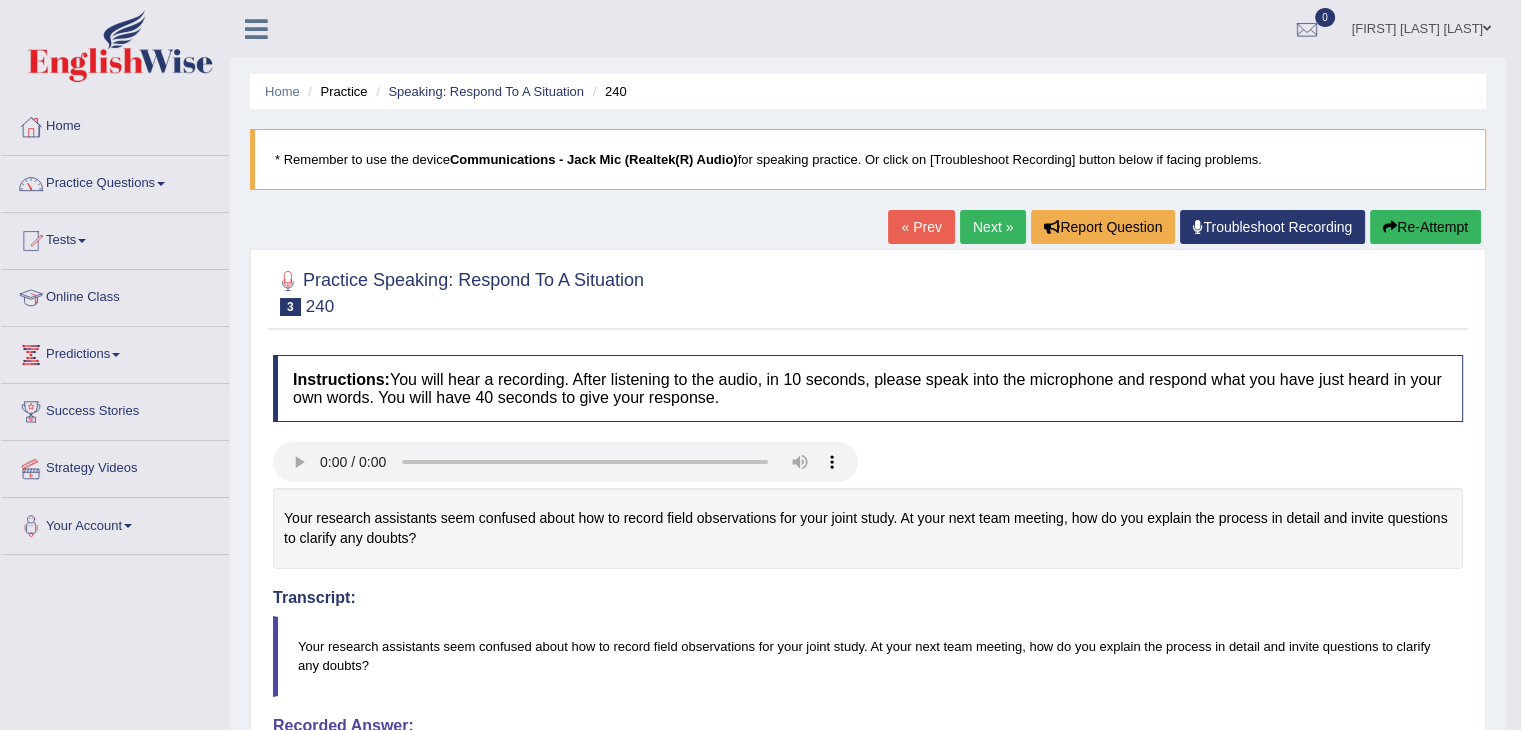 drag, startPoint x: 1527, startPoint y: 219, endPoint x: 1527, endPoint y: 253, distance: 34 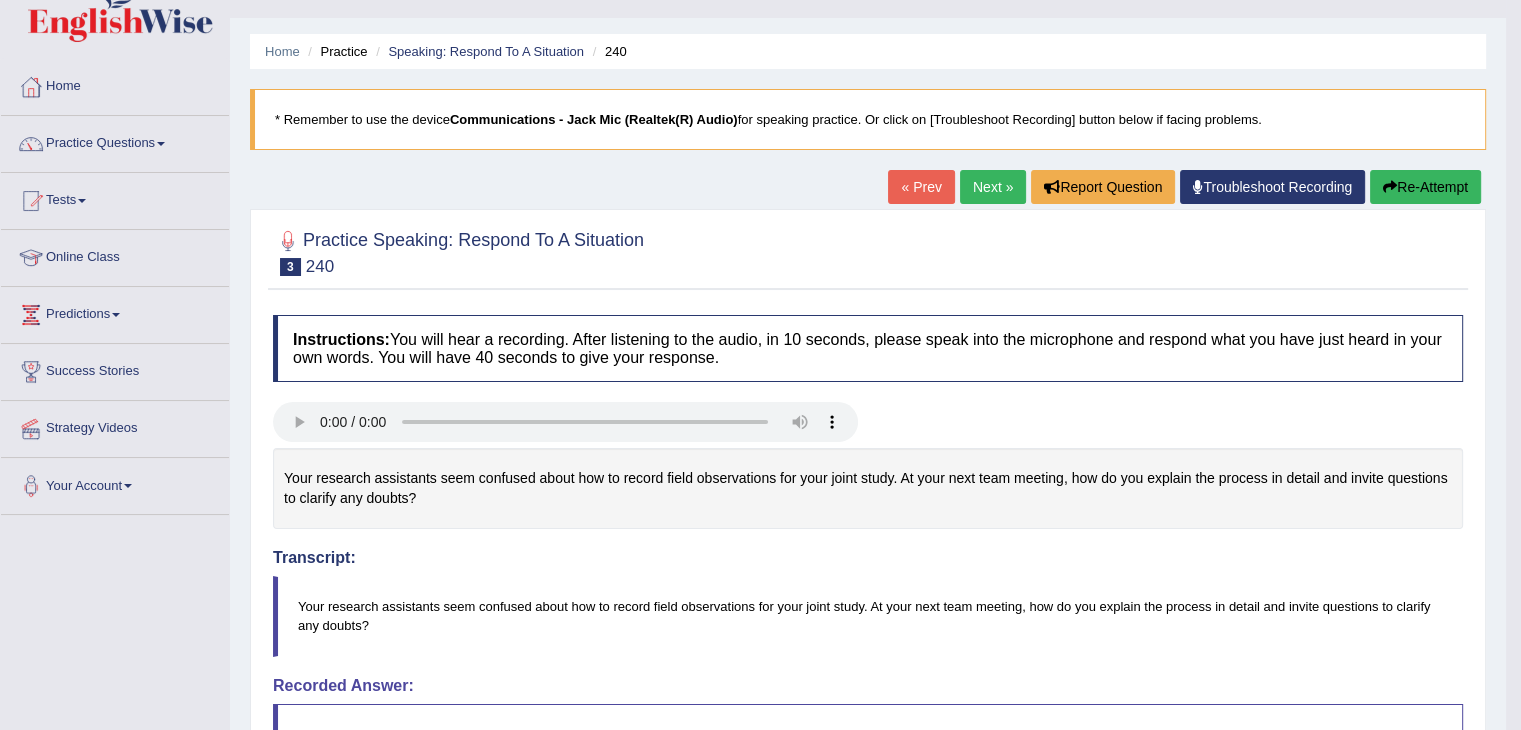 scroll, scrollTop: 0, scrollLeft: 0, axis: both 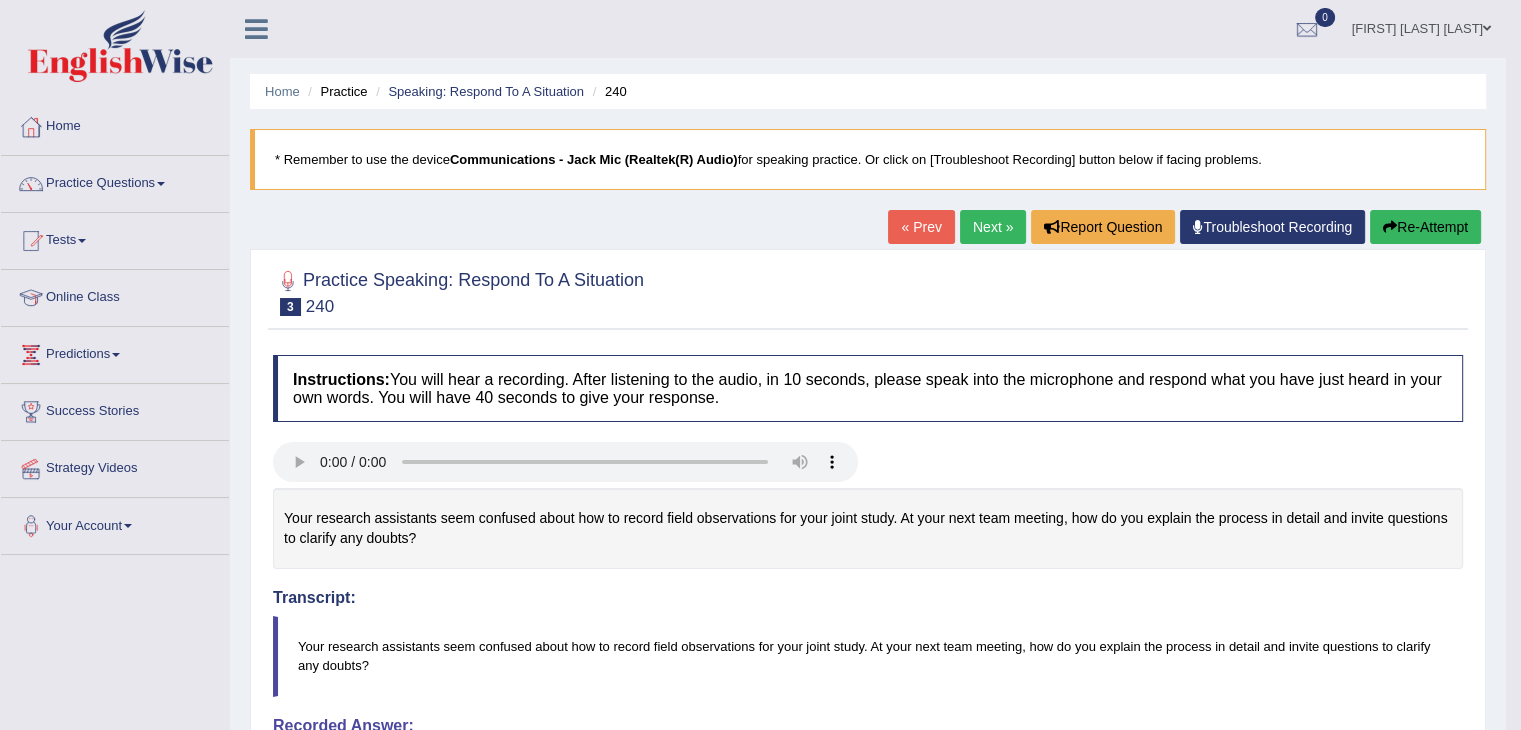 click on "Next »" at bounding box center [993, 227] 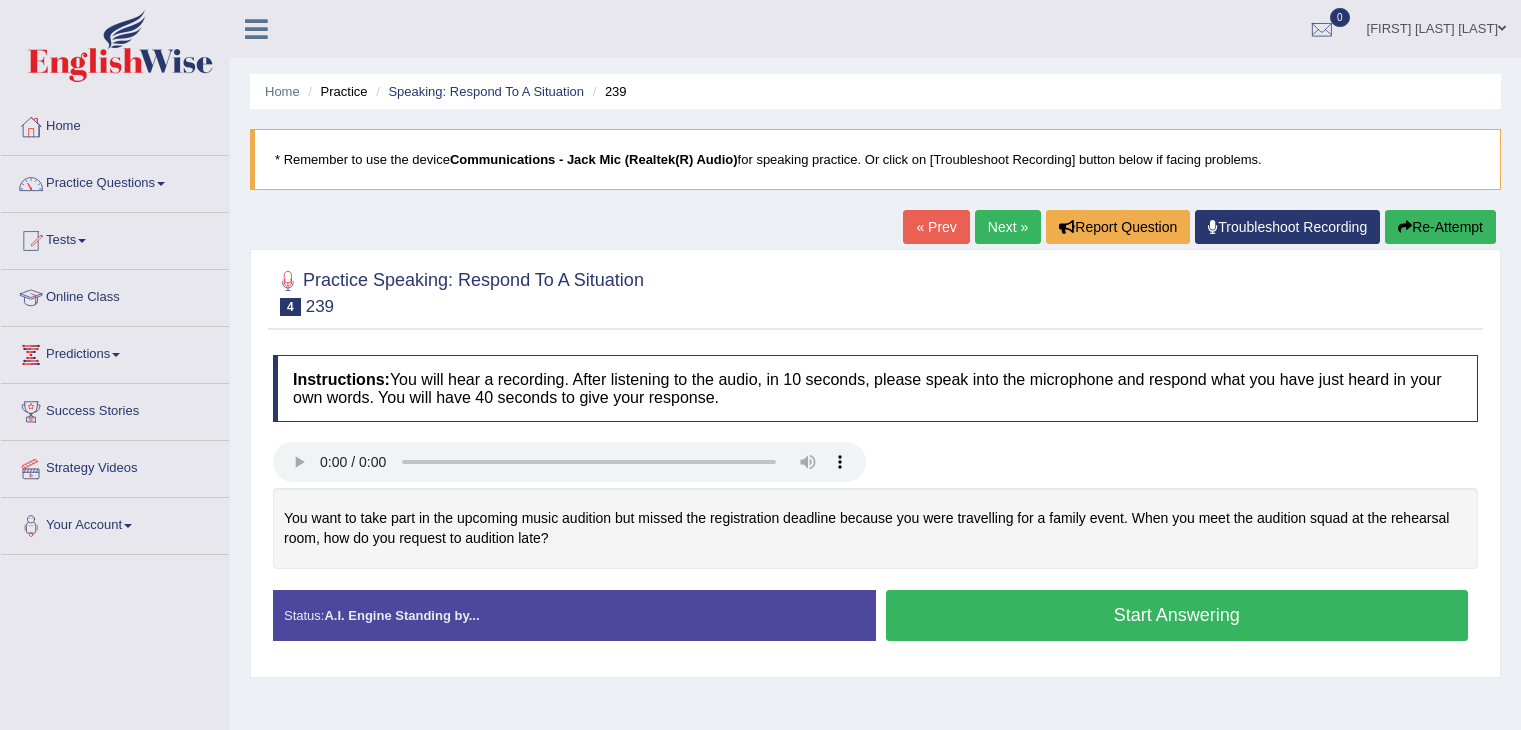 scroll, scrollTop: 0, scrollLeft: 0, axis: both 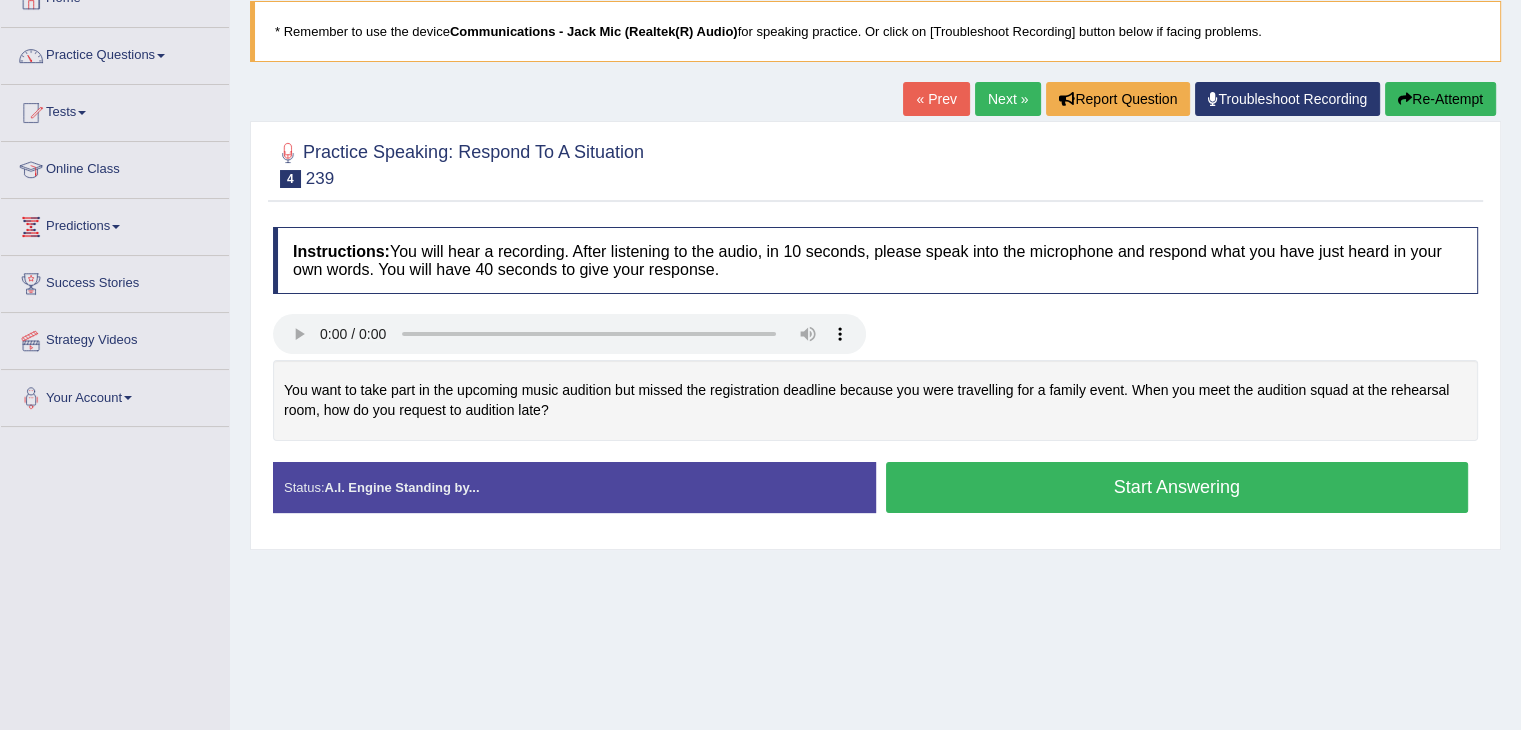 click on "Start Answering" at bounding box center [1177, 487] 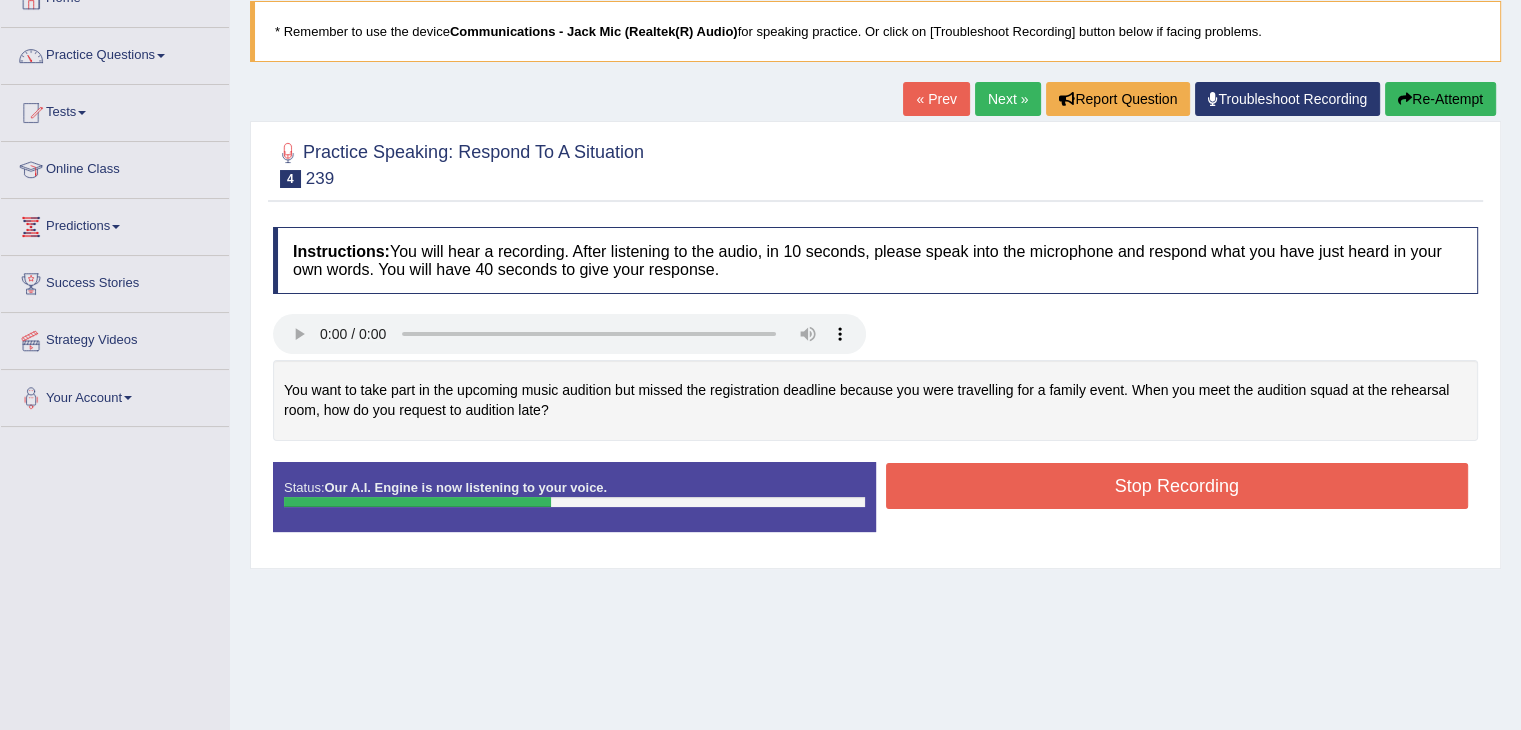 click on "Re-Attempt" at bounding box center [1440, 99] 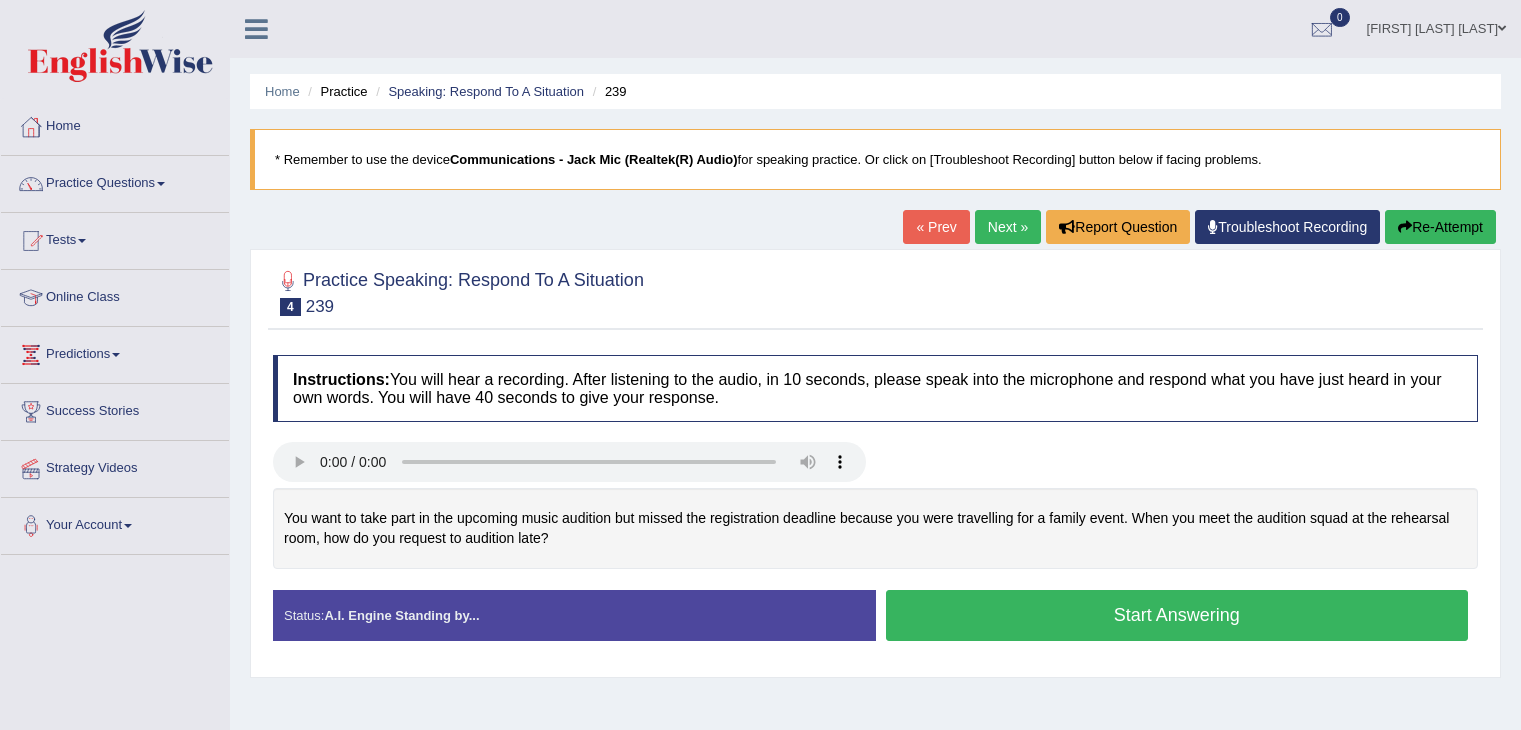 scroll, scrollTop: 128, scrollLeft: 0, axis: vertical 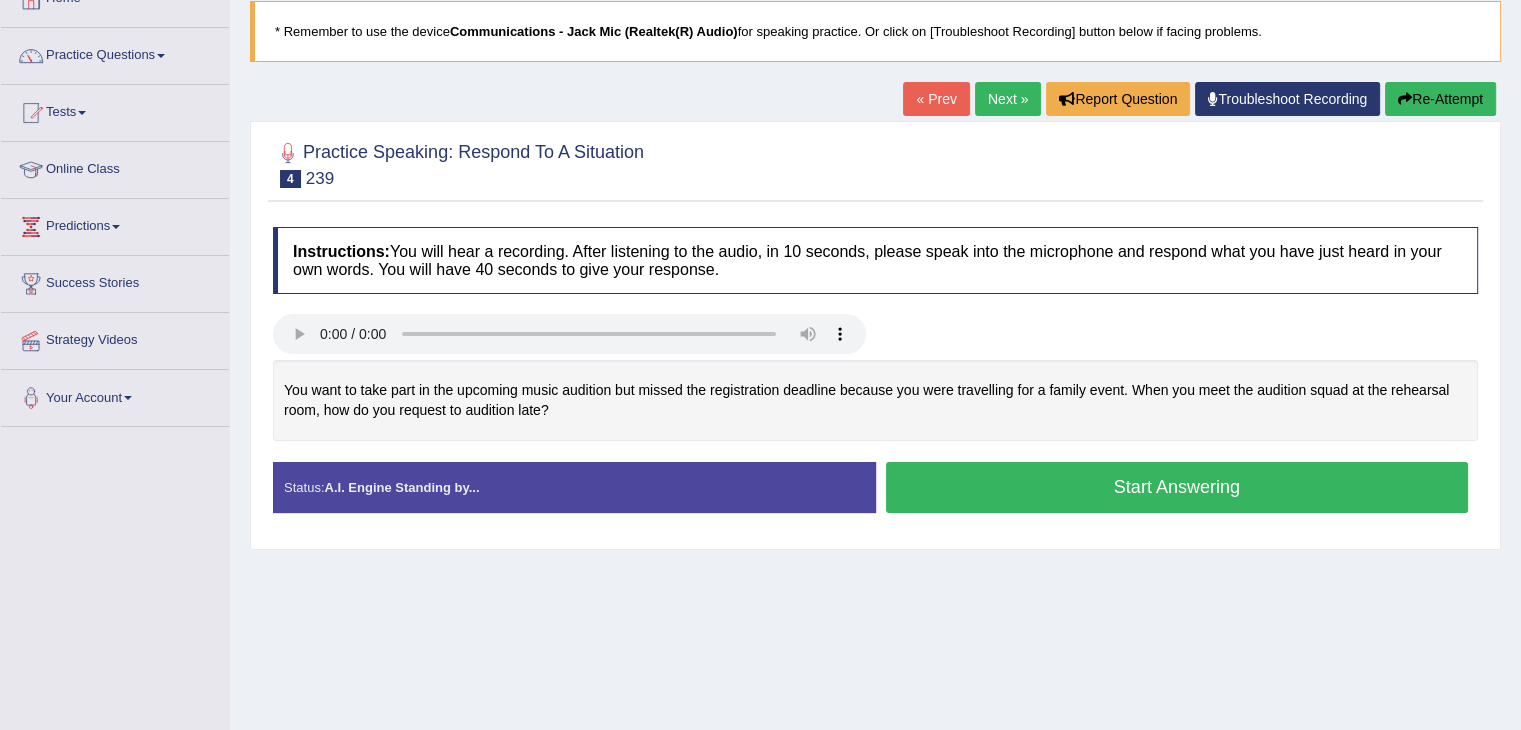 click on "Start Answering" at bounding box center (1177, 487) 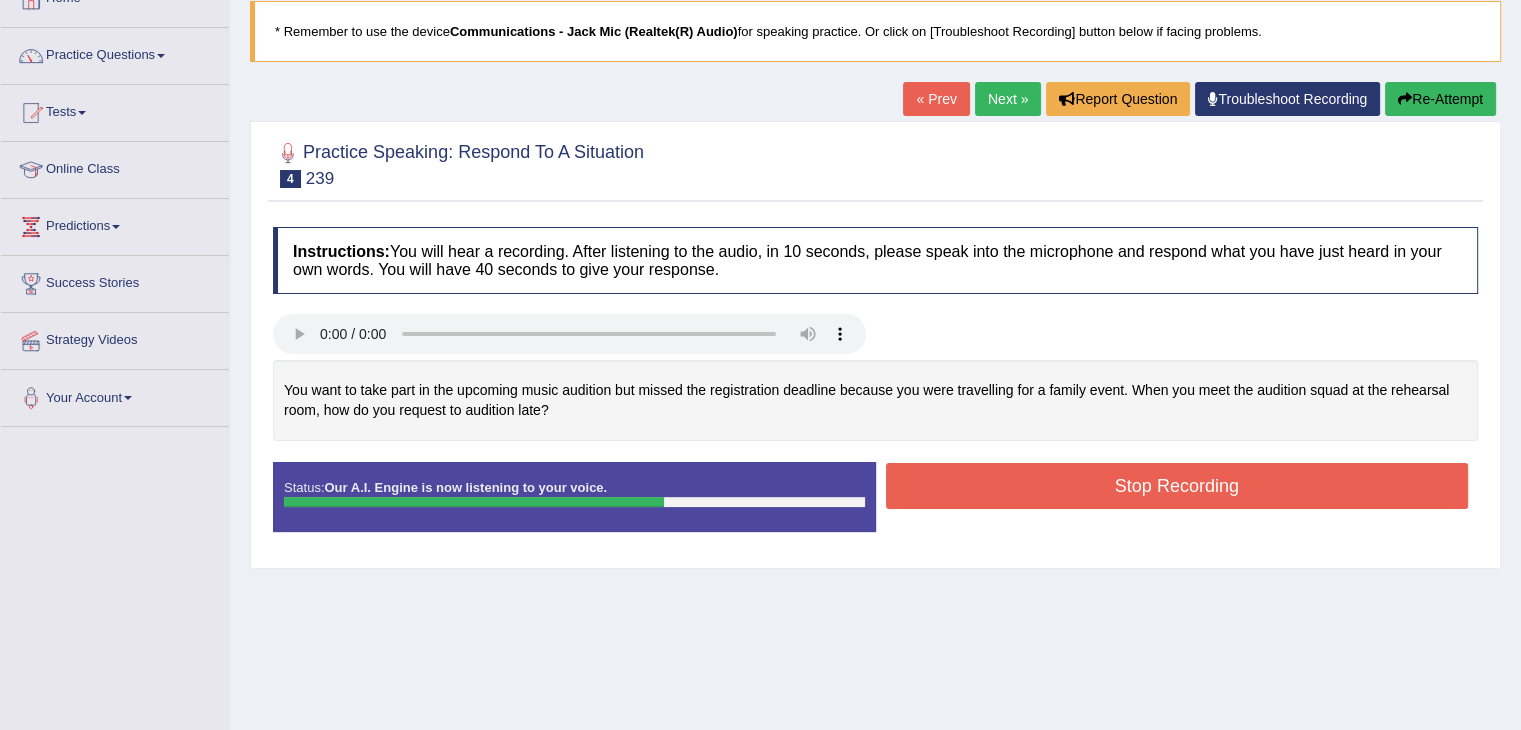 click on "Stop Recording" at bounding box center (1177, 486) 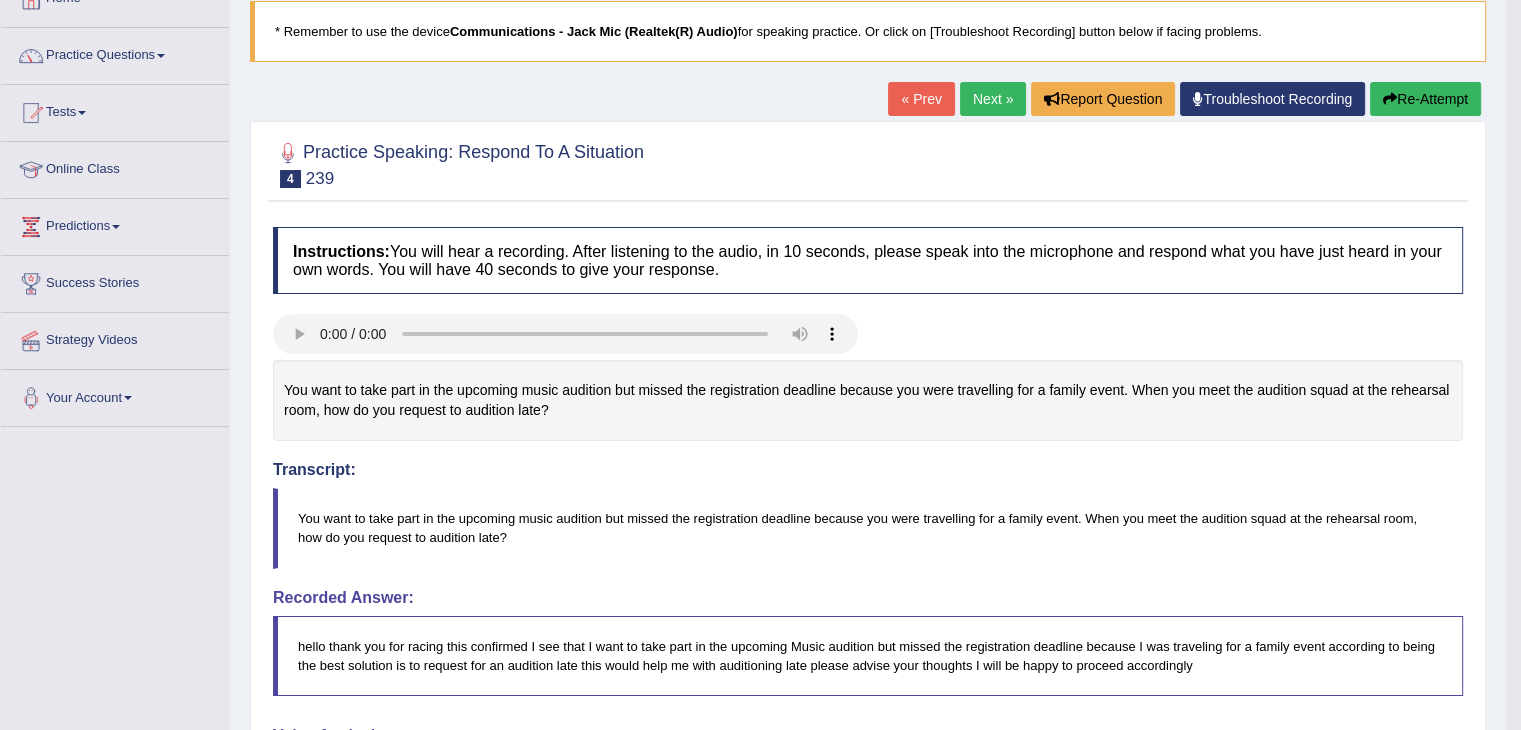 drag, startPoint x: 1531, startPoint y: 193, endPoint x: 1525, endPoint y: 294, distance: 101.17806 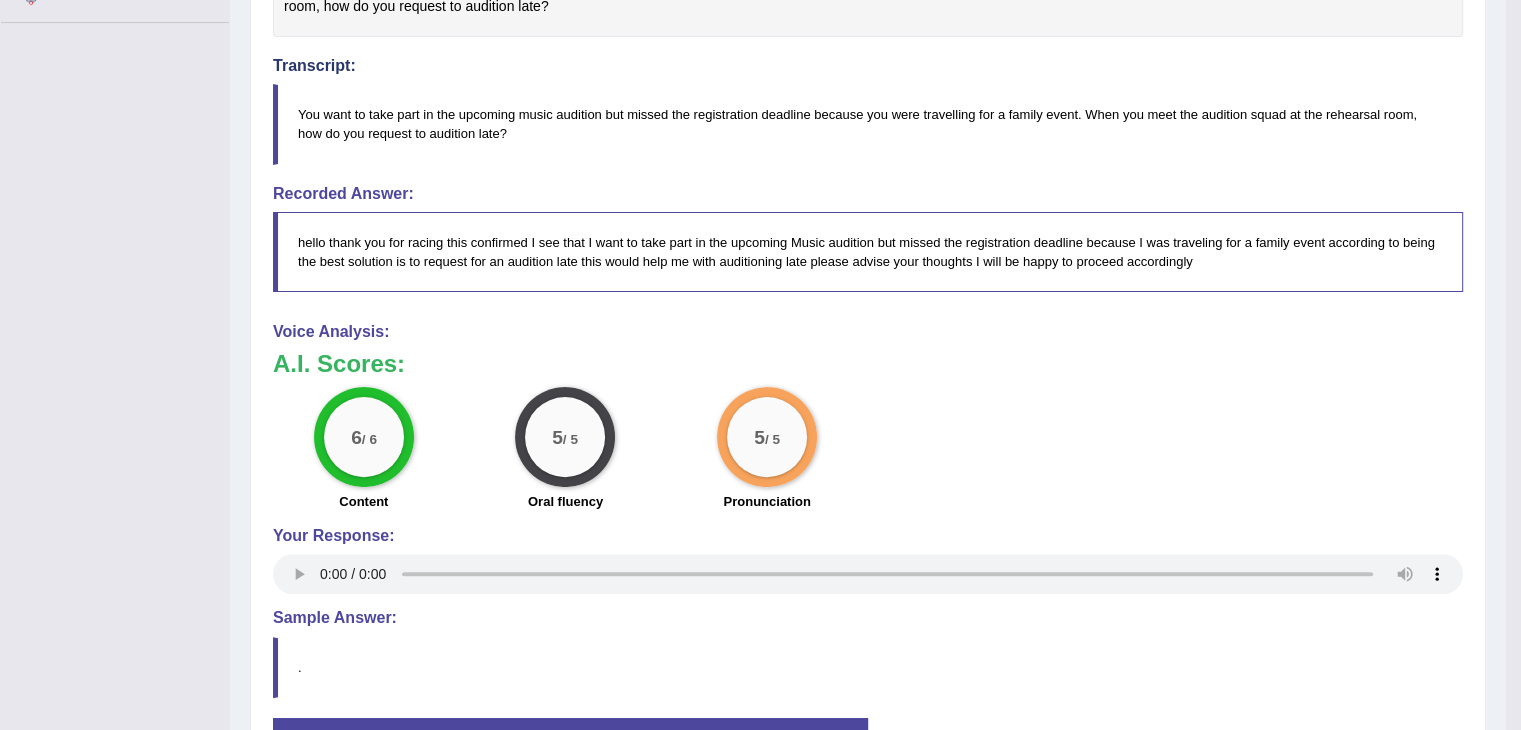 scroll, scrollTop: 536, scrollLeft: 0, axis: vertical 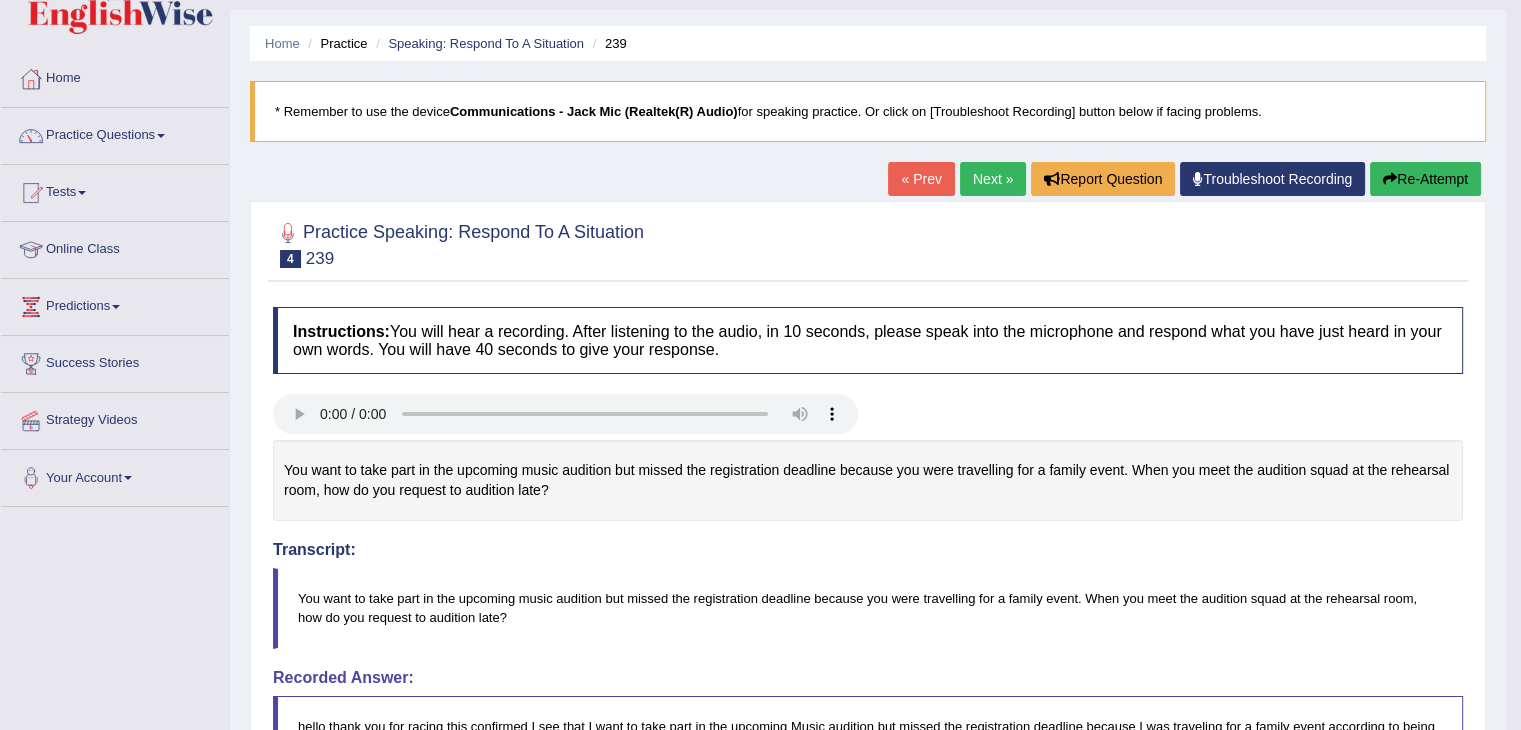 click on "Next »" at bounding box center (993, 179) 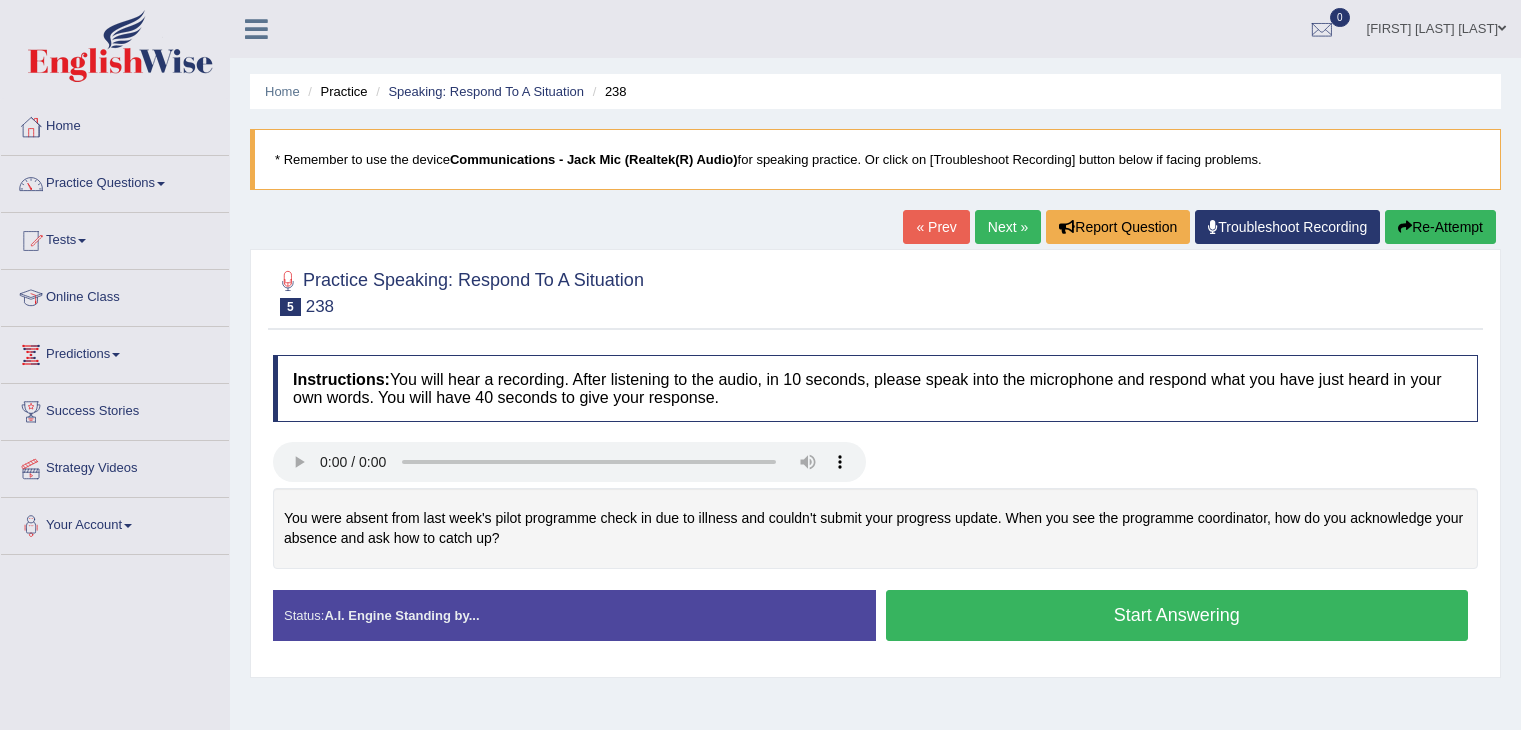 scroll, scrollTop: 0, scrollLeft: 0, axis: both 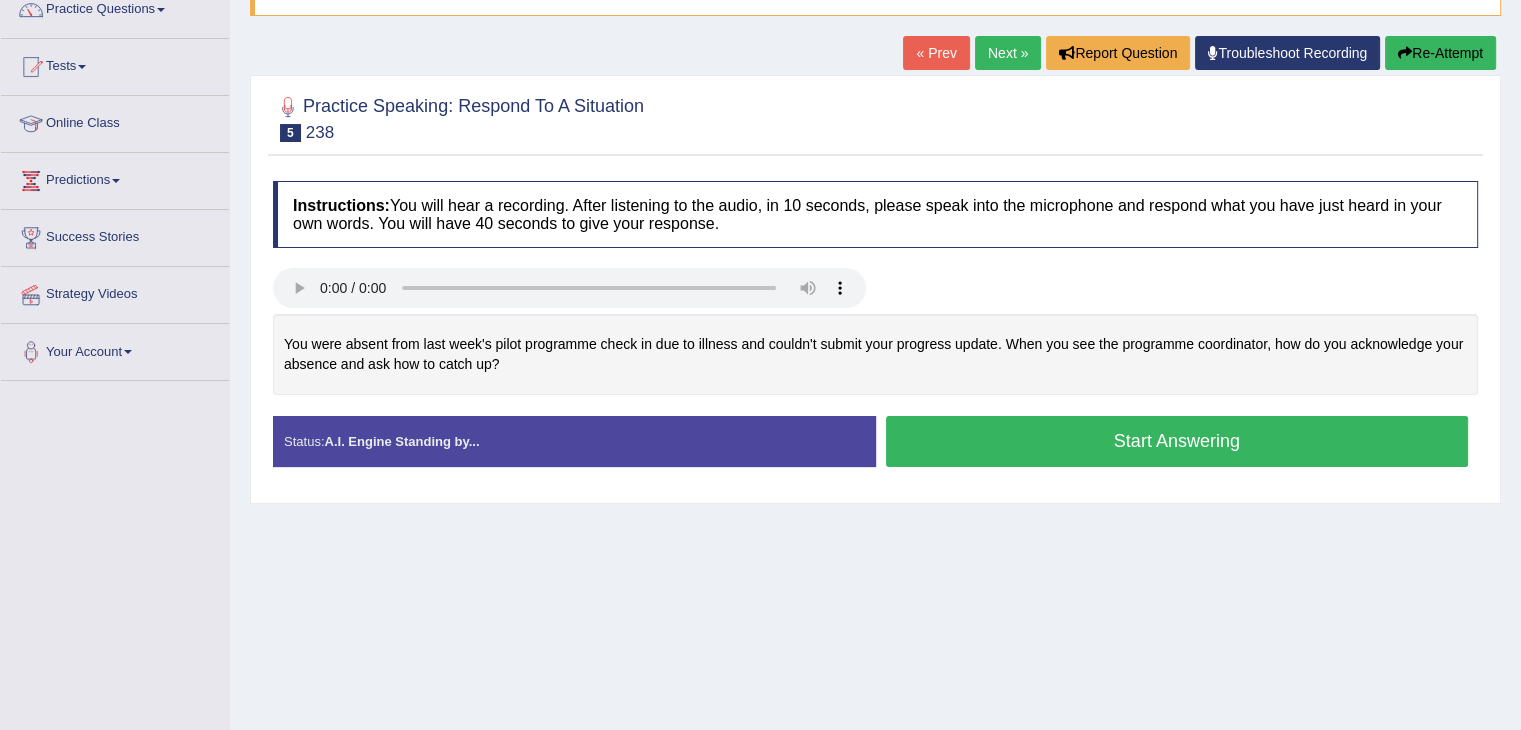 click on "Start Answering" at bounding box center (1177, 441) 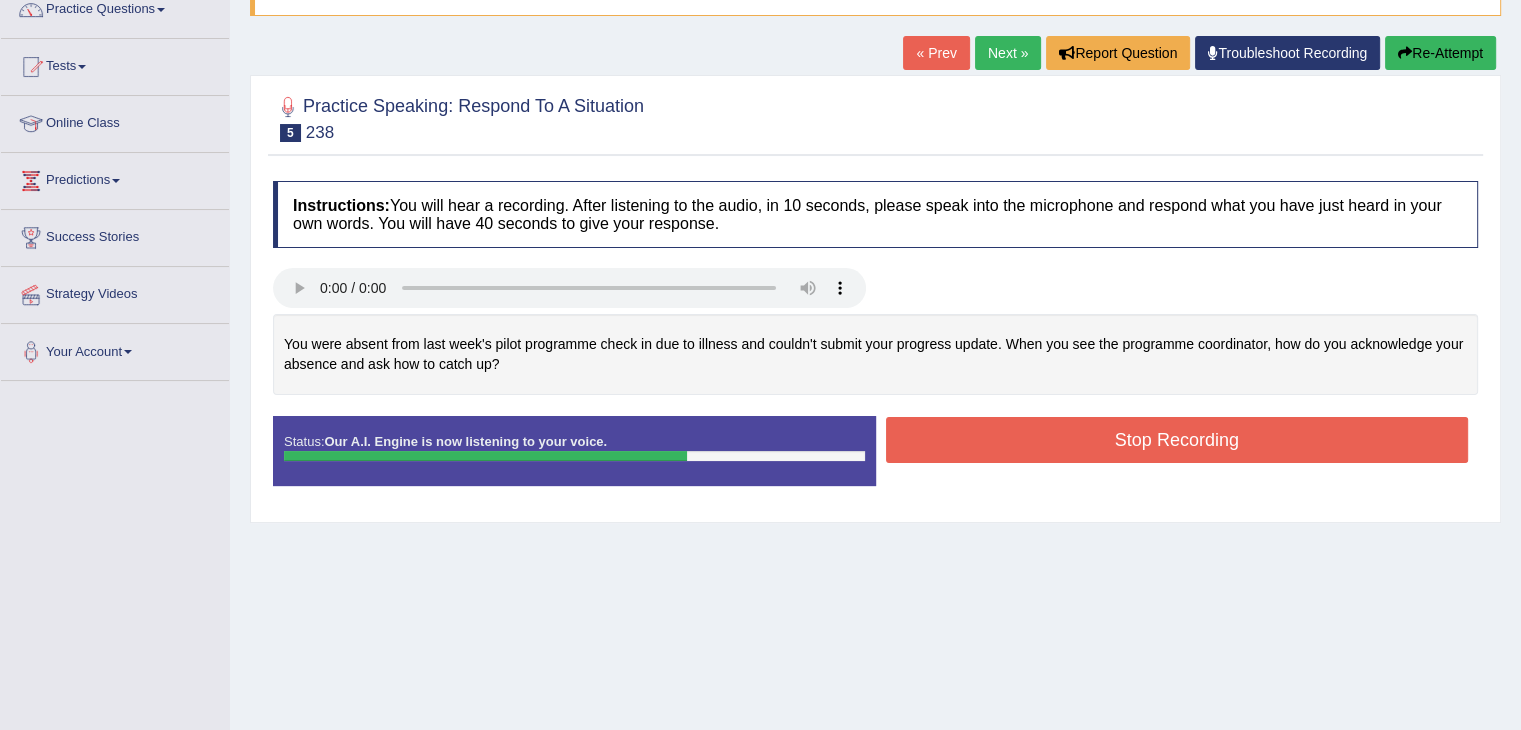 click on "Stop Recording" at bounding box center (1177, 440) 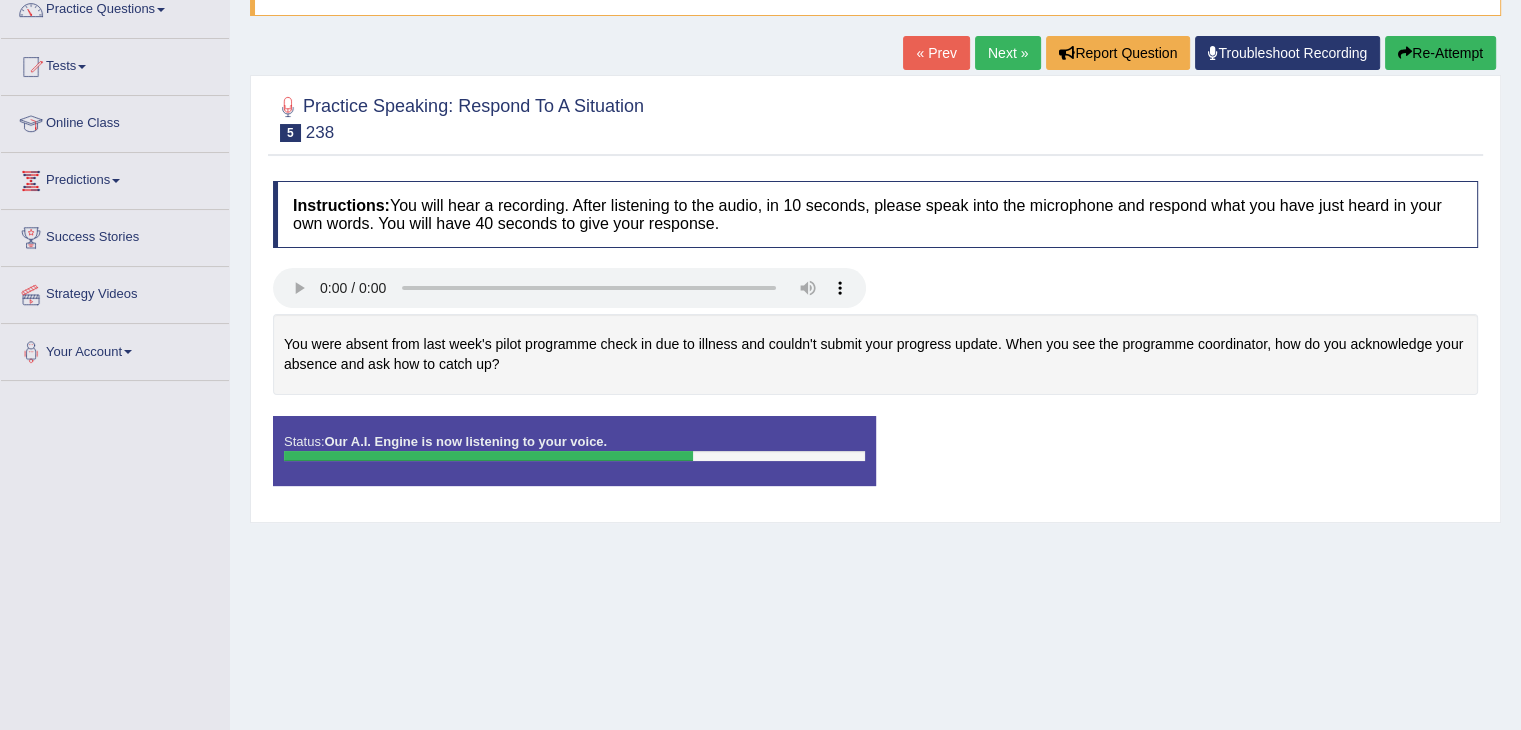 click on "Instructions:  You will hear a recording. After listening to the audio, in 10 seconds, please speak into the microphone and respond what you have just heard in your own words. You will have 40 seconds to give your response.
You were absent from last week's pilot programme check in due to illness and couldn't submit your progress update. When you see the programme coordinator, how do you acknowledge your absence and ask how to catch up? Transcript: You were absent from last week's pilot programme check in due to illness and couldn't submit your progress update. When you see the programme coordinator, how do you acknowledge your absence and ask how to catch up? Recorded Answer: Created with Highcharts 7.1.2 Too low Too high Time Pitch meter: 0 5 10 15 20 25 30 35 40 Created with Highcharts 7.1.2 Great Too slow Too fast Time Speech pace meter: 0 5 10 15 20 25 30 35 40 Spoken Keywords: Voice Analysis: Your Response: Sample Answer: . Status:  Our A.I. Engine is now listening to your voice." at bounding box center [875, 341] 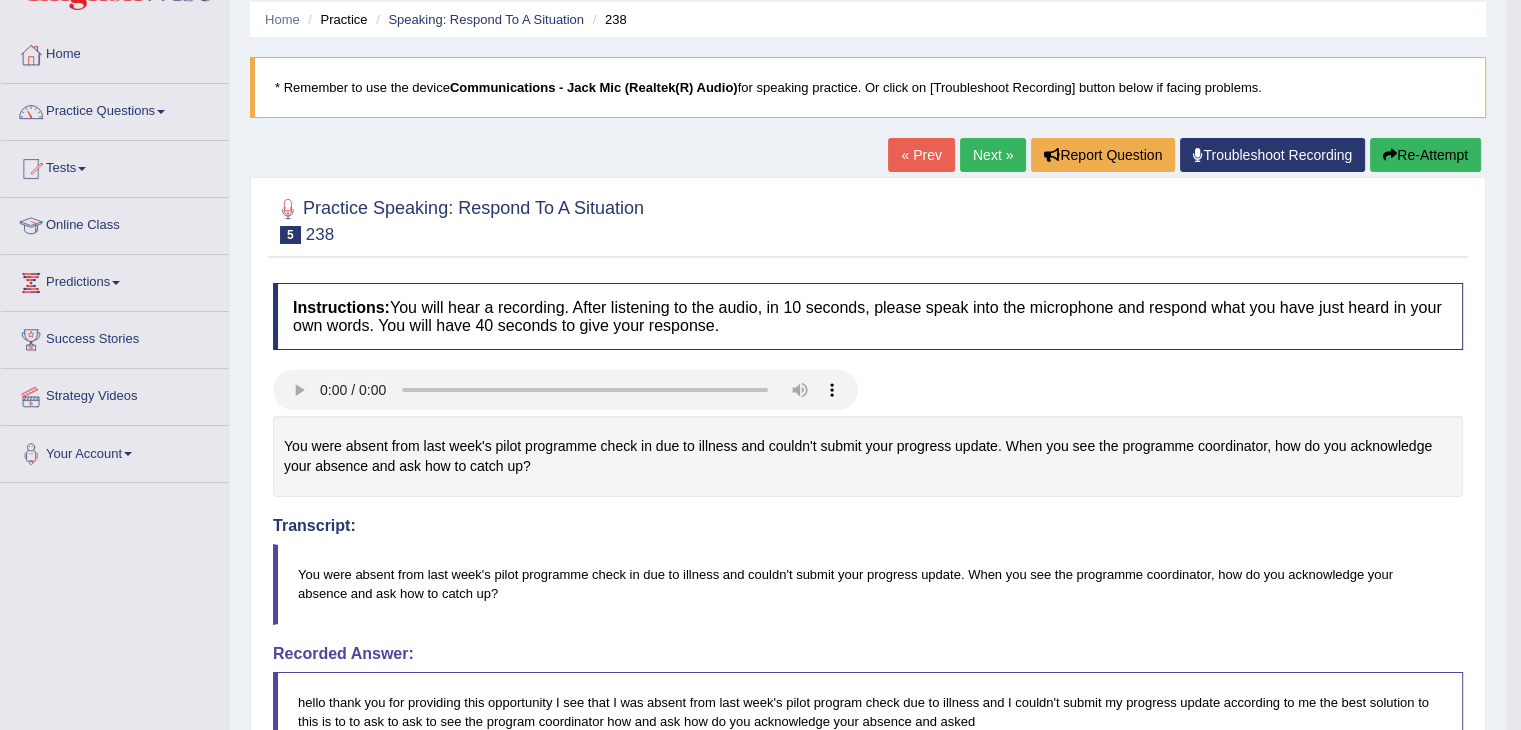 scroll, scrollTop: 68, scrollLeft: 0, axis: vertical 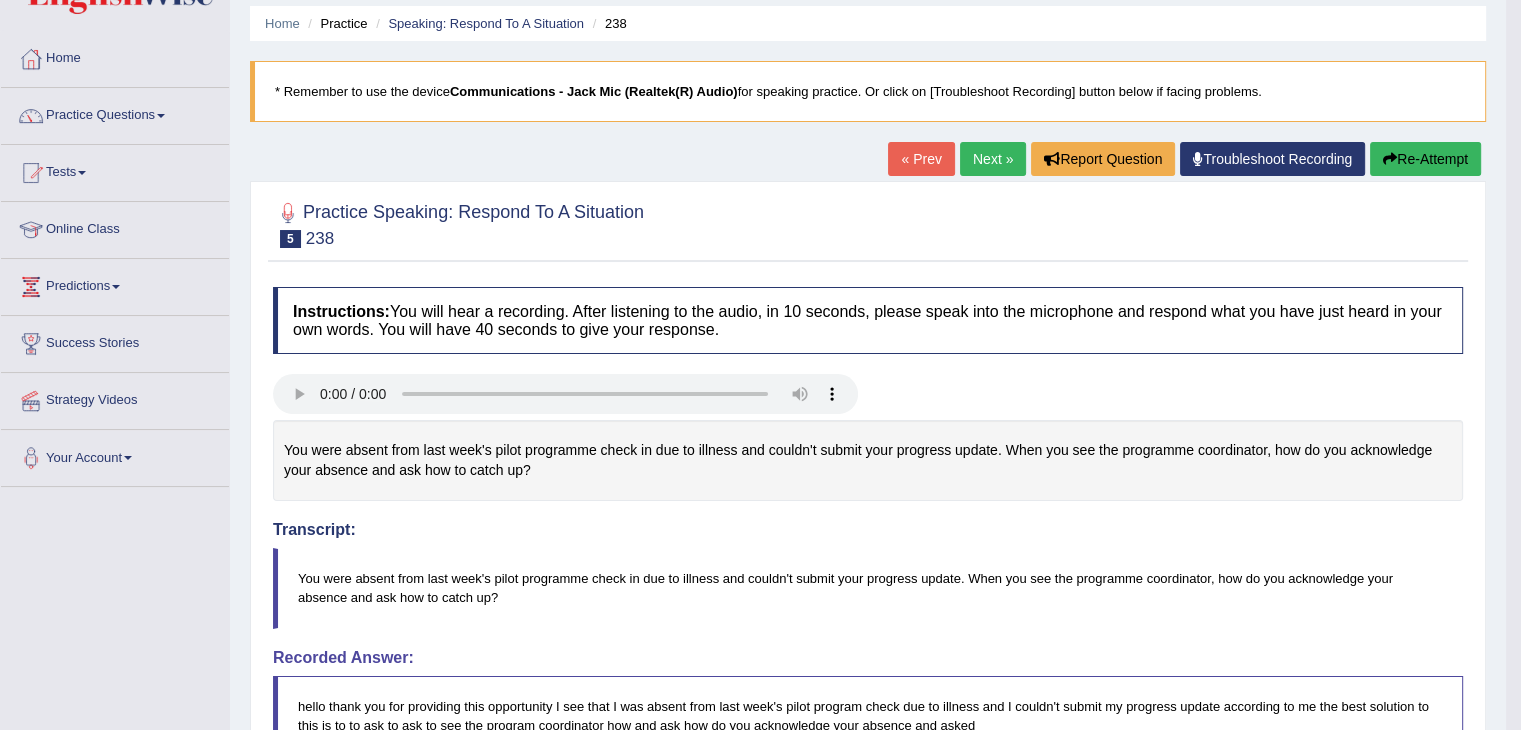 click on "Next »" at bounding box center (993, 159) 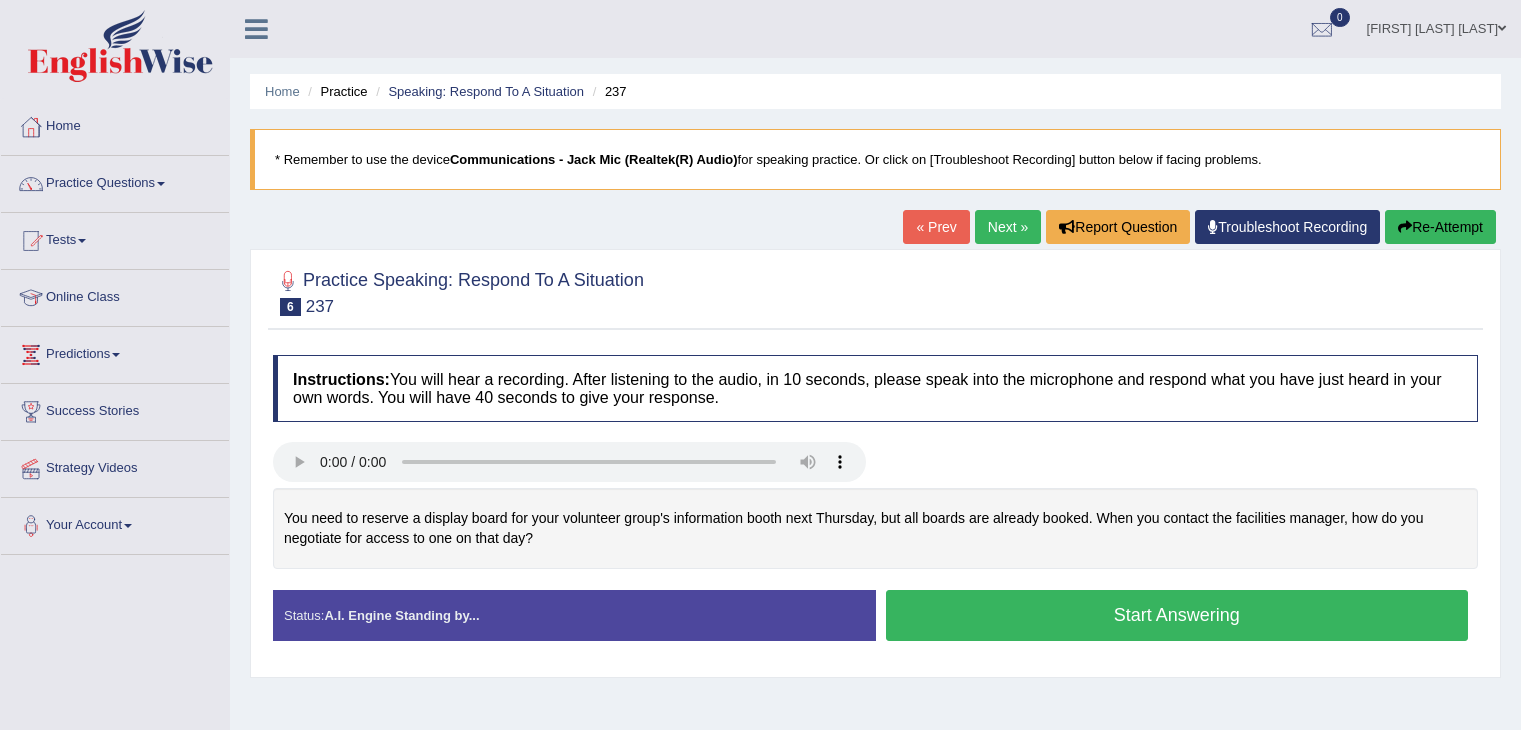 scroll, scrollTop: 0, scrollLeft: 0, axis: both 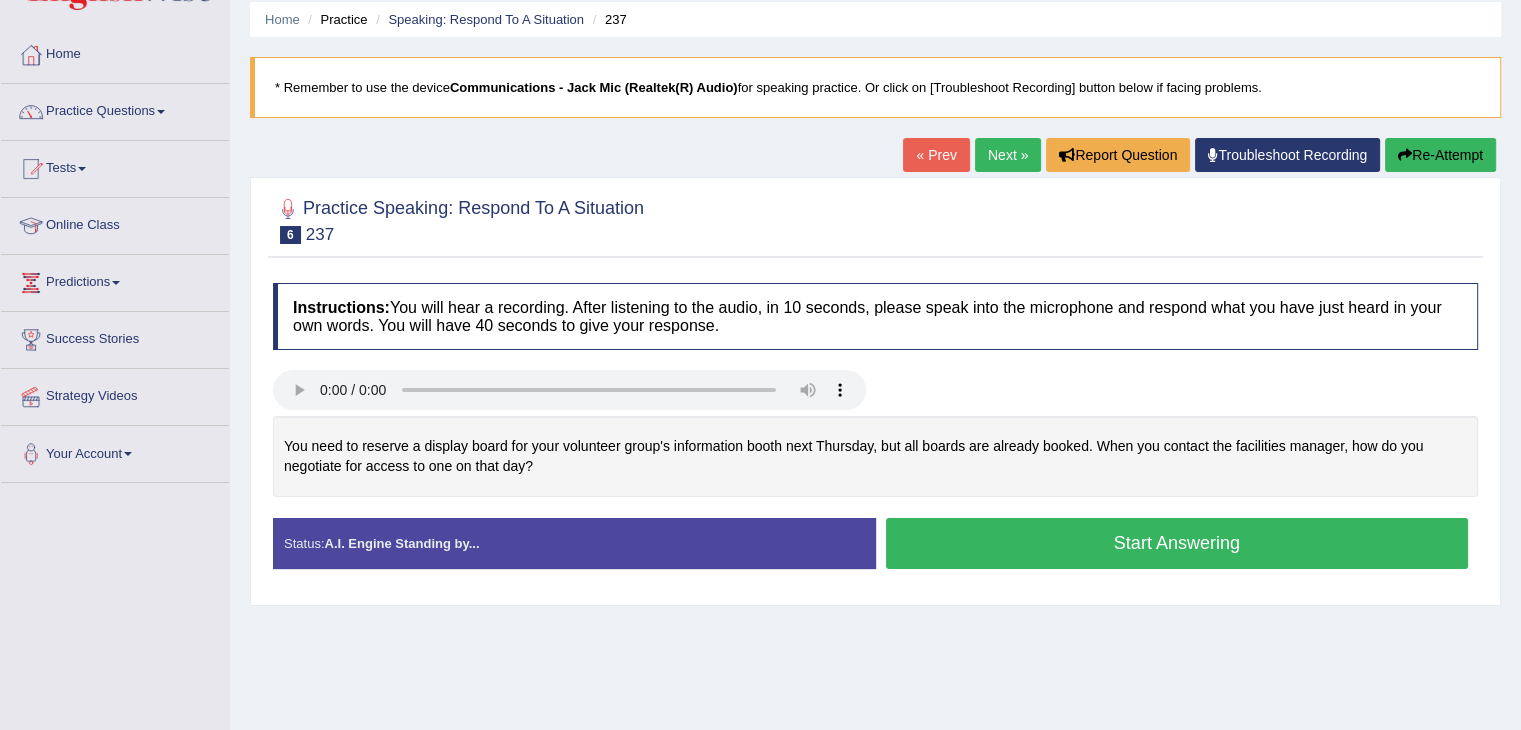 click on "Start Answering" at bounding box center (1177, 543) 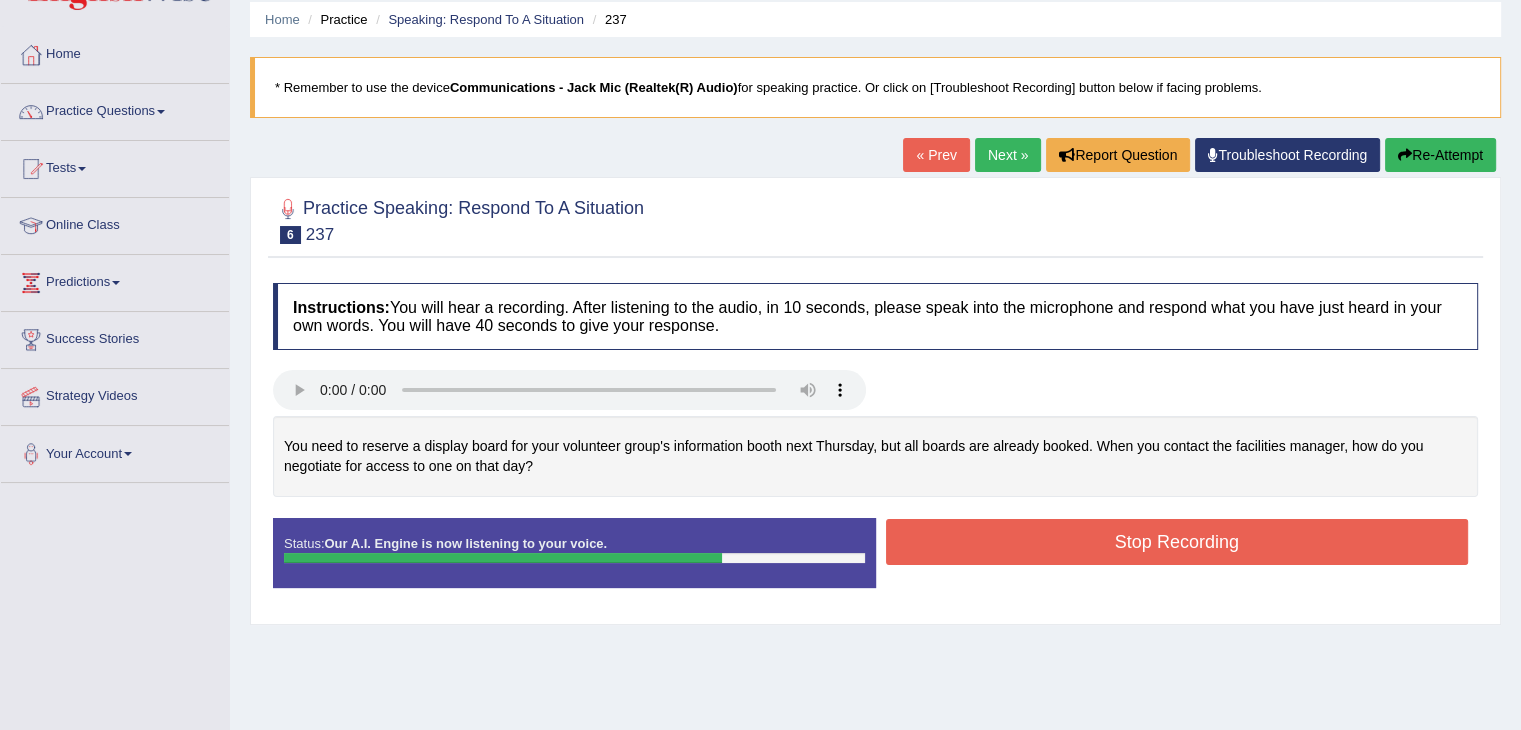 click on "Stop Recording" at bounding box center [1177, 542] 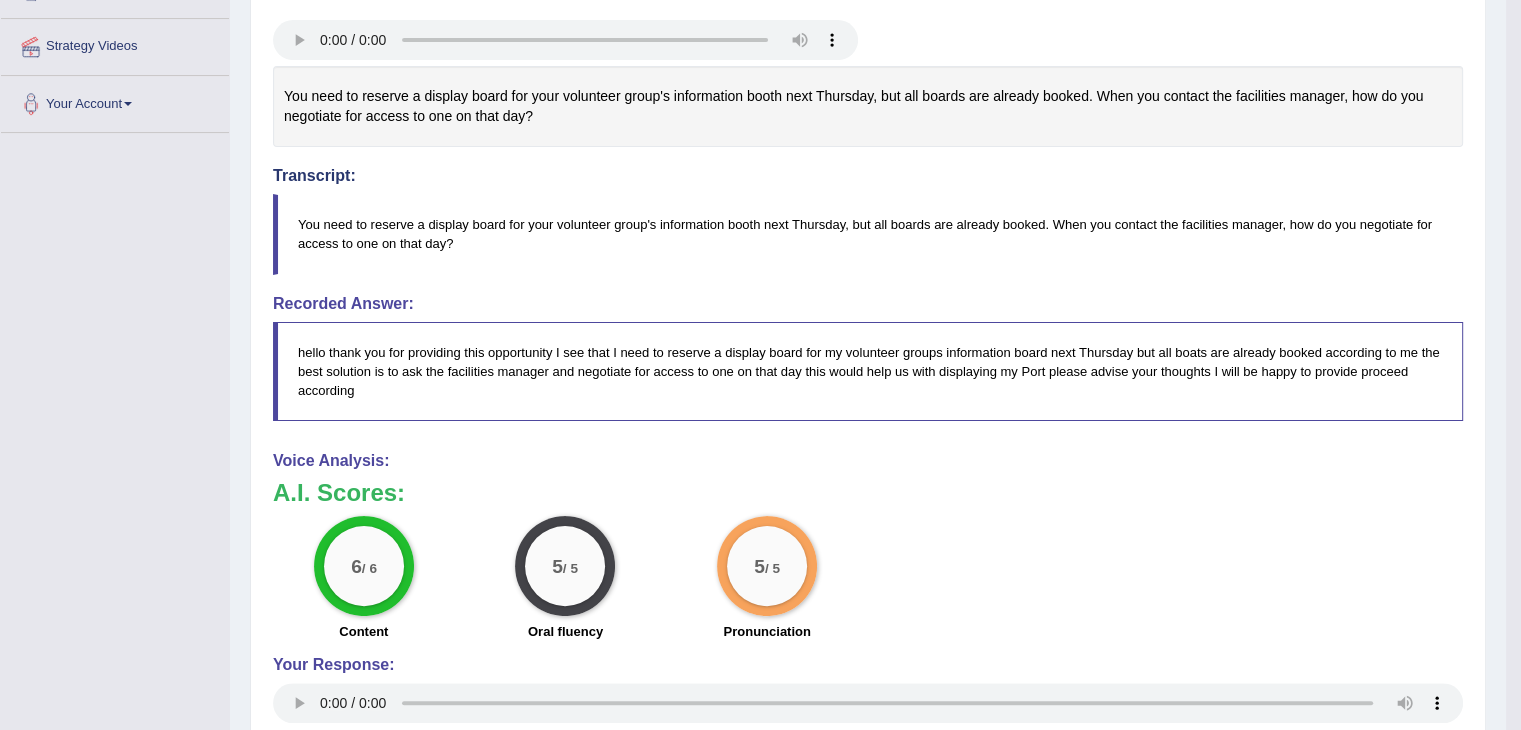 scroll, scrollTop: 424, scrollLeft: 0, axis: vertical 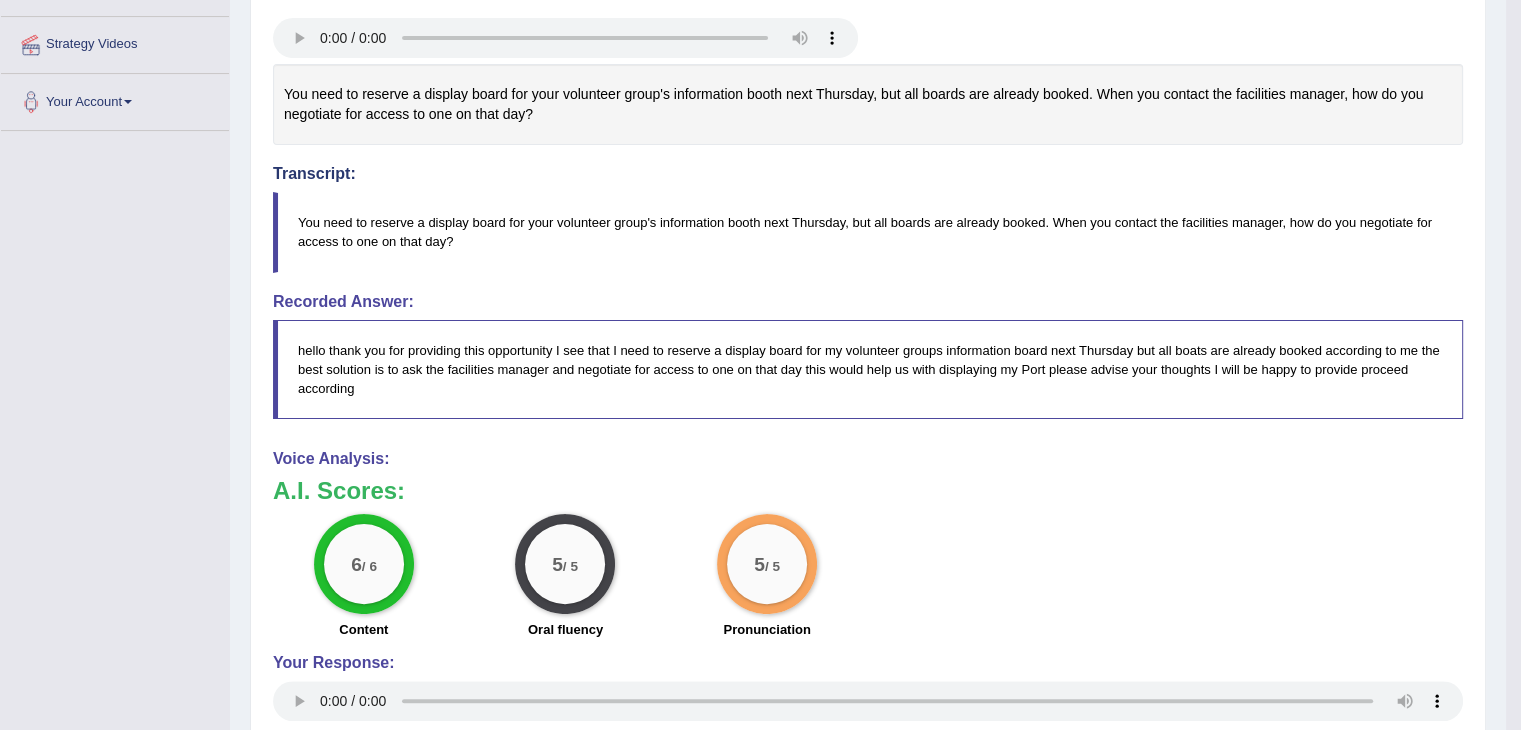 drag, startPoint x: 1528, startPoint y: 229, endPoint x: 1497, endPoint y: 582, distance: 354.35858 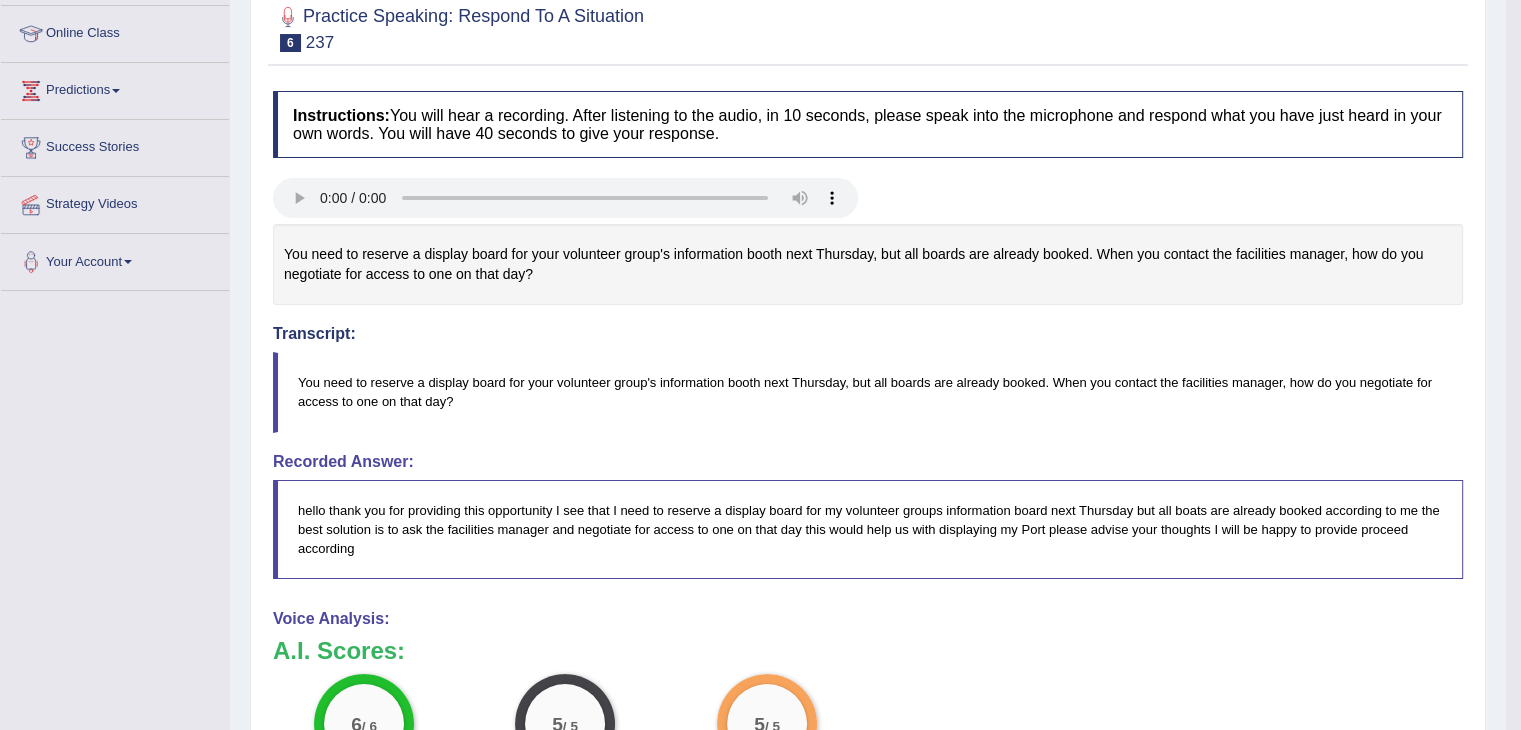 scroll, scrollTop: 282, scrollLeft: 0, axis: vertical 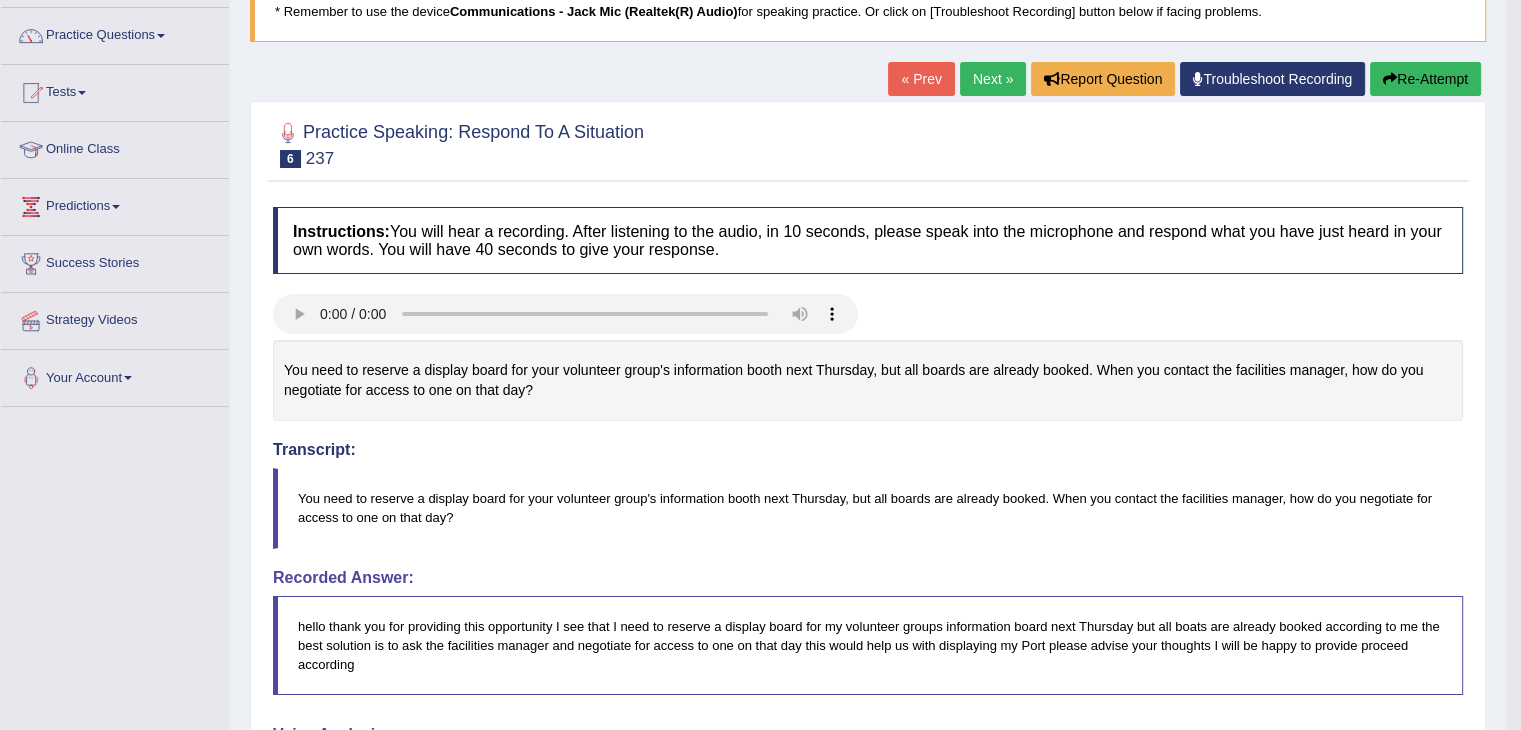 click on "Next »" at bounding box center (993, 79) 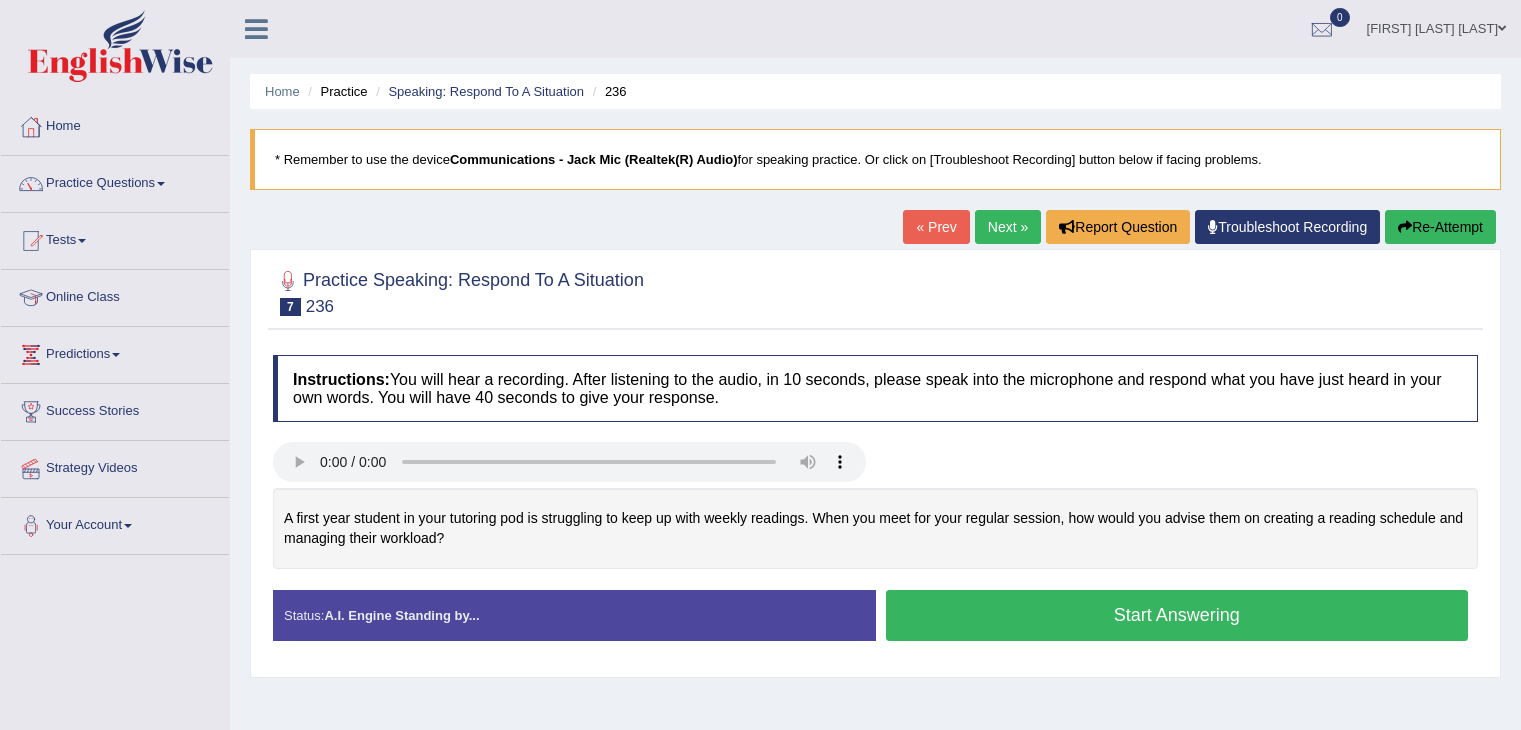 scroll, scrollTop: 0, scrollLeft: 0, axis: both 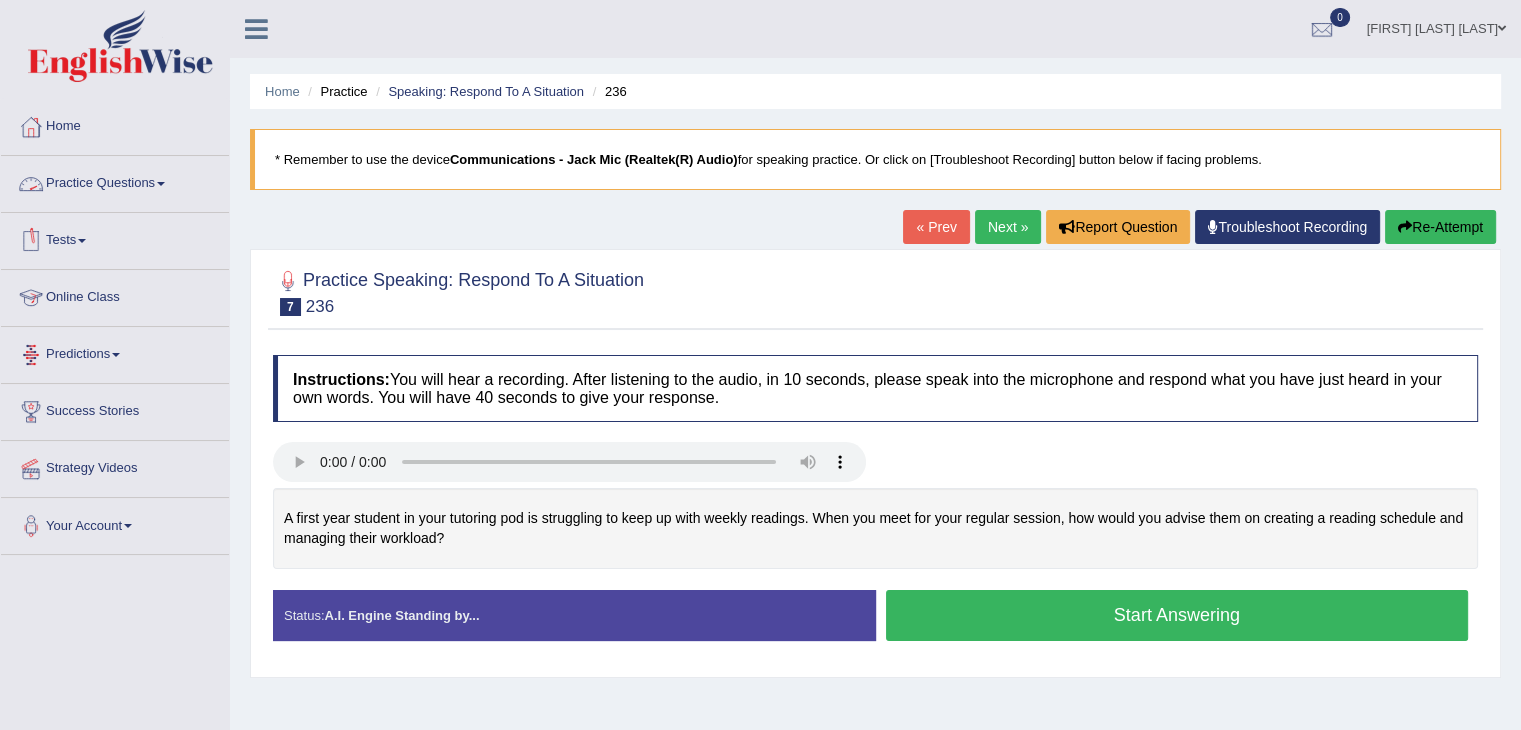 click on "Practice Questions" at bounding box center [115, 181] 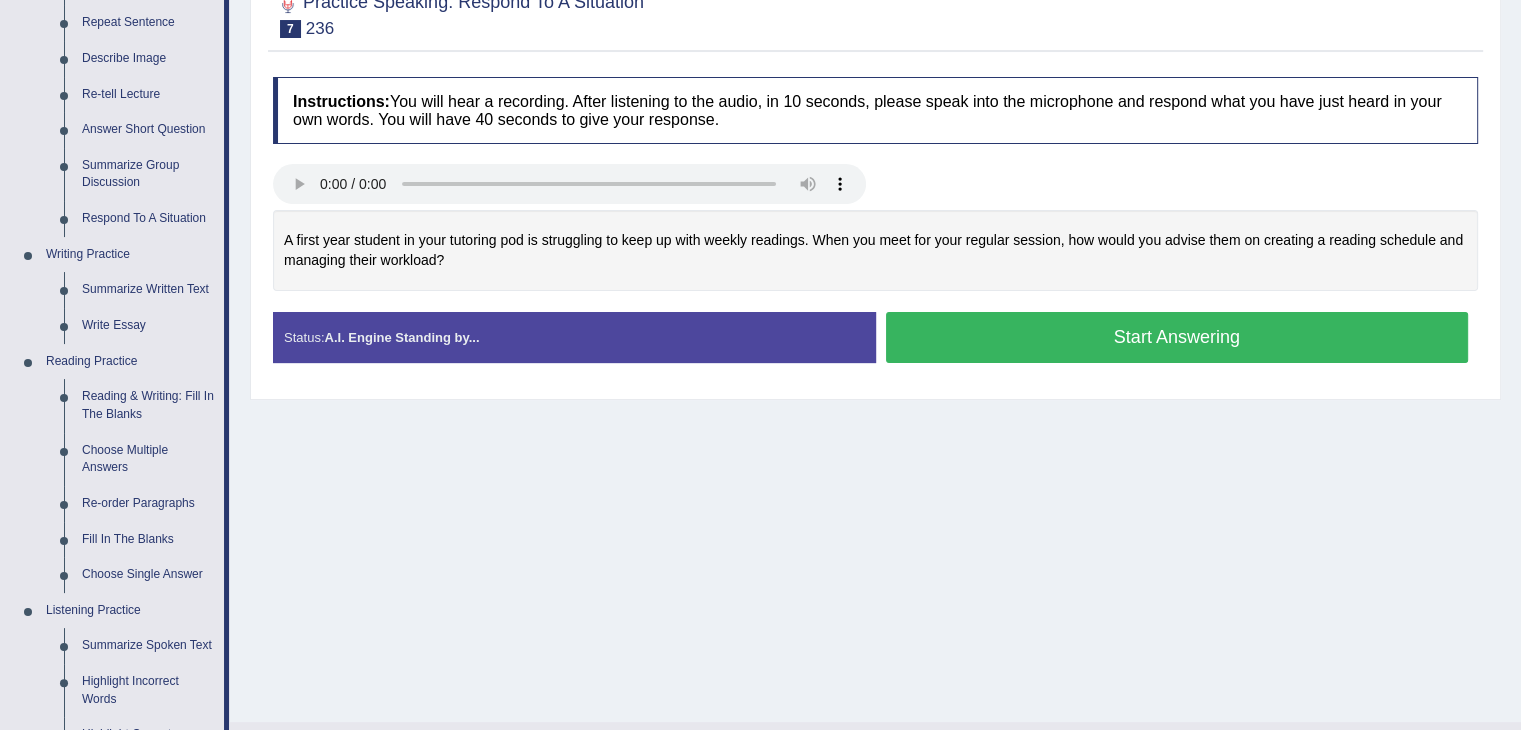 scroll, scrollTop: 291, scrollLeft: 0, axis: vertical 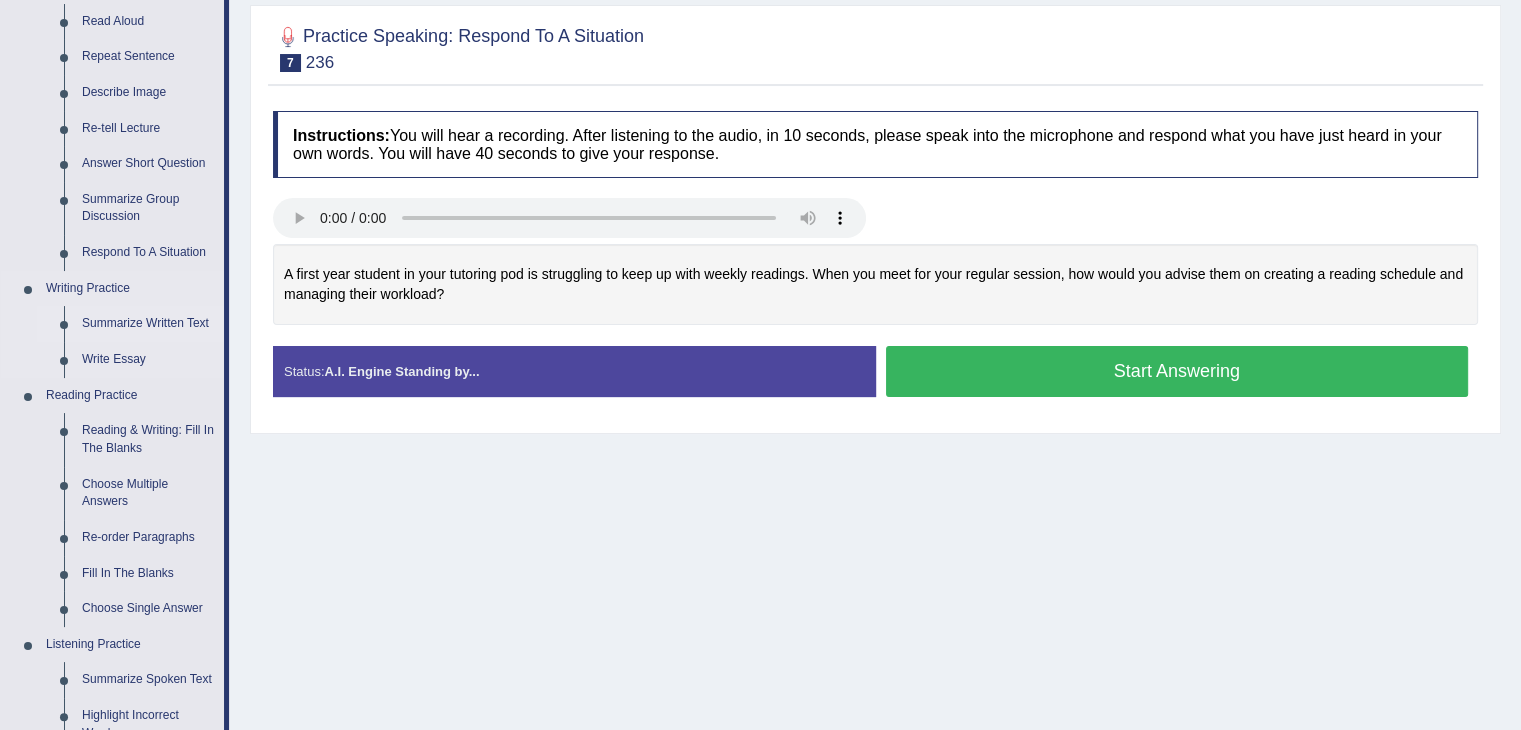 click on "Summarize Written Text" at bounding box center [148, 324] 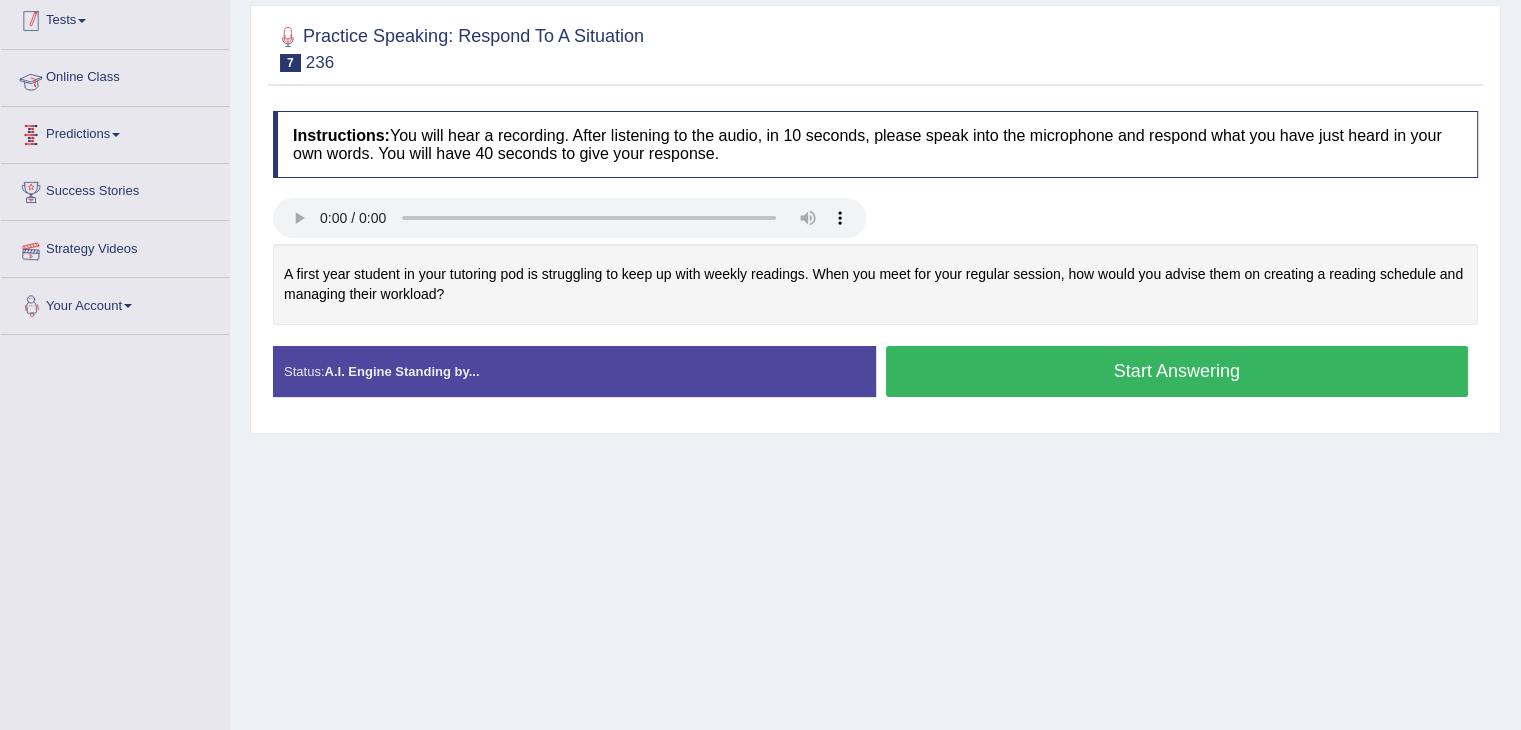 scroll, scrollTop: 320, scrollLeft: 0, axis: vertical 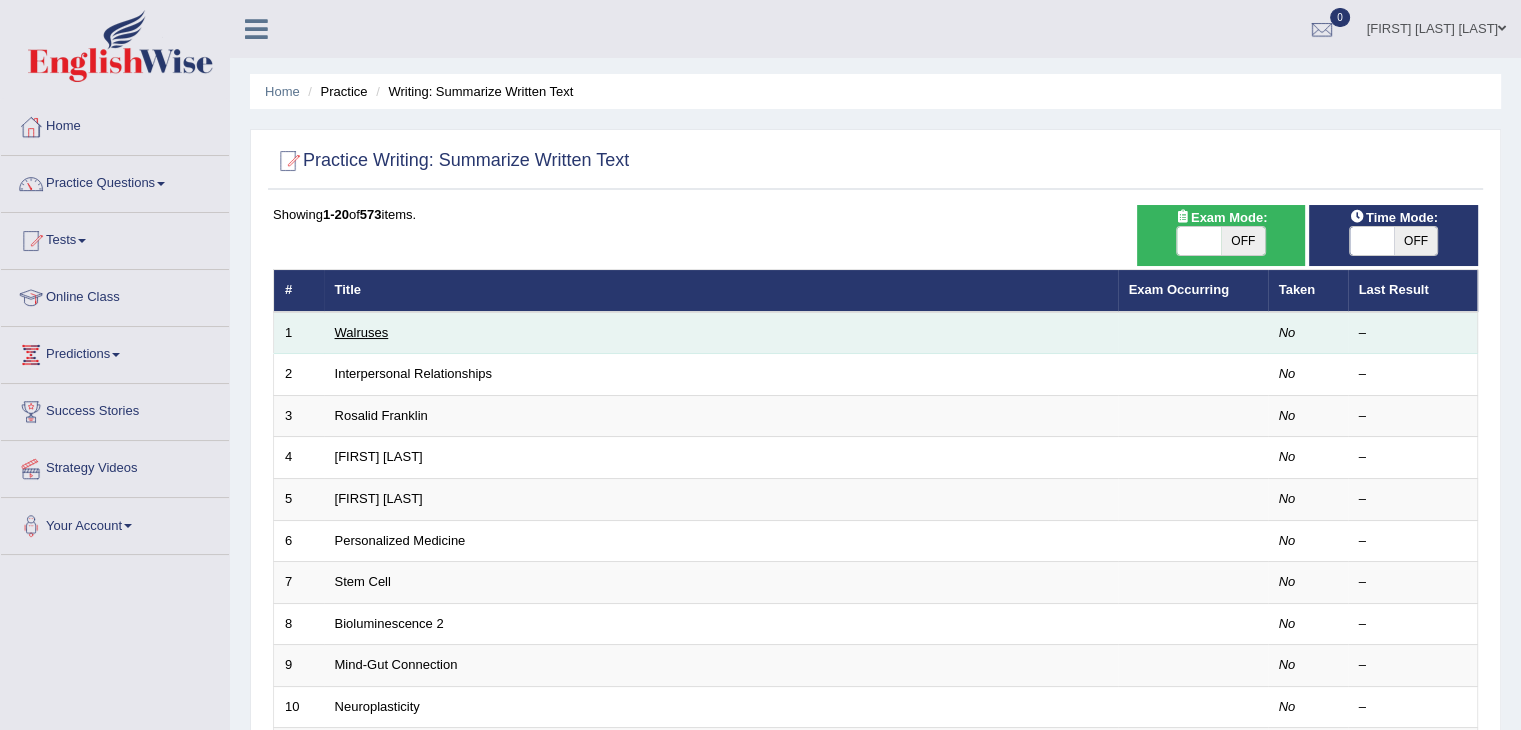 click on "Walruses" at bounding box center [362, 332] 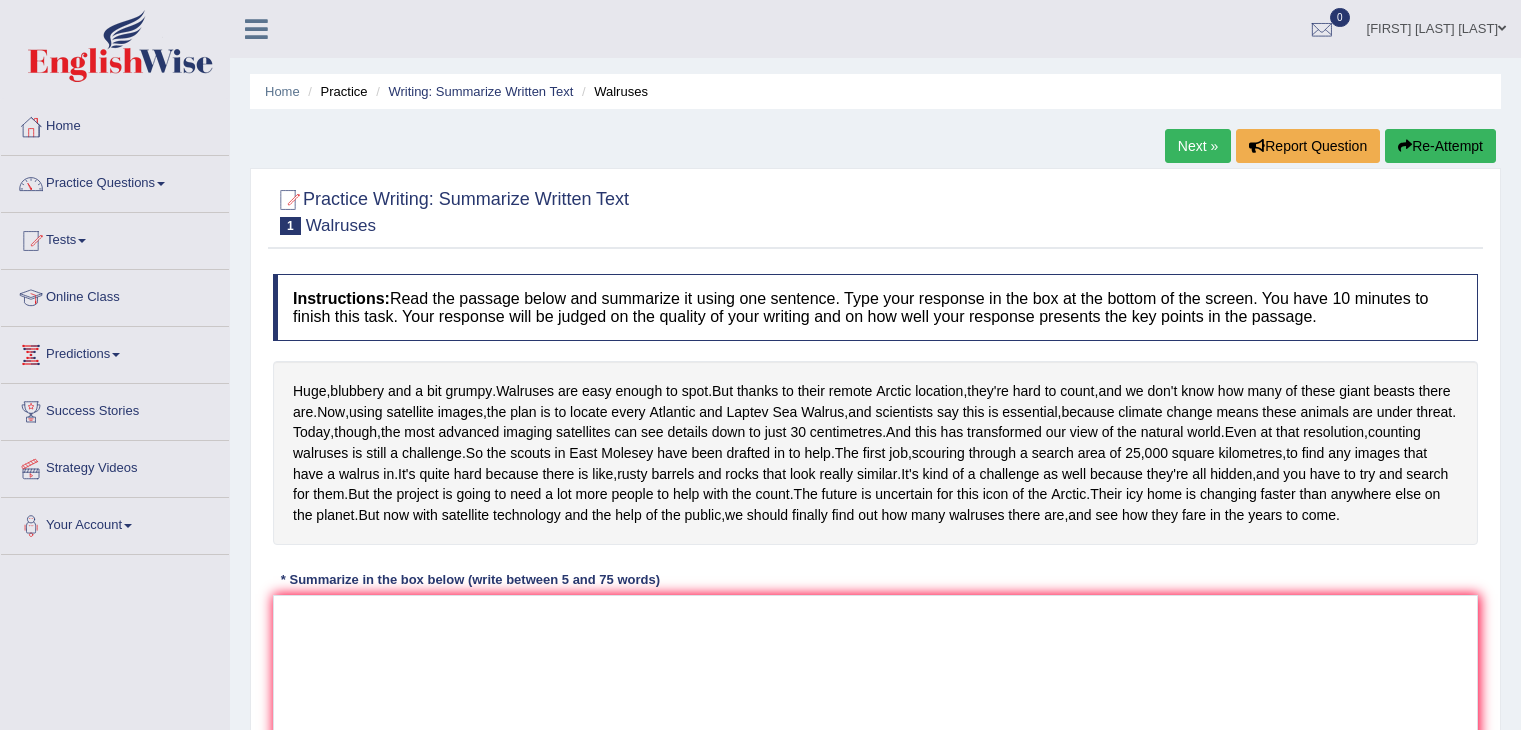 scroll, scrollTop: 0, scrollLeft: 0, axis: both 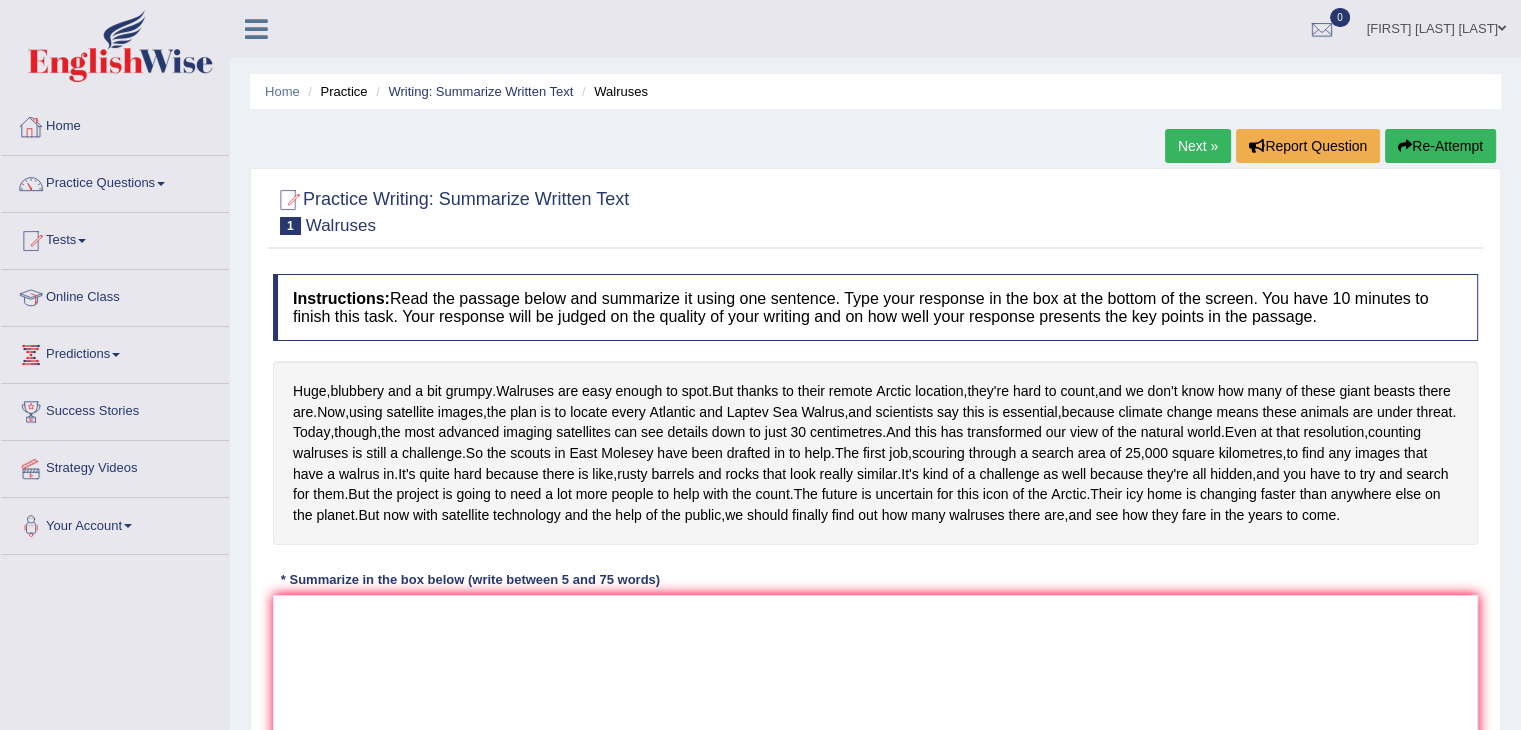 click on "Home" at bounding box center [115, 124] 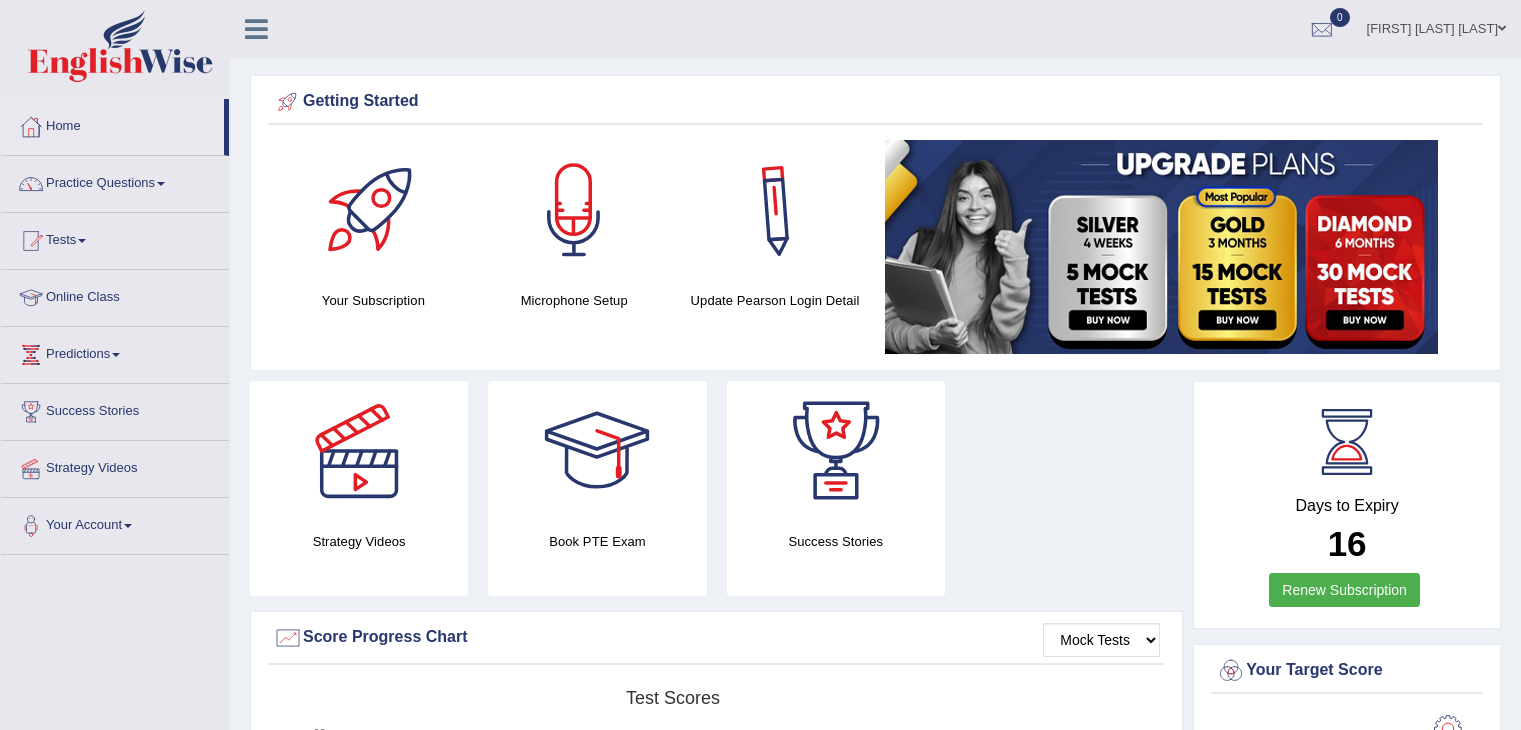 scroll, scrollTop: 0, scrollLeft: 0, axis: both 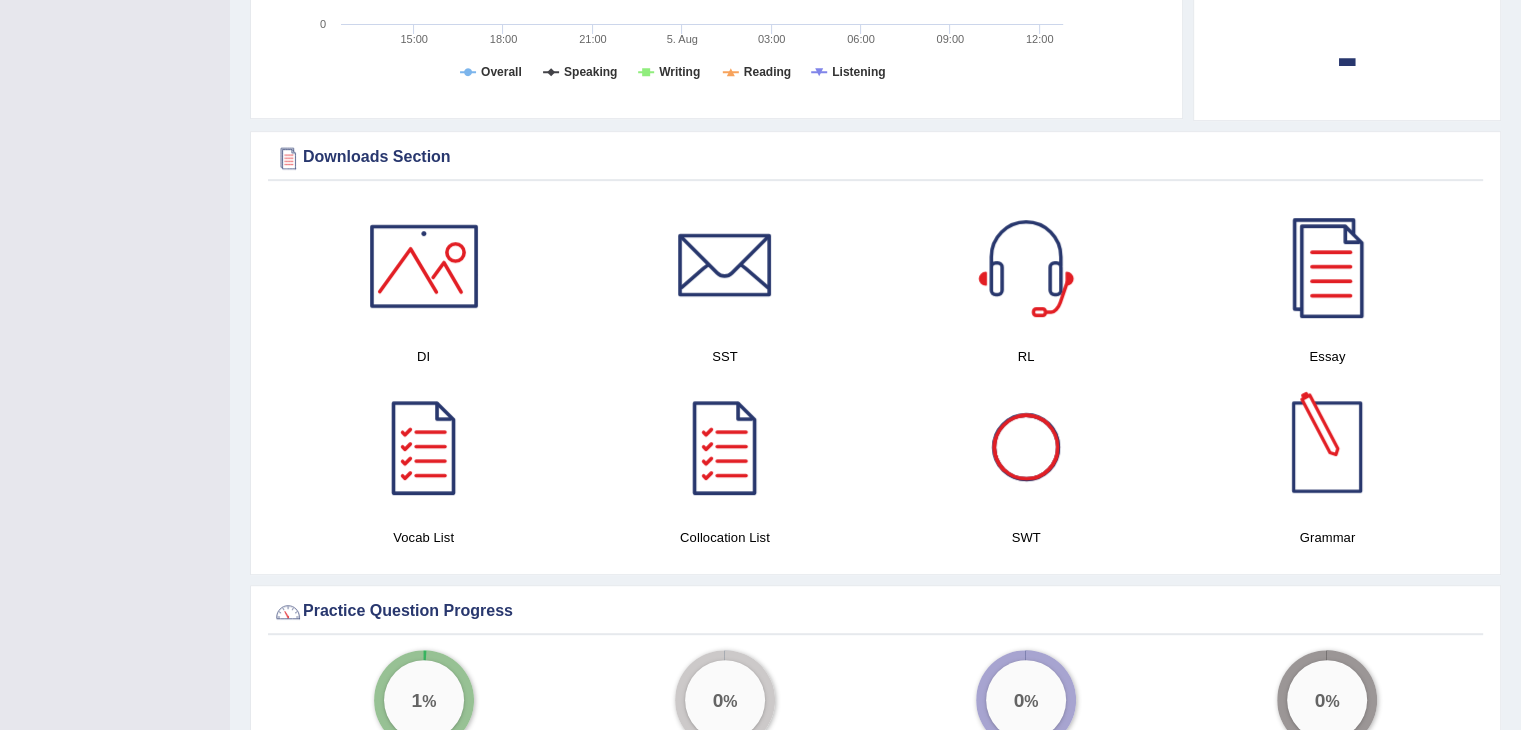 click at bounding box center (1026, 447) 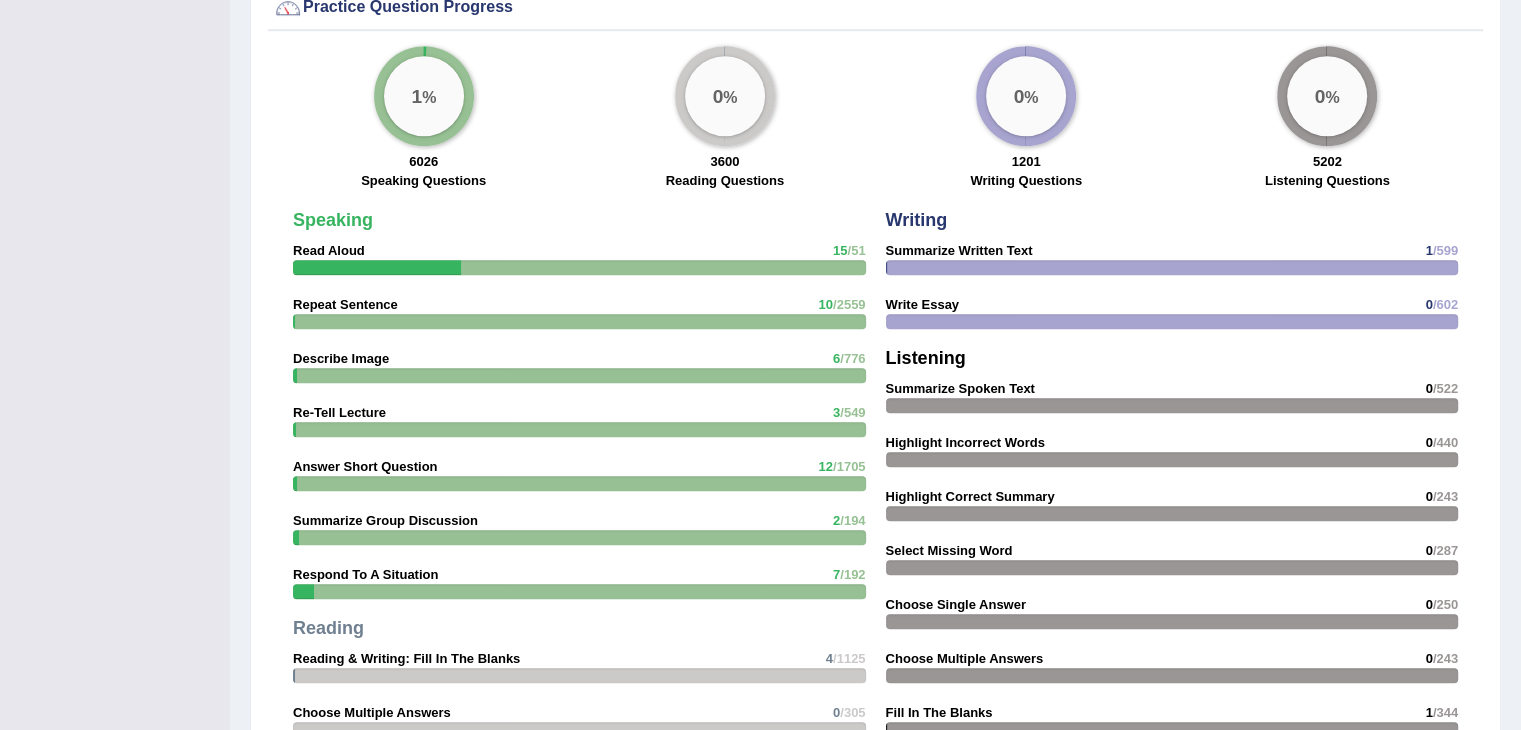 scroll, scrollTop: 1478, scrollLeft: 0, axis: vertical 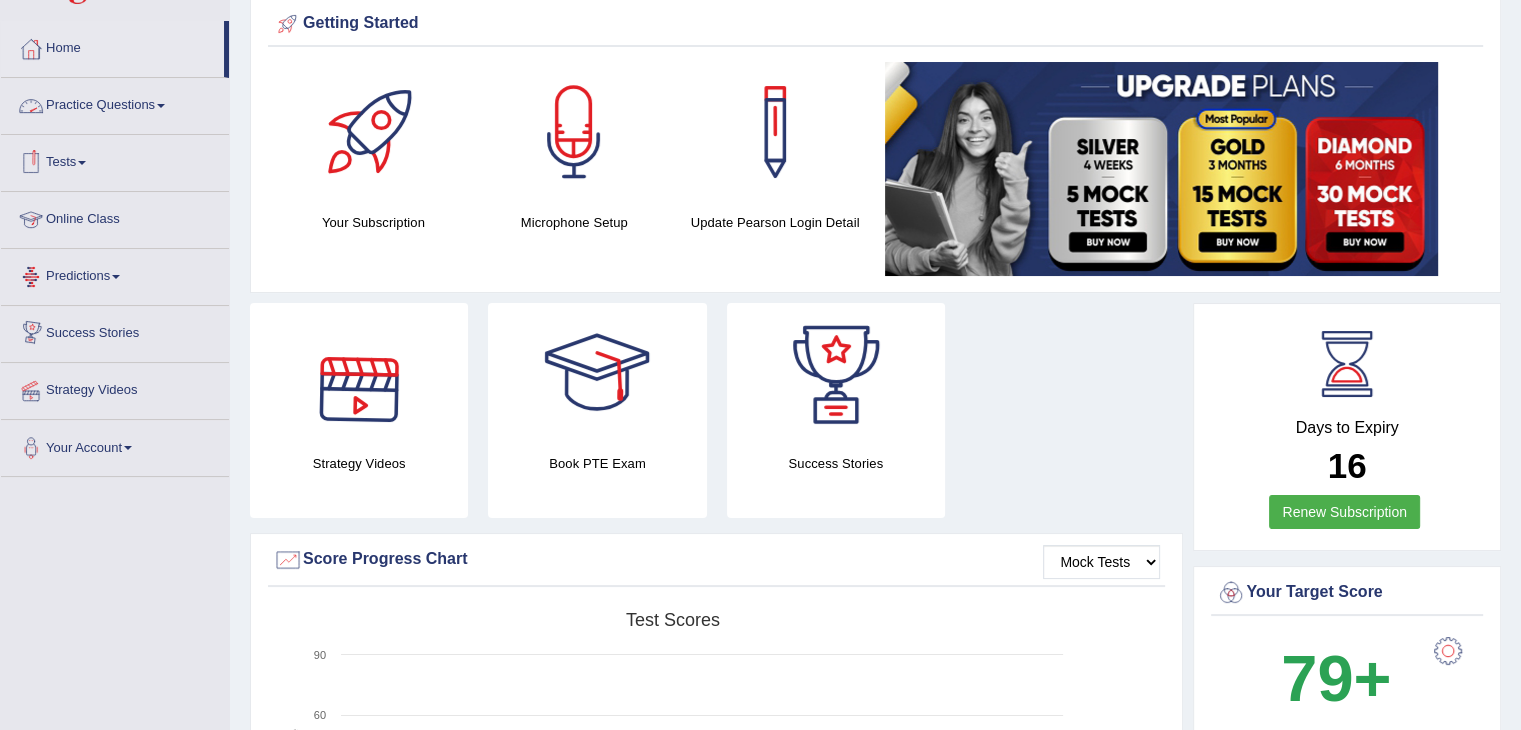 click on "Practice Questions" at bounding box center [115, 103] 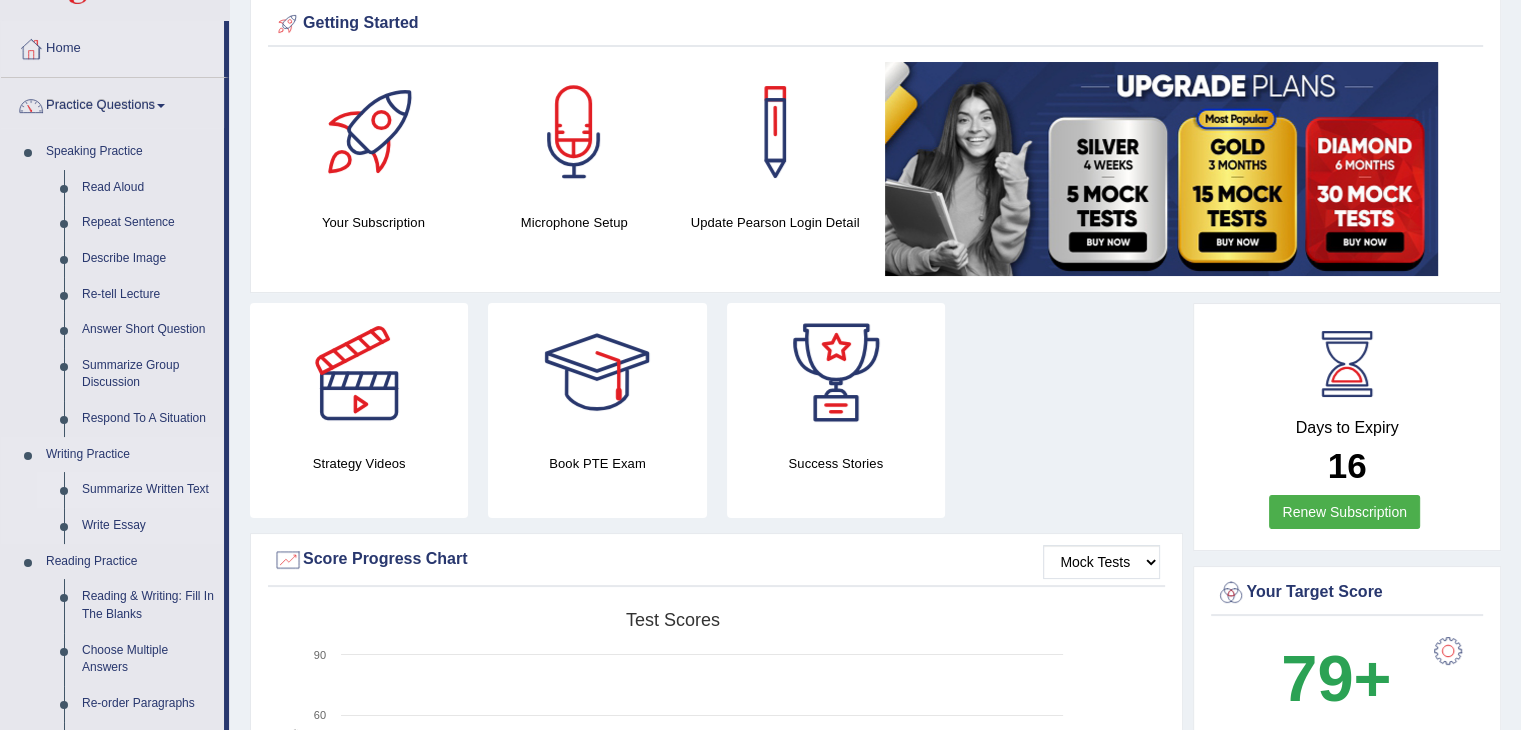 click on "Summarize Written Text" at bounding box center [148, 490] 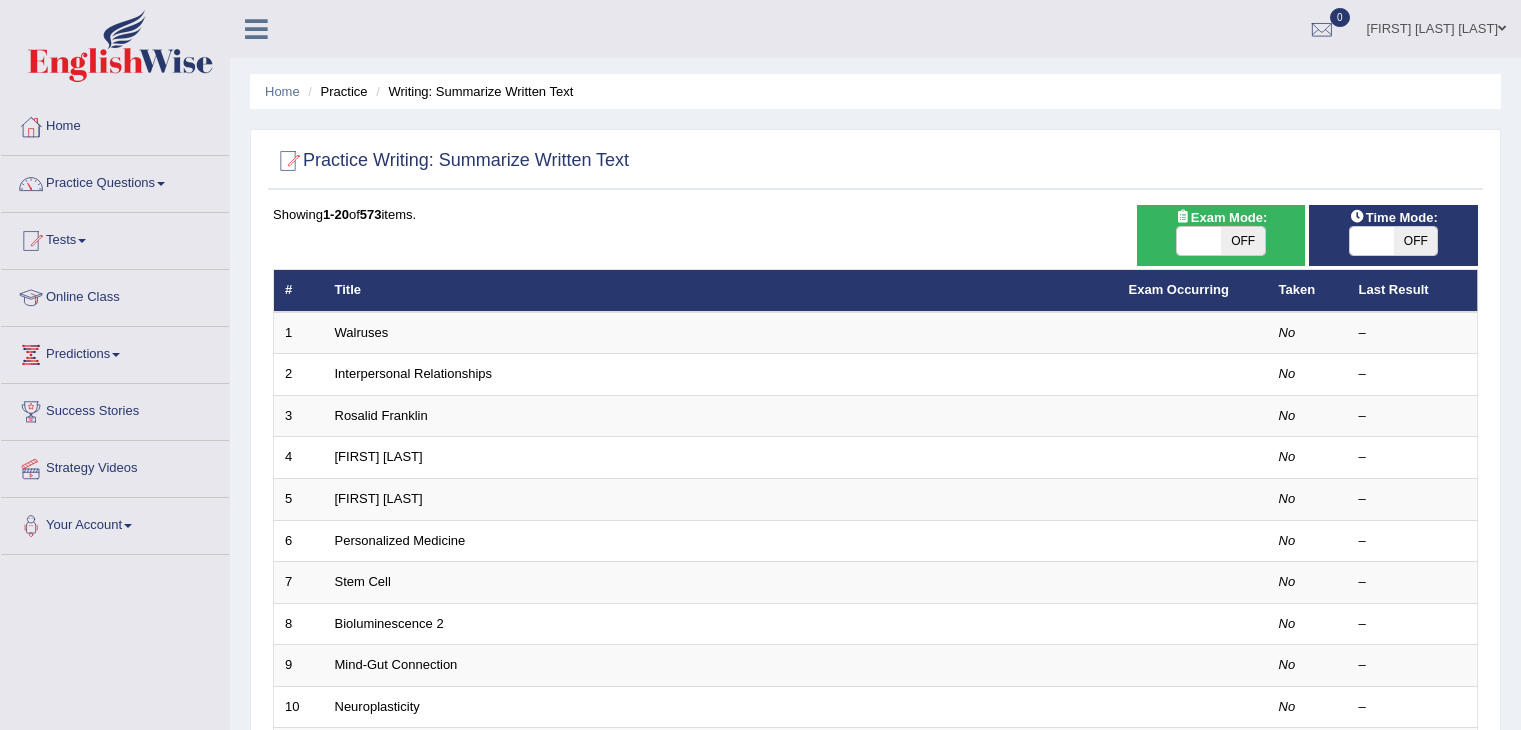 scroll, scrollTop: 0, scrollLeft: 0, axis: both 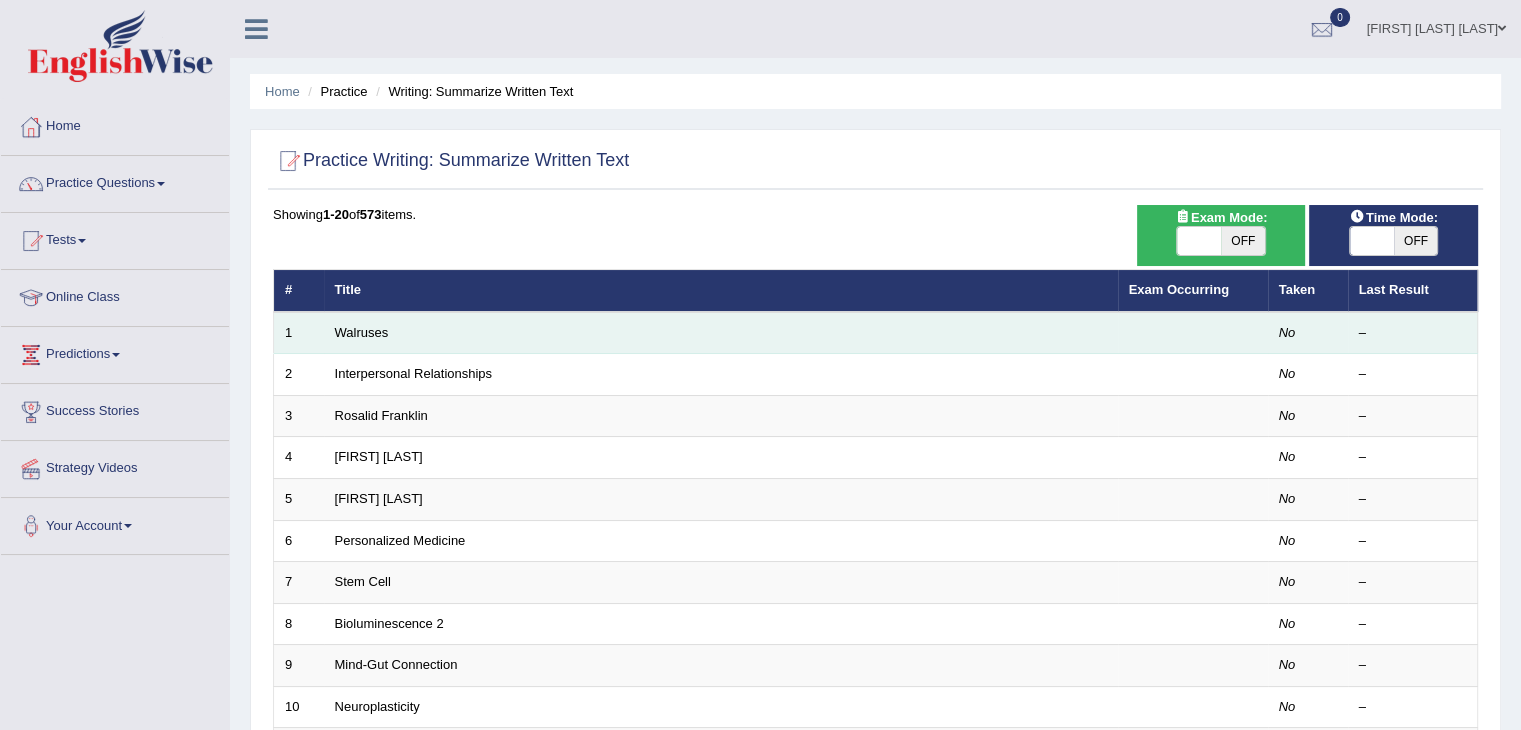 click at bounding box center [1193, 333] 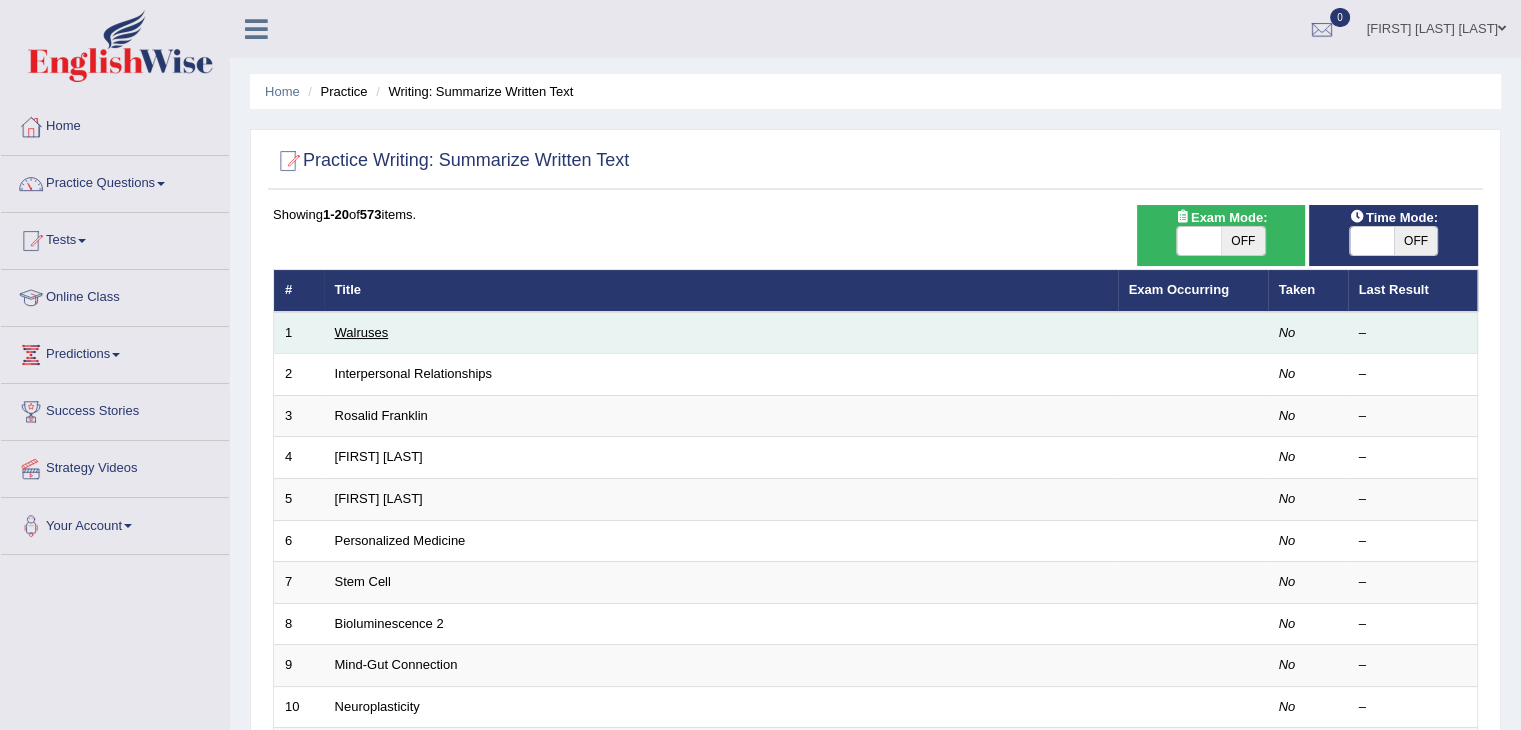 click on "Walruses" at bounding box center (362, 332) 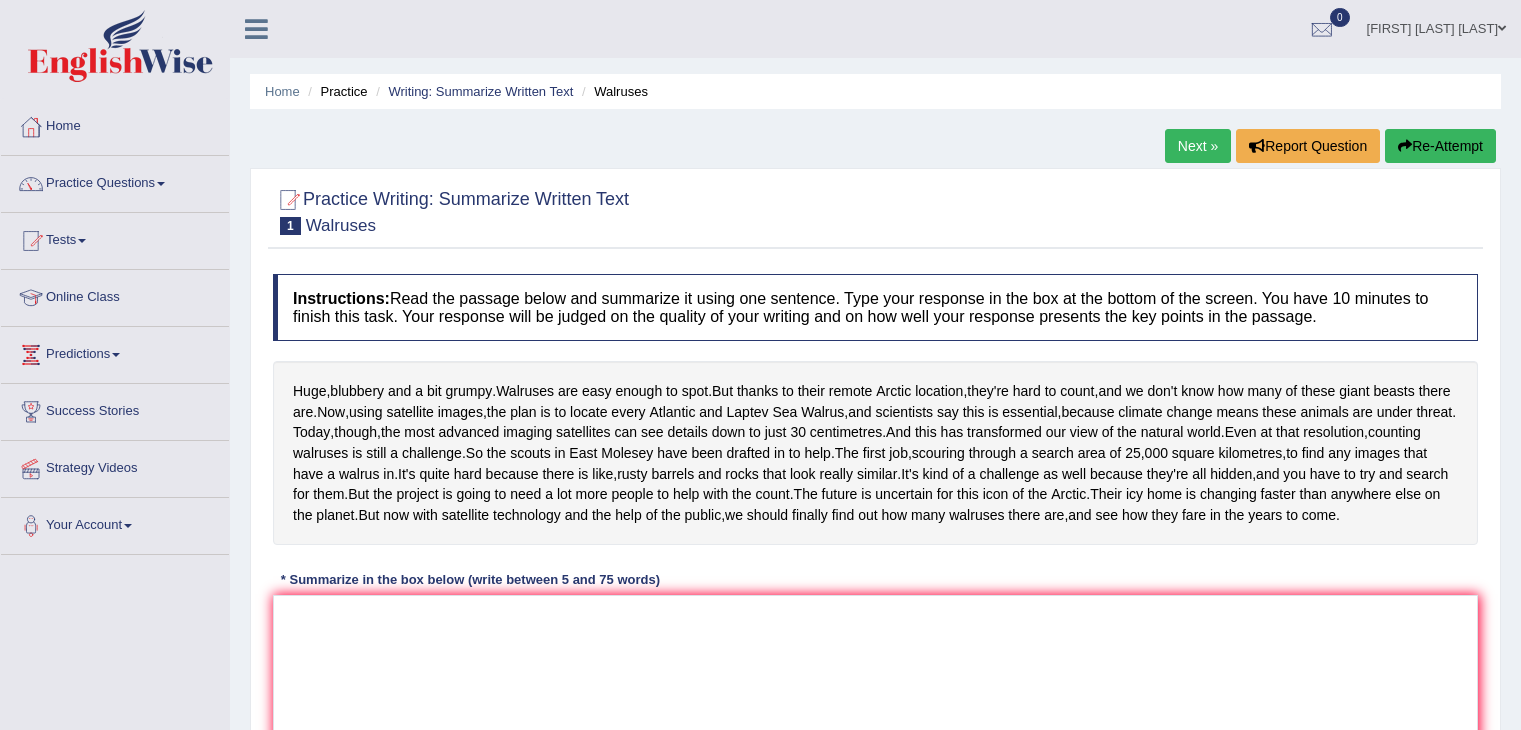 scroll, scrollTop: 0, scrollLeft: 0, axis: both 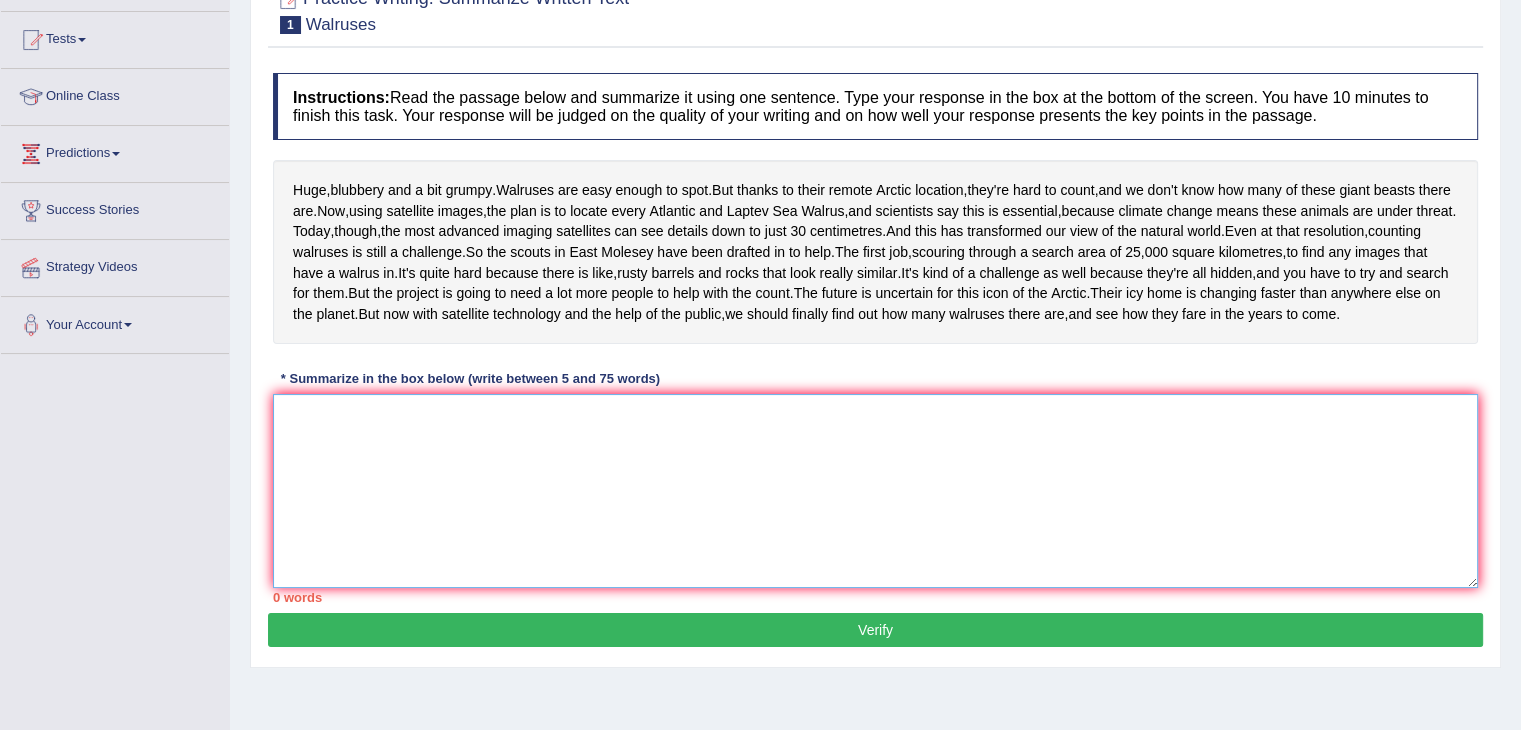 click at bounding box center [875, 491] 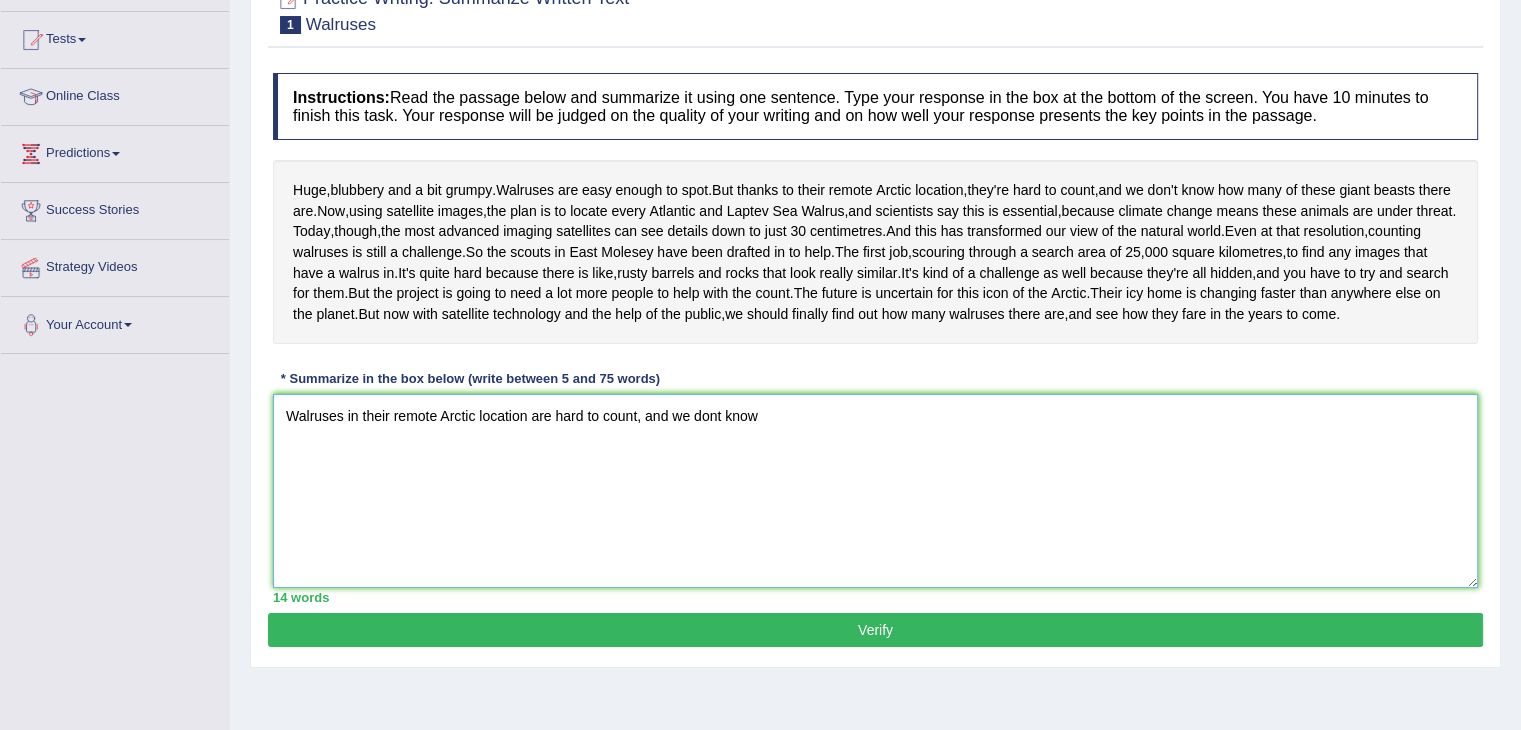 click on "Walruses in their remote Arctic location are hard to count, and we dont know" at bounding box center (875, 491) 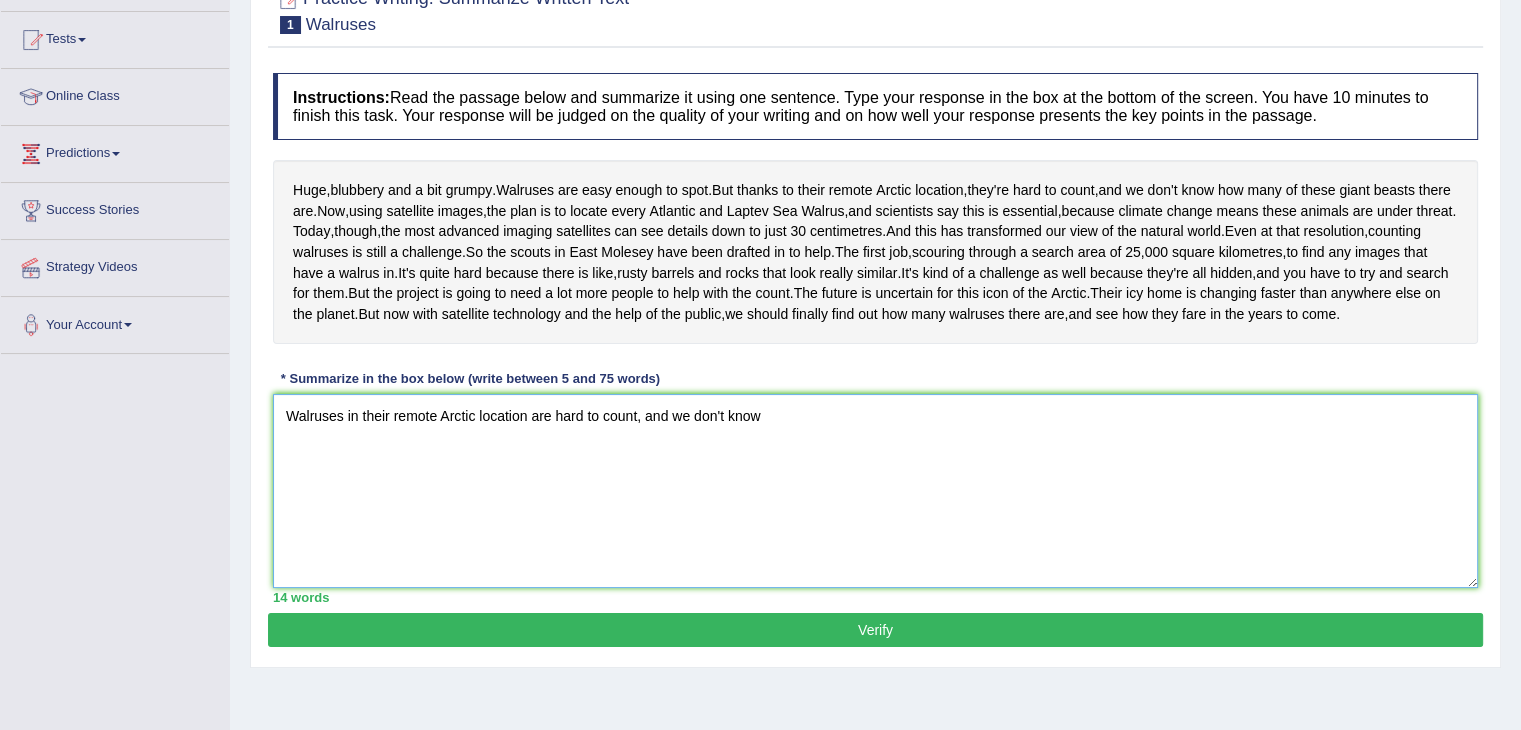 click on "Walruses in their remote Arctic location are hard to count, and we don't know" at bounding box center (875, 491) 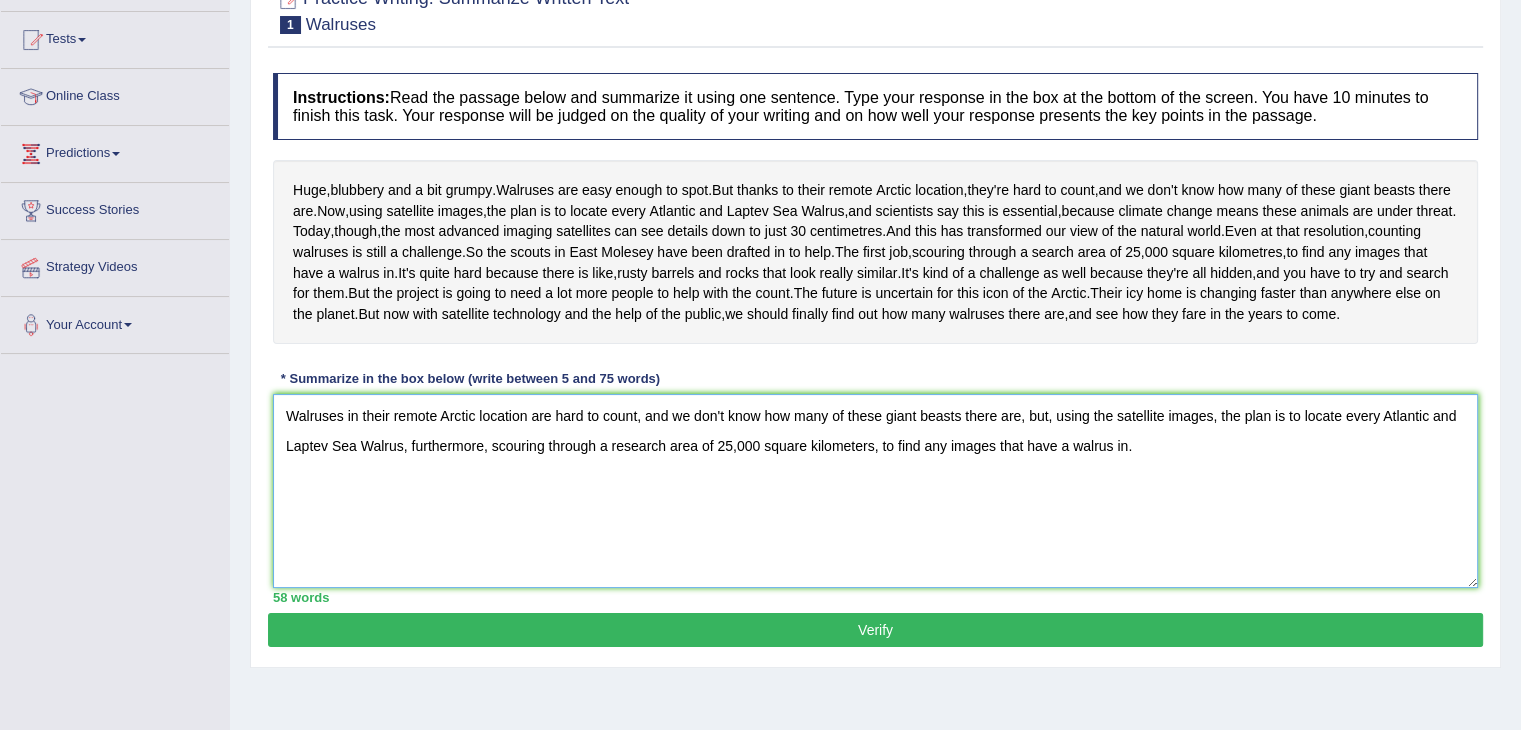 click on "Walruses in their remote Arctic location are hard to count, and we don't know how many of these giant beasts there are, but, using the satellite images, the plan is to locate every Atlantic and Laptev Sea Walrus, furthermore, scouring through a research area of 25,000 square kilometers, to find any images that have a walrus in." at bounding box center (875, 491) 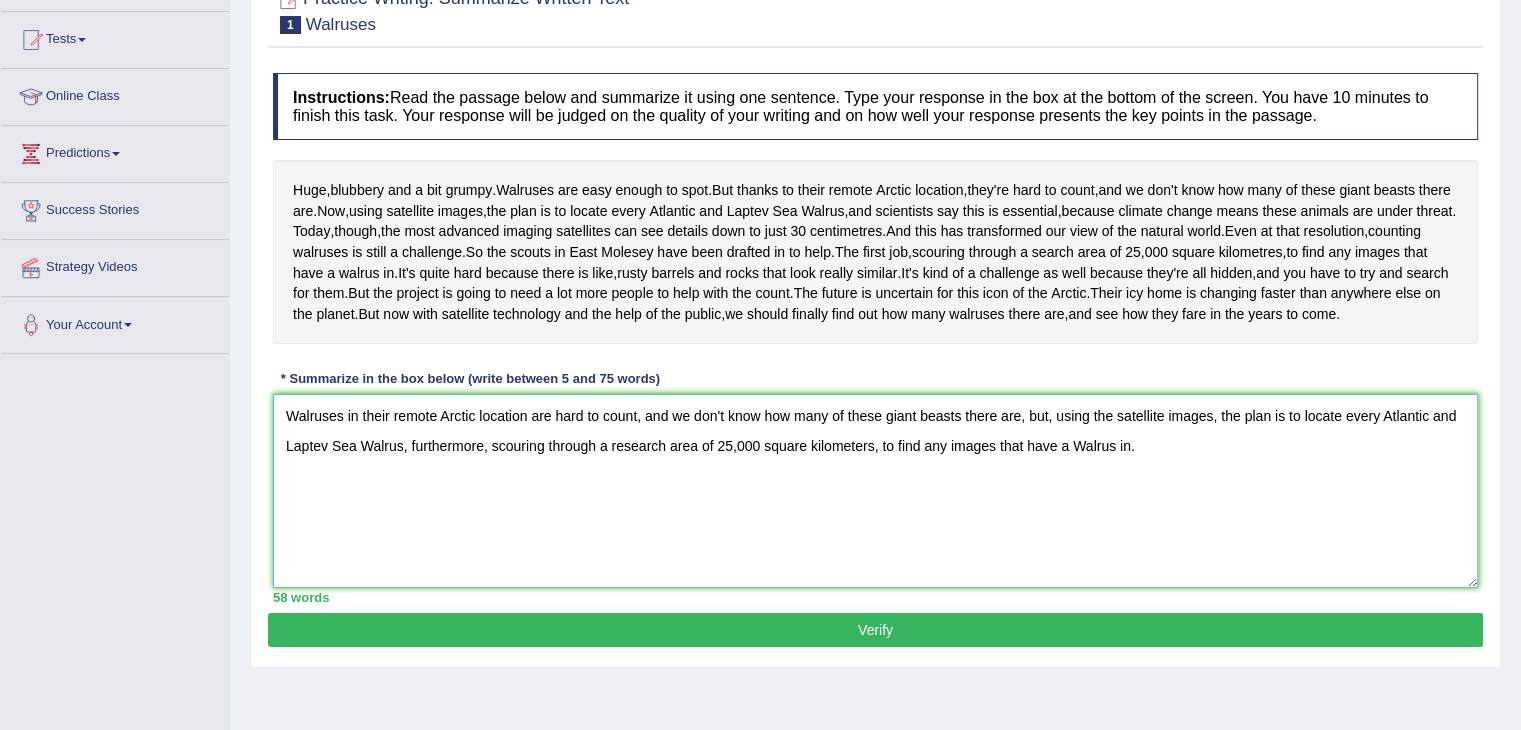 click on "Walruses in their remote Arctic location are hard to count, and we don't know how many of these giant beasts there are, but, using the satellite images, the plan is to locate every Atlantic and Laptev Sea Walrus, furthermore, scouring through a research area of 25,000 square kilometers, to find any images that have a Walrus in." at bounding box center [875, 491] 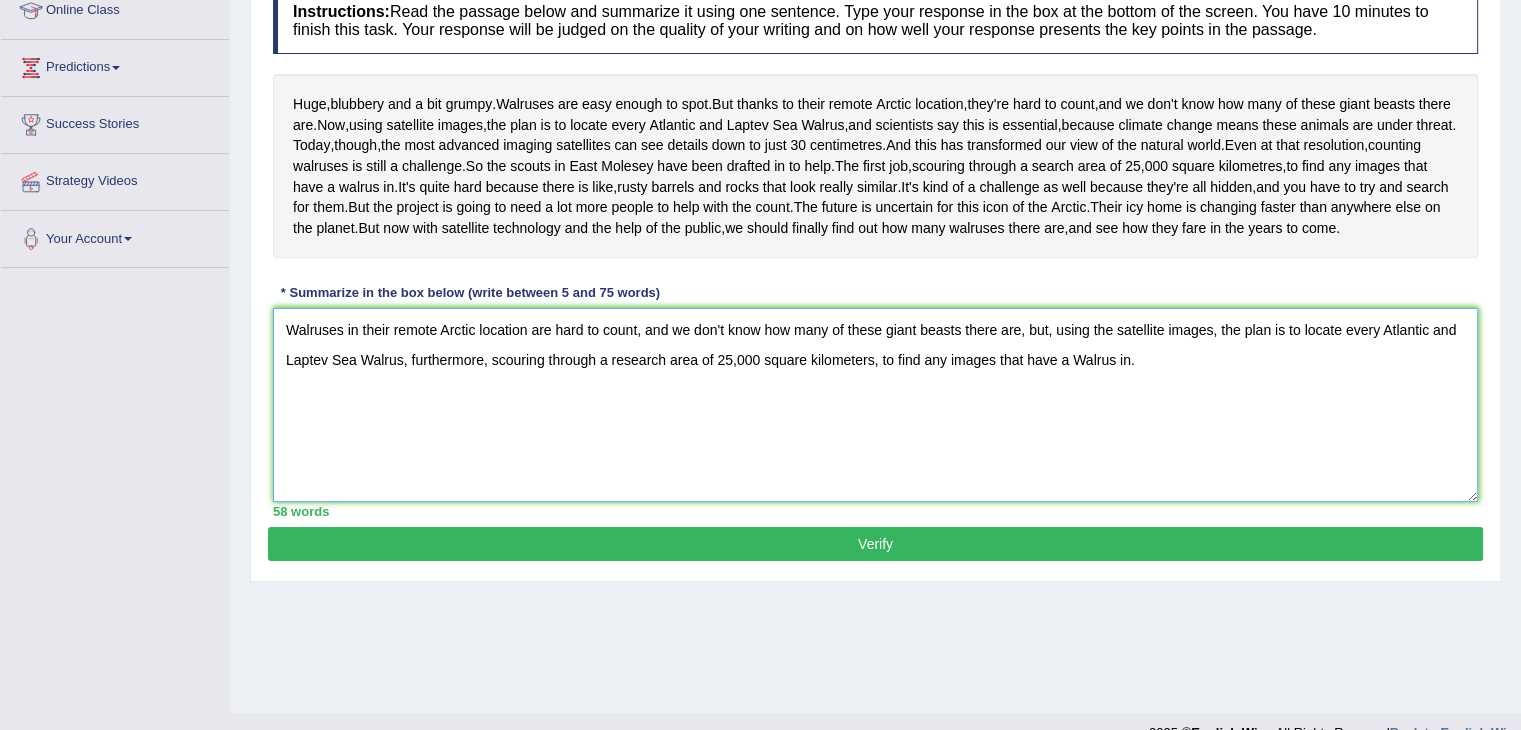 scroll, scrollTop: 320, scrollLeft: 0, axis: vertical 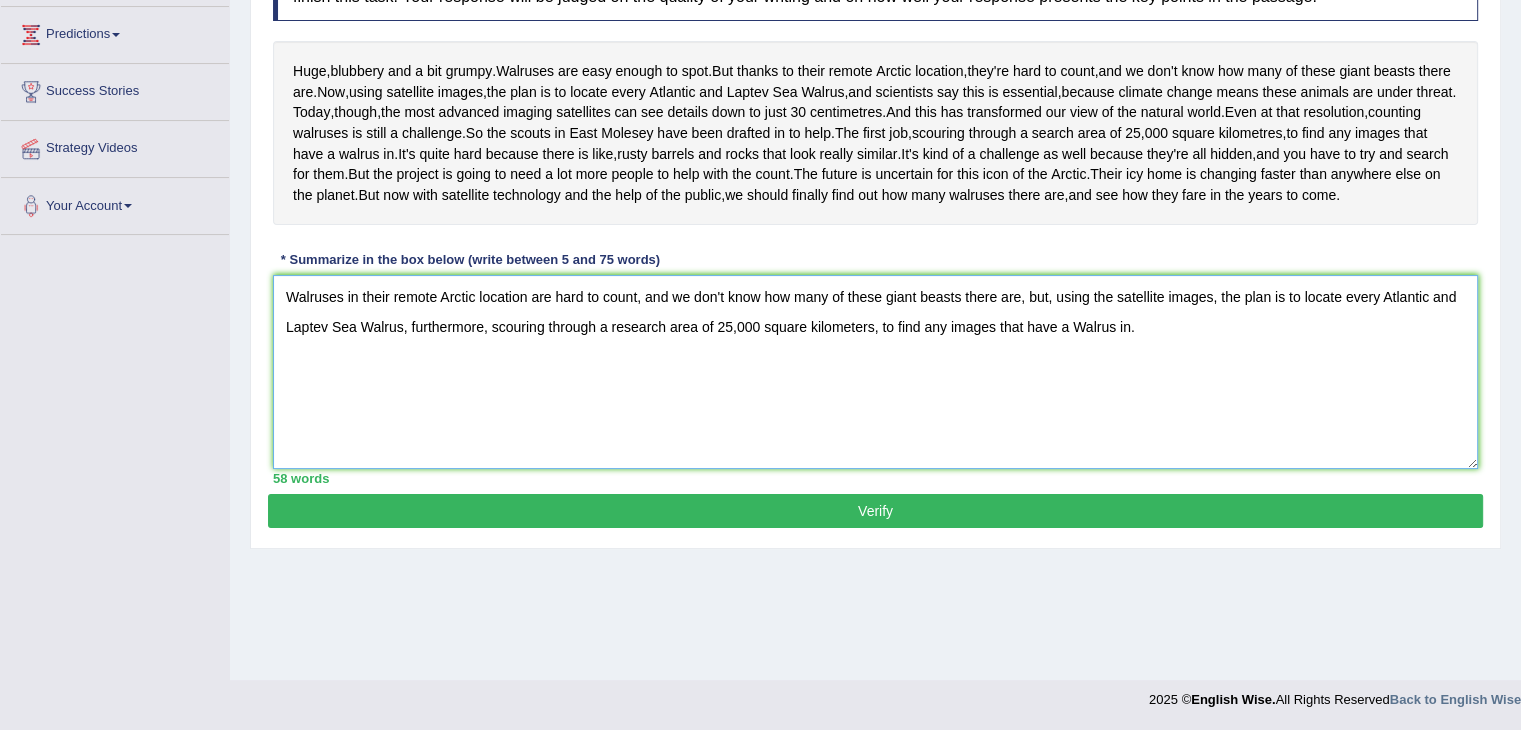 type on "Walruses in their remote Arctic location are hard to count, and we don't know how many of these giant beasts there are, but, using the satellite images, the plan is to locate every Atlantic and Laptev Sea Walrus, furthermore, scouring through a research area of 25,000 square kilometers, to find any images that have a Walrus in." 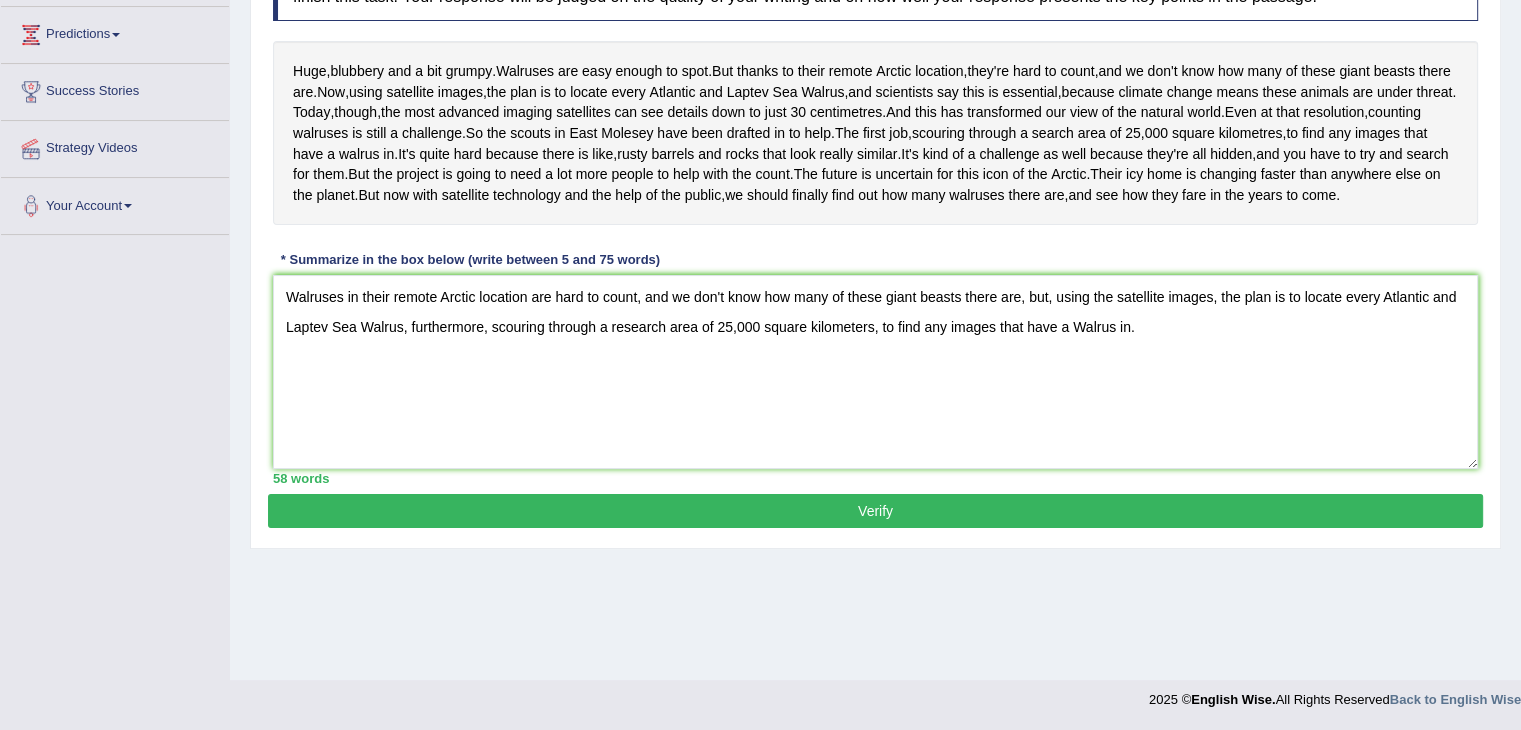 click on "Verify" at bounding box center (875, 511) 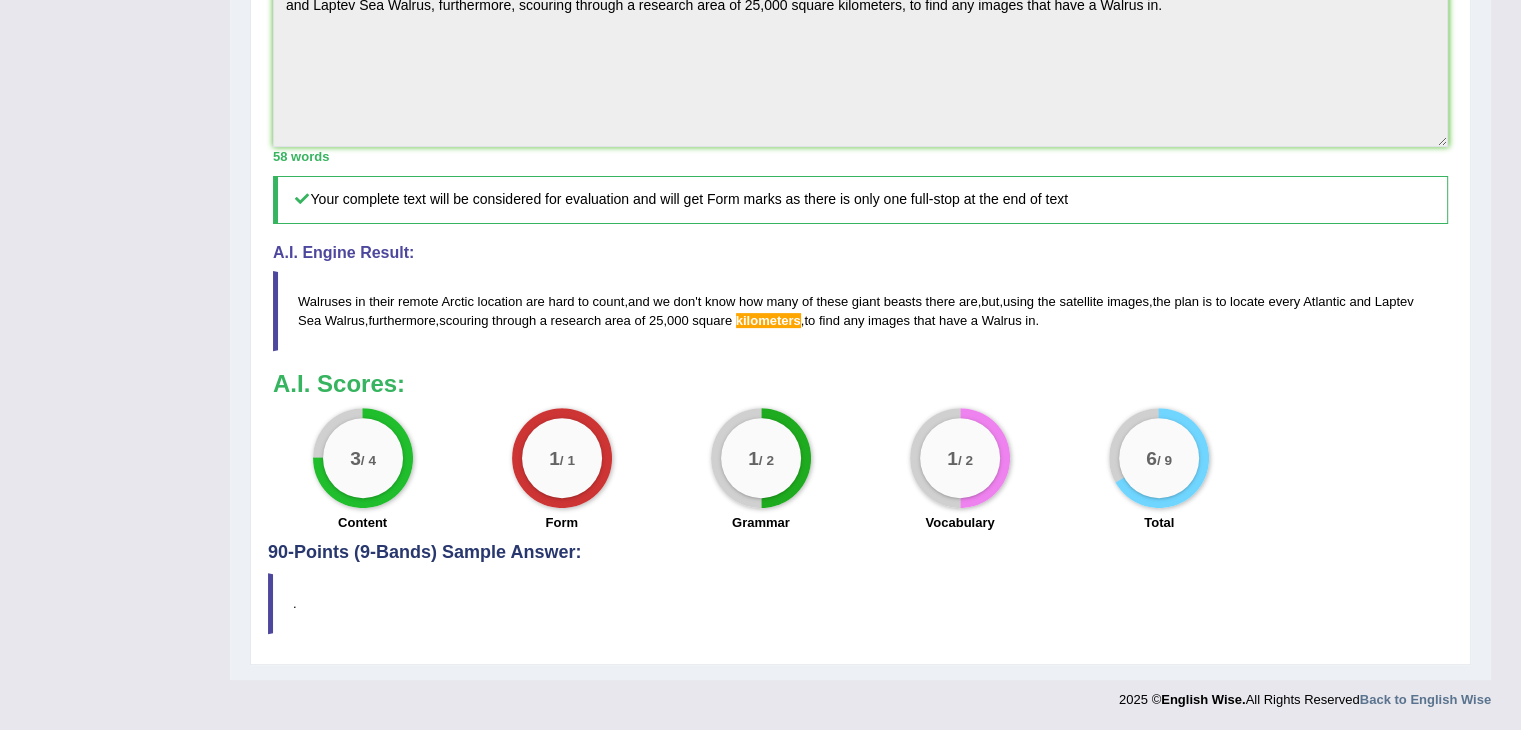 scroll, scrollTop: 712, scrollLeft: 0, axis: vertical 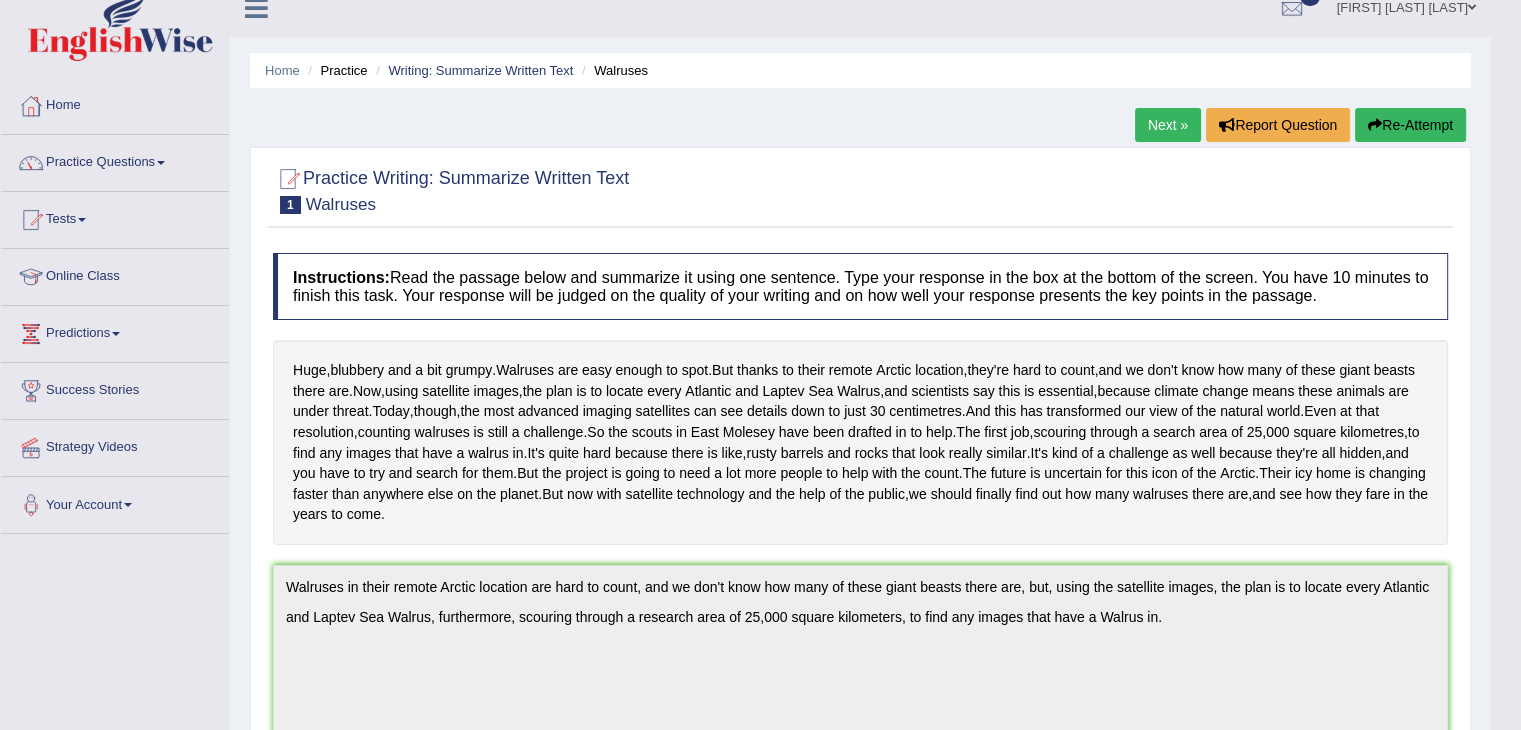 click on "Next »" at bounding box center (1168, 125) 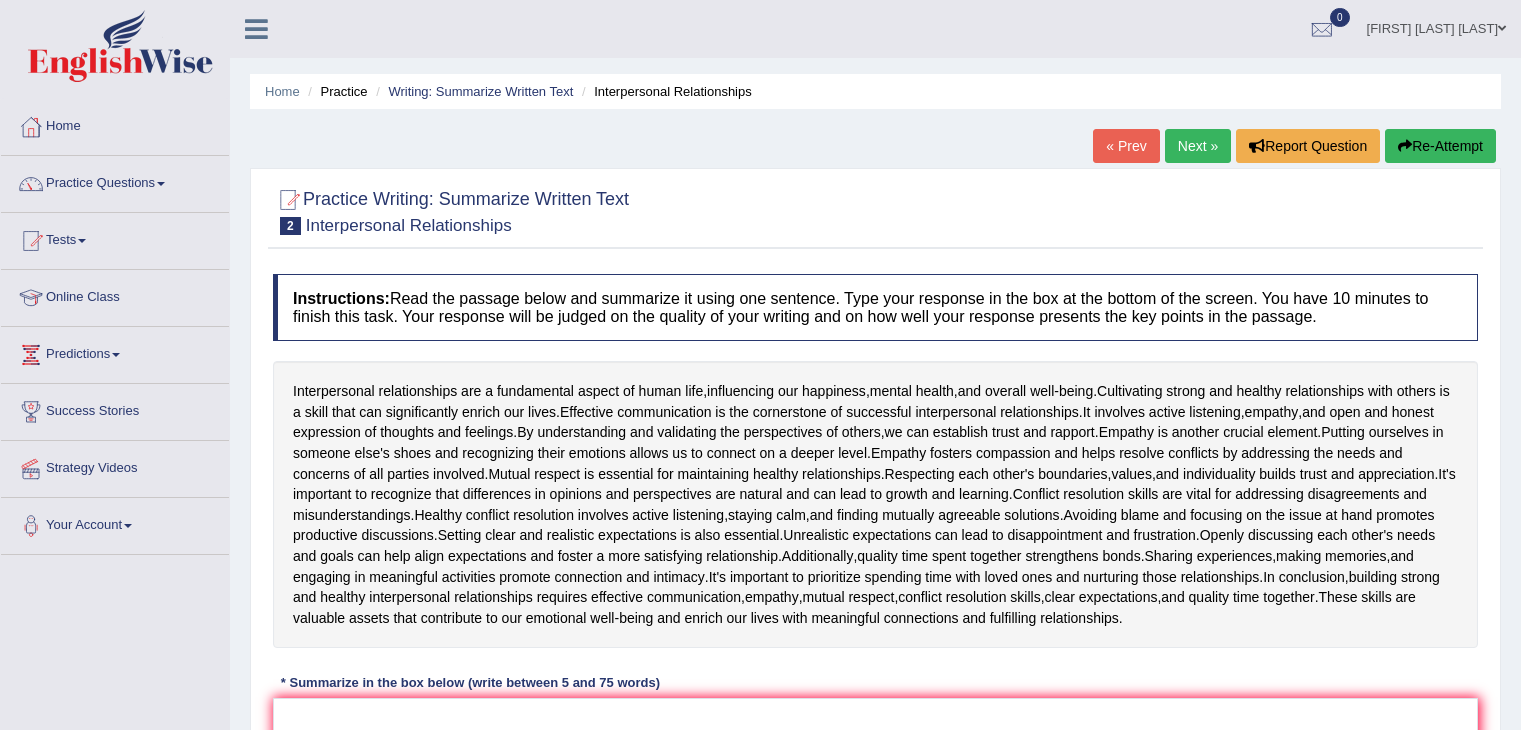 scroll, scrollTop: 0, scrollLeft: 0, axis: both 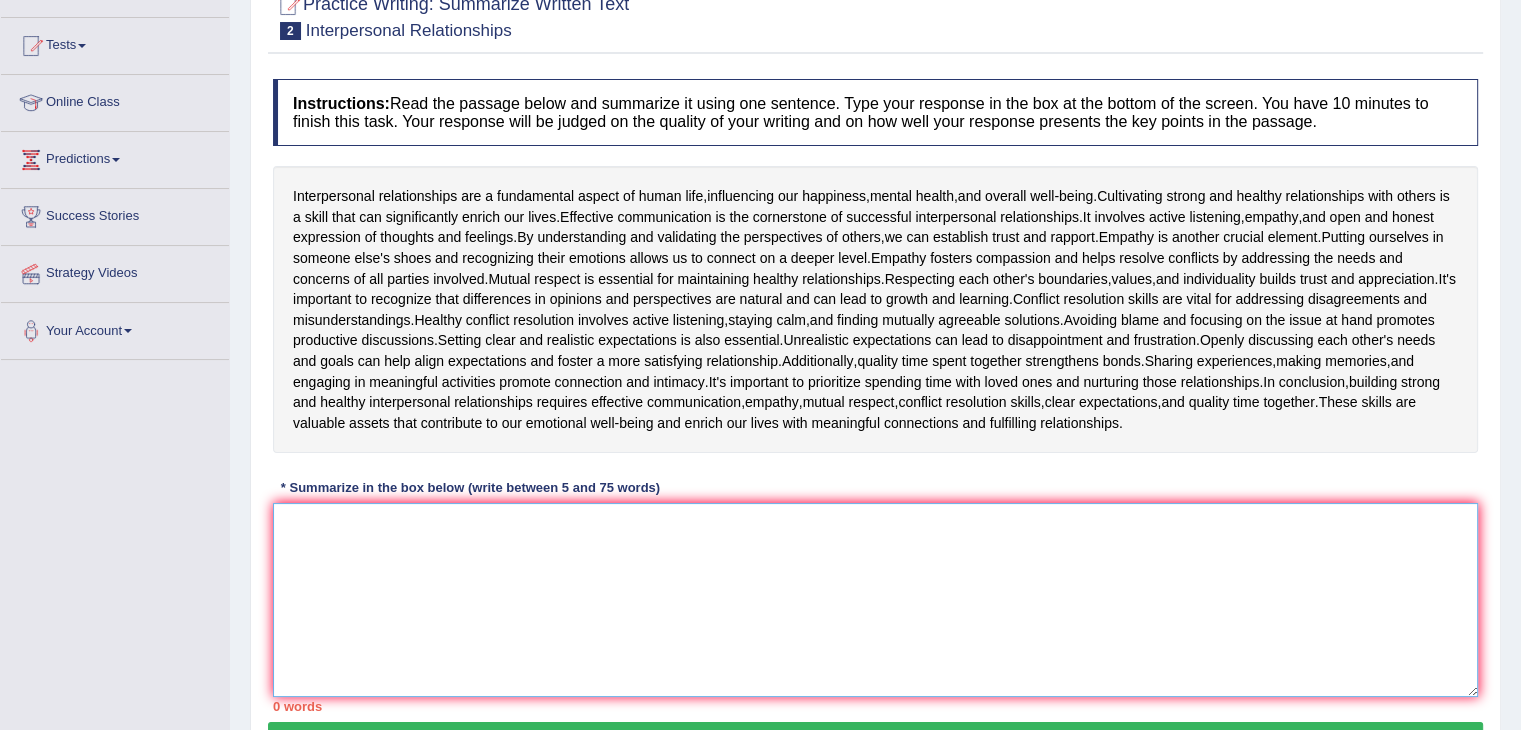 click at bounding box center [875, 600] 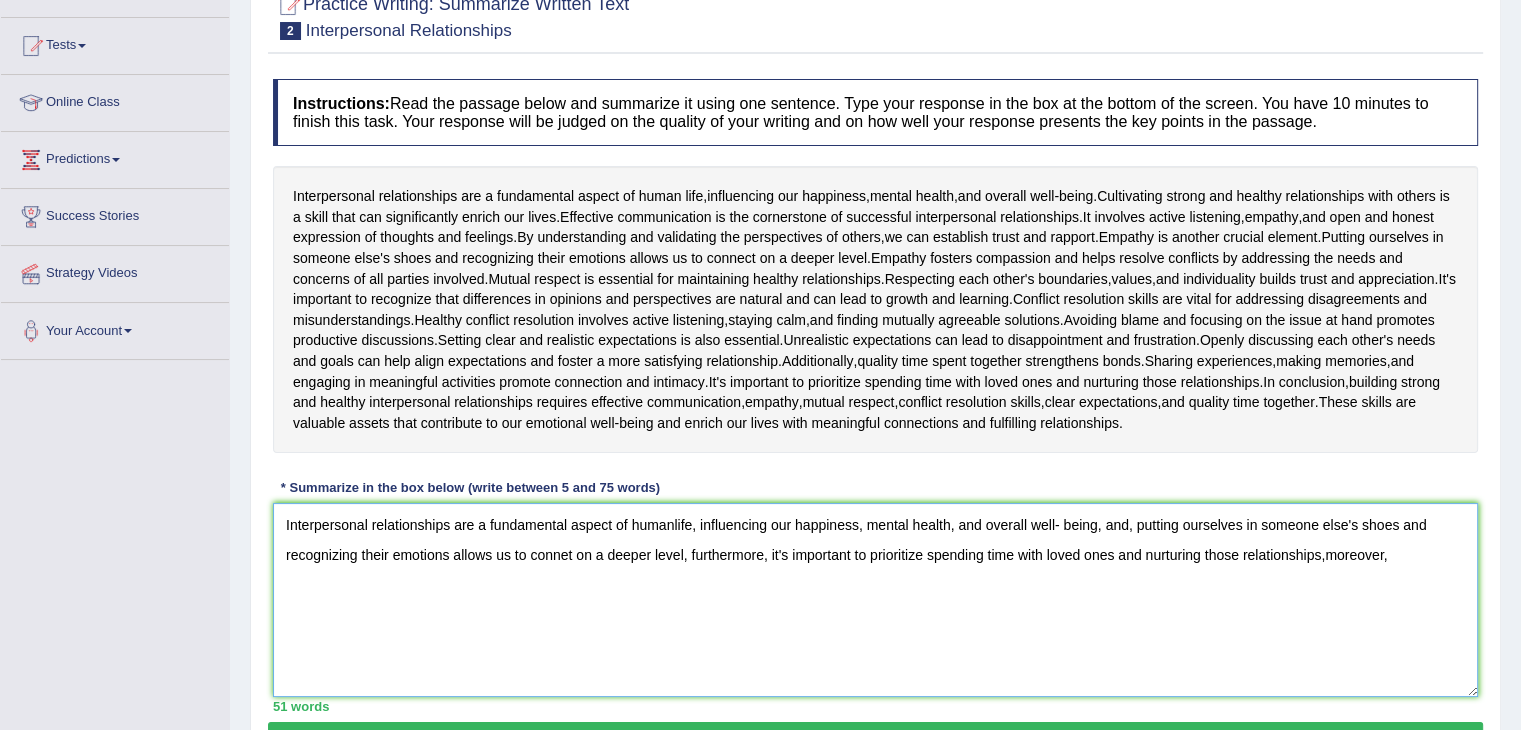 click on "Interpersonal relationships are a fundamental aspect of humanlife, influencing our happiness, mental health, and overall well- being, and, putting ourselves in someone else's shoes and recognizing their emotions allows us to connet on a deeper level, furthermore, it's important to prioritize spending time with loved ones and nurturing those relationships,moreover," at bounding box center (875, 600) 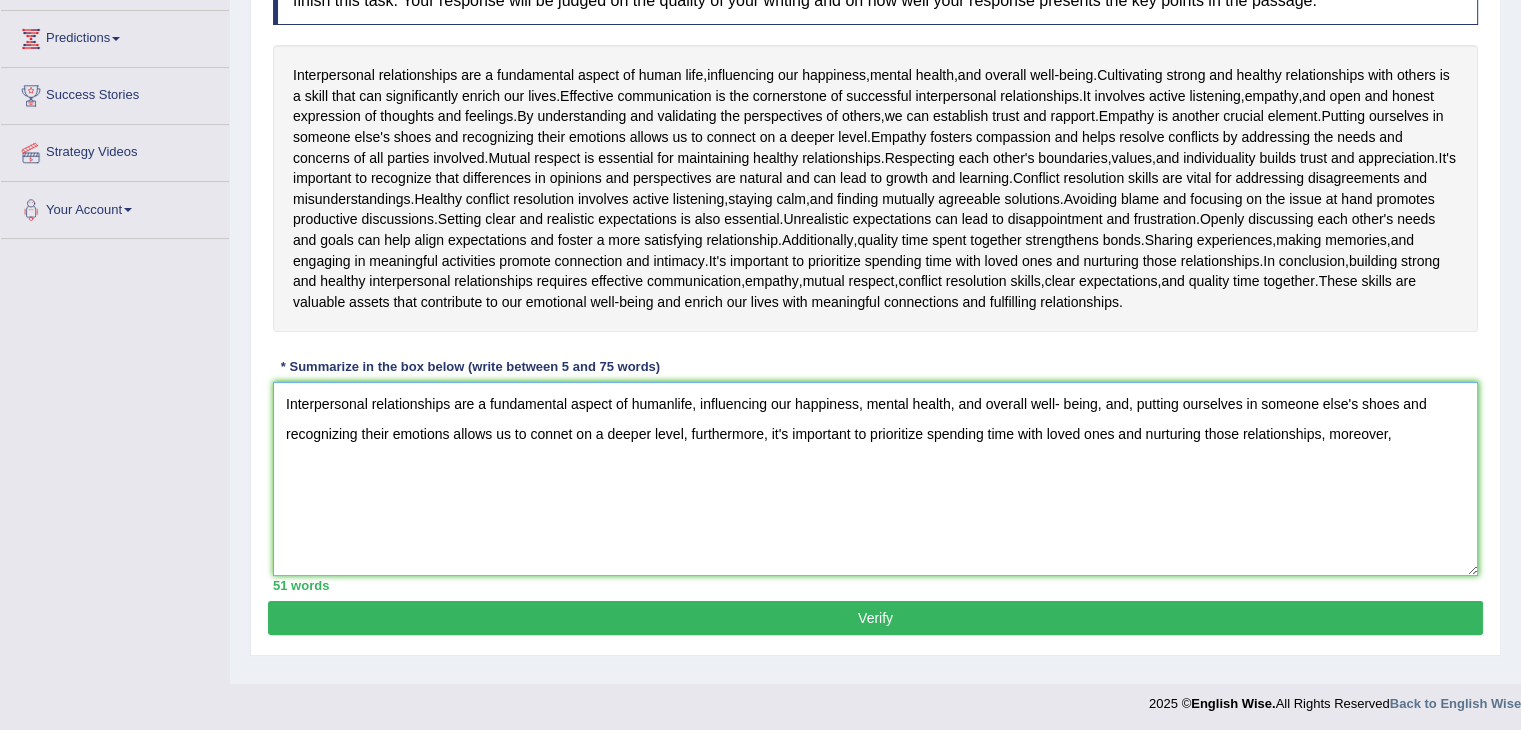 scroll, scrollTop: 320, scrollLeft: 0, axis: vertical 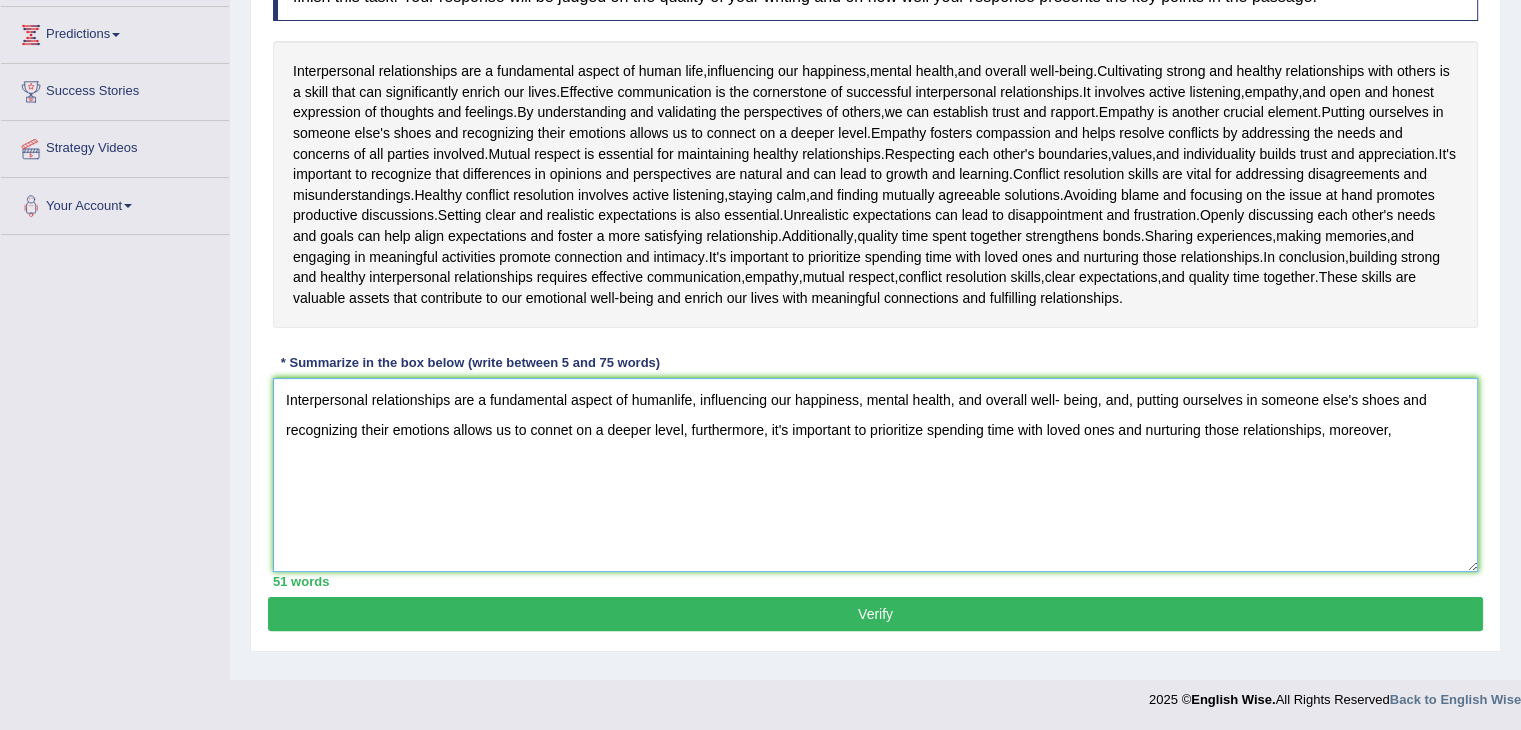 click on "Interpersonal relationships are a fundamental aspect of humanlife, influencing our happiness, mental health, and overall well- being, and, putting ourselves in someone else's shoes and recognizing their emotions allows us to connet on a deeper level, furthermore, it's important to prioritize spending time with loved ones and nurturing those relationships, moreover," at bounding box center [875, 475] 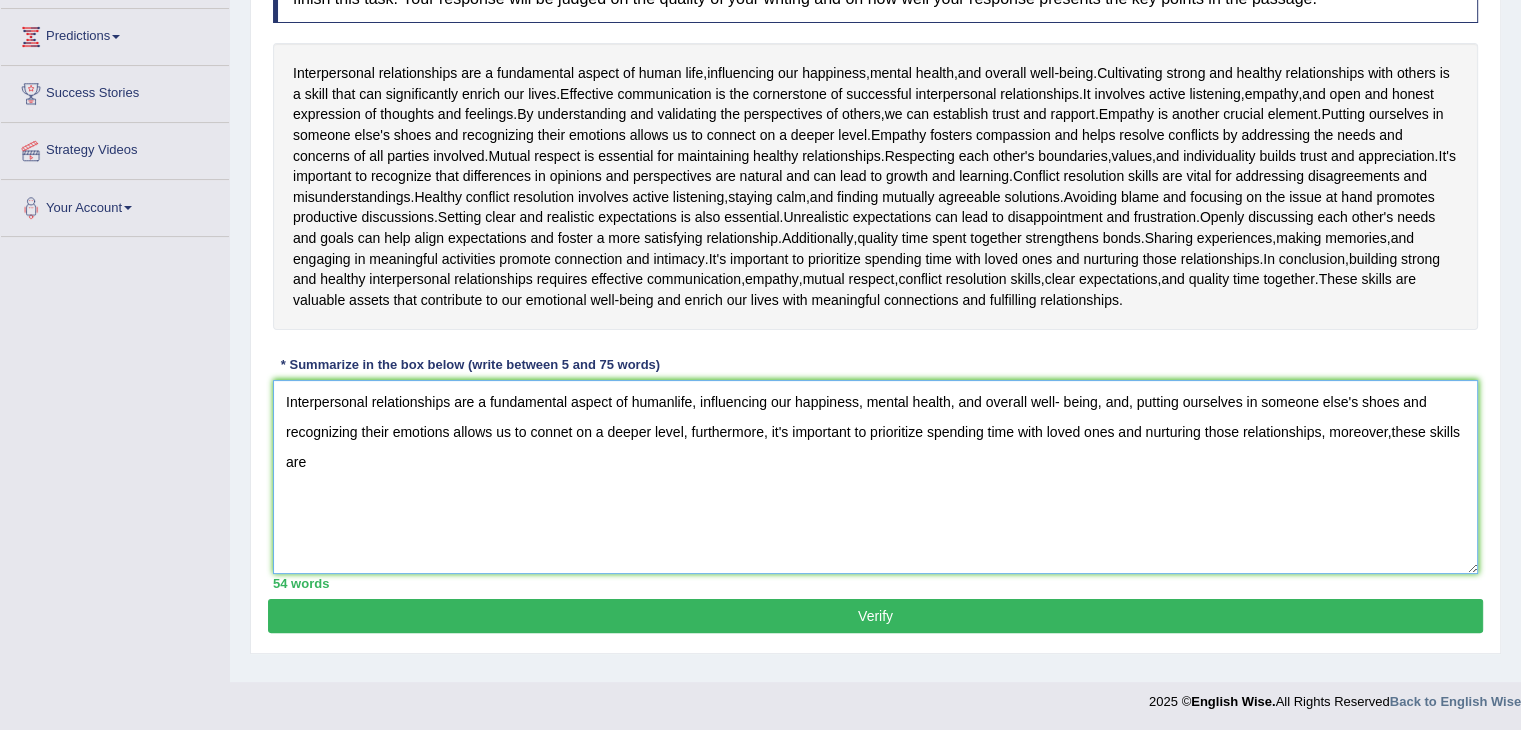 scroll, scrollTop: 320, scrollLeft: 0, axis: vertical 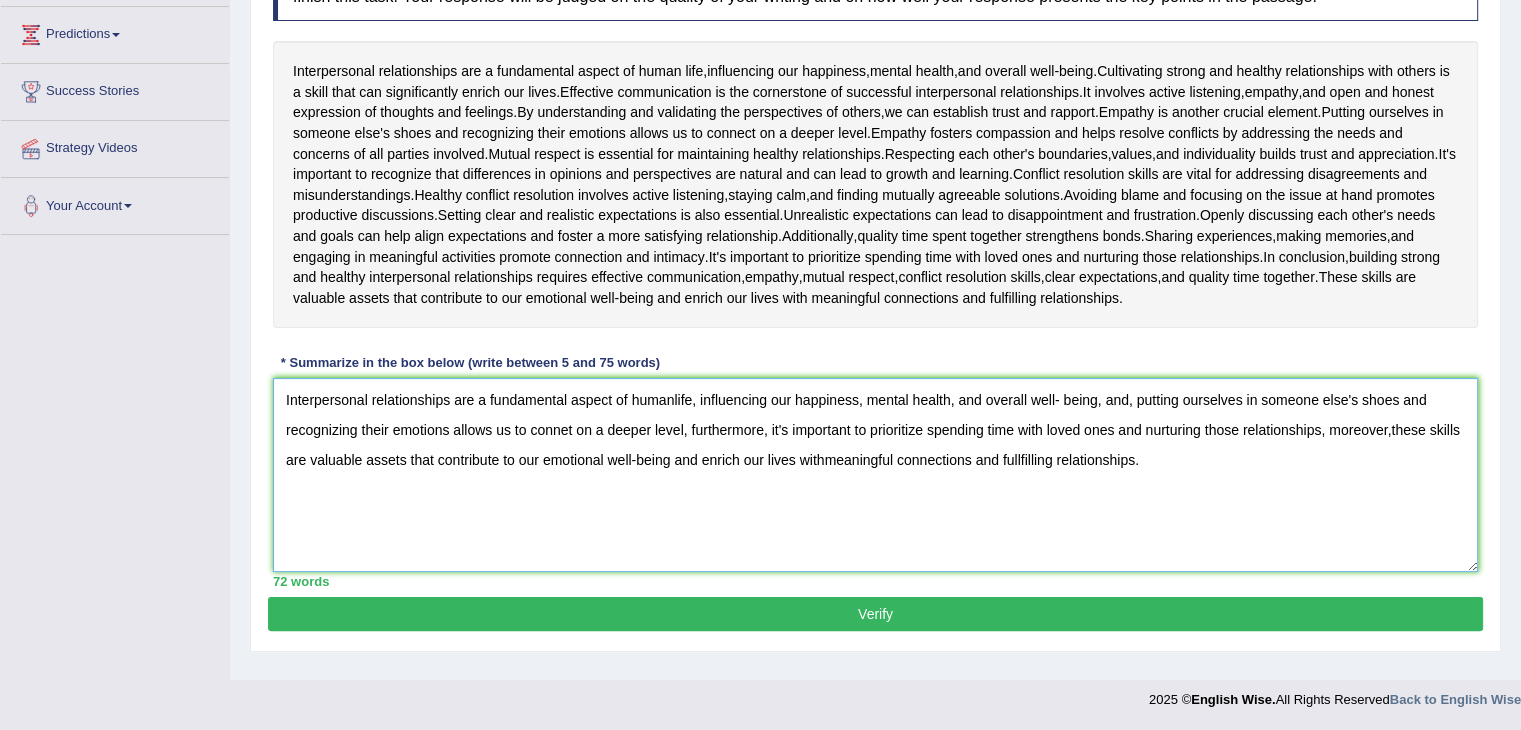 click on "Interpersonal relationships are a fundamental aspect of humanlife, influencing our happiness, mental health, and overall well- being, and, putting ourselves in someone else's shoes and recognizing their emotions allows us to connet on a deeper level, furthermore, it's important to prioritize spending time with loved ones and nurturing those relationships, moreover,these skills are valuable assets that contribute to our emotional well-being and enrich our lives withmeaningful connections and fullfilling relationships." at bounding box center (875, 475) 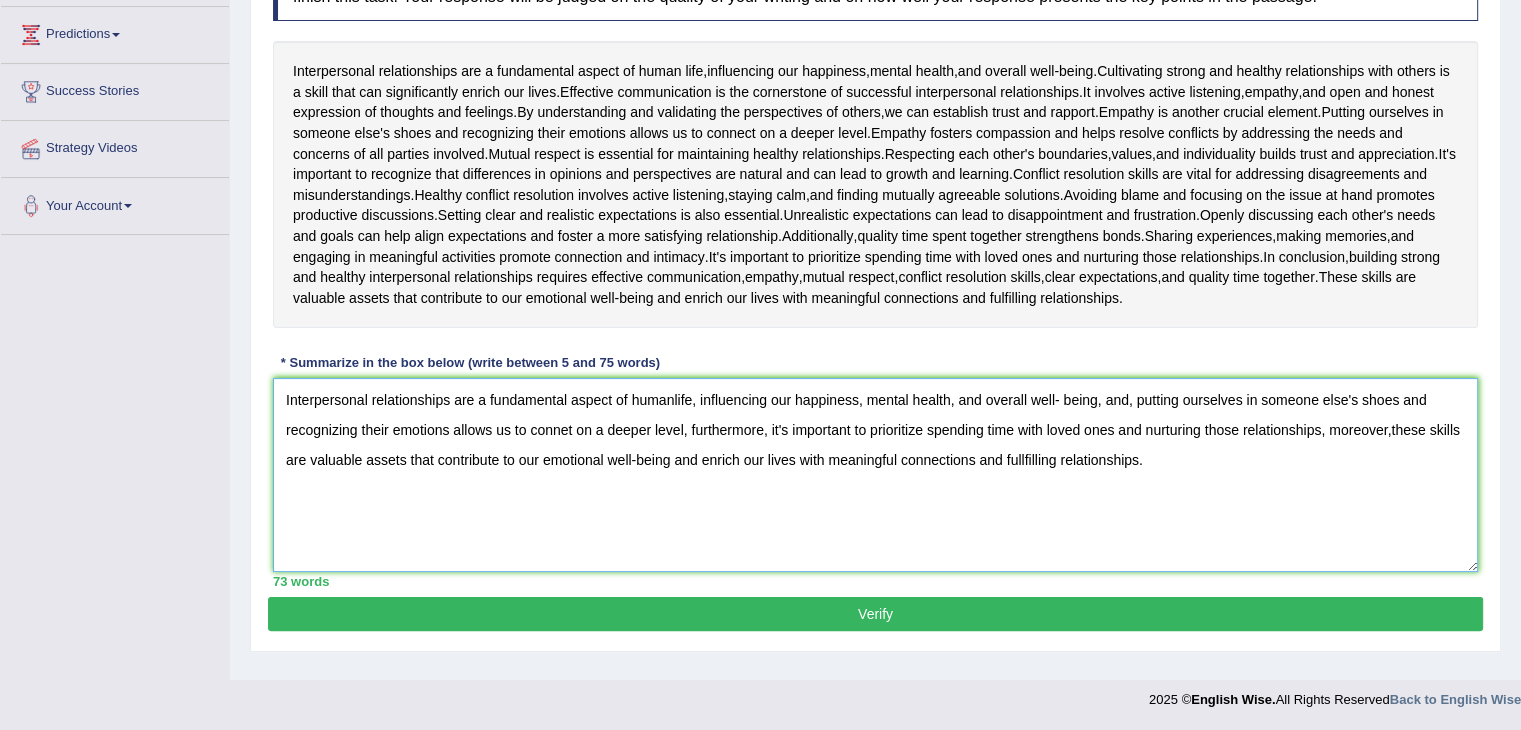 type on "Interpersonal relationships are a fundamental aspect of humanlife, influencing our happiness, mental health, and overall well- being, and, putting ourselves in someone else's shoes and recognizing their emotions allows us to connet on a deeper level, furthermore, it's important to prioritize spending time with loved ones and nurturing those relationships, moreover,these skills are valuable assets that contribute to our emotional well-being and enrich our lives with meaningful connections and fullfilling relationships." 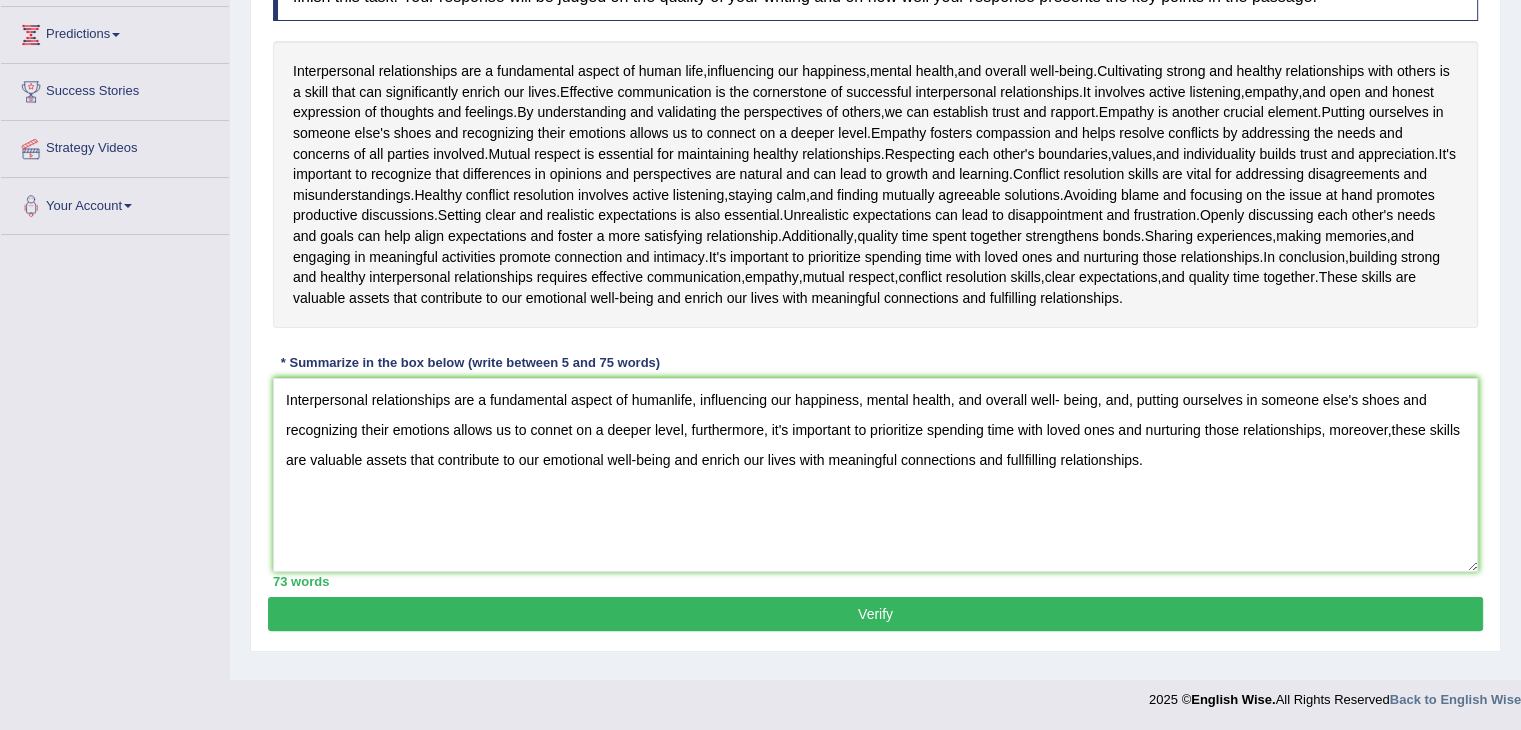 click on "Verify" at bounding box center (875, 614) 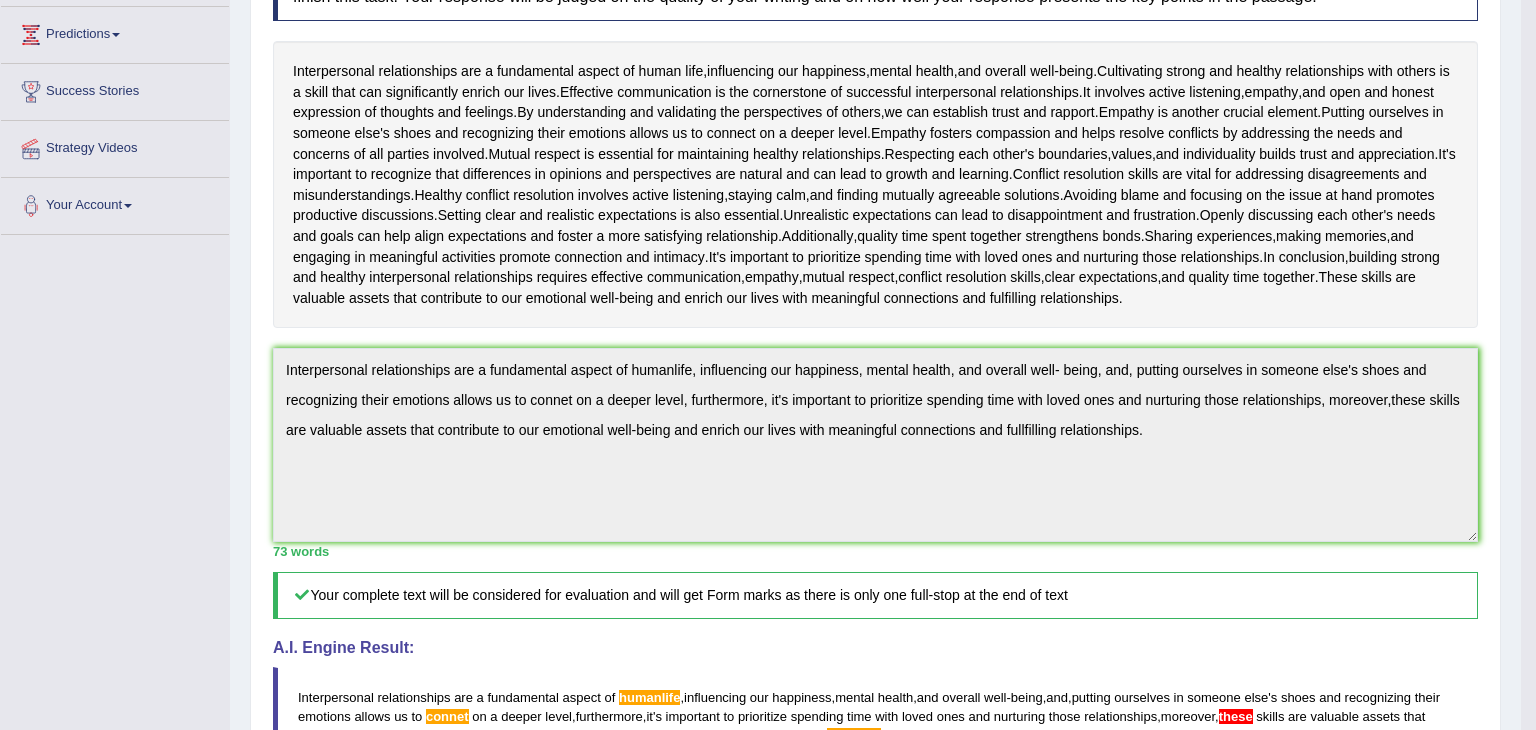 click on "Toggle navigation
Home
Practice Questions   Speaking Practice Read Aloud
Repeat Sentence
Describe Image
Re-tell Lecture
Answer Short Question
Summarize Group Discussion
Respond To A Situation
Writing Practice  Summarize Written Text
Write Essay
Reading Practice  Reading & Writing: Fill In The Blanks
Choose Multiple Answers
Re-order Paragraphs
Fill In The Blanks
Choose Single Answer
Listening Practice  Summarize Spoken Text
Highlight Incorrect Words
Highlight Correct Summary
Select Missing Word
Choose Single Answer
Choose Multiple Answers
Fill In The Blanks
Write From Dictation
Pronunciation
Tests  Take Practice Sectional Test" at bounding box center [768, 45] 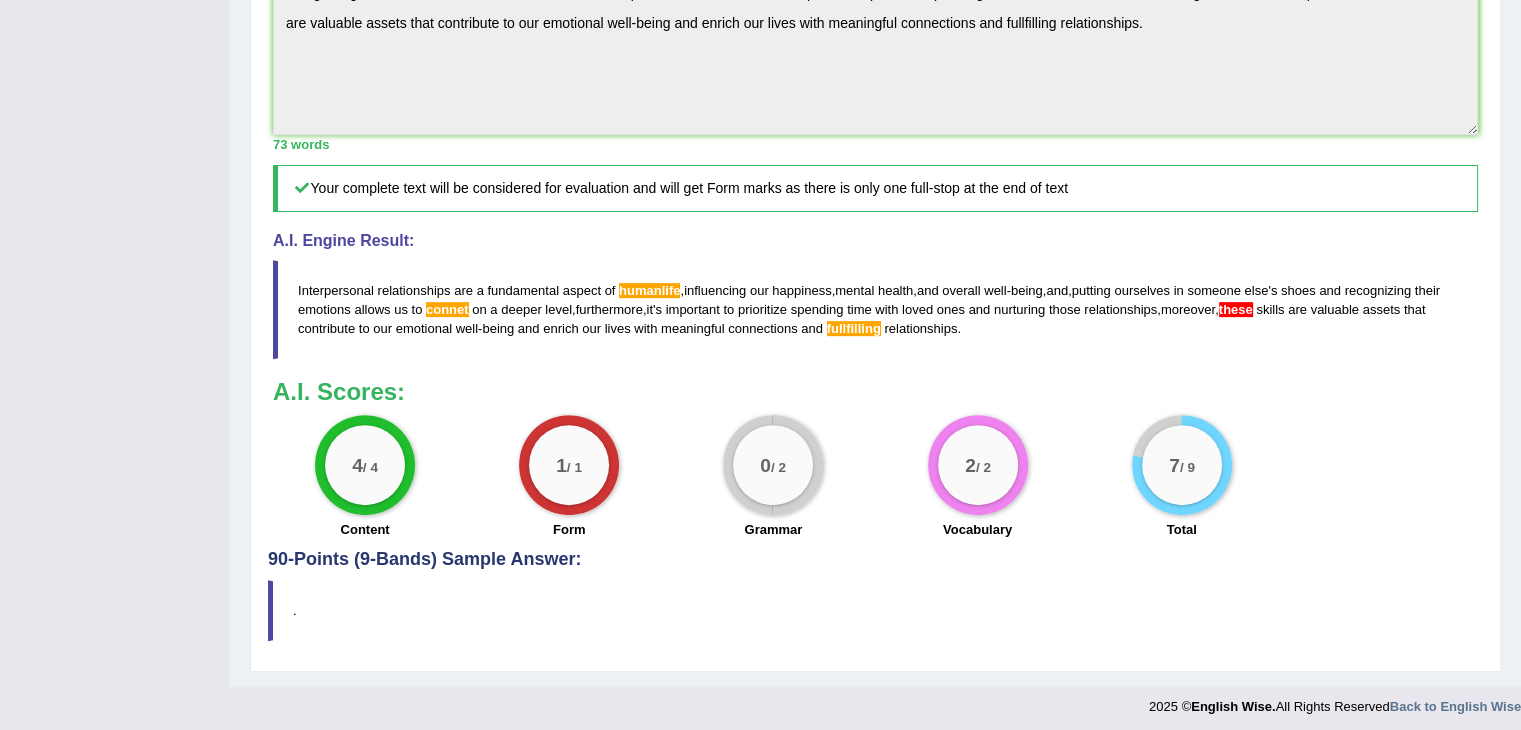 scroll, scrollTop: 732, scrollLeft: 0, axis: vertical 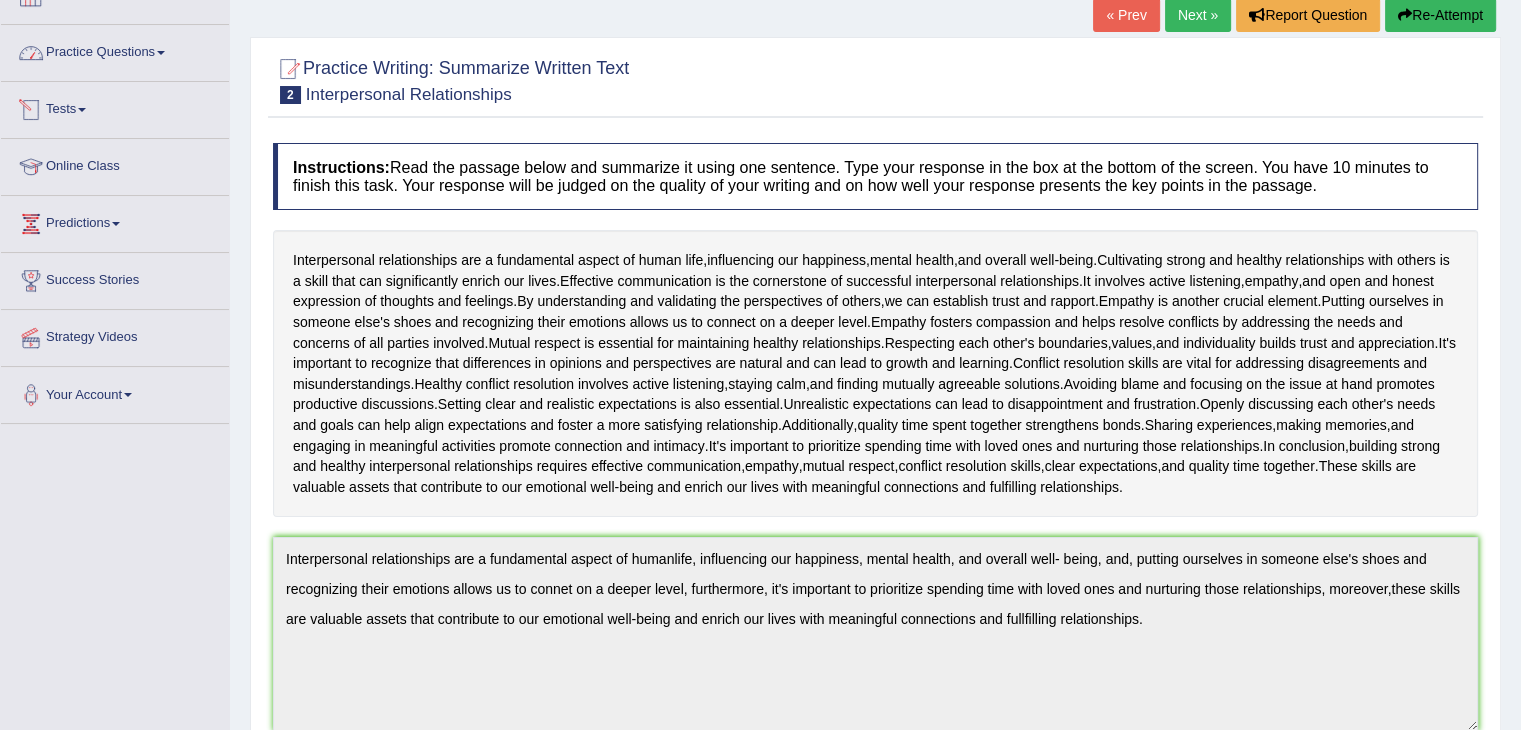 click on "Practice Questions" at bounding box center [115, 50] 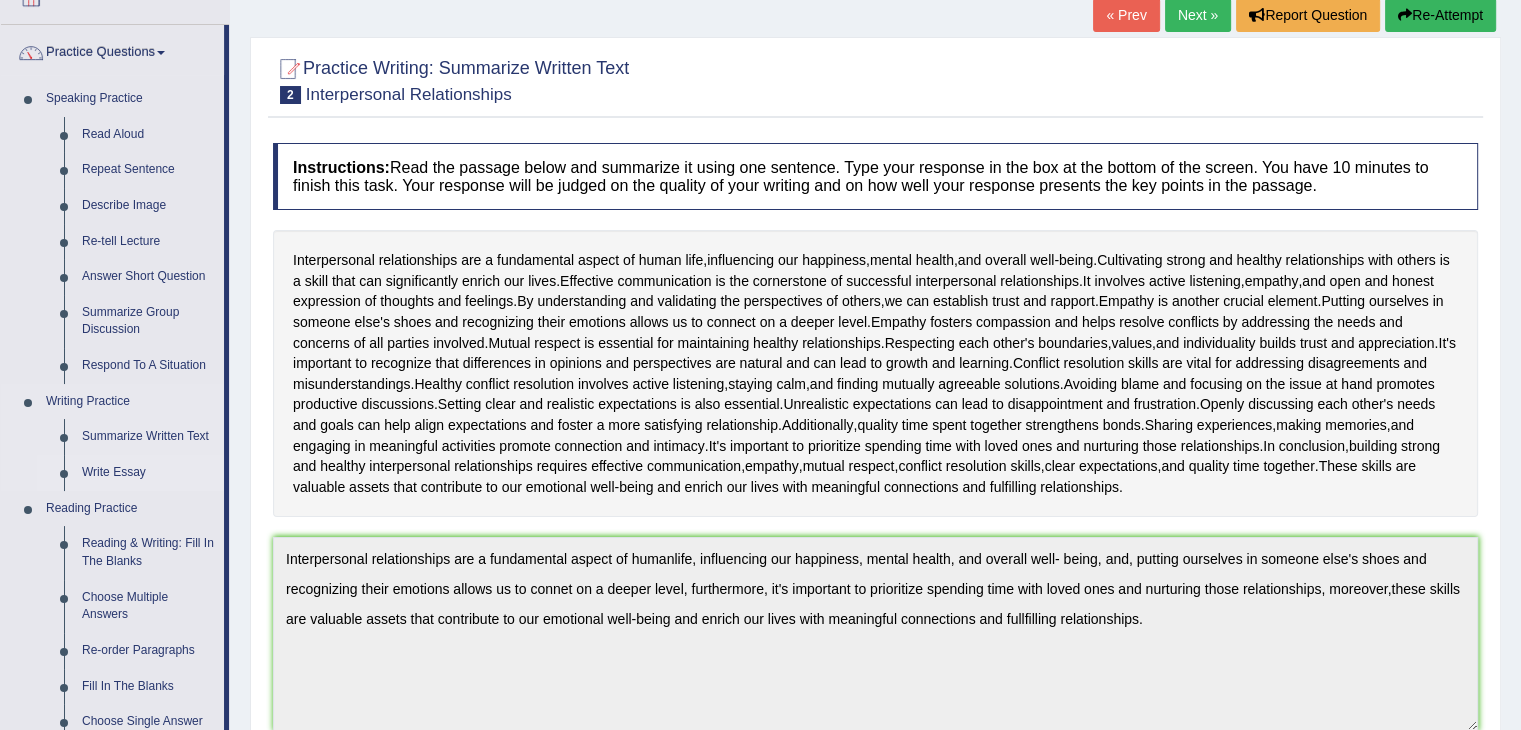 click on "Write Essay" at bounding box center [148, 473] 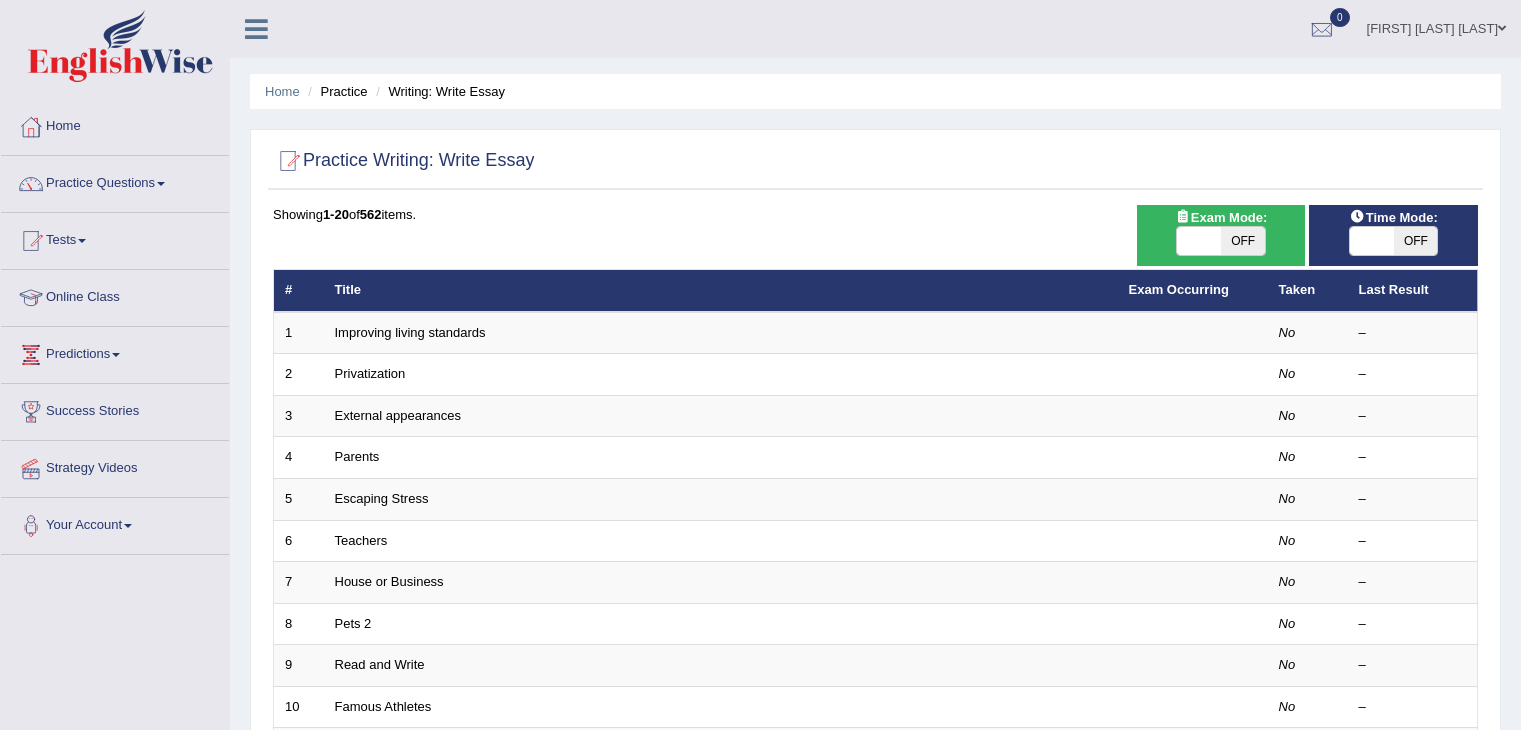 scroll, scrollTop: 0, scrollLeft: 0, axis: both 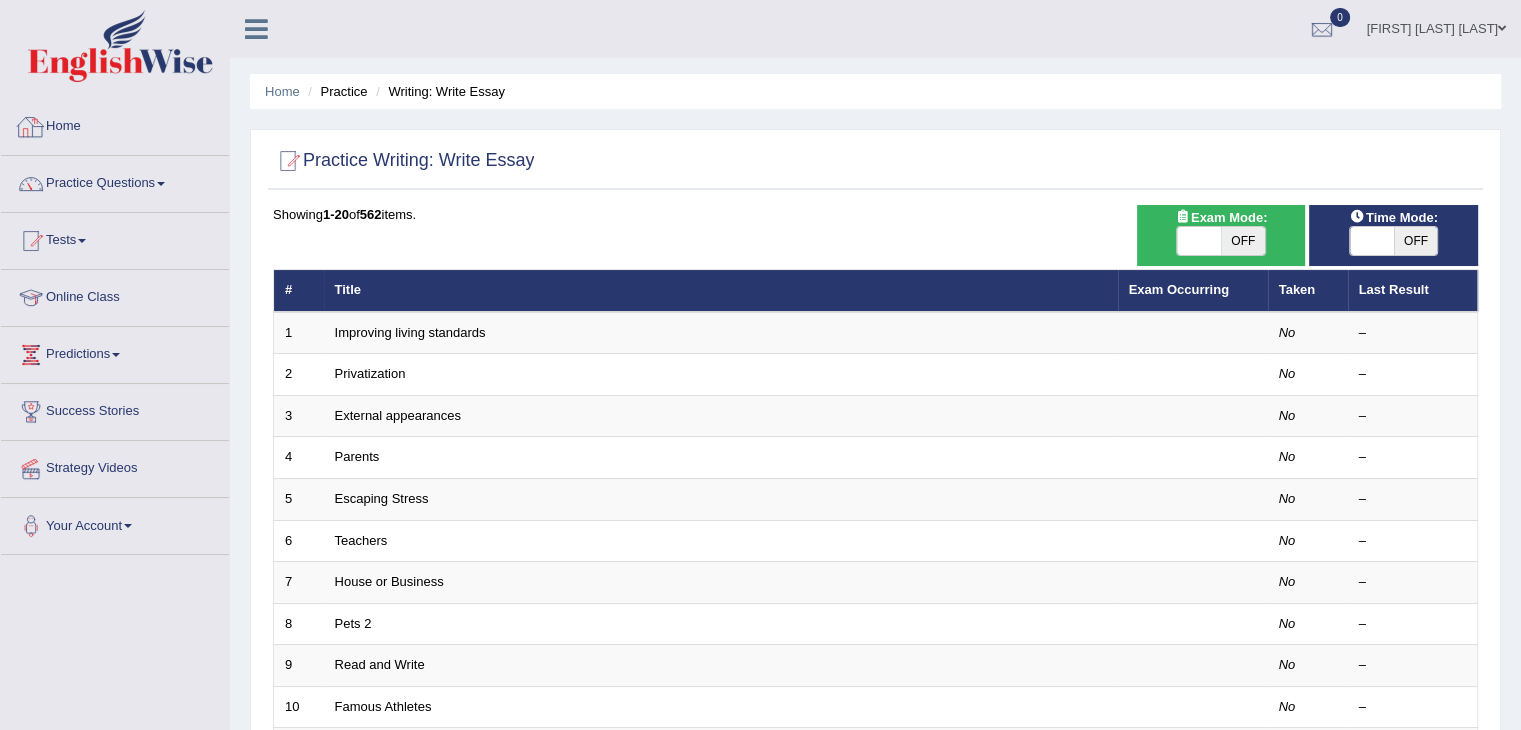 click on "Home" at bounding box center (115, 124) 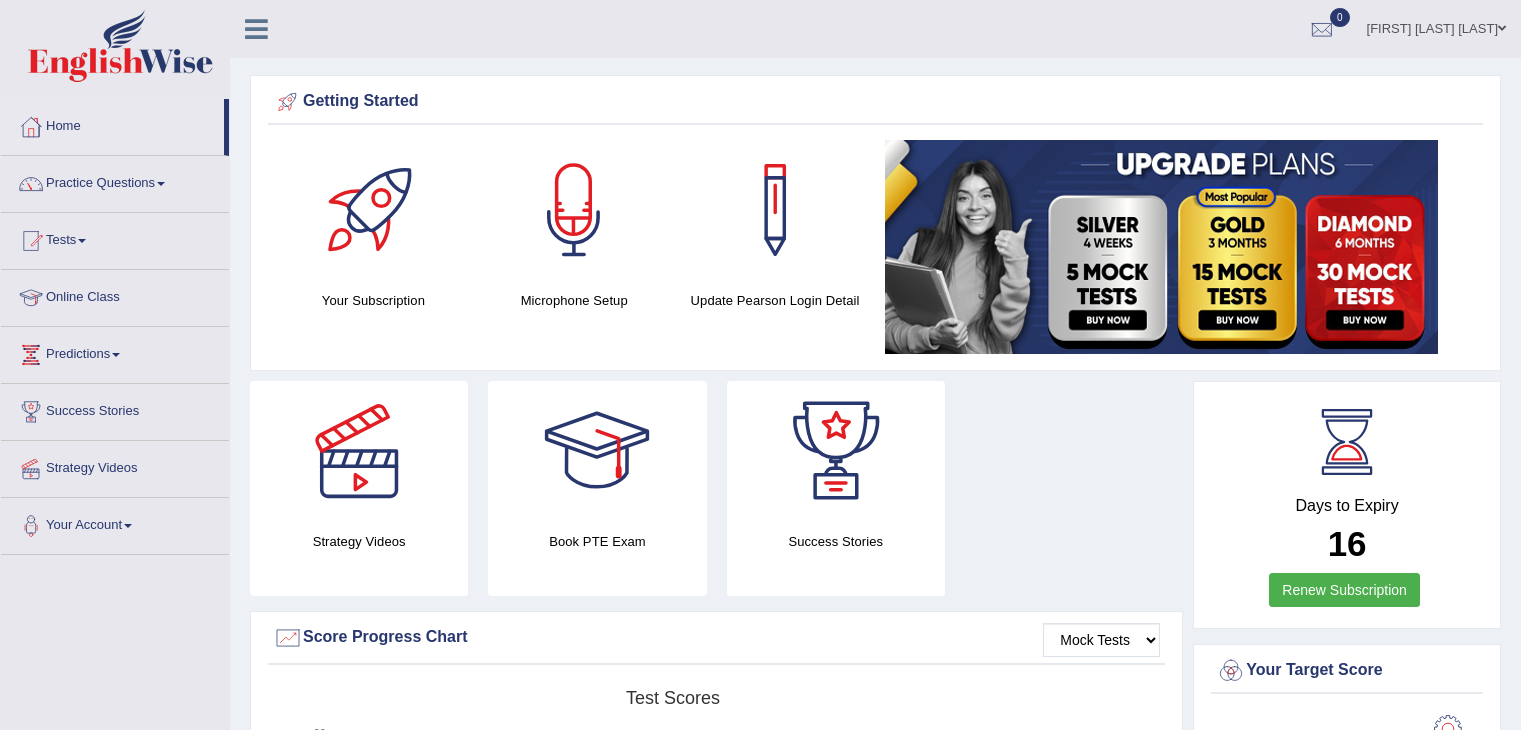 scroll, scrollTop: 0, scrollLeft: 0, axis: both 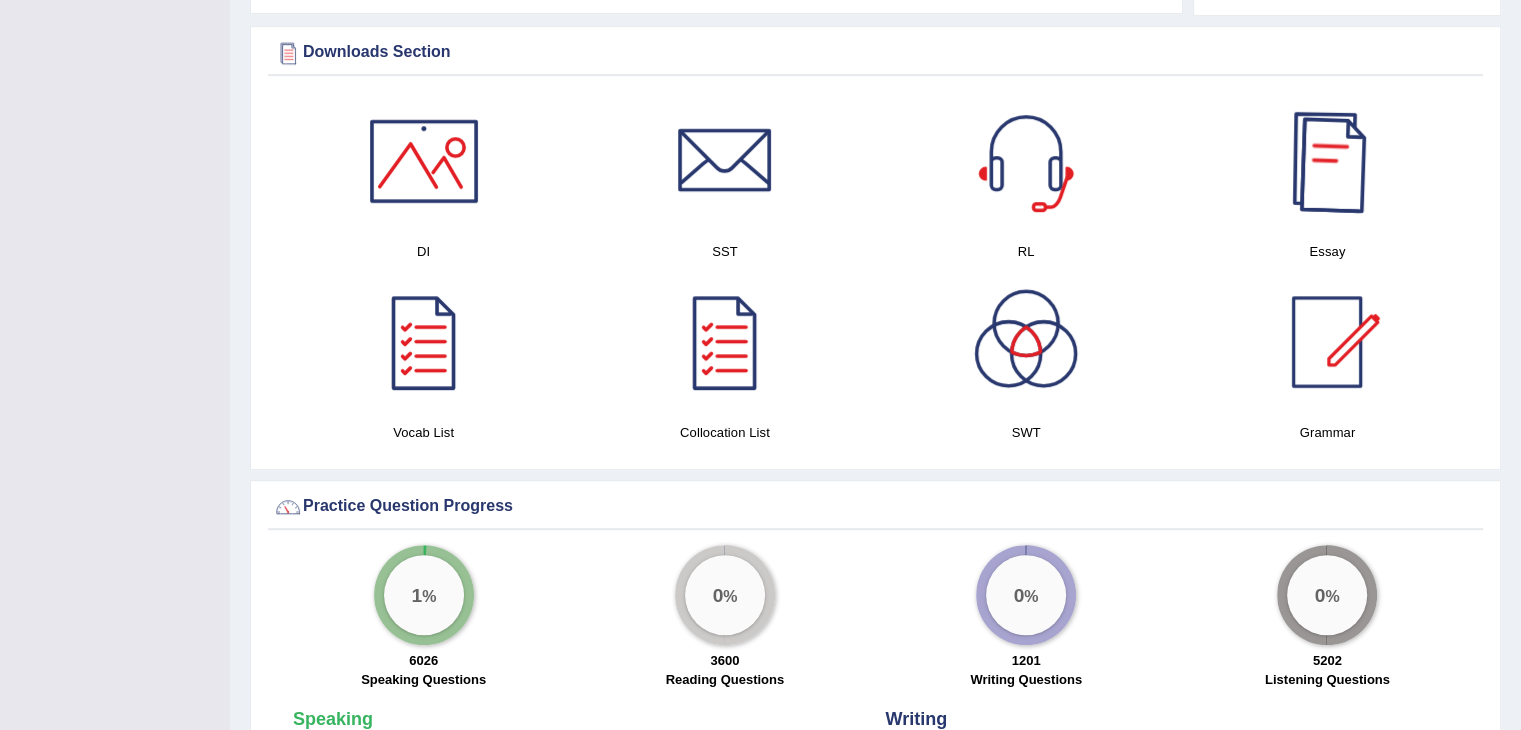 click at bounding box center [1327, 161] 